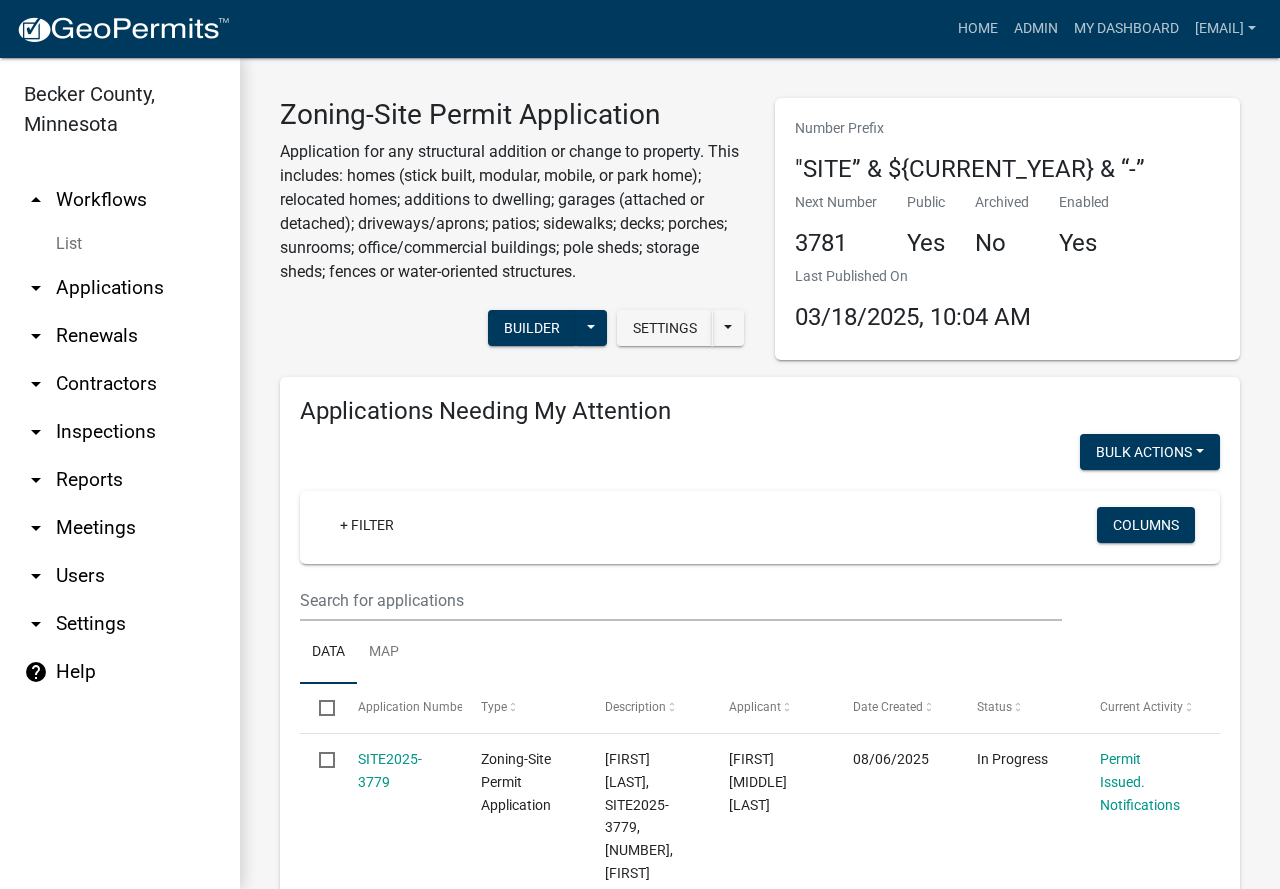 scroll, scrollTop: 0, scrollLeft: 0, axis: both 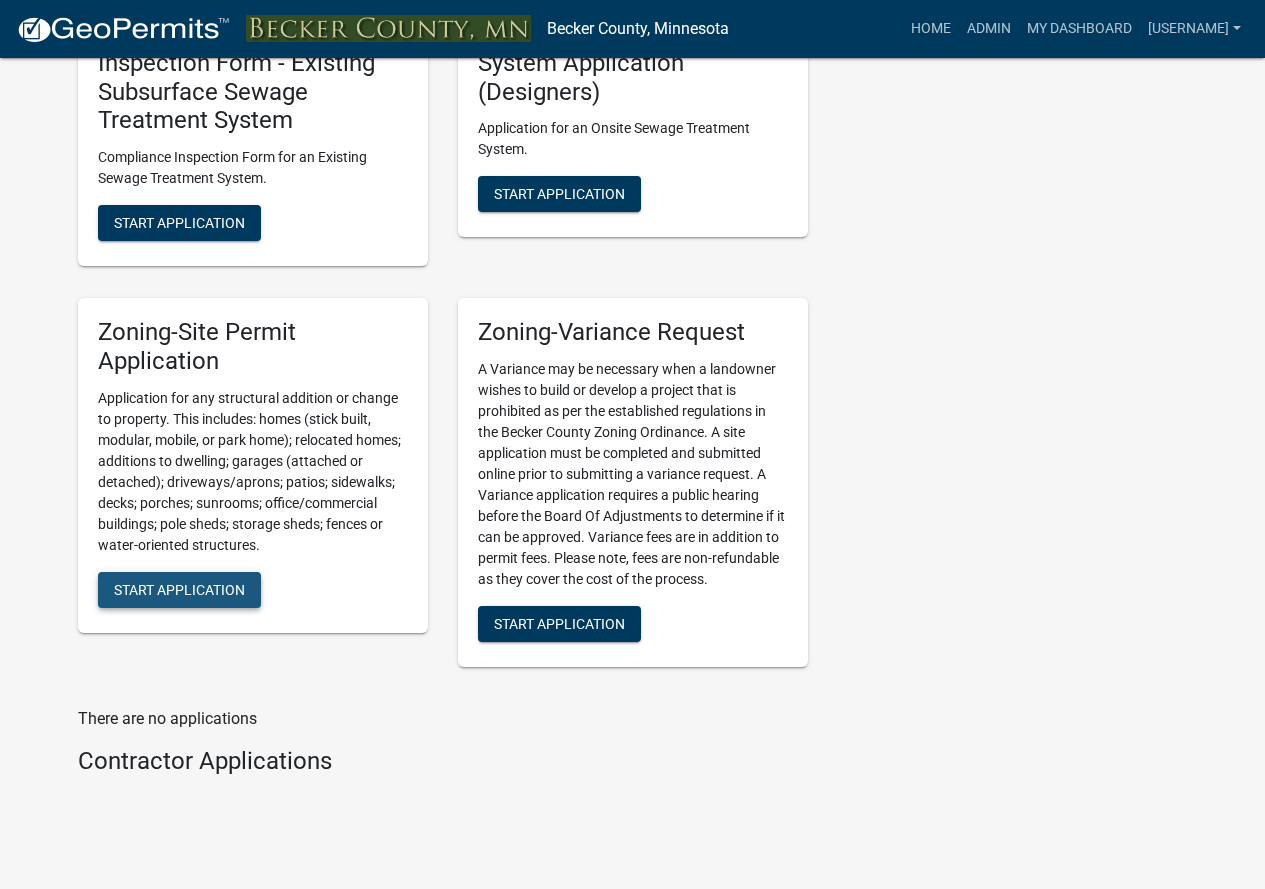 click on "Start Application" 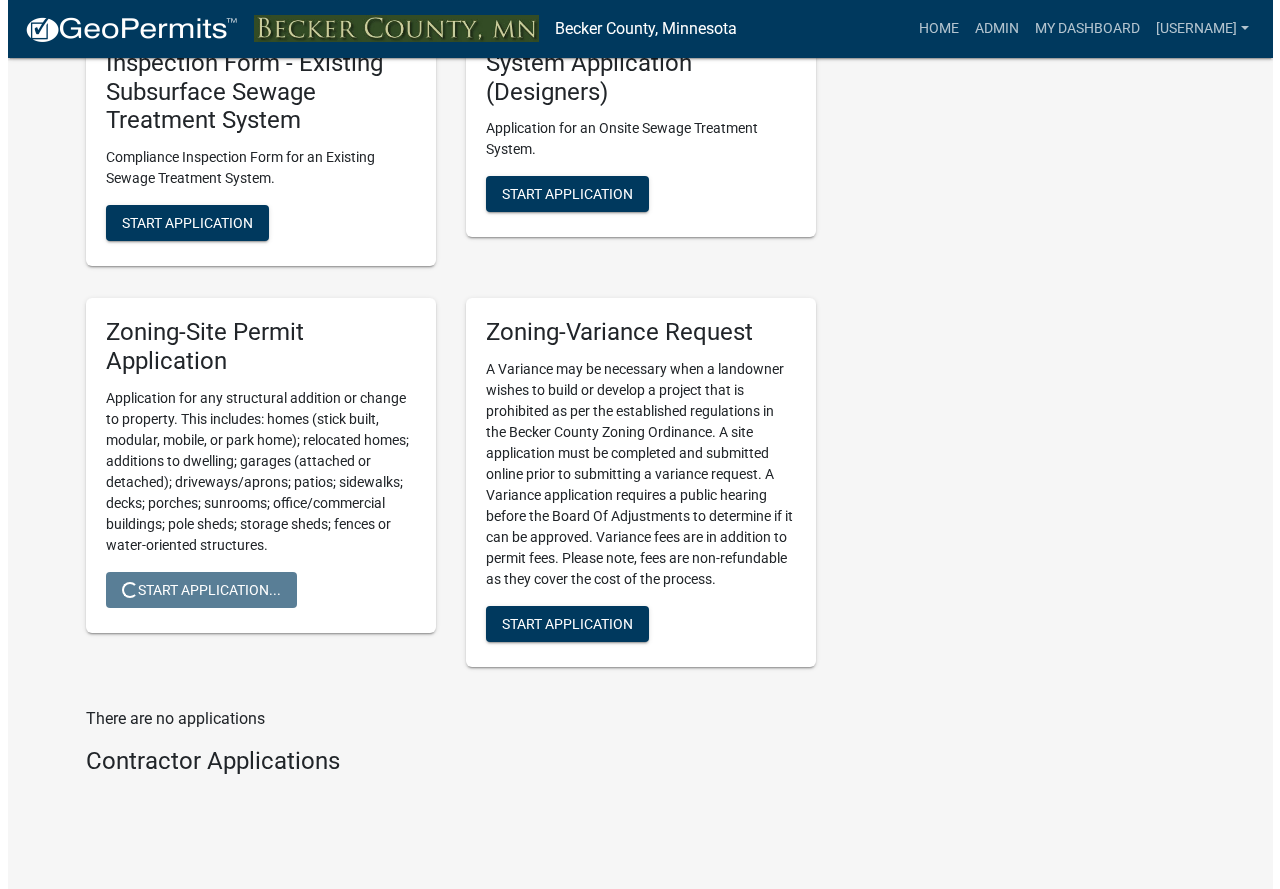 scroll, scrollTop: 0, scrollLeft: 0, axis: both 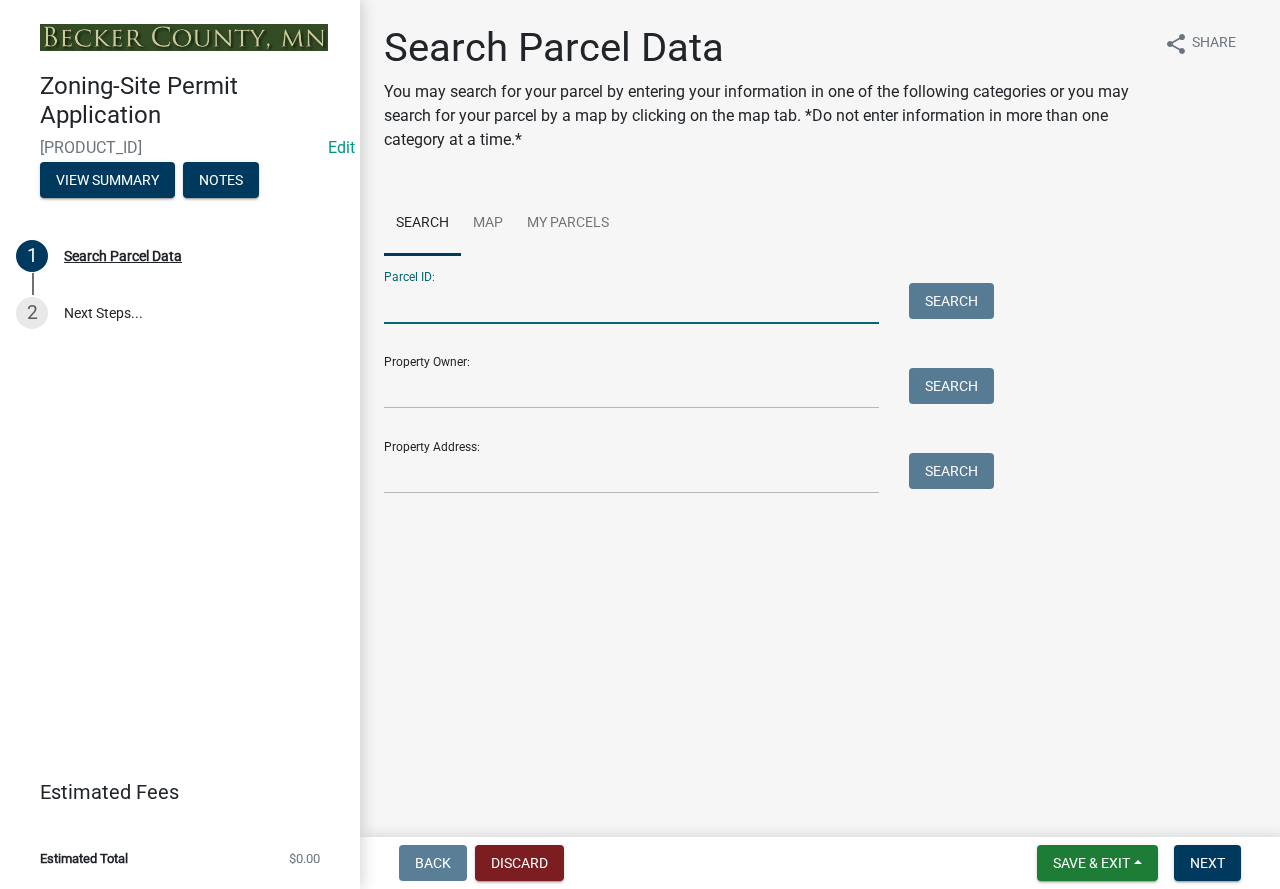 paste on "[PHONE]" 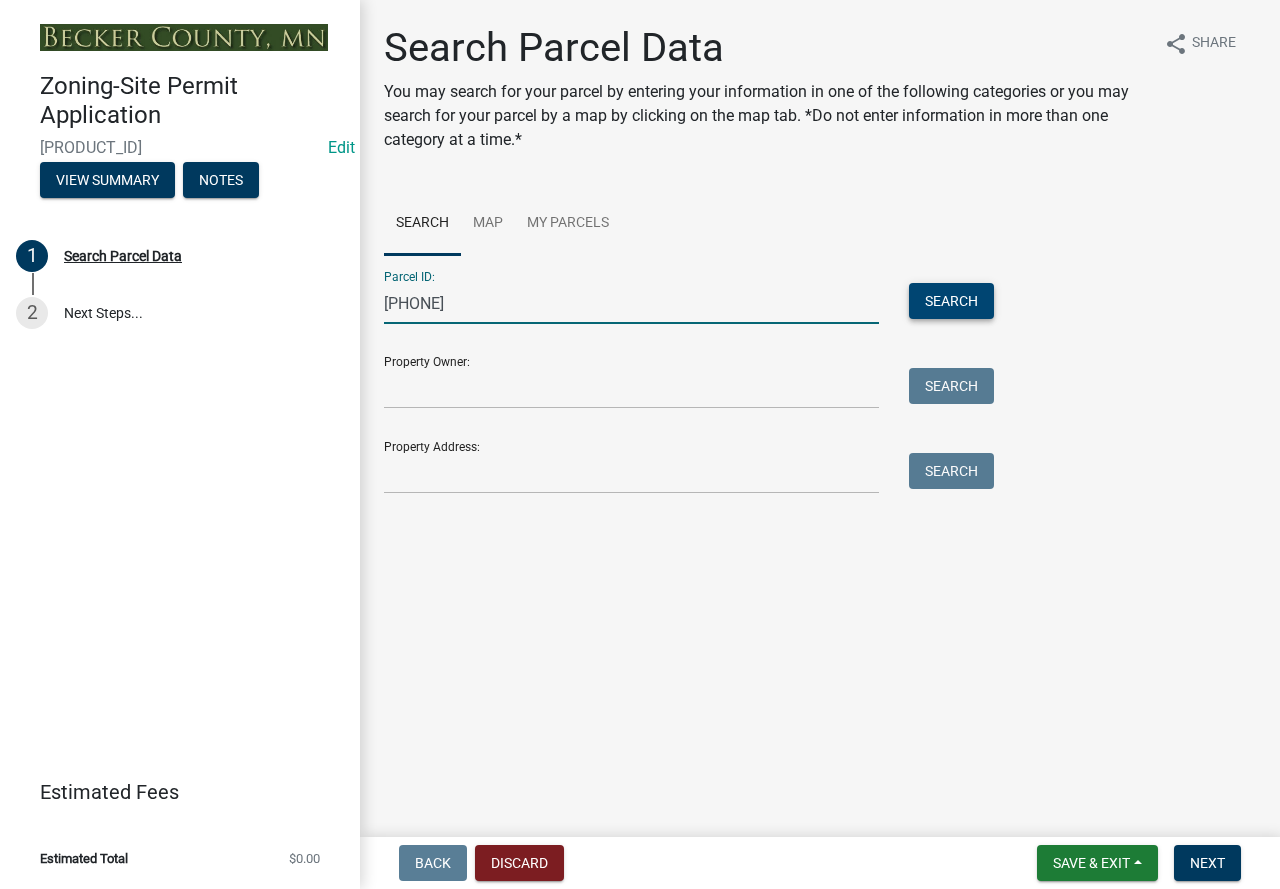 type on "[PHONE]" 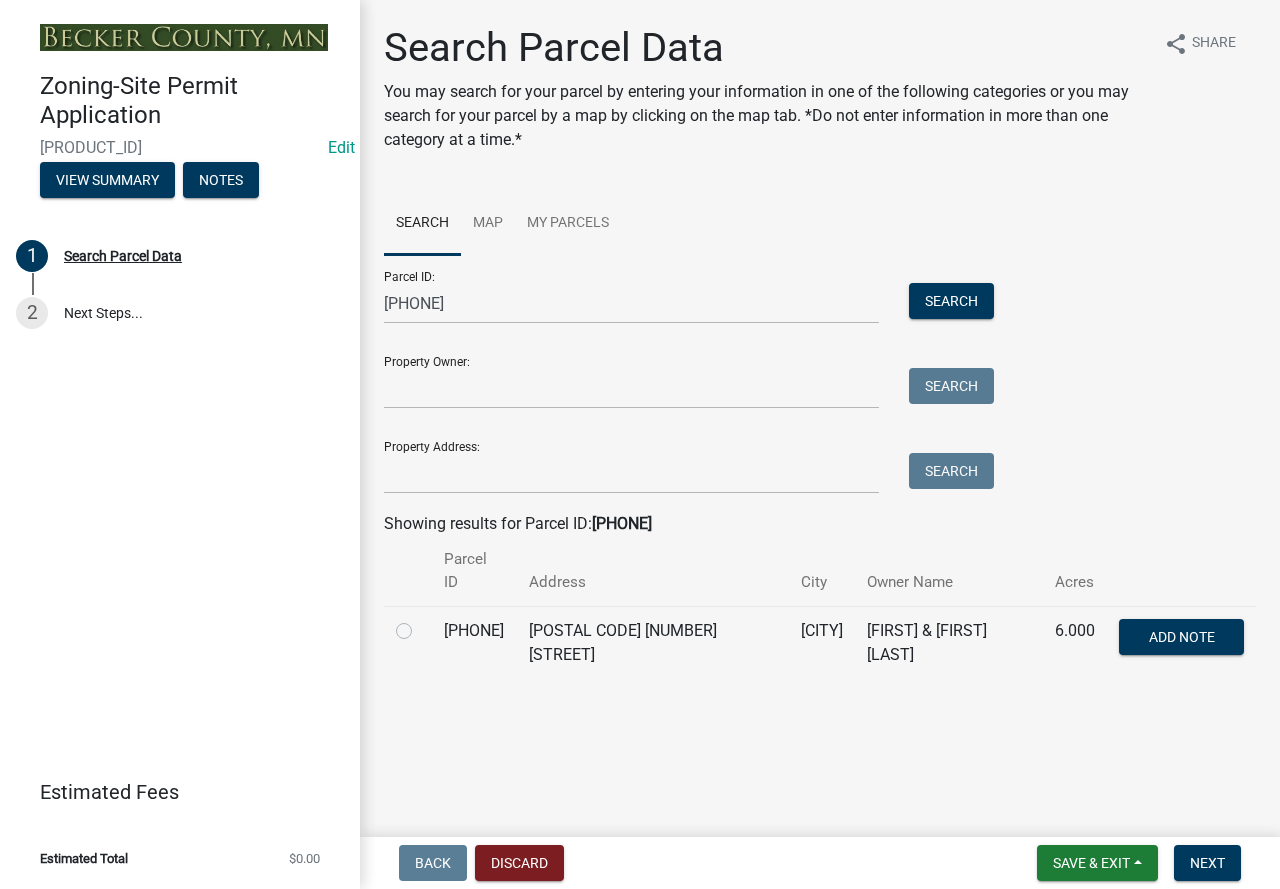 click 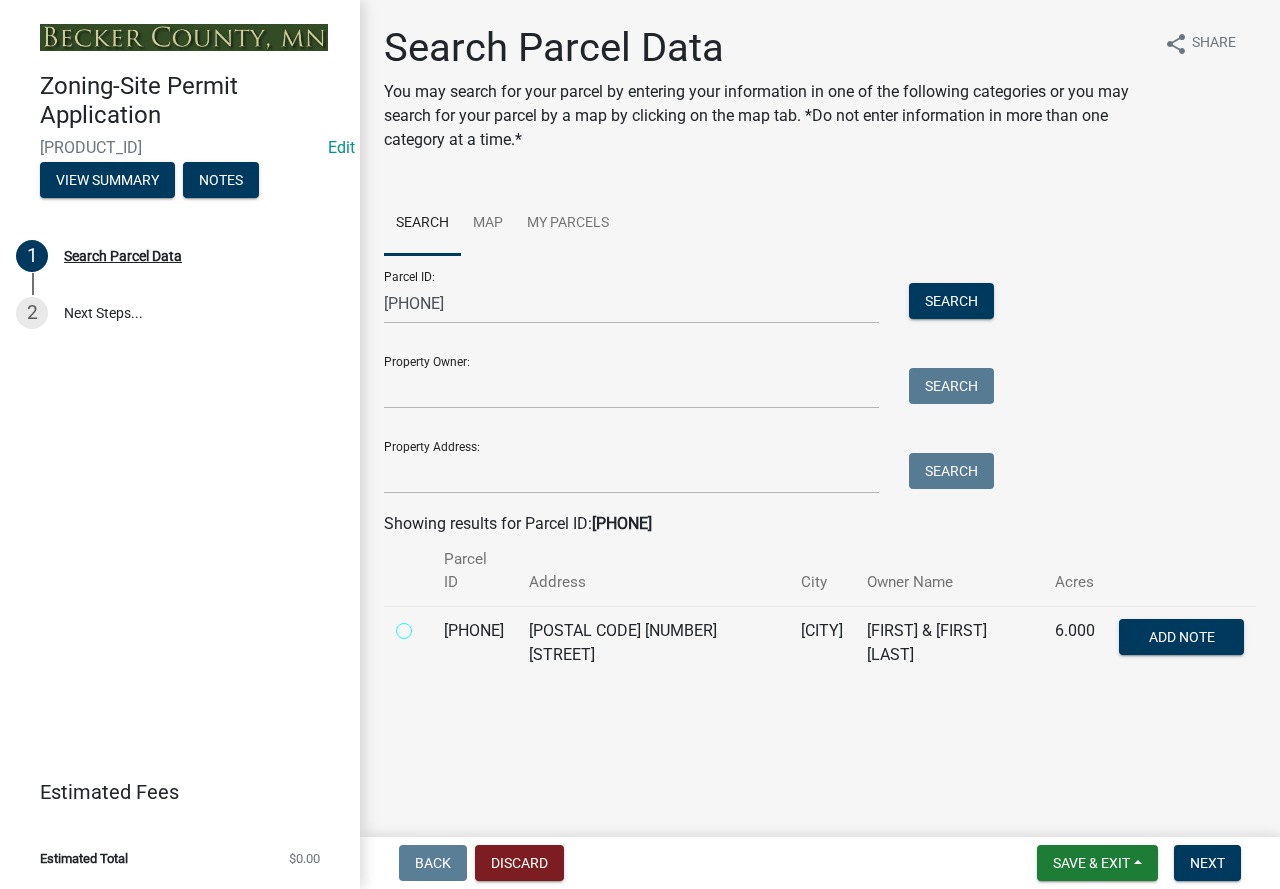 click at bounding box center [426, 625] 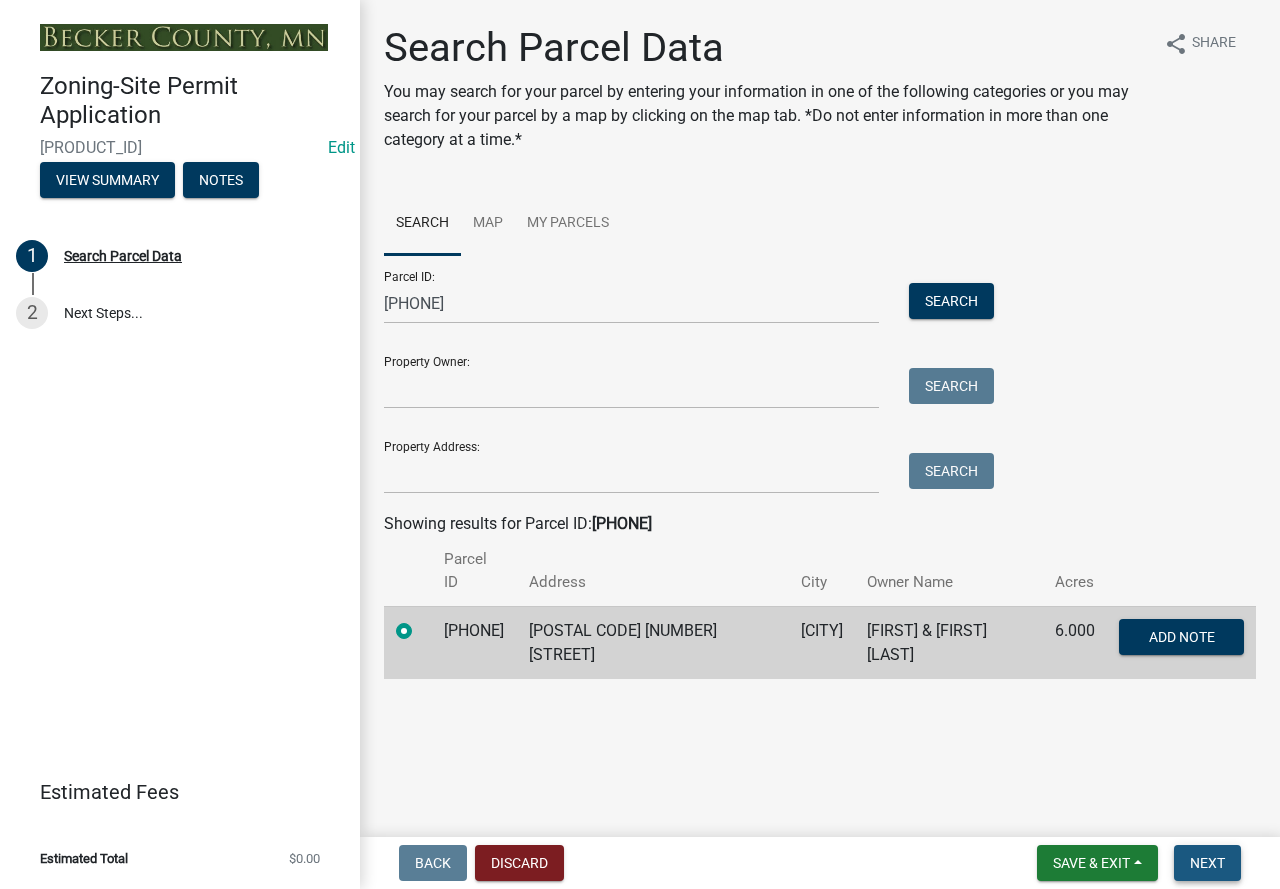 click on "Next" at bounding box center [1207, 863] 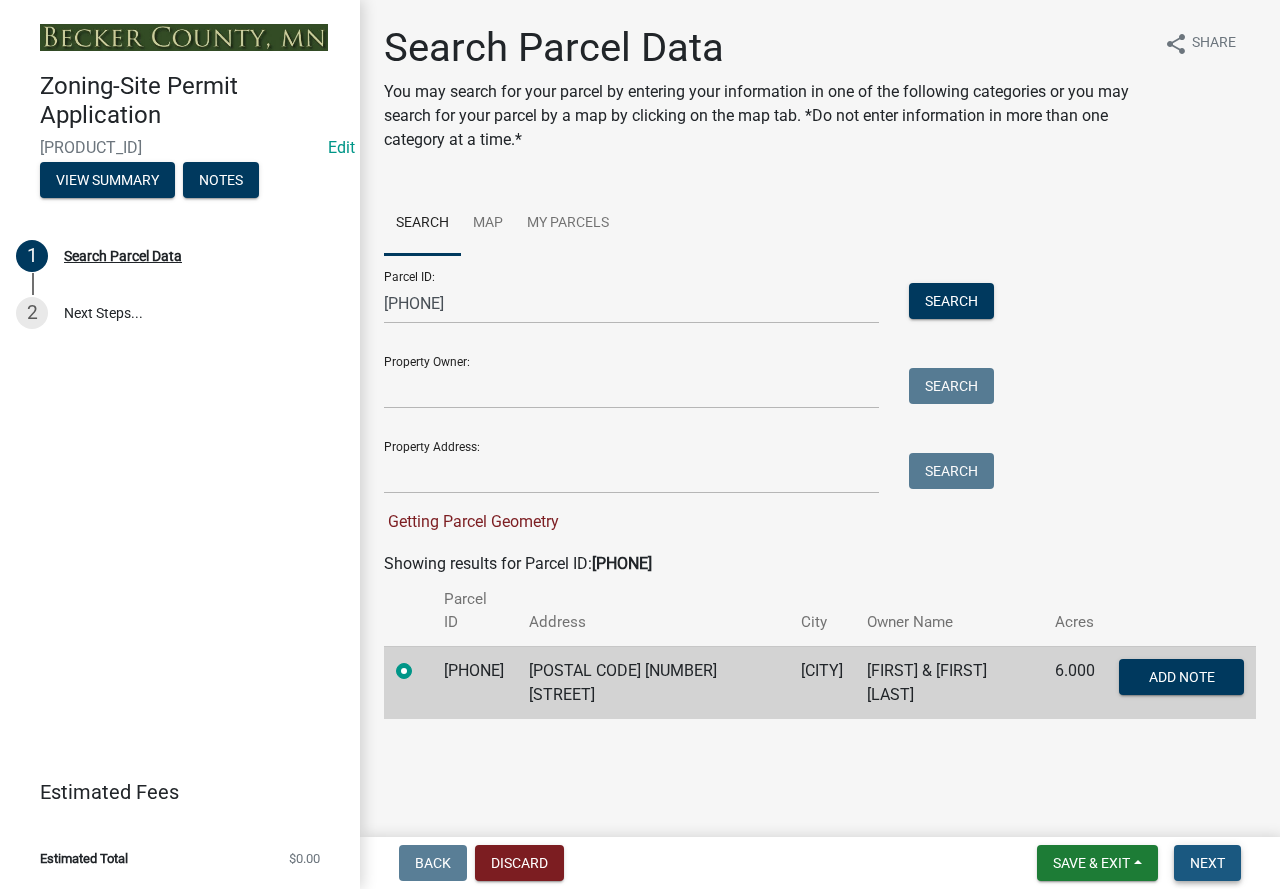 click on "Next" at bounding box center (1207, 863) 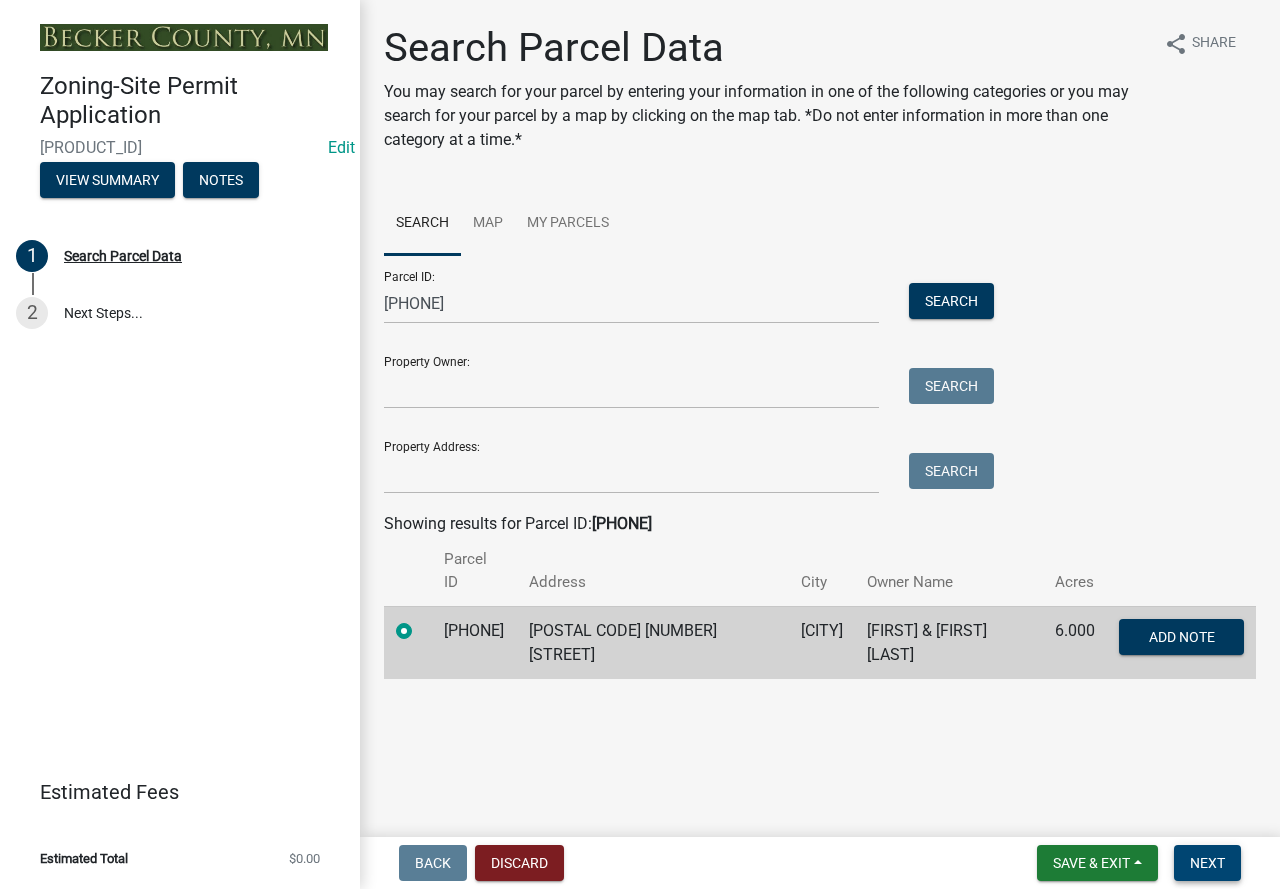 click on "Next" at bounding box center (1207, 863) 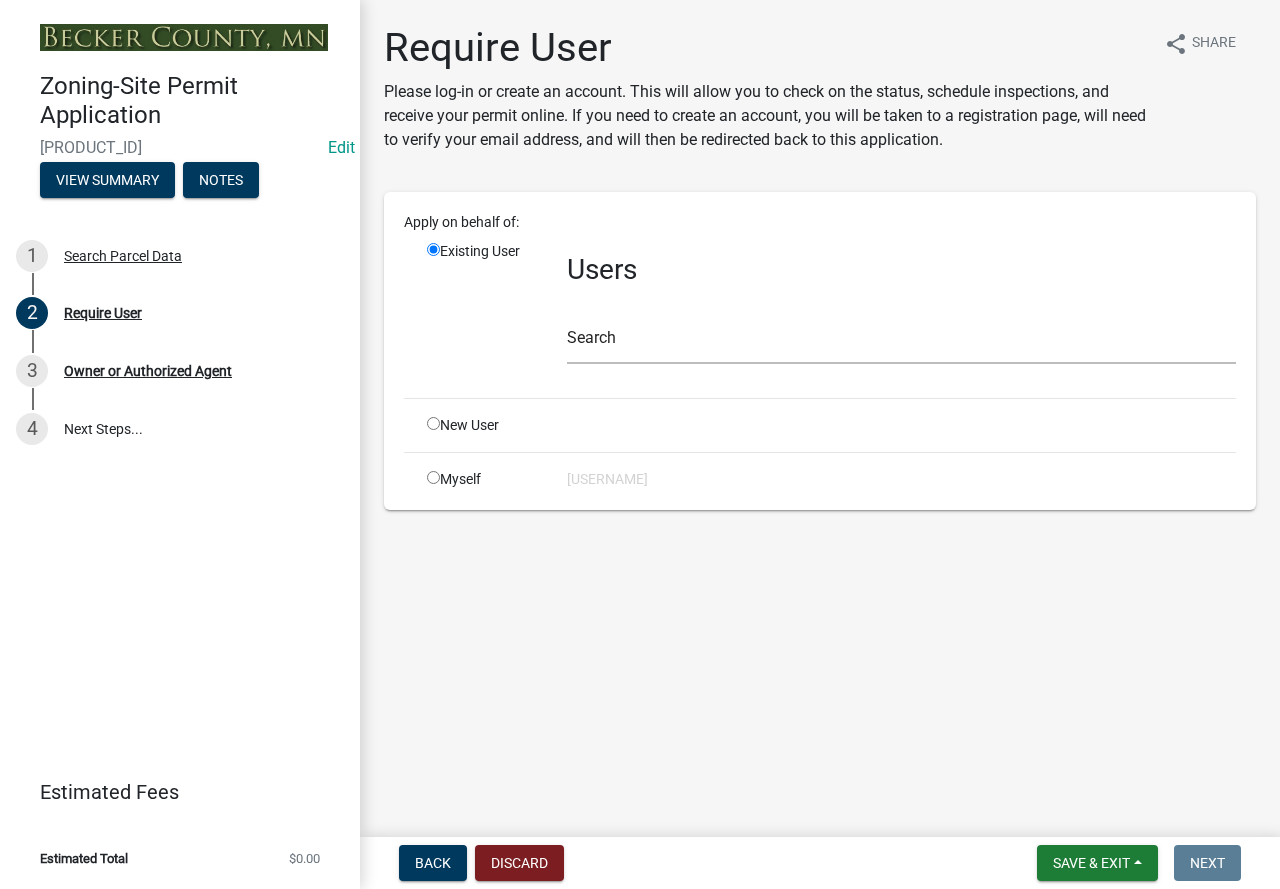 click 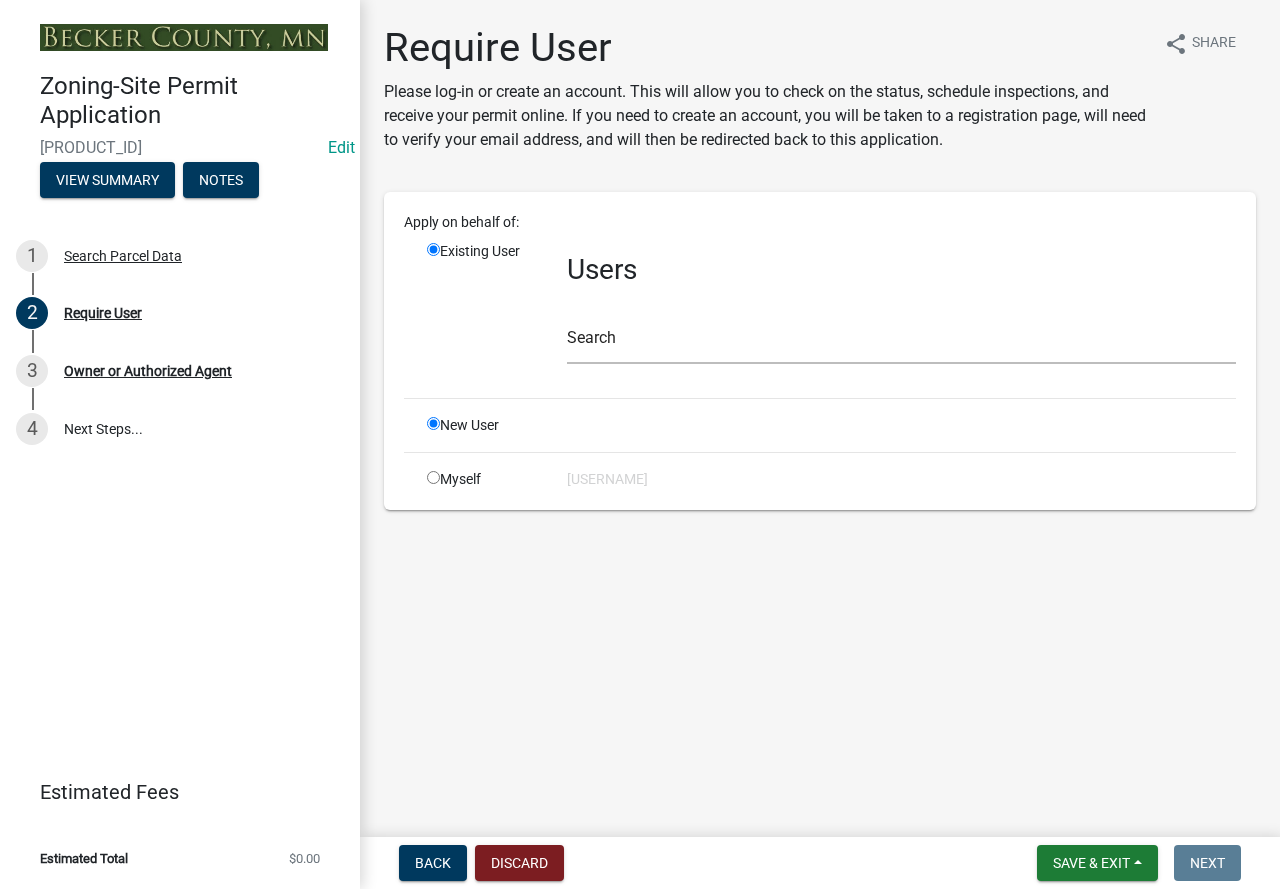 radio on "false" 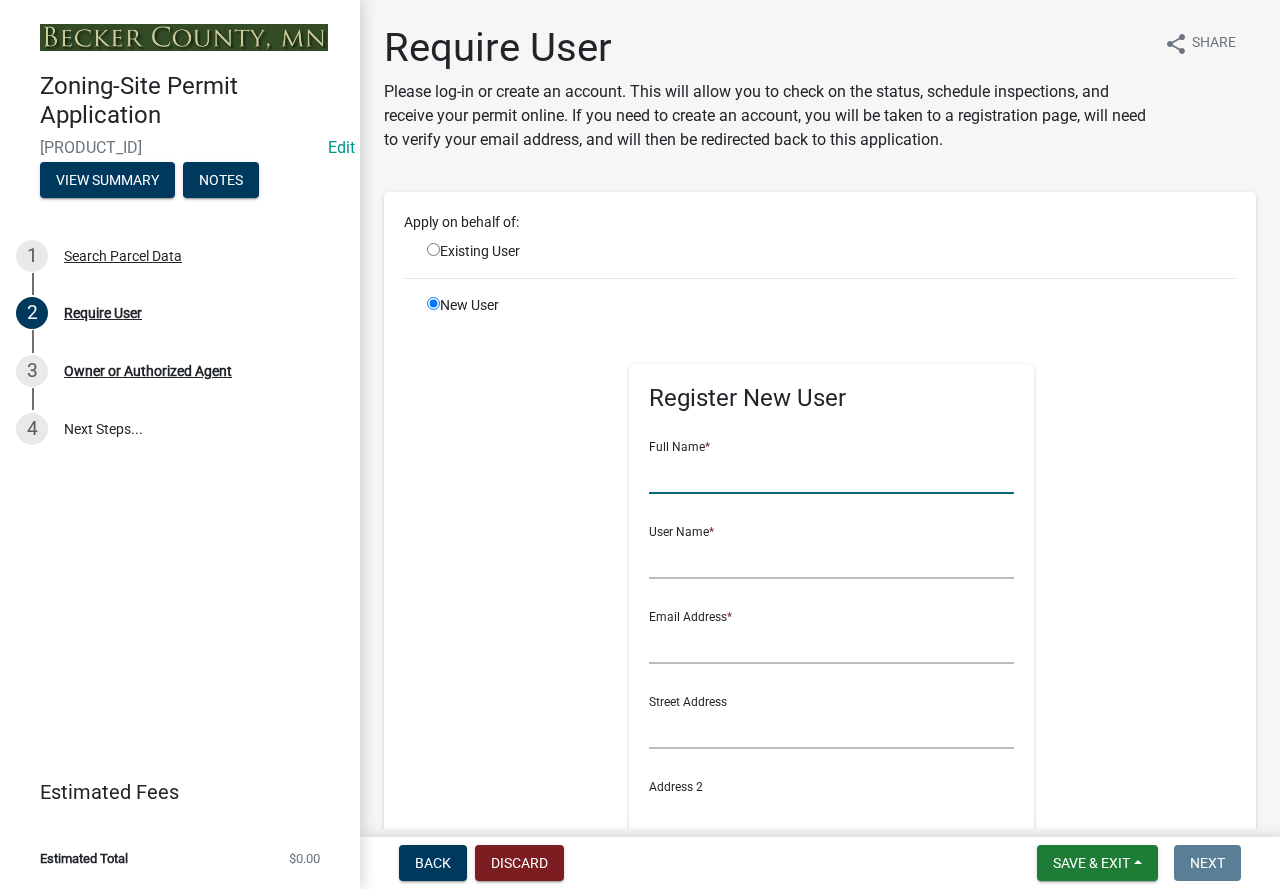 click 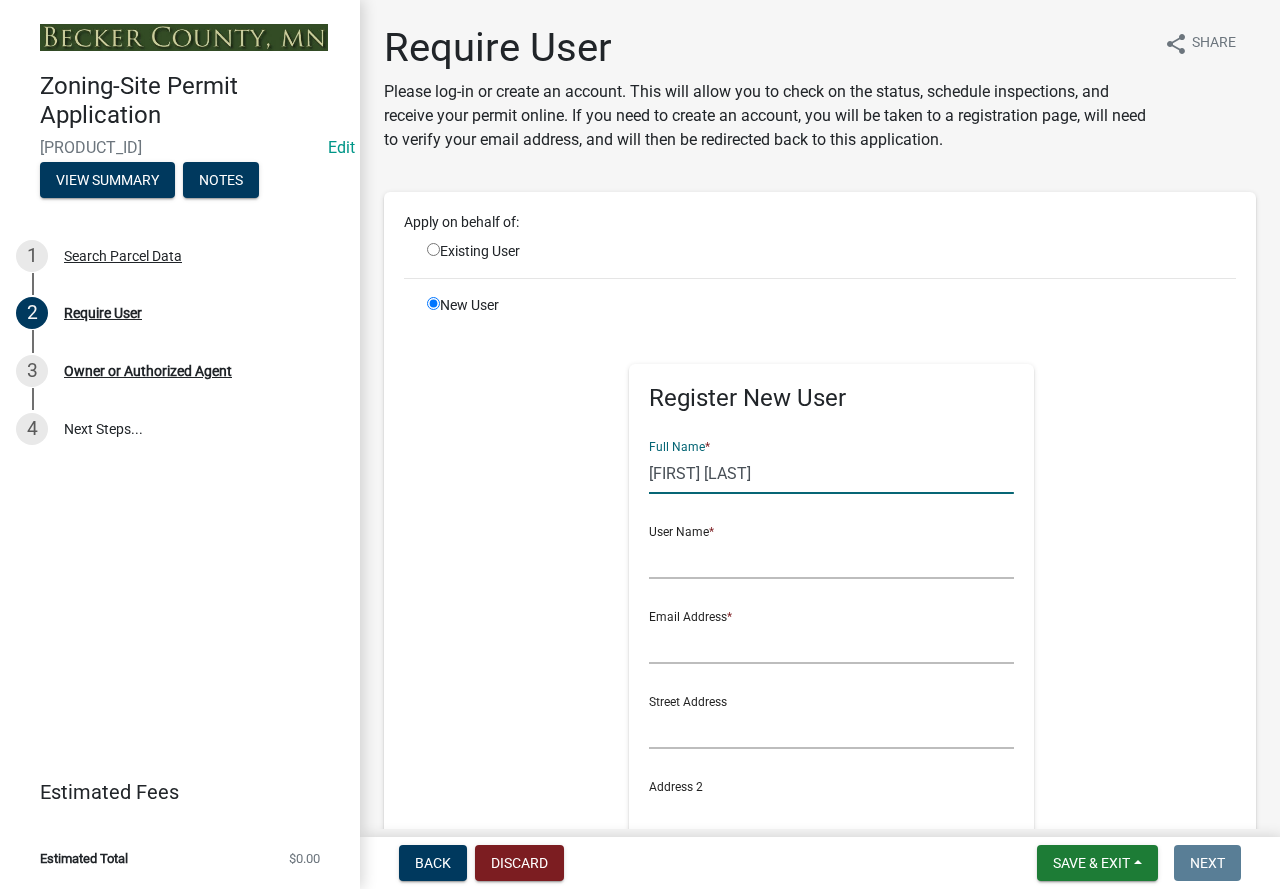 type on "[FIRST] [LAST]" 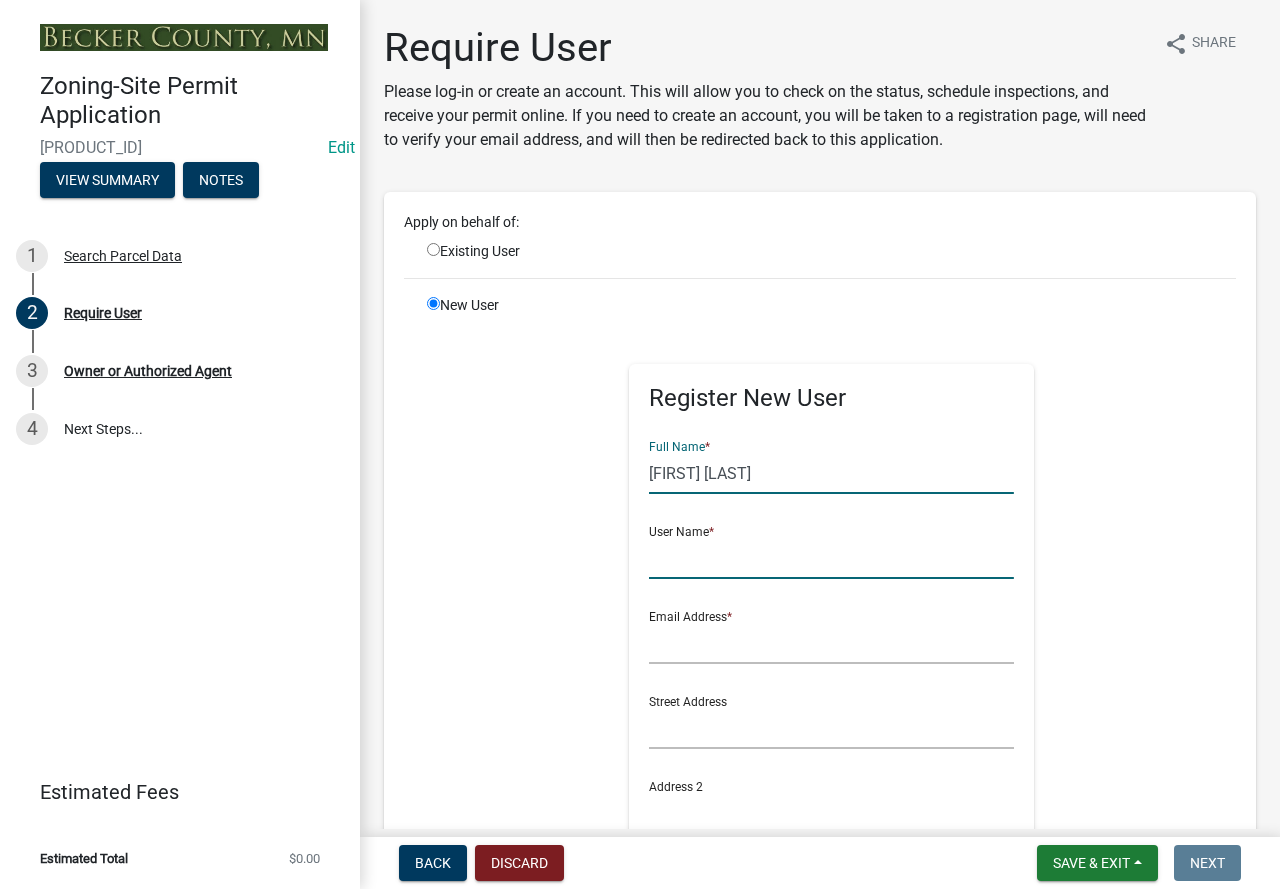 click 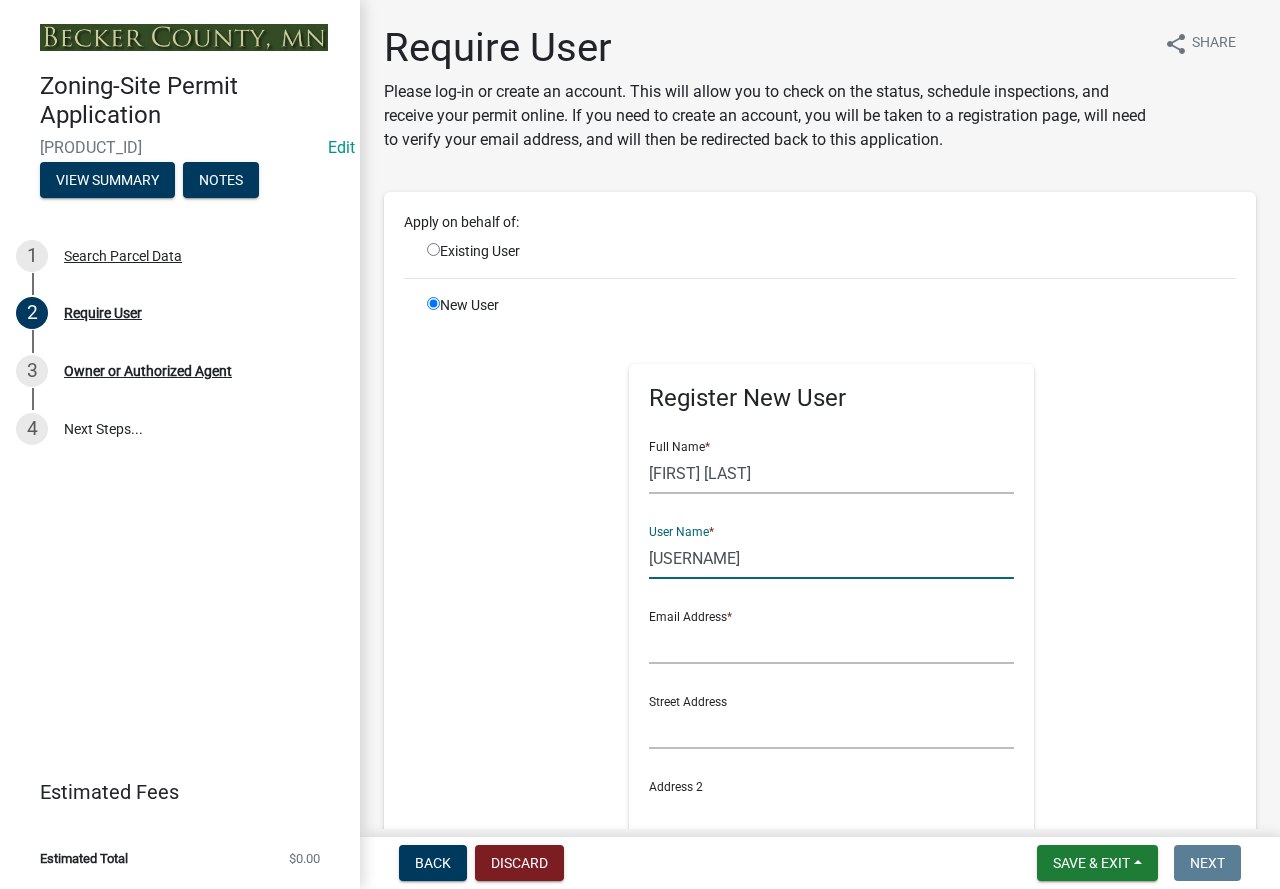 type on "[USERNAME]" 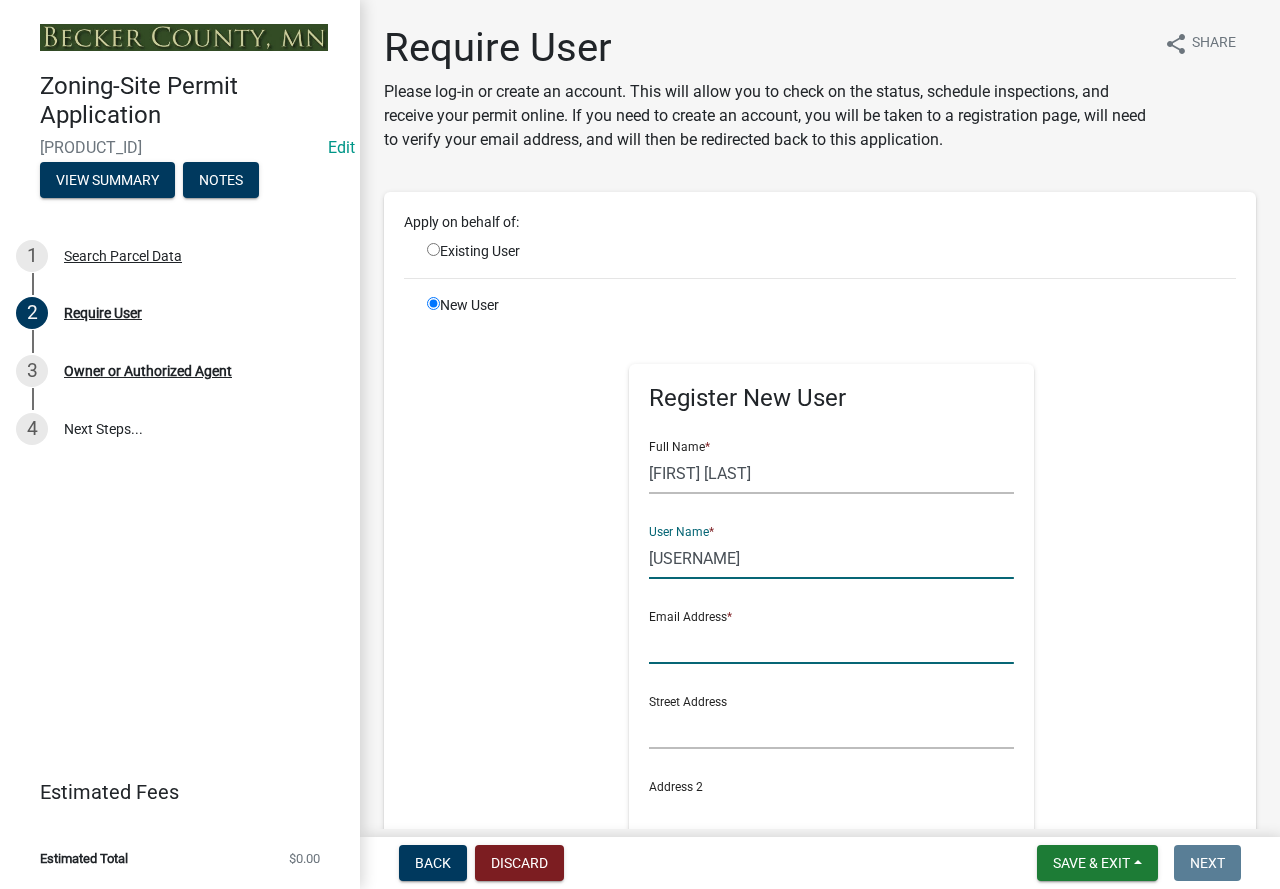 click 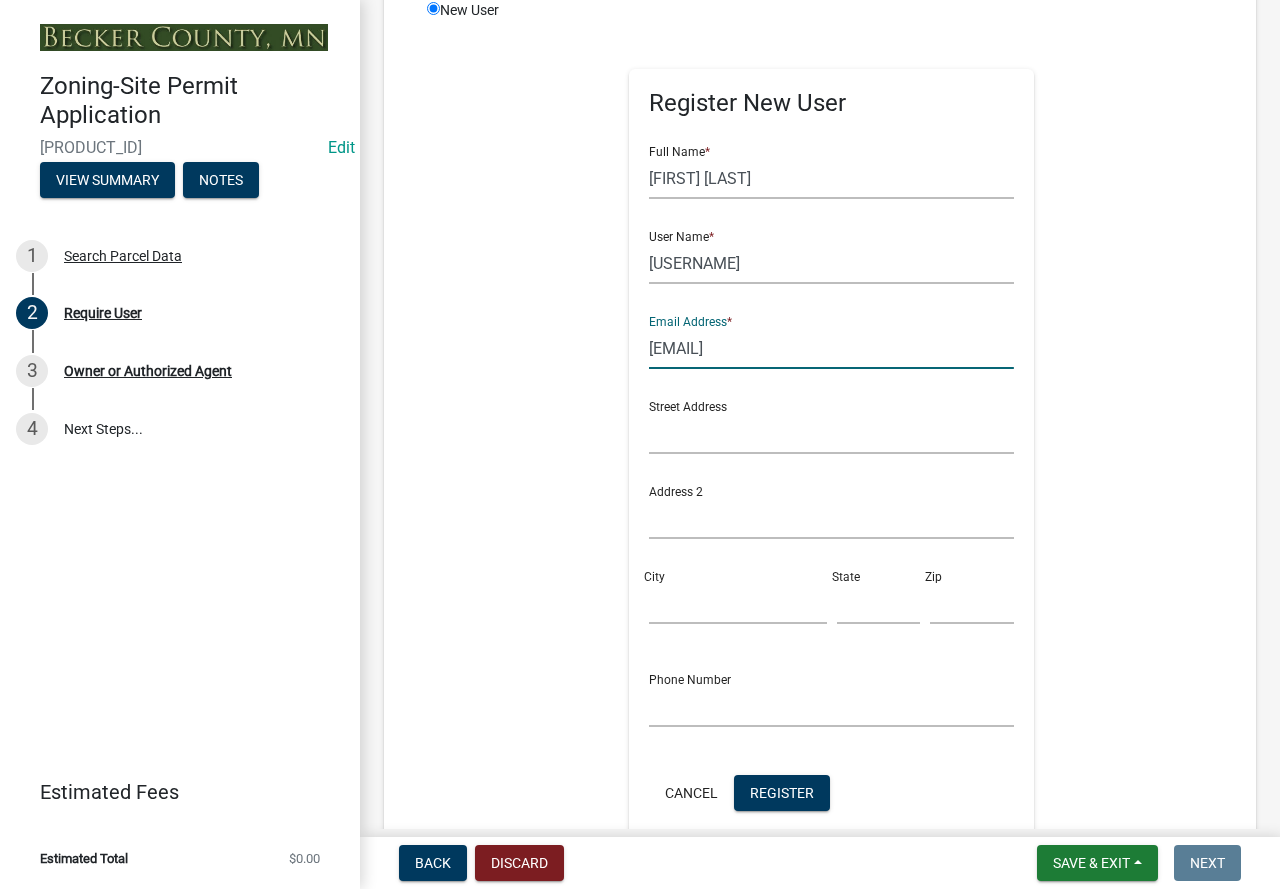 scroll, scrollTop: 300, scrollLeft: 0, axis: vertical 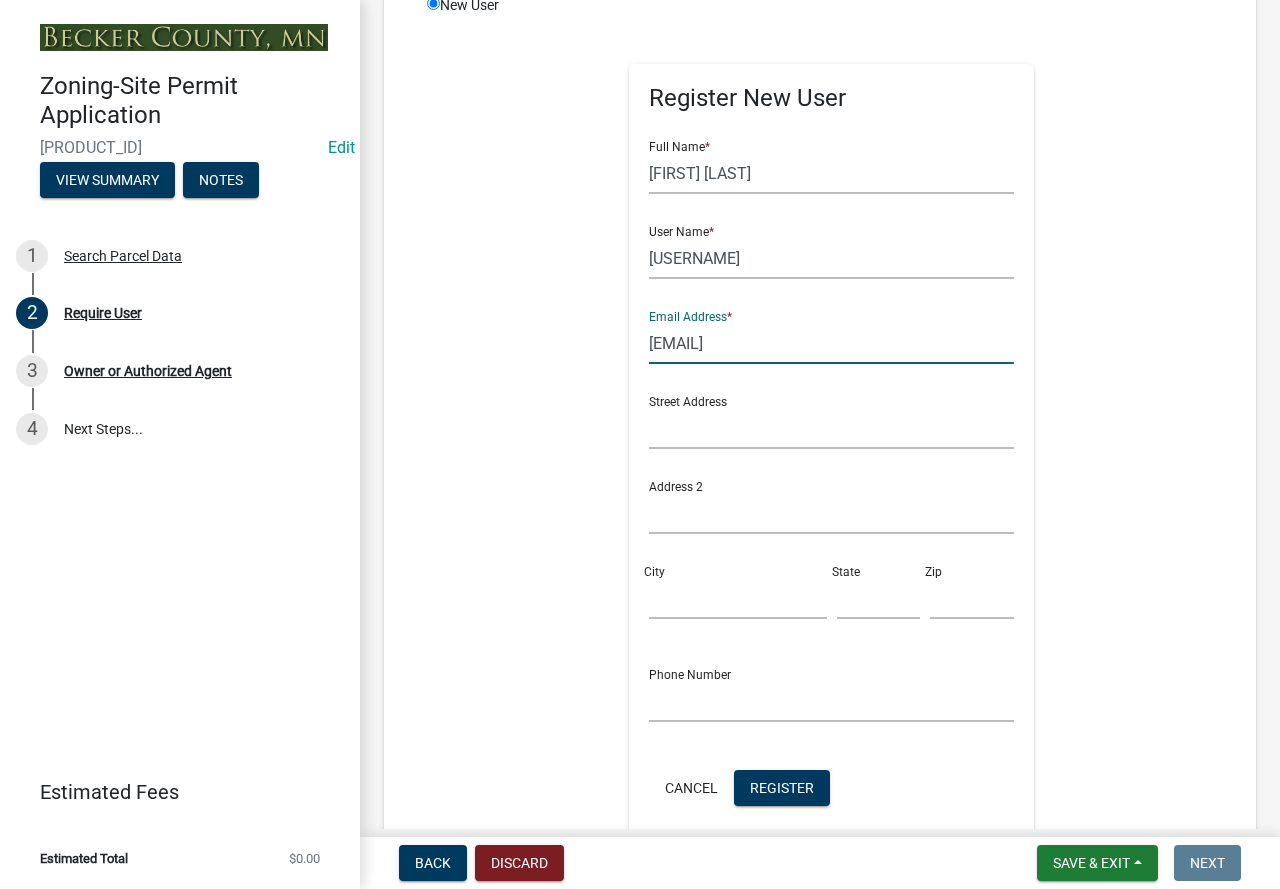 type on "[EMAIL]" 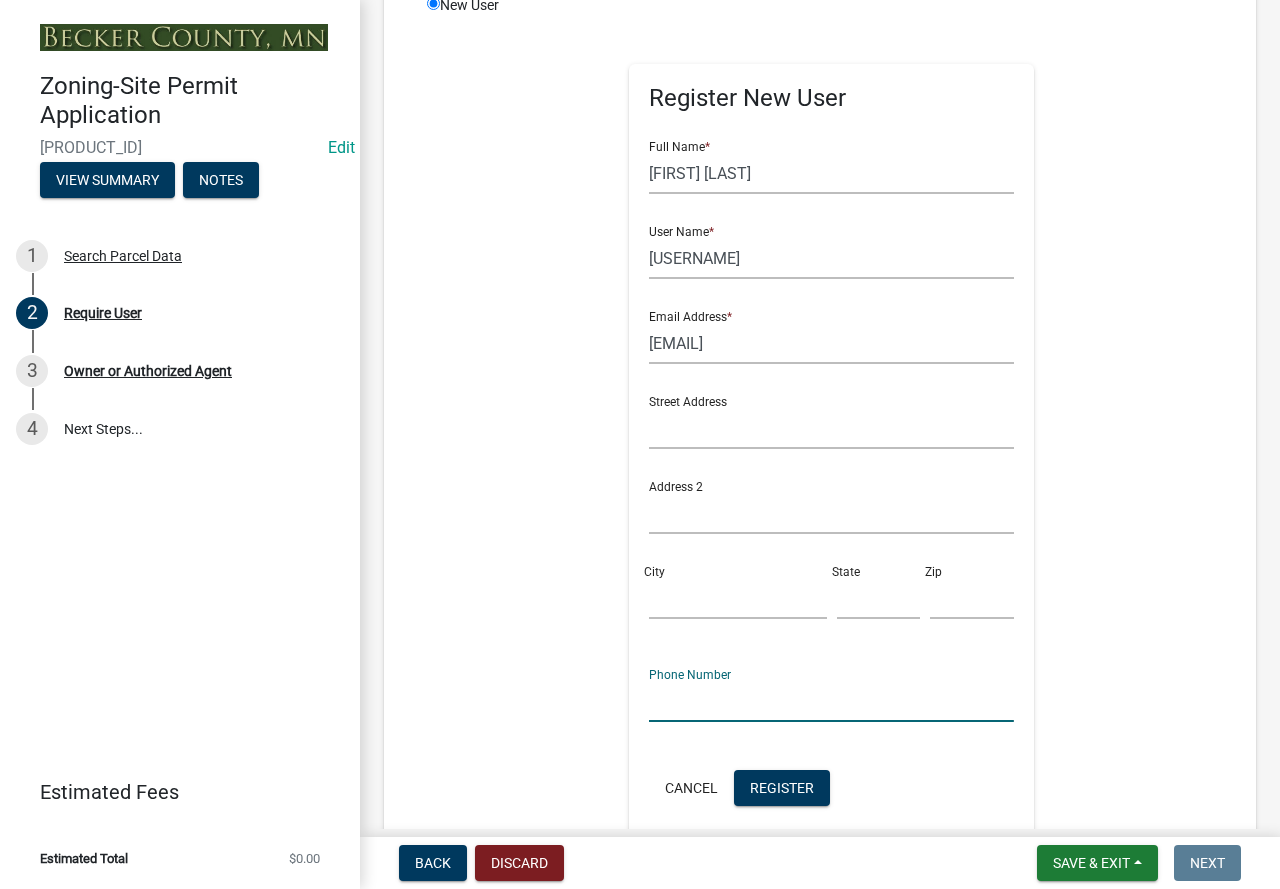 click 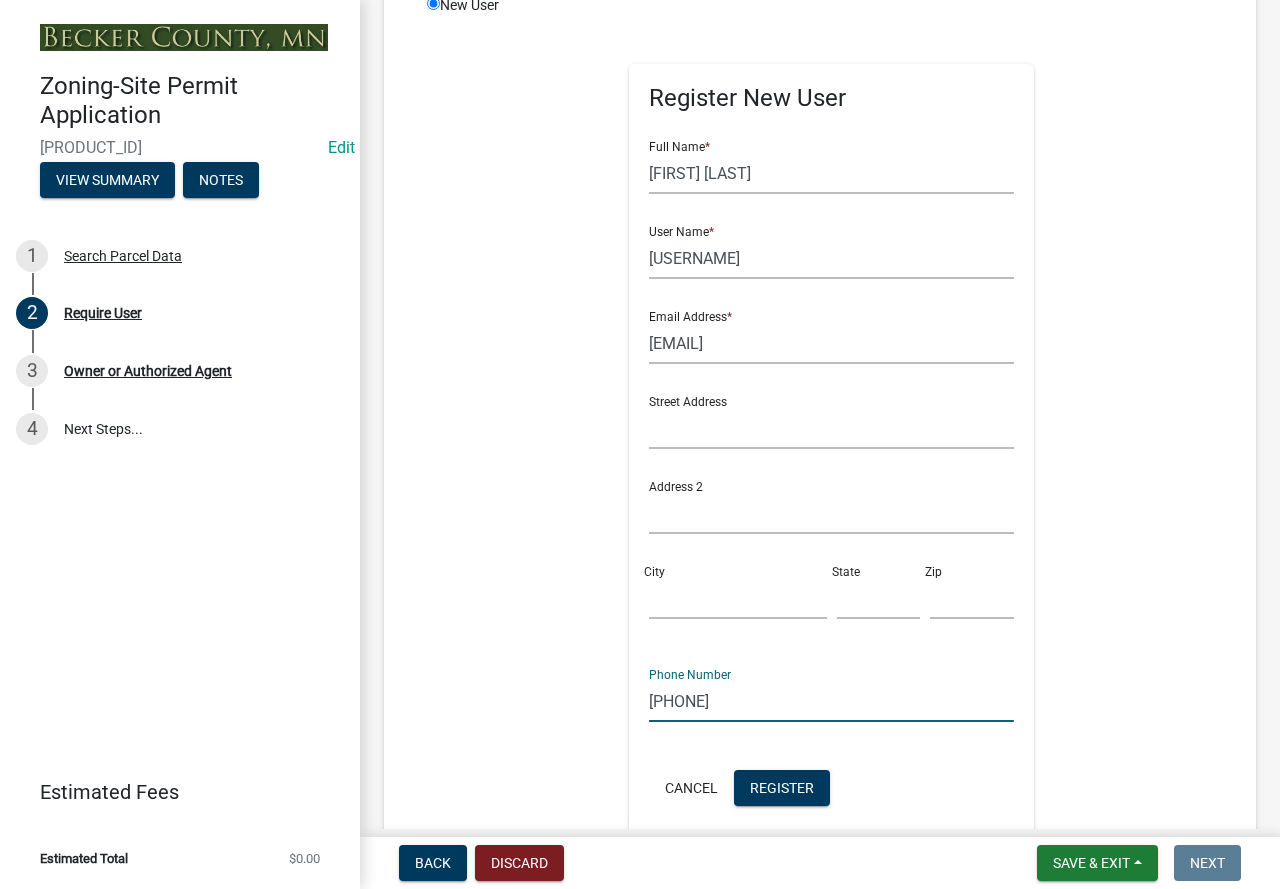 click on "[PHONE]" 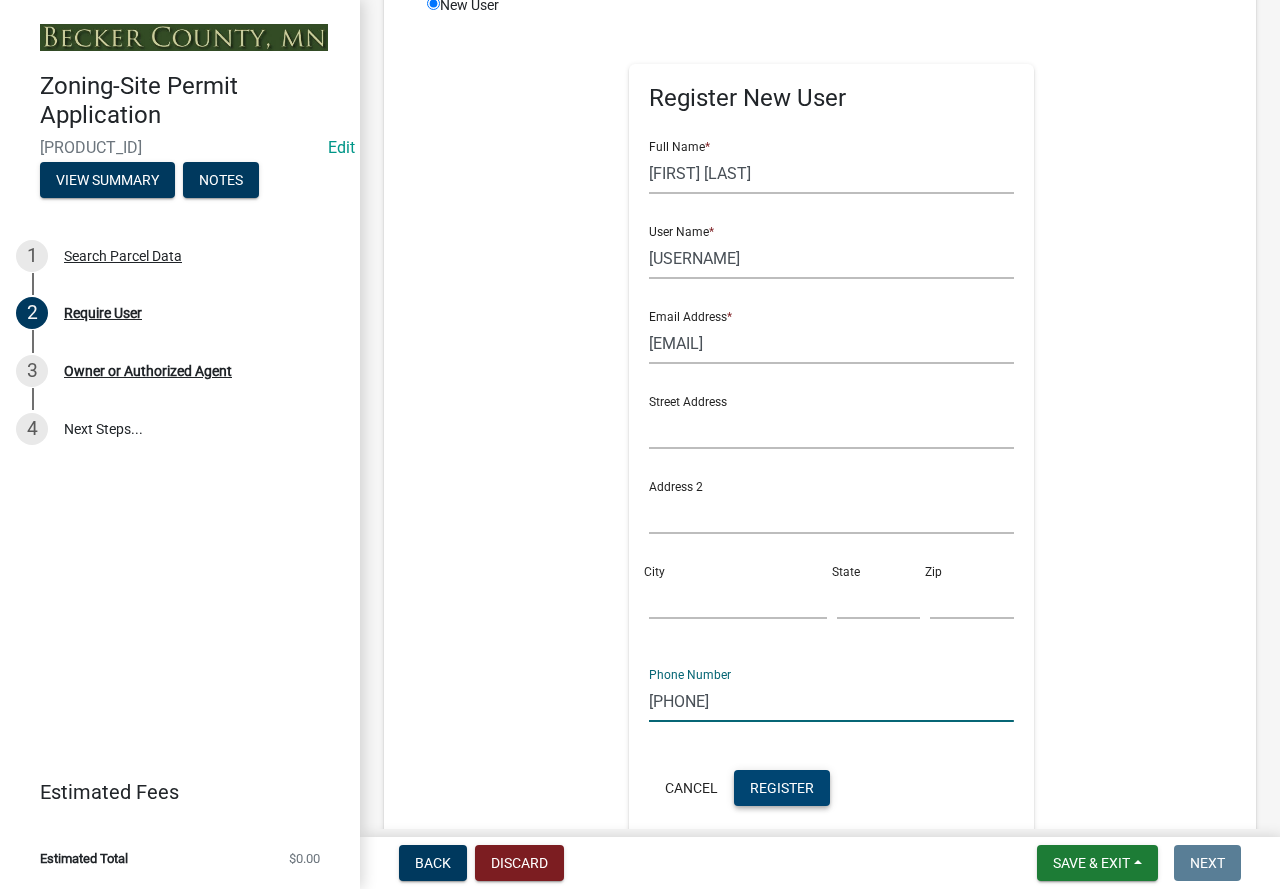 type on "[PHONE]" 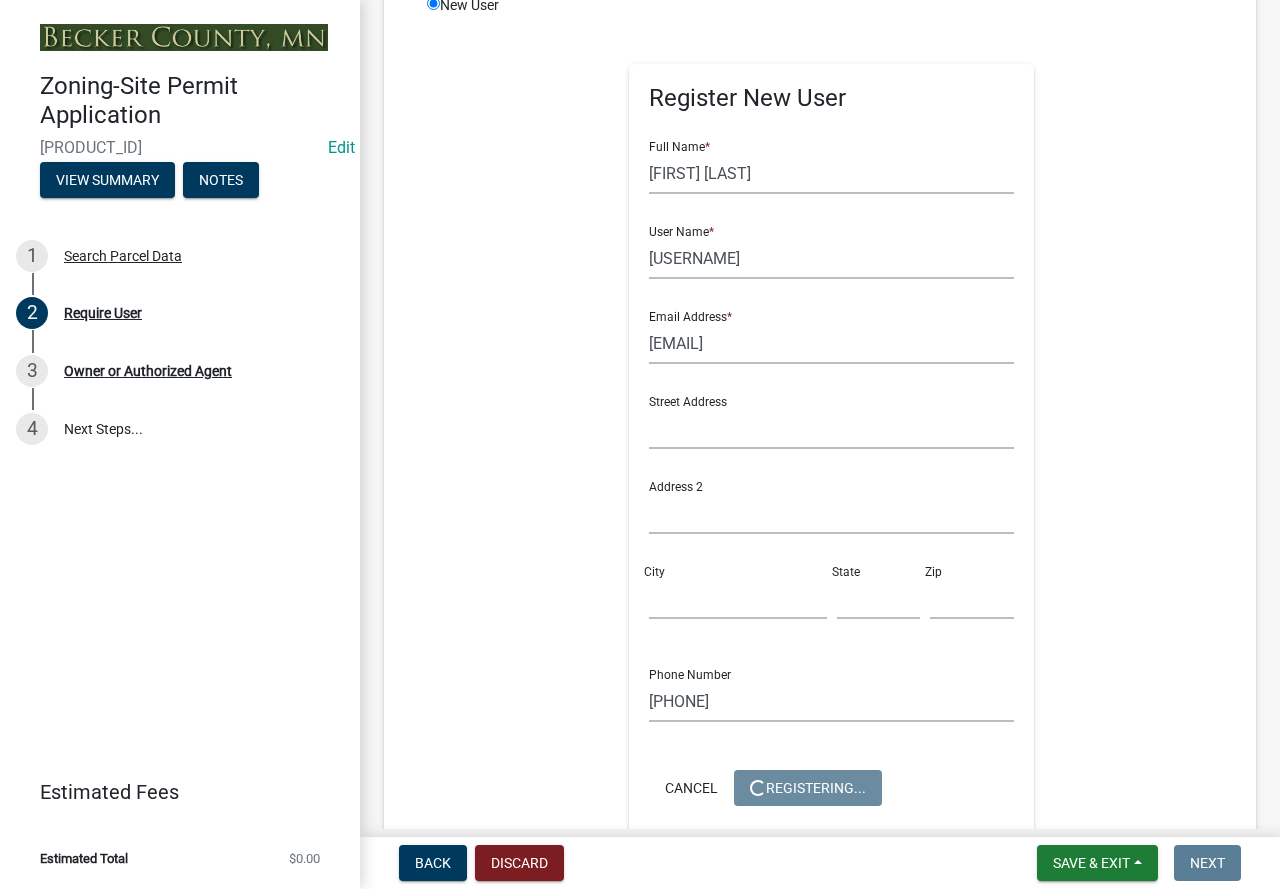 scroll, scrollTop: 0, scrollLeft: 0, axis: both 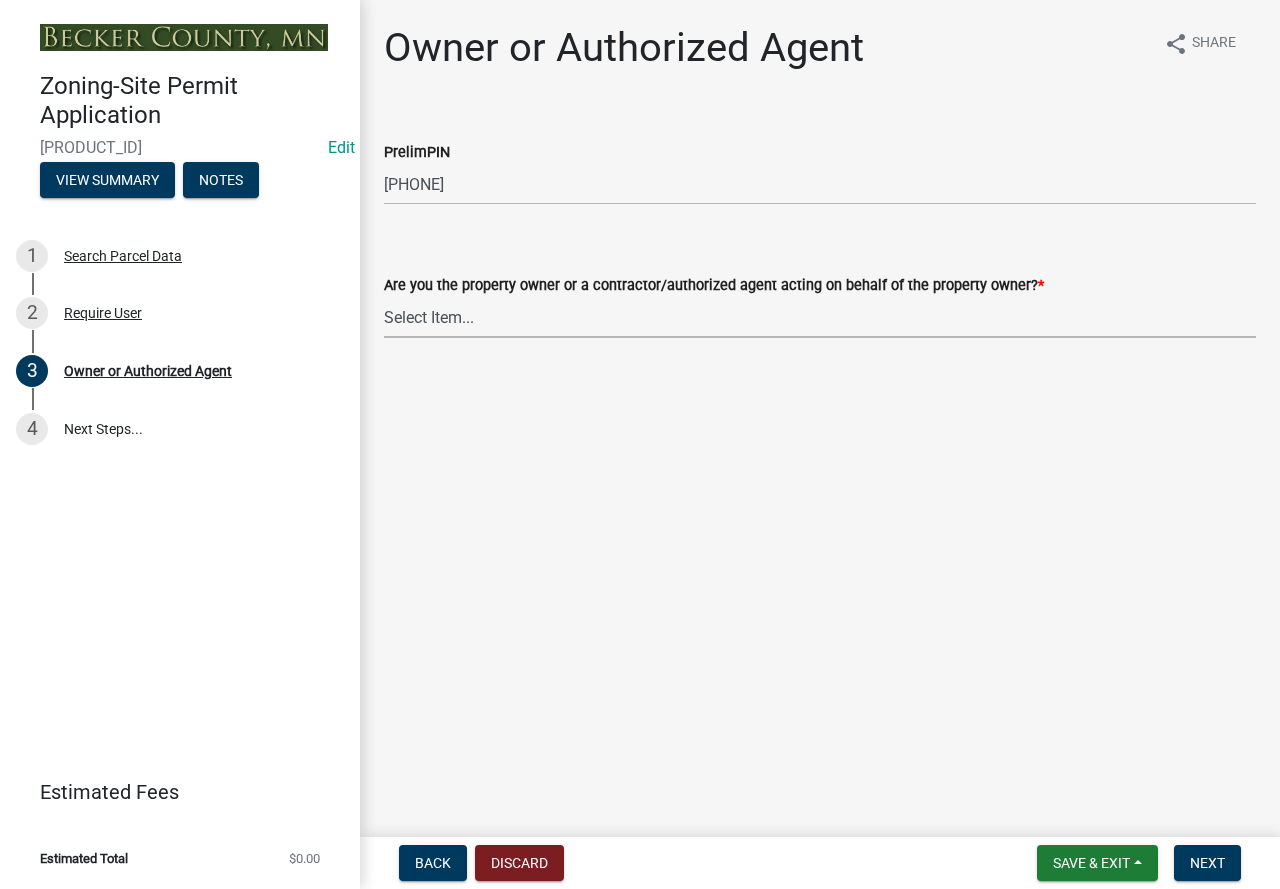 click on "Select Item...   Property Owner   Authorized Agent" at bounding box center [820, 317] 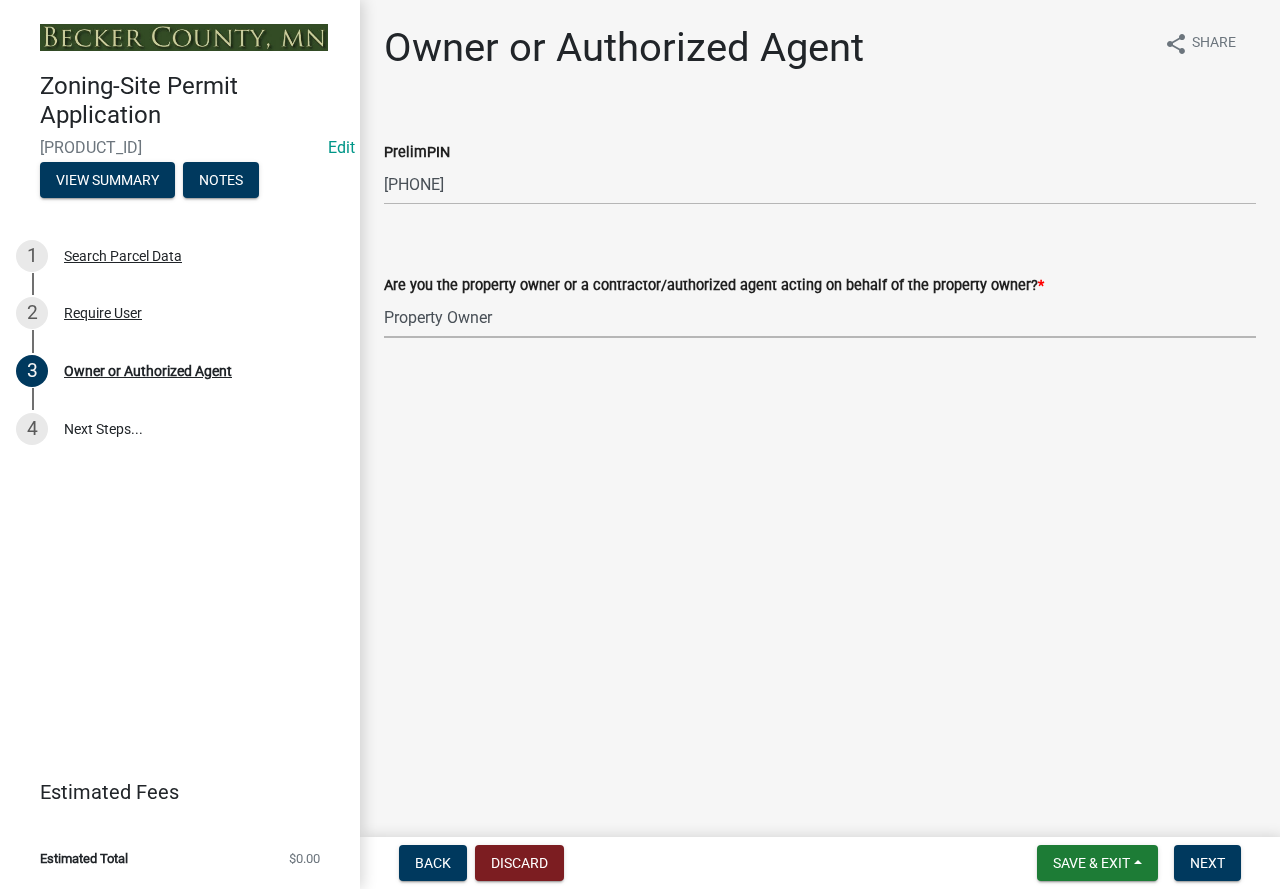 click on "Select Item...   Property Owner   Authorized Agent" at bounding box center (820, 317) 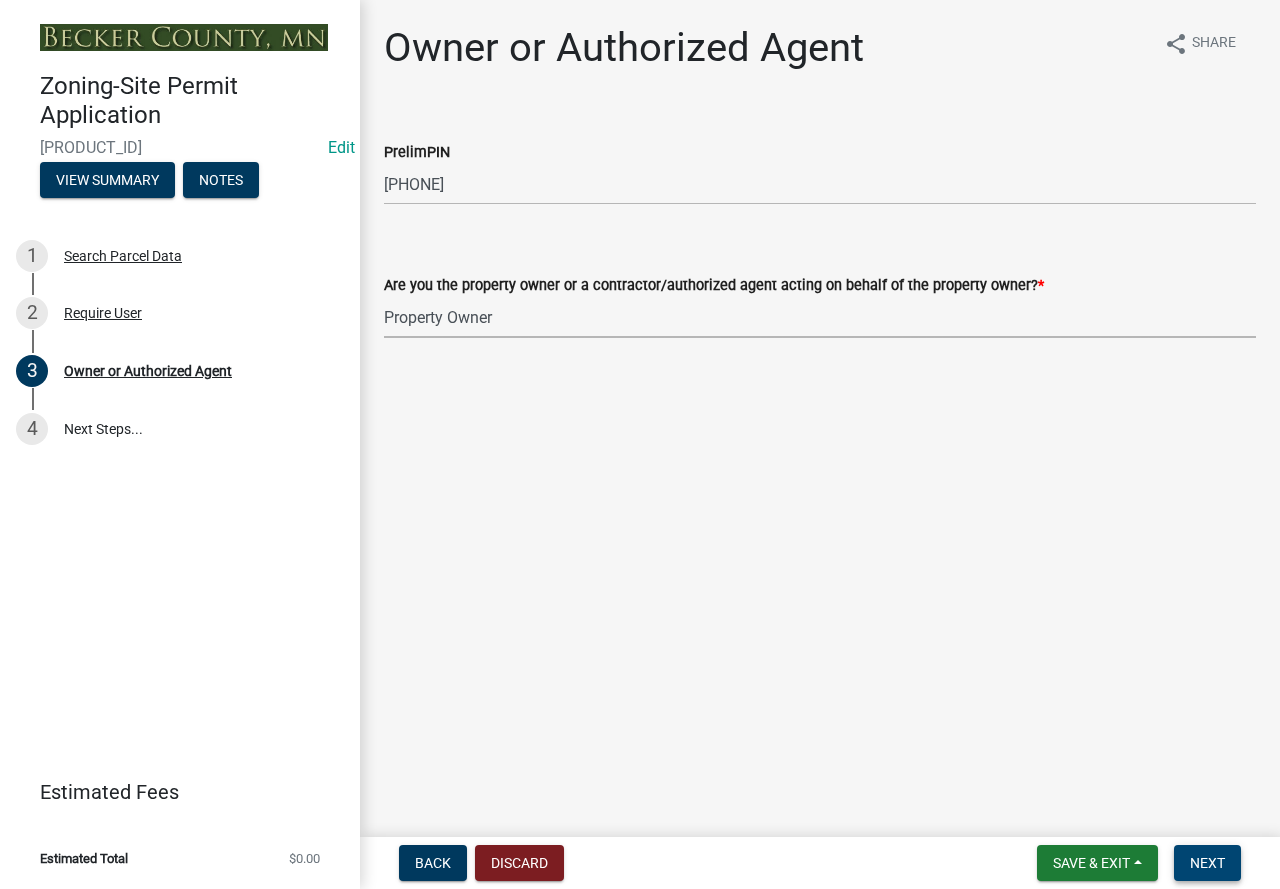 click on "Next" at bounding box center [1207, 863] 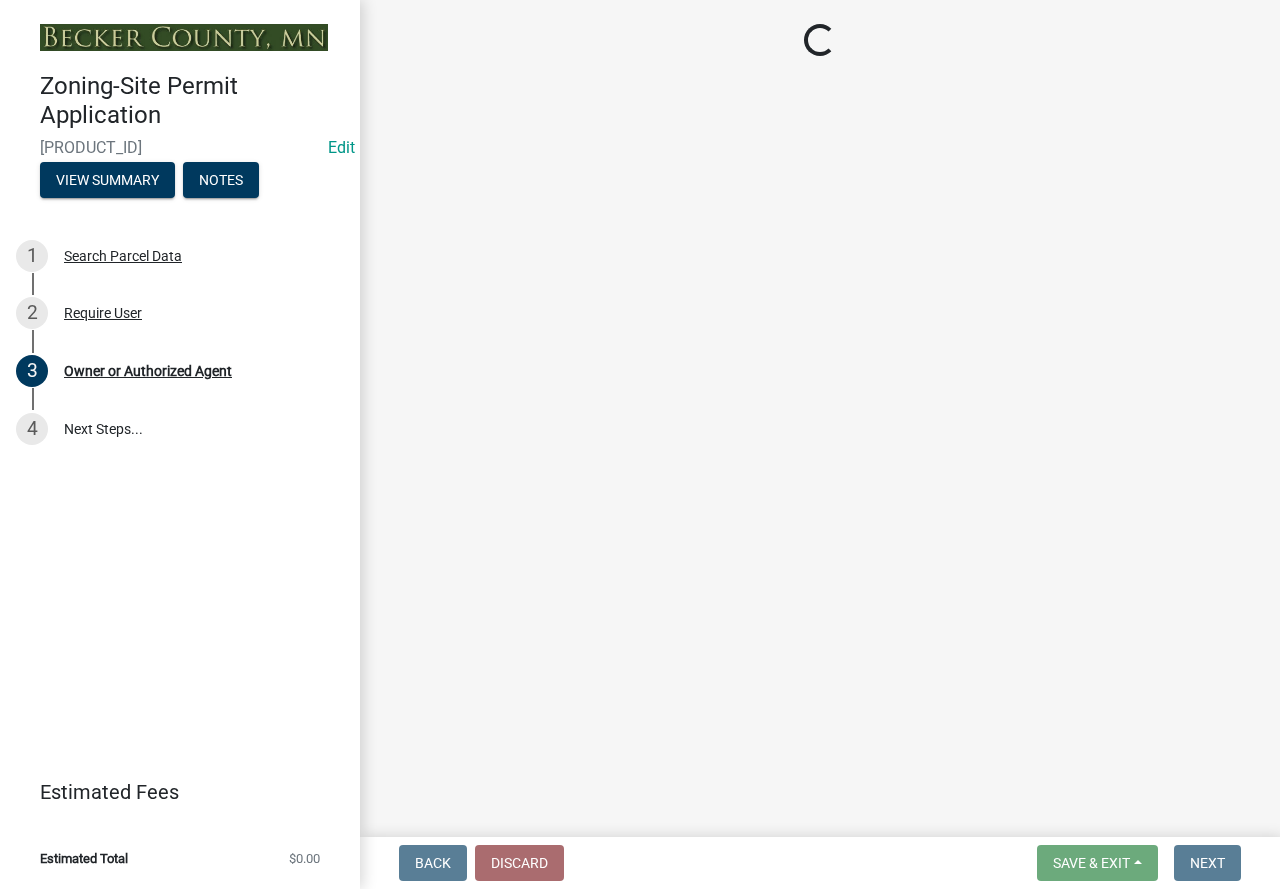 select on "aea05cec-4b30-44a4-8e5c-9d9ca1404b75" 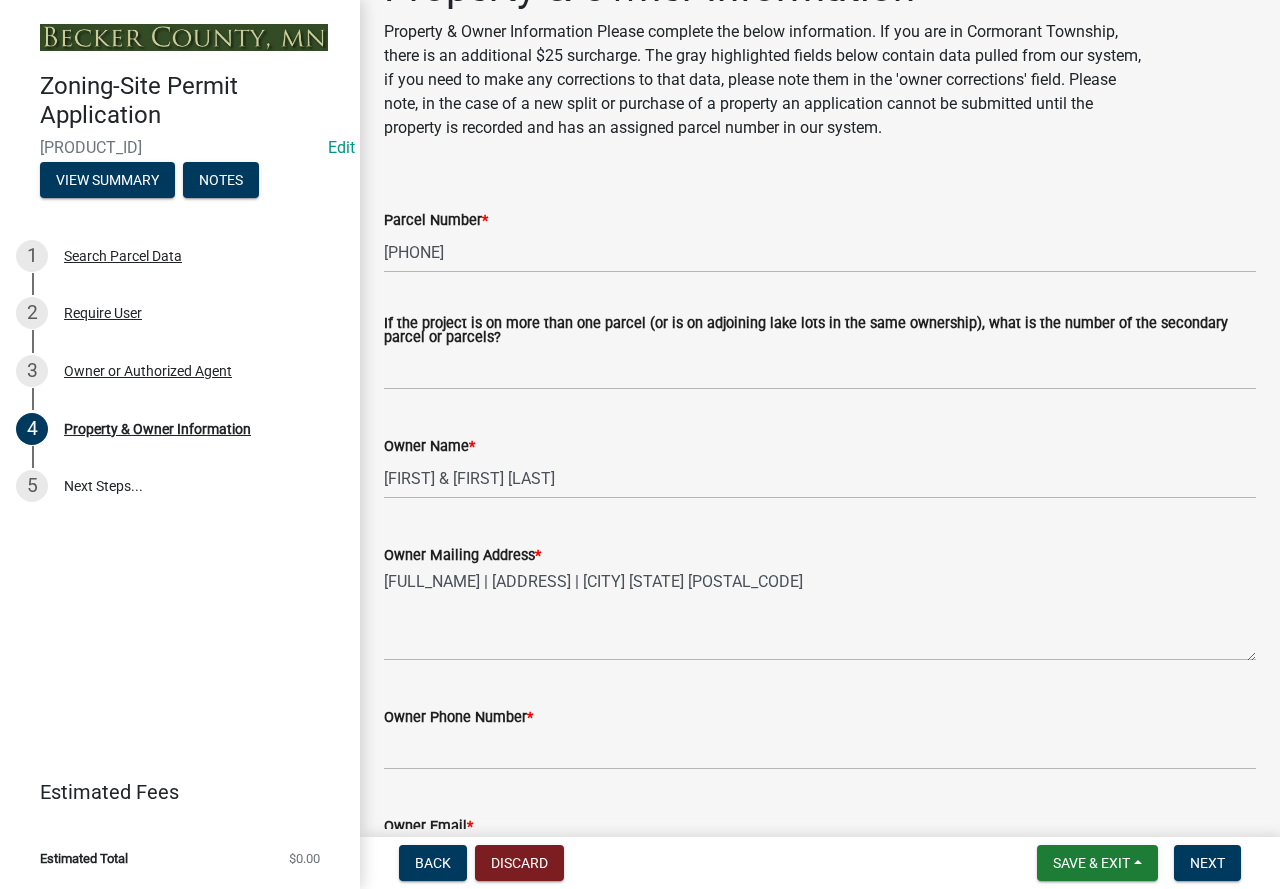 scroll, scrollTop: 200, scrollLeft: 0, axis: vertical 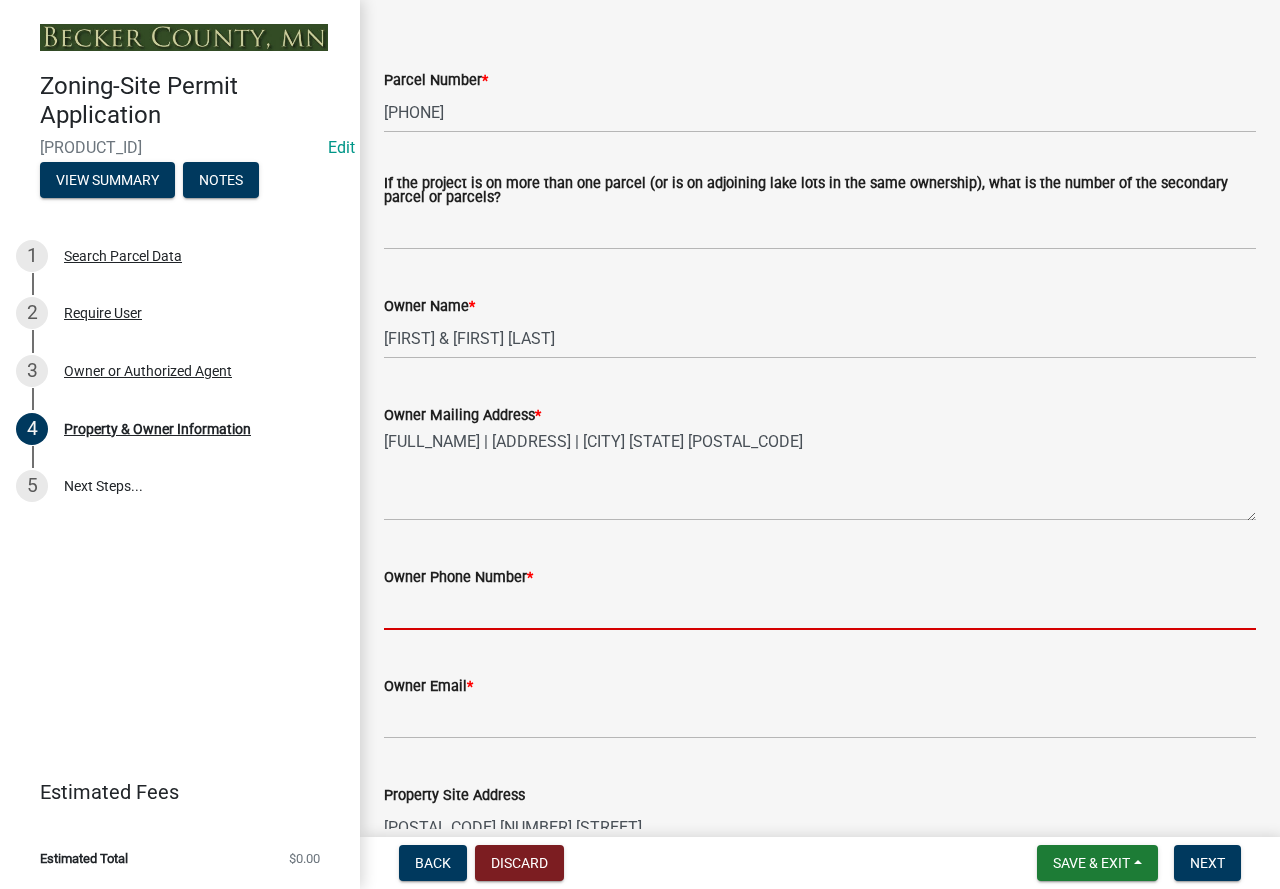 paste on "[PHONE]" 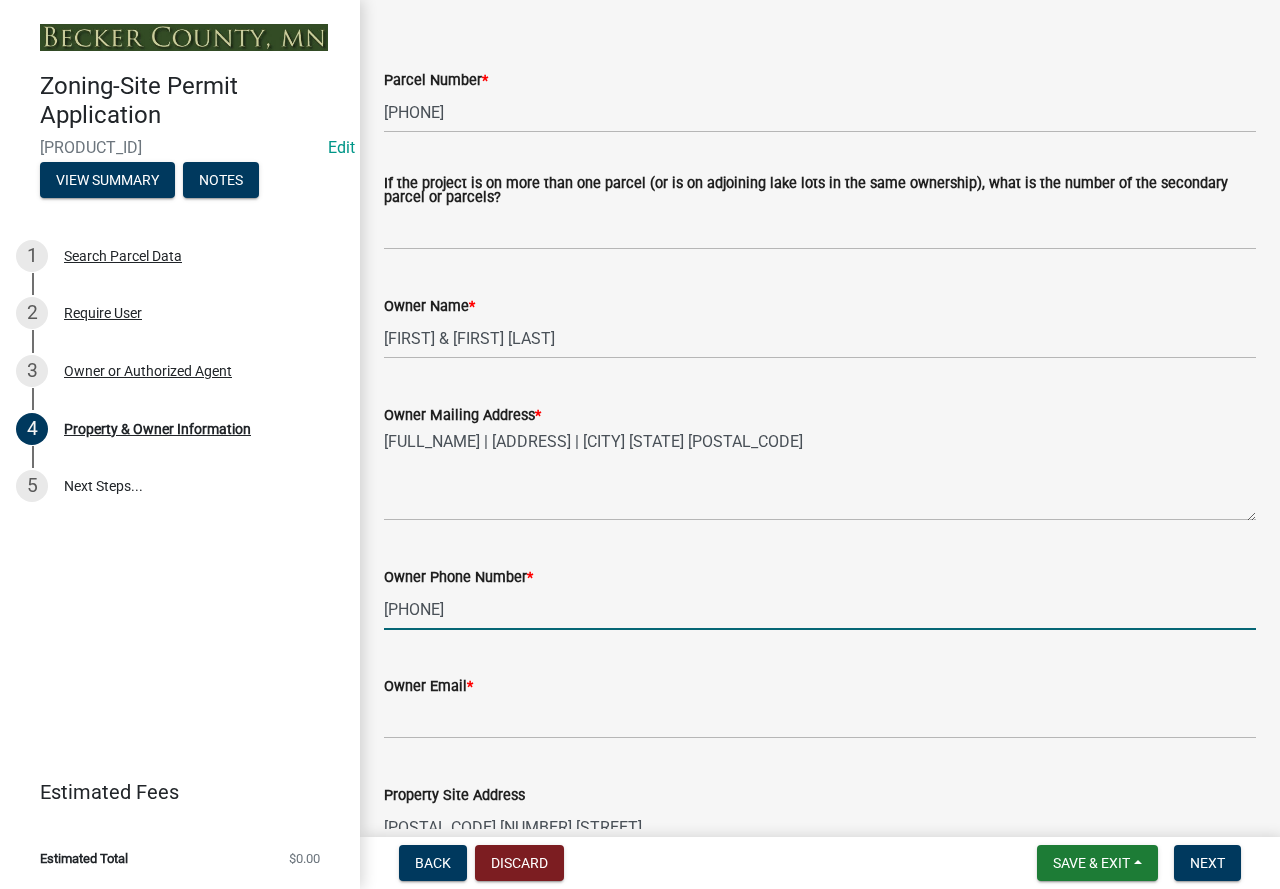 type on "[PHONE]" 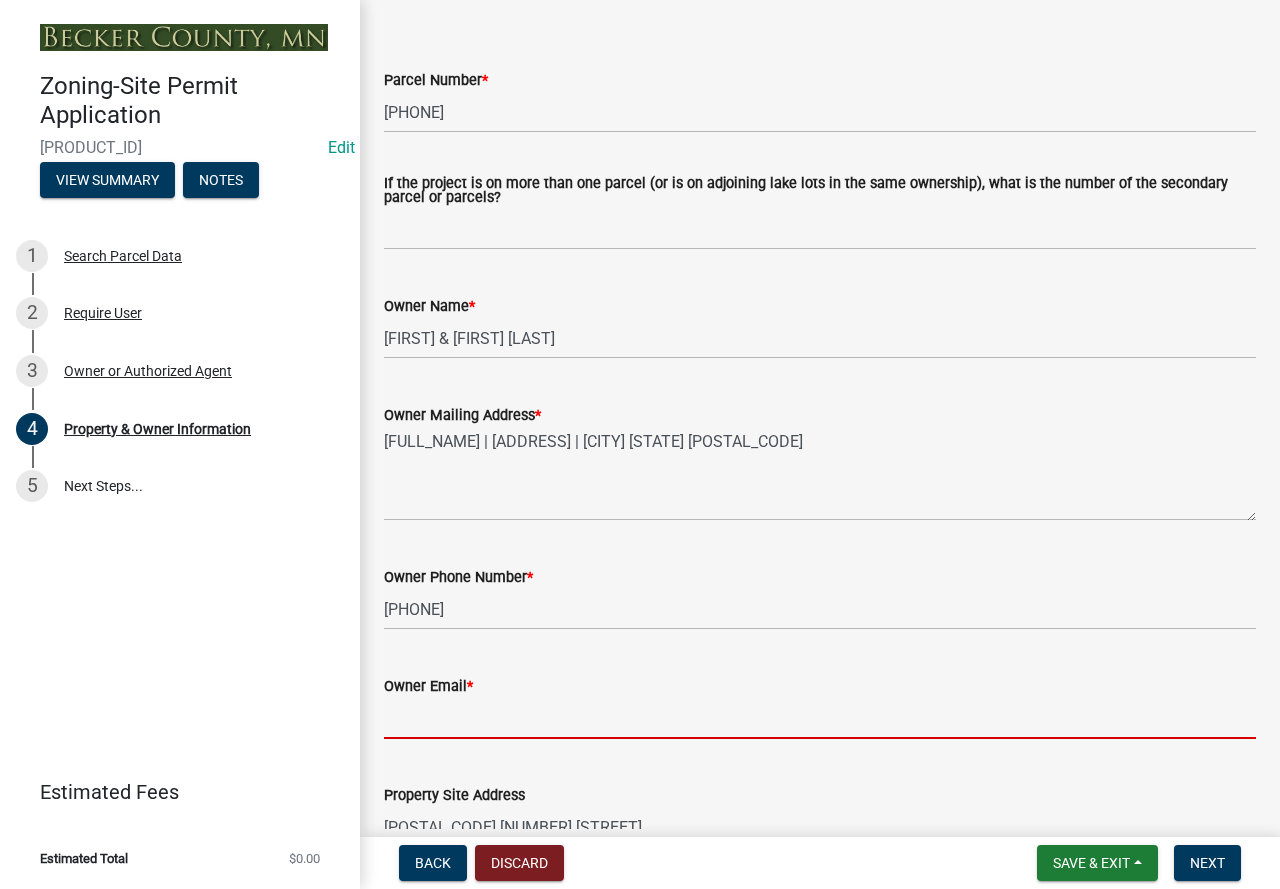 click on "Owner Email  *" at bounding box center (820, 718) 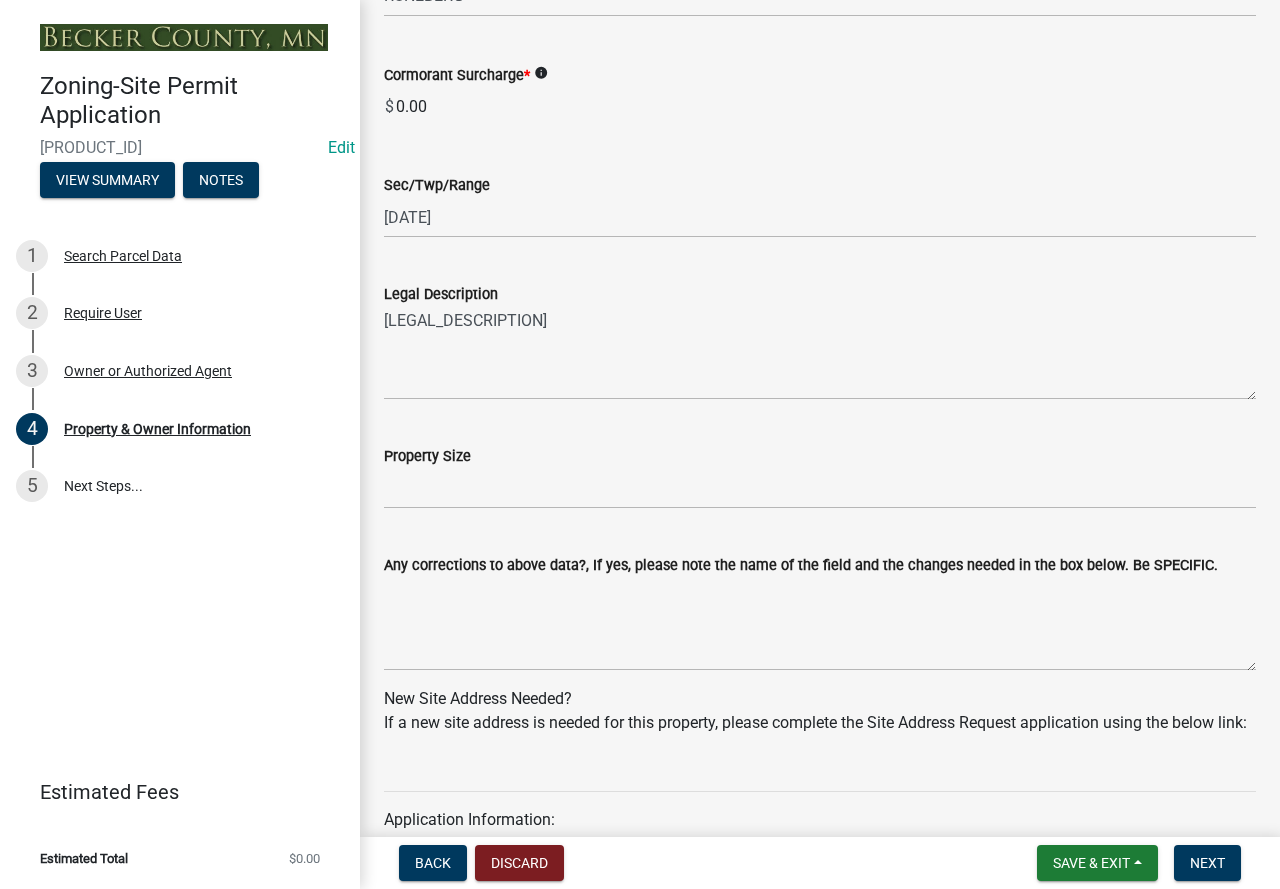 scroll, scrollTop: 1400, scrollLeft: 0, axis: vertical 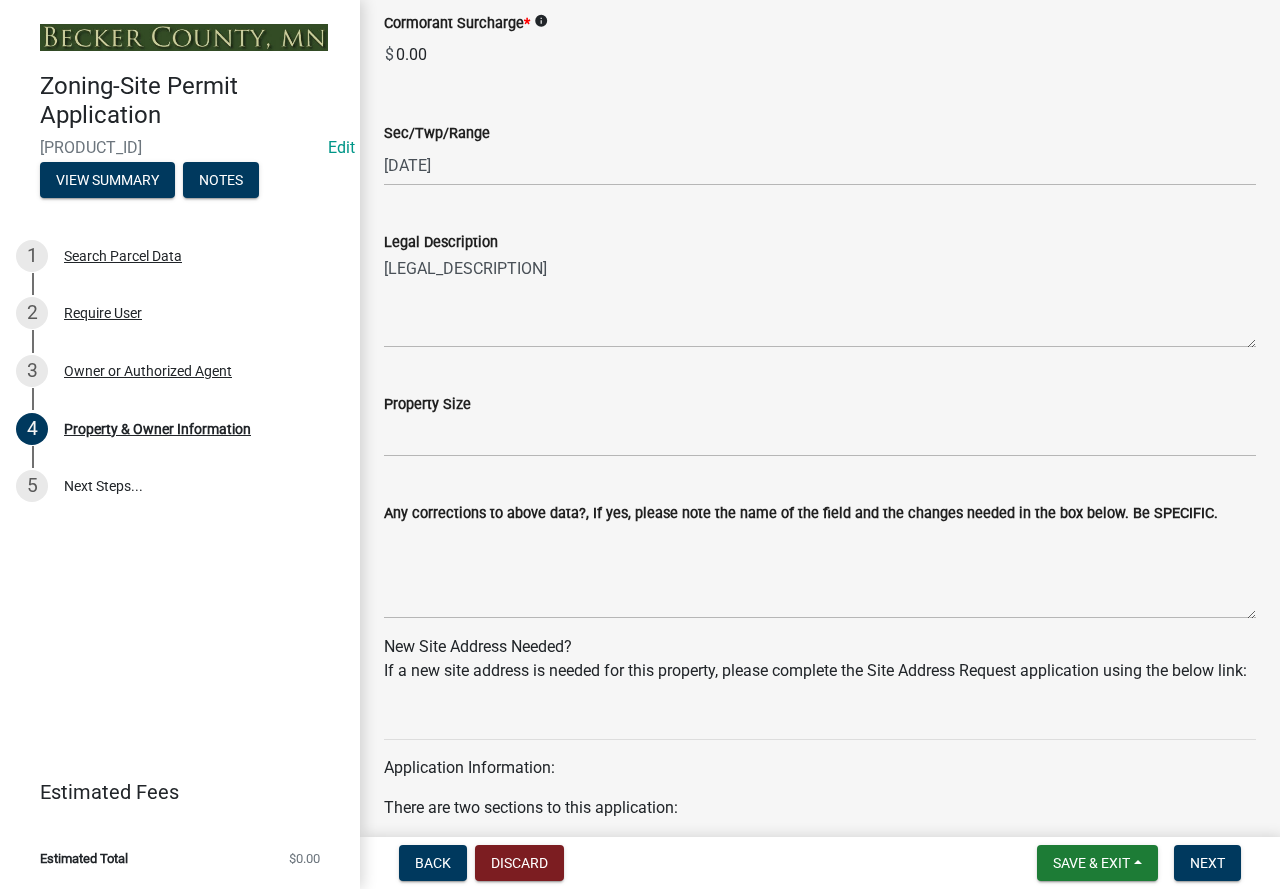 type on "[EMAIL]" 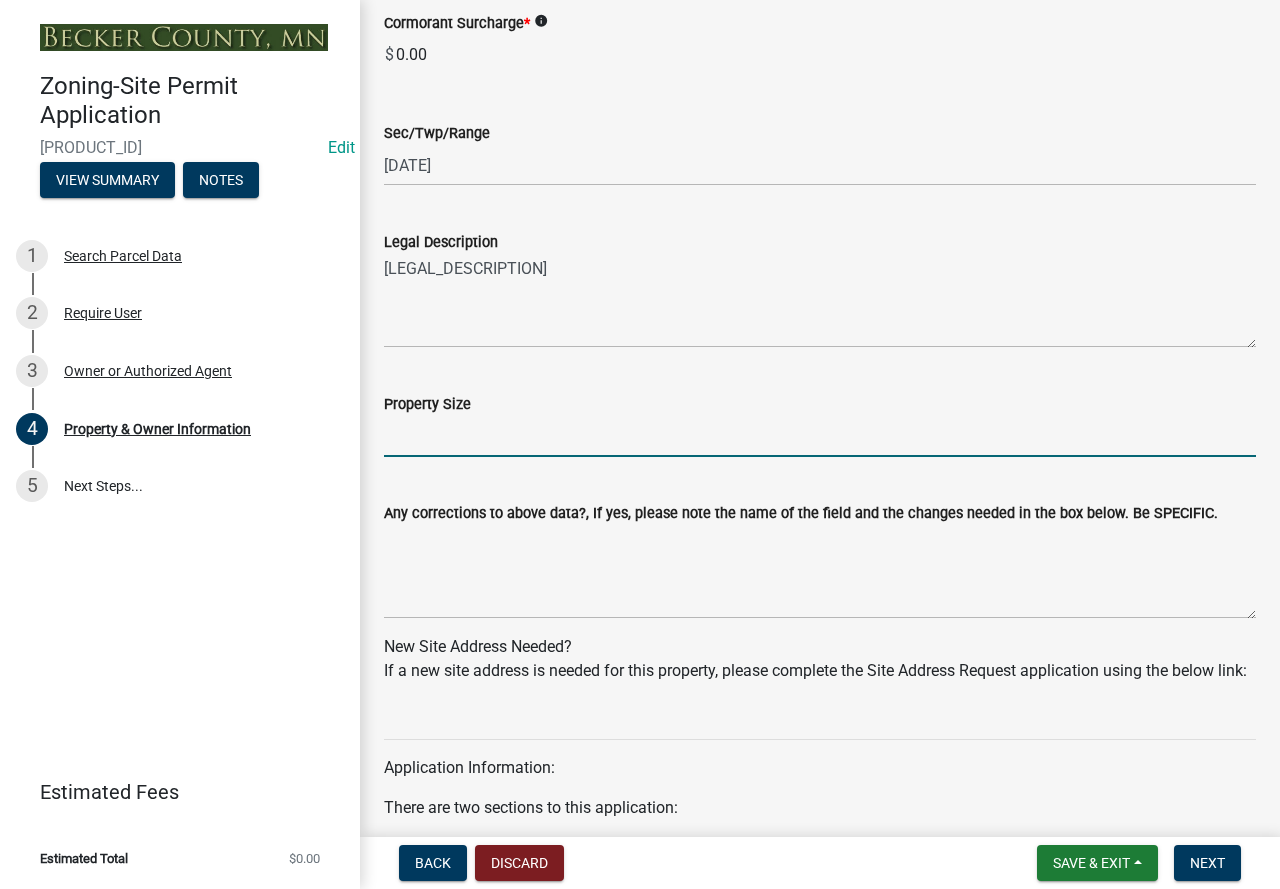click on "Property Size" at bounding box center (820, 436) 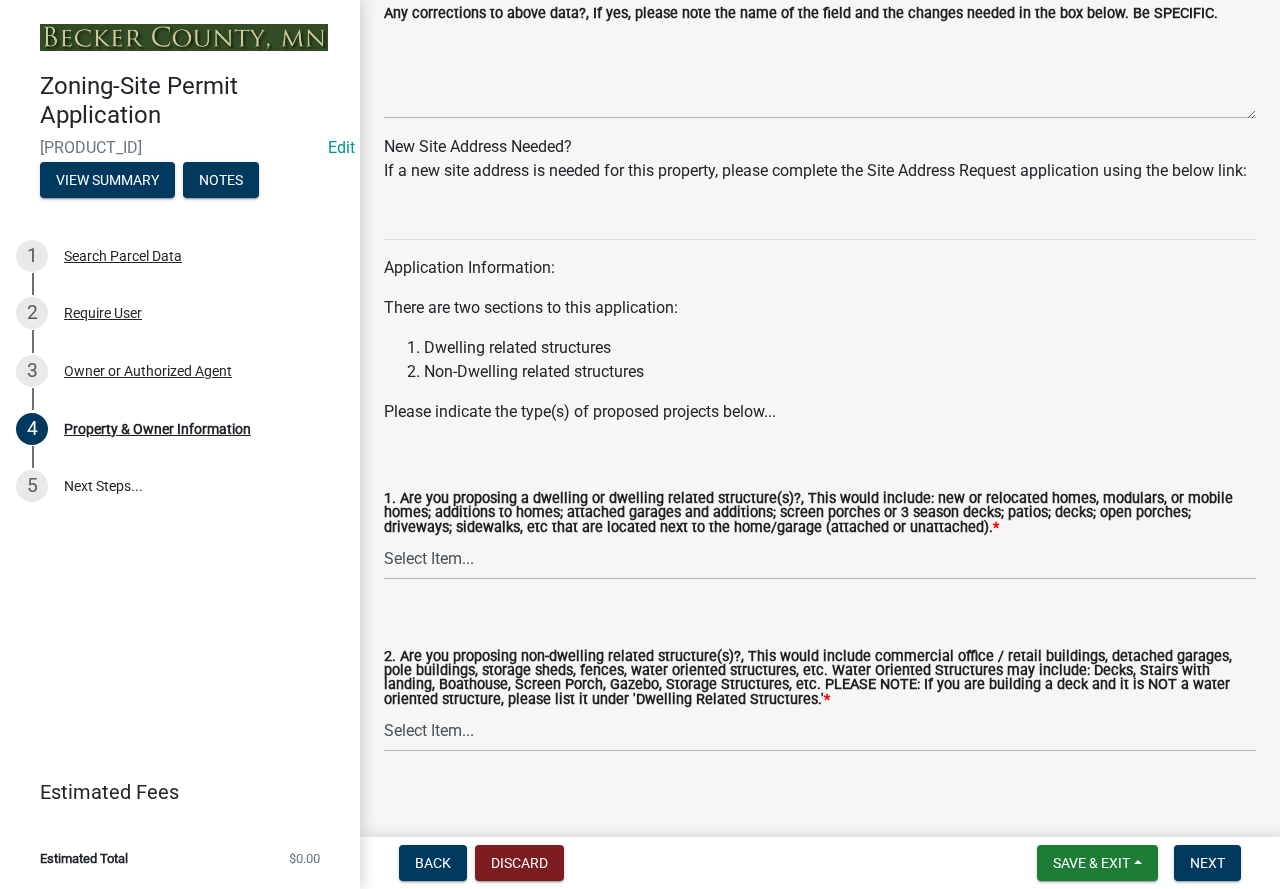 scroll, scrollTop: 1947, scrollLeft: 0, axis: vertical 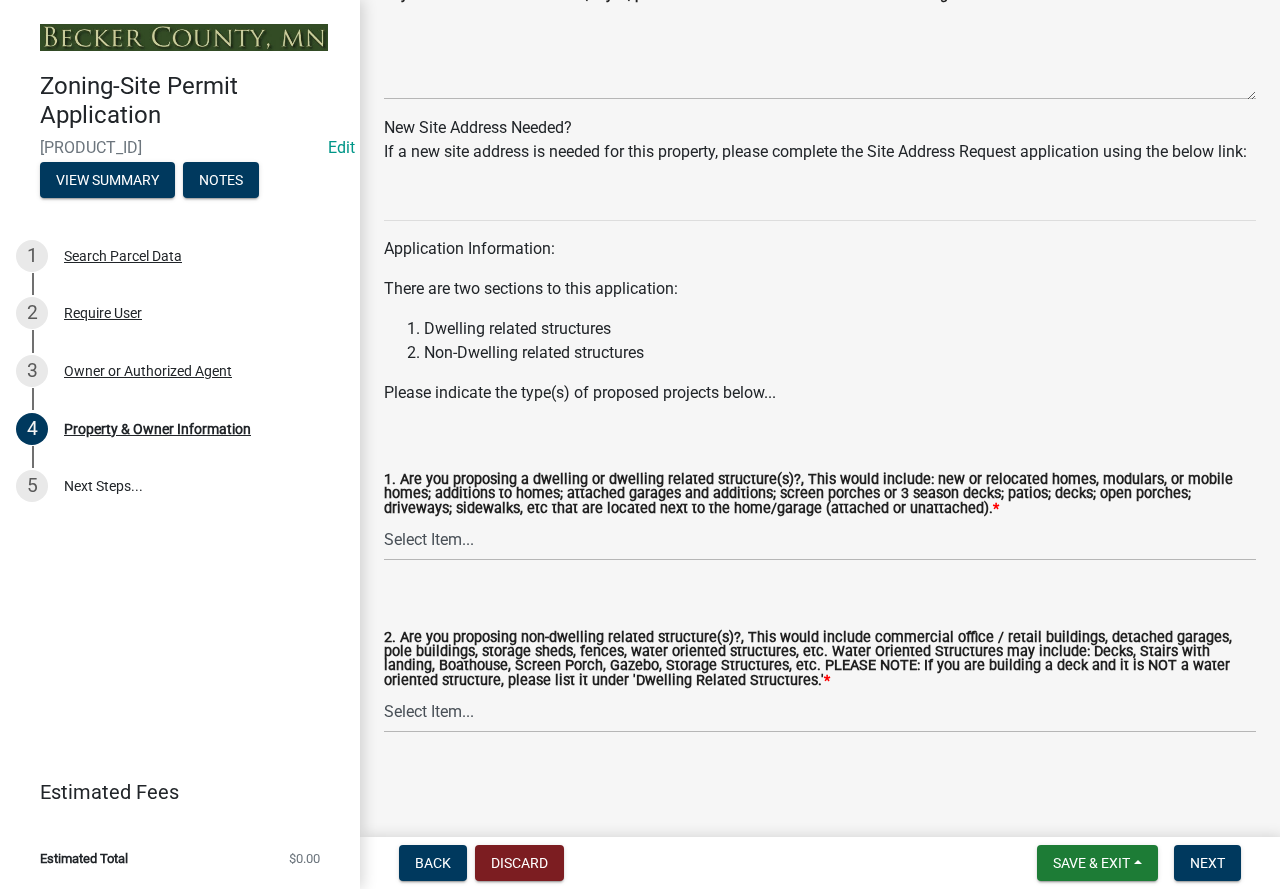 type on "6" 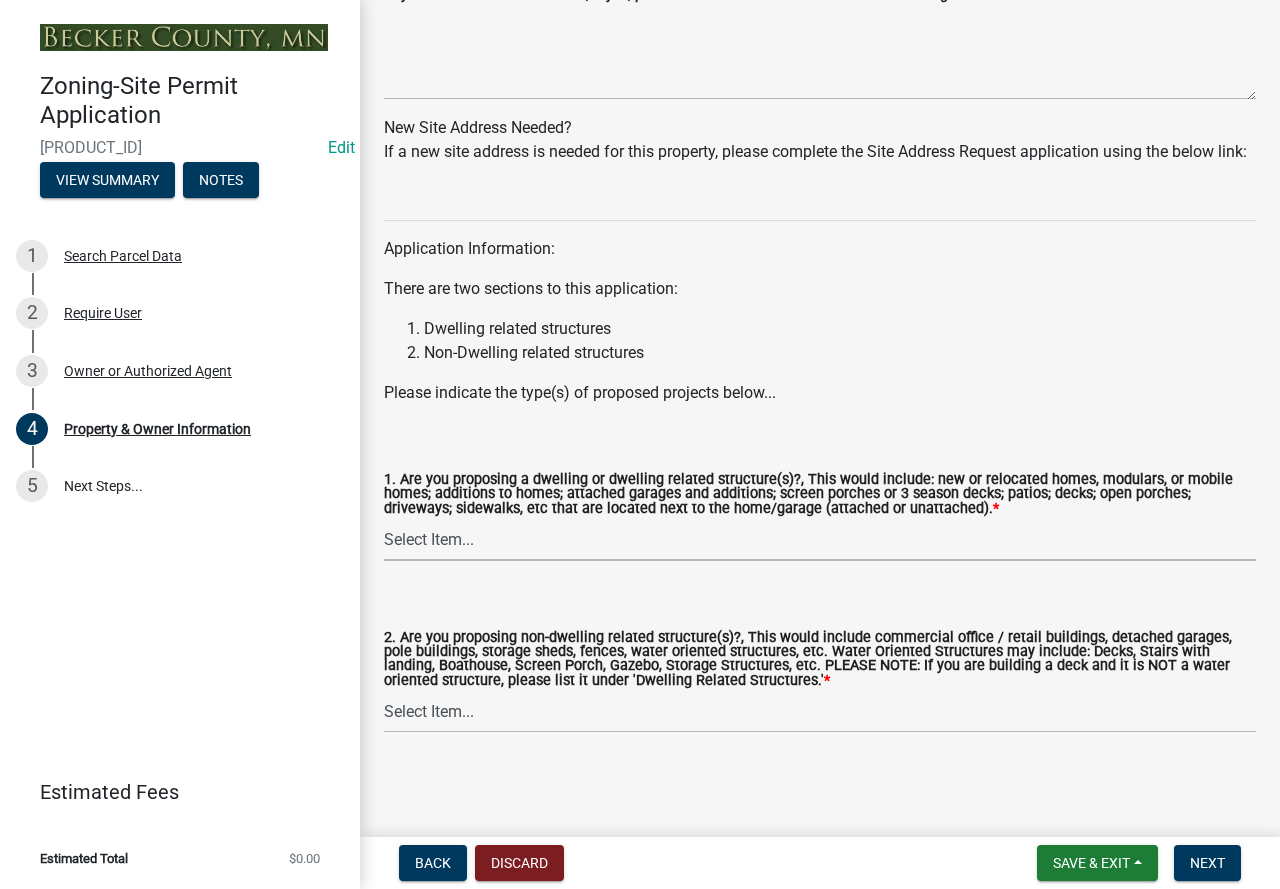 click on "Select Item...   Yes   No" at bounding box center [820, 540] 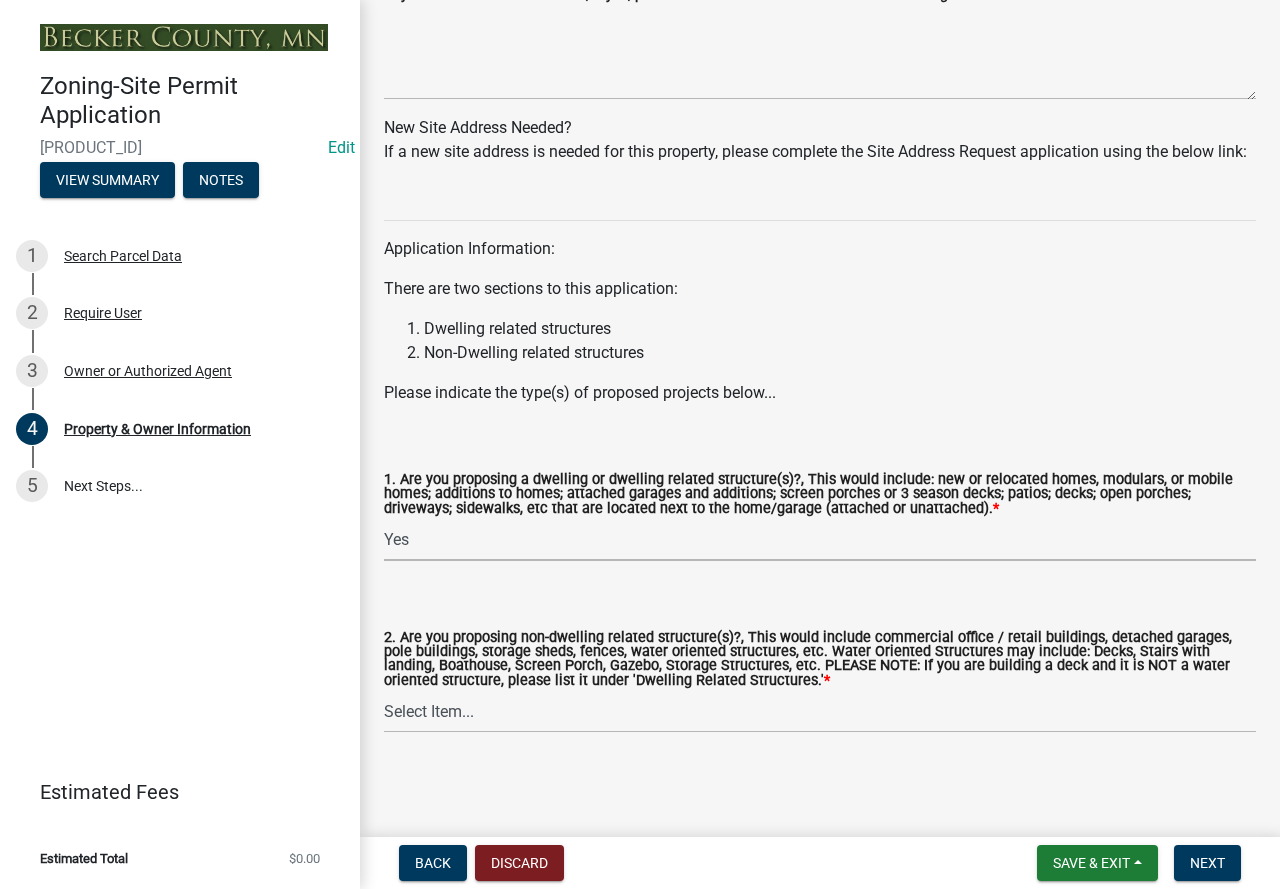 click on "Select Item...   Yes   No" at bounding box center (820, 540) 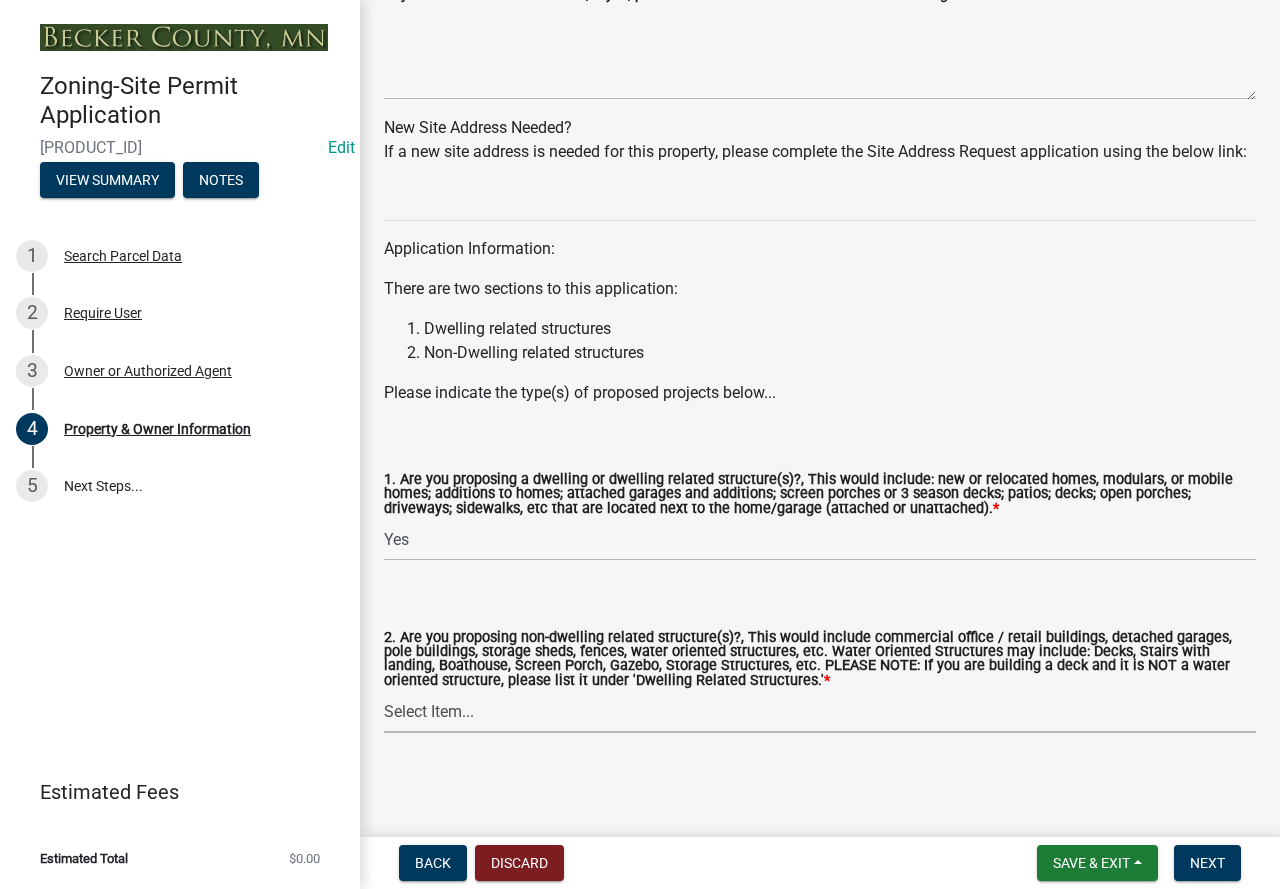 click on "Select Item...   Yes   No" at bounding box center [820, 712] 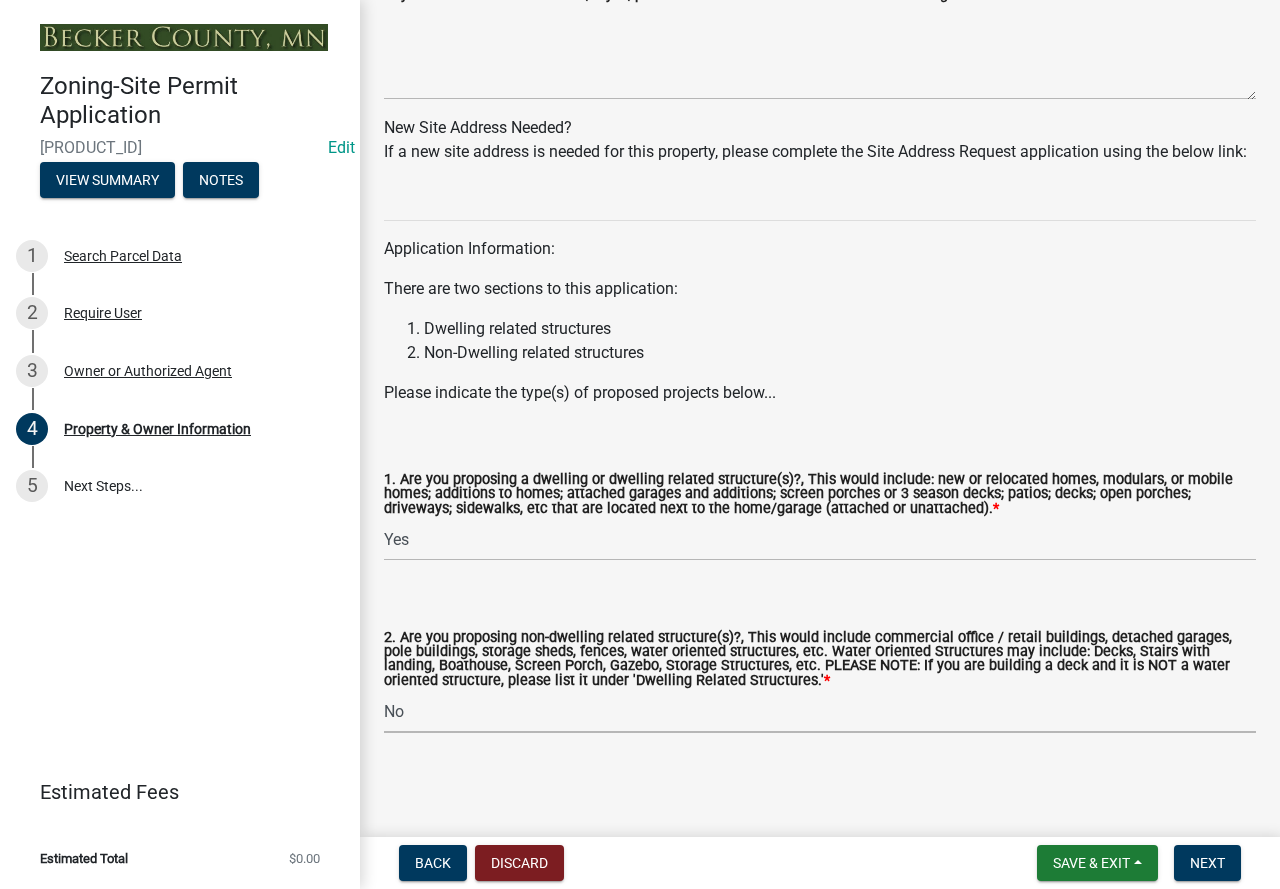 click on "Select Item...   Yes   No" at bounding box center [820, 712] 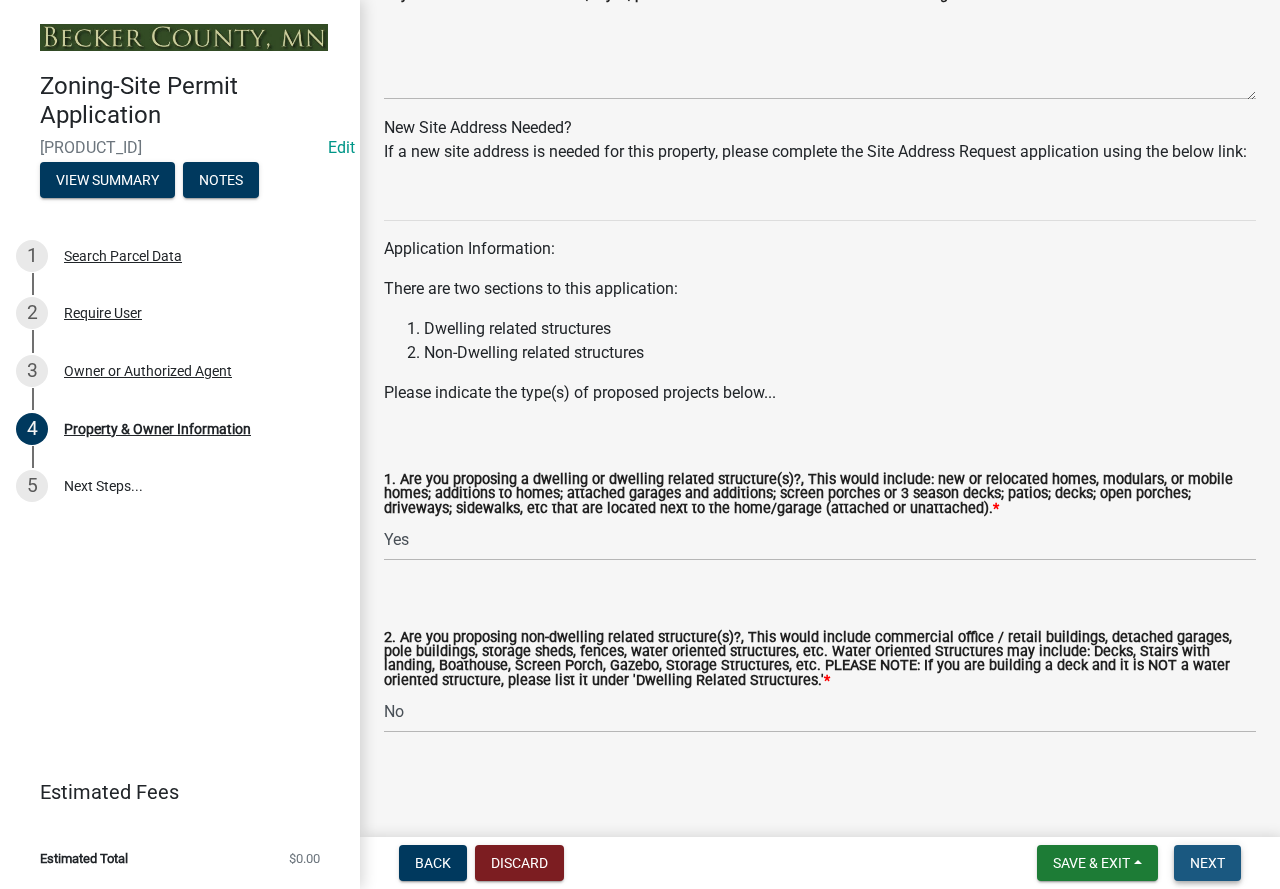 click on "Next" at bounding box center [1207, 863] 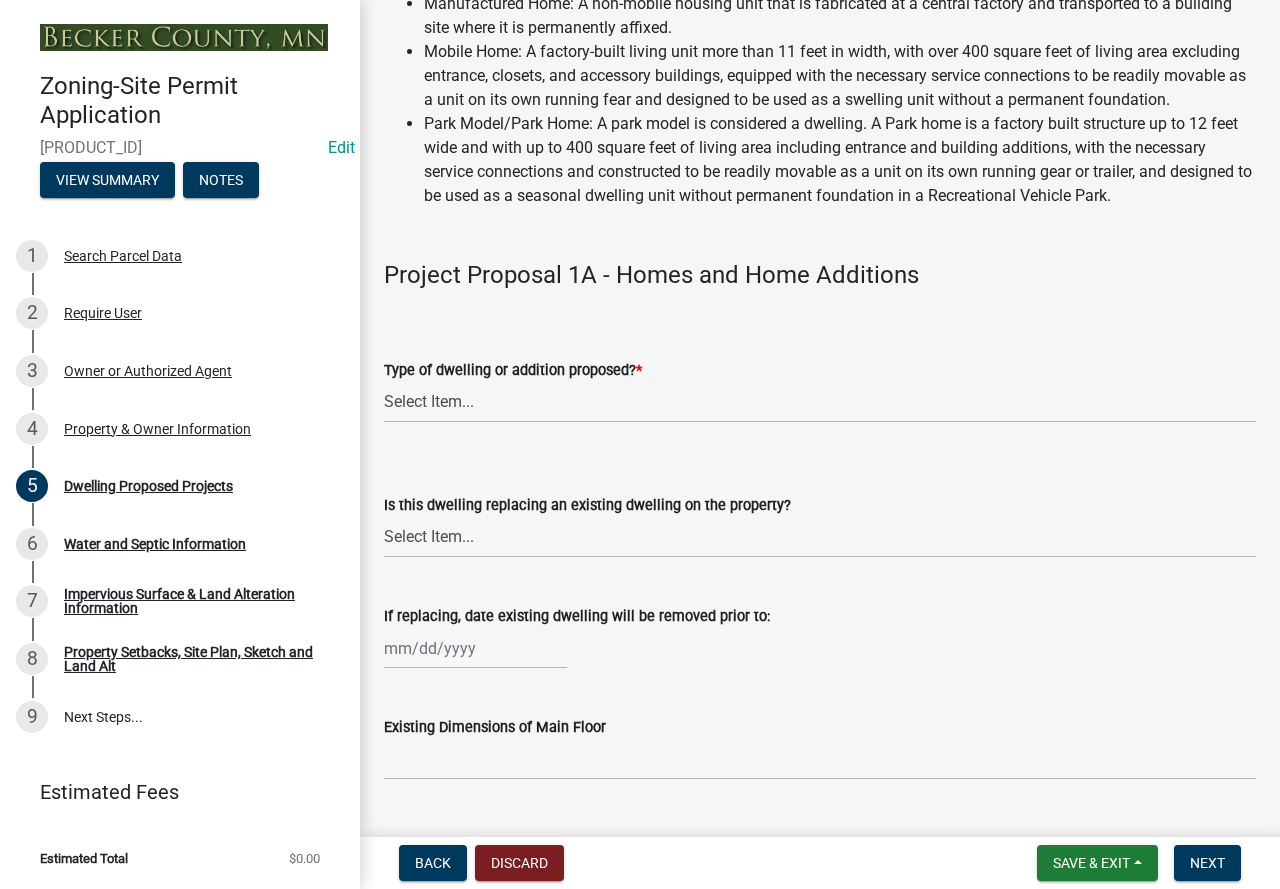 scroll, scrollTop: 300, scrollLeft: 0, axis: vertical 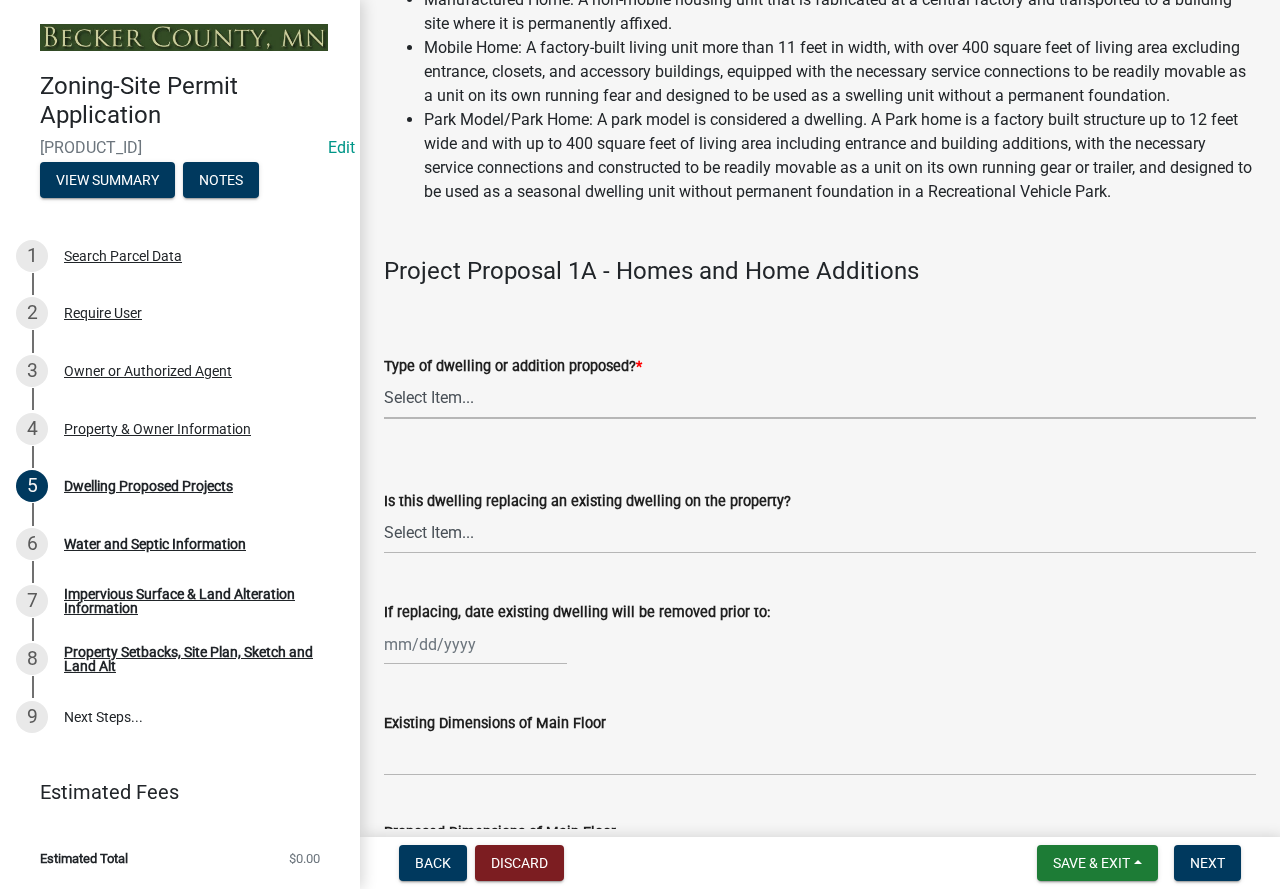 click on "Select Item...   N/A - Not a dwelling   New Home-Onsite Construction   New Modular (Ex: Dynamic)   New Mobile Home   Used Mobile Home   Relocated Home (not mobile)   Park Home   Addition or Repairs to Existing Home   Addition or Repairs to Existing Modular   Addition or Repairs to Existing Park Home" at bounding box center (820, 398) 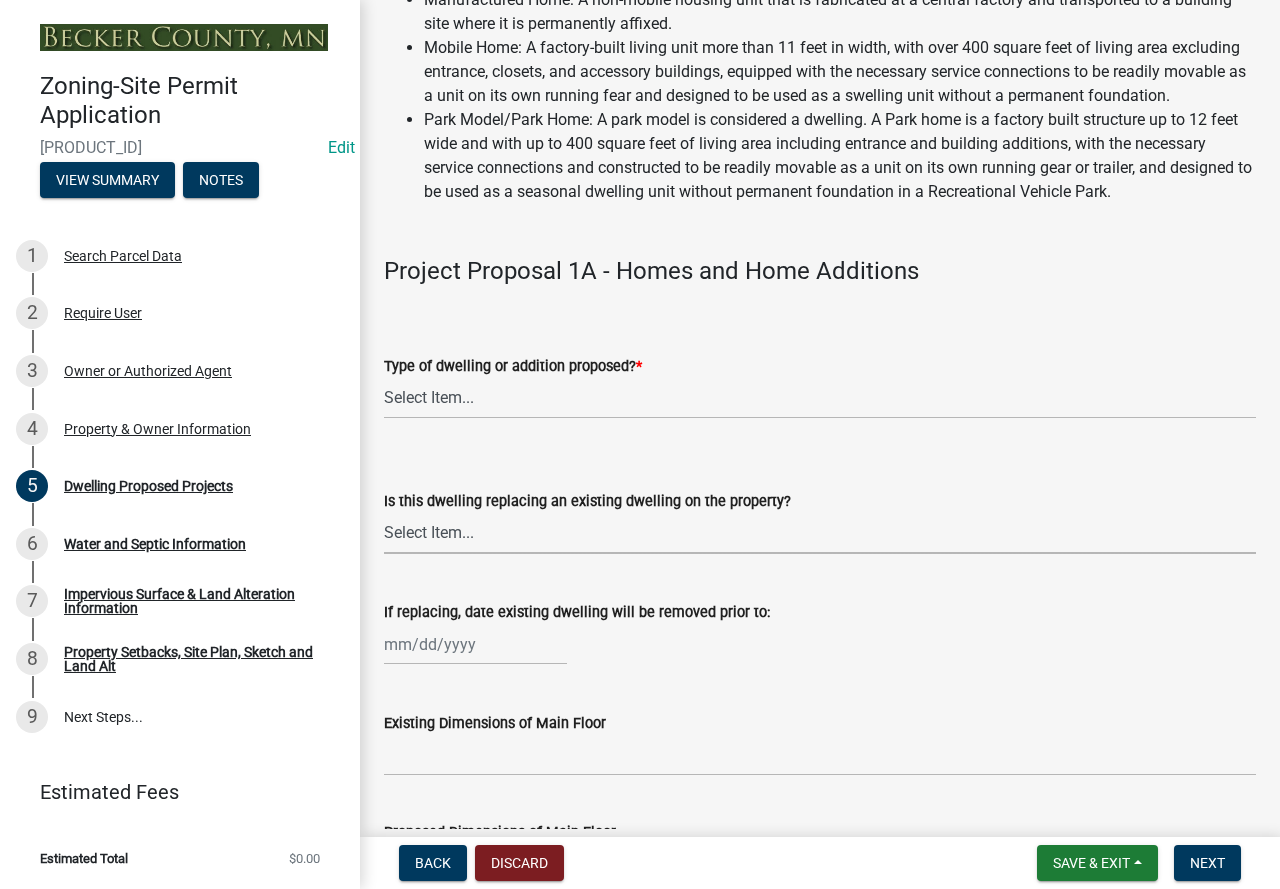 click on "Select Item...   N/A   Yes   No" at bounding box center [820, 533] 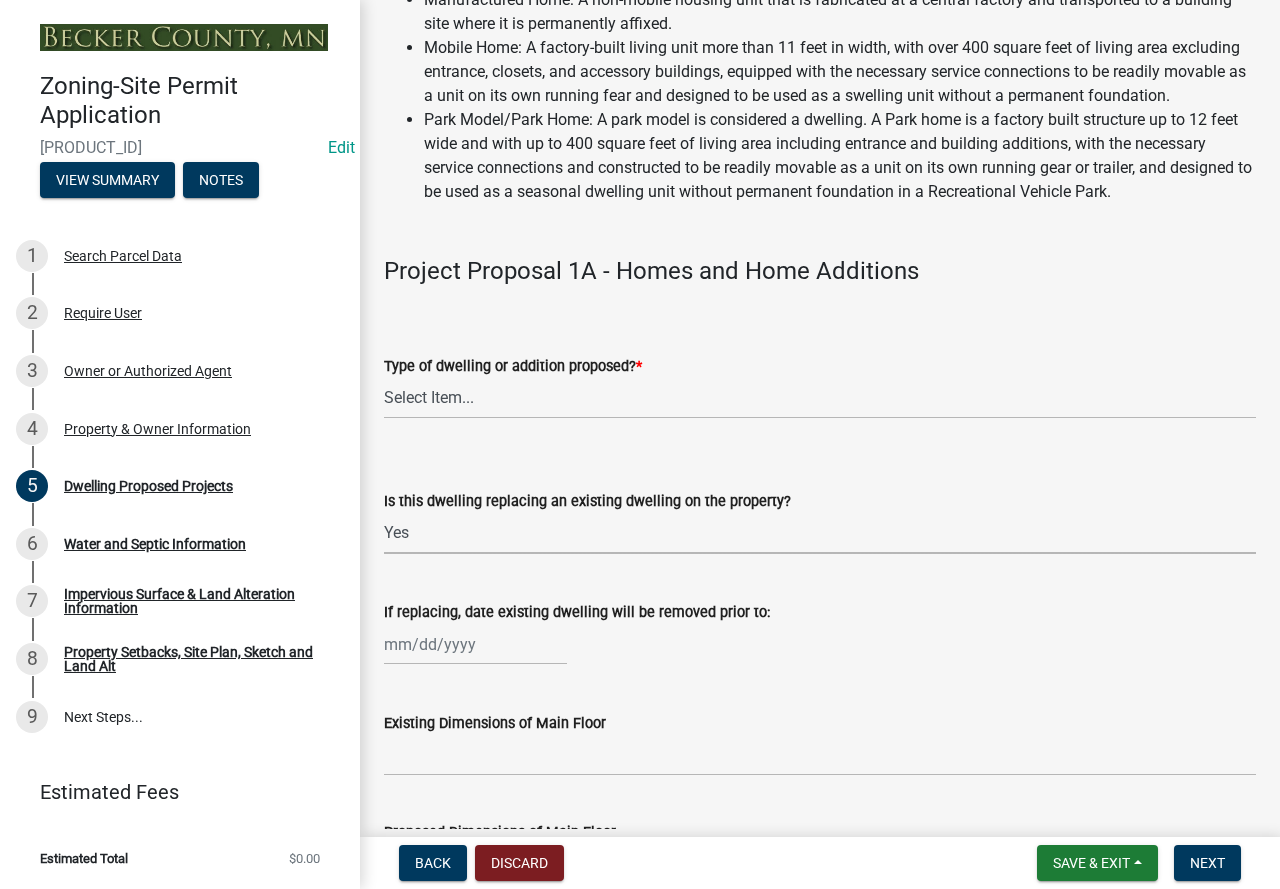 click on "Select Item...   N/A   Yes   No" at bounding box center (820, 533) 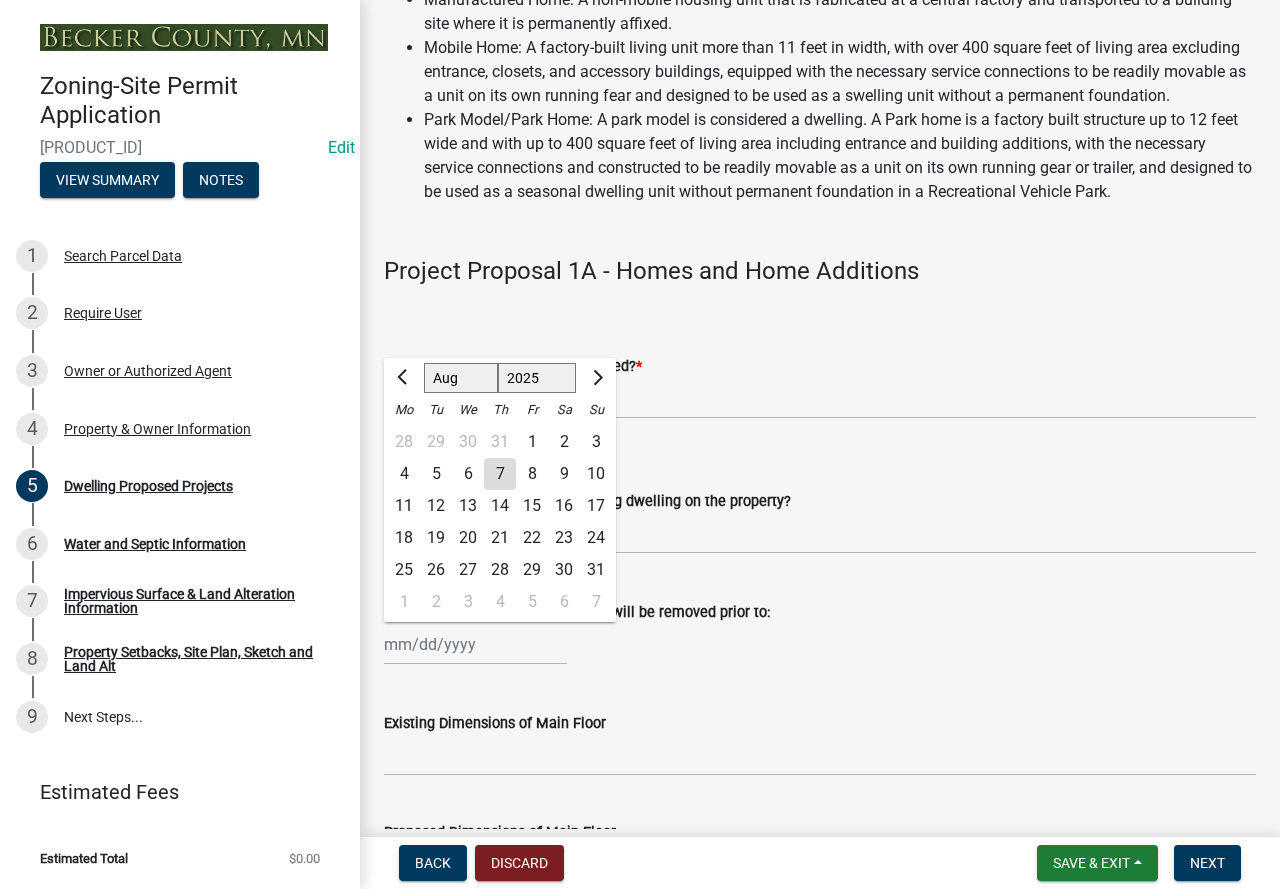click on "If replacing, date existing dwelling will be removed prior to:" at bounding box center (475, 644) 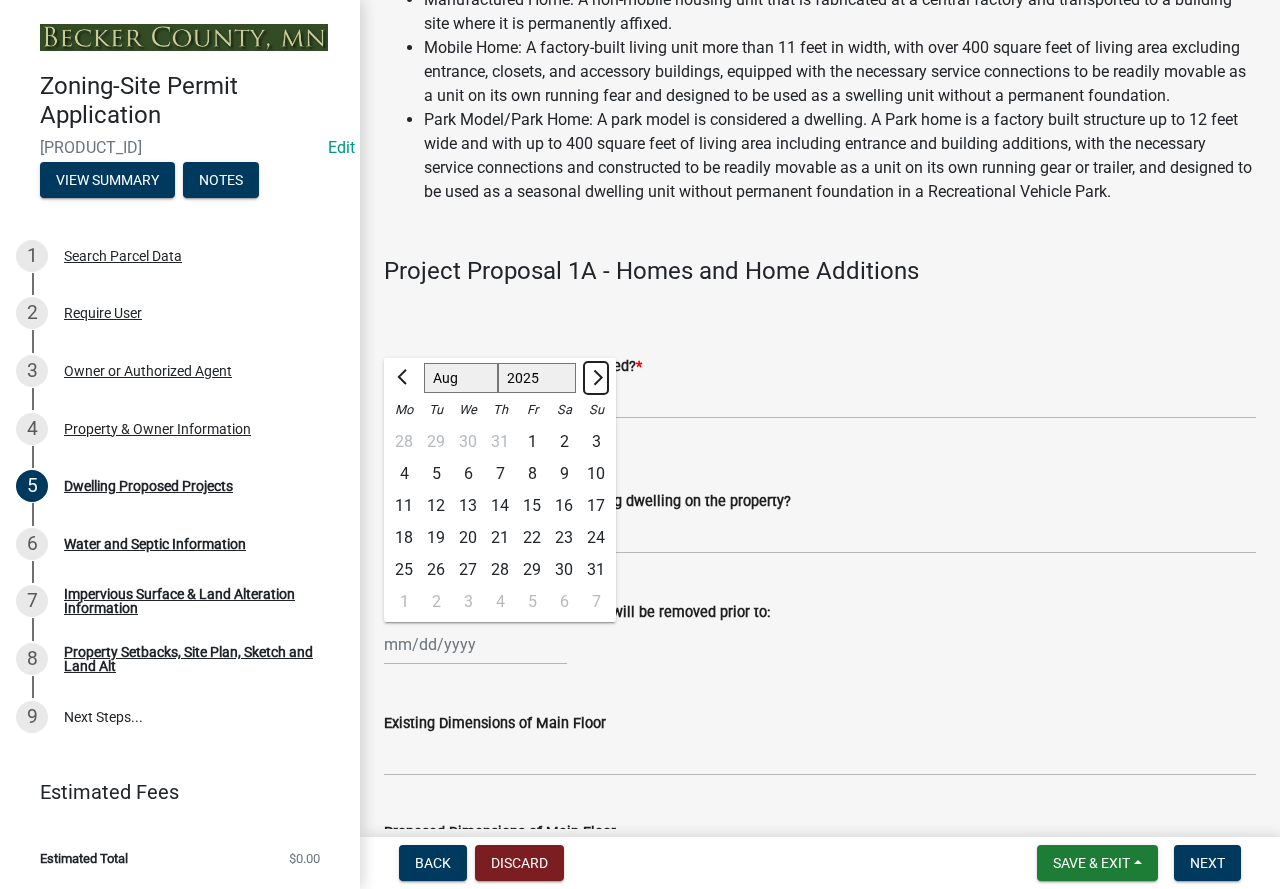 click 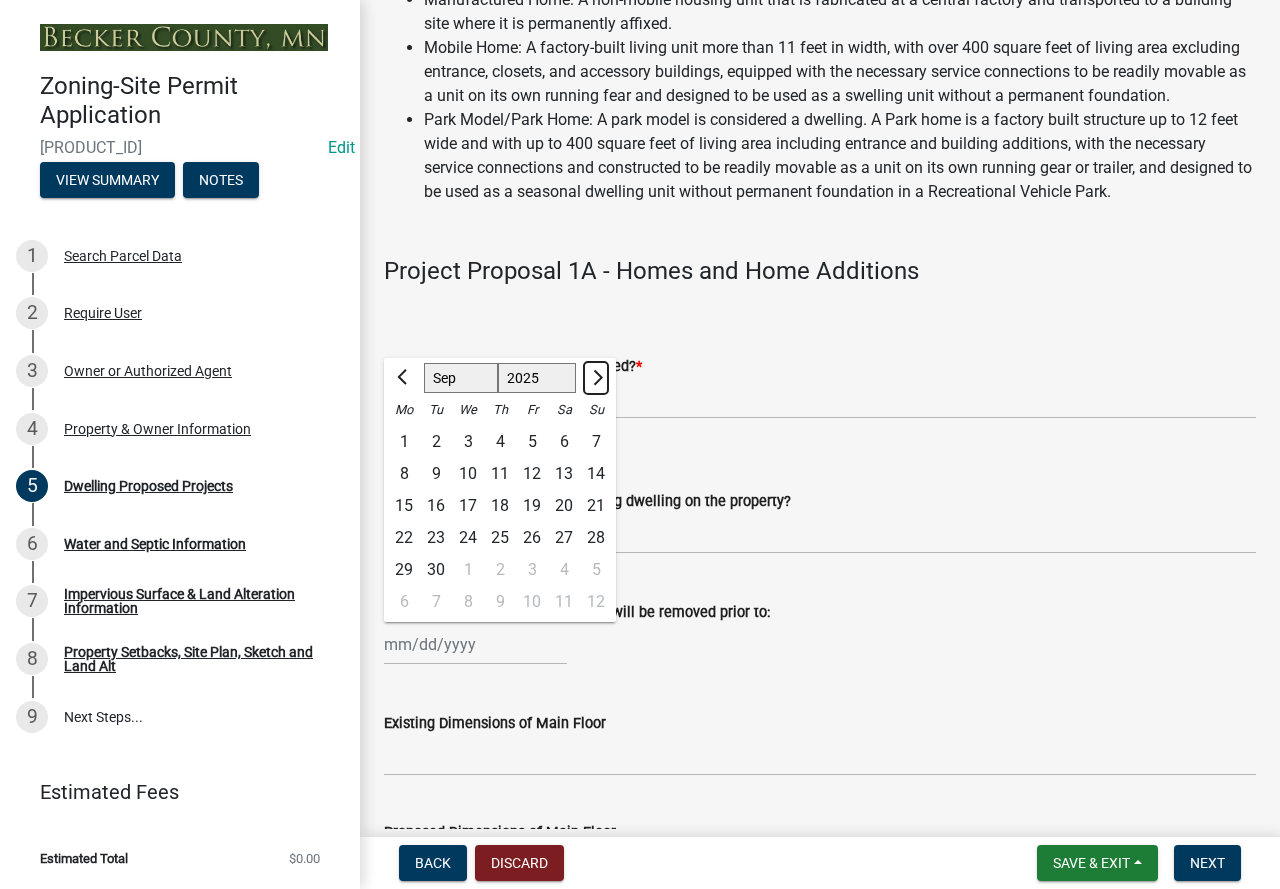 click 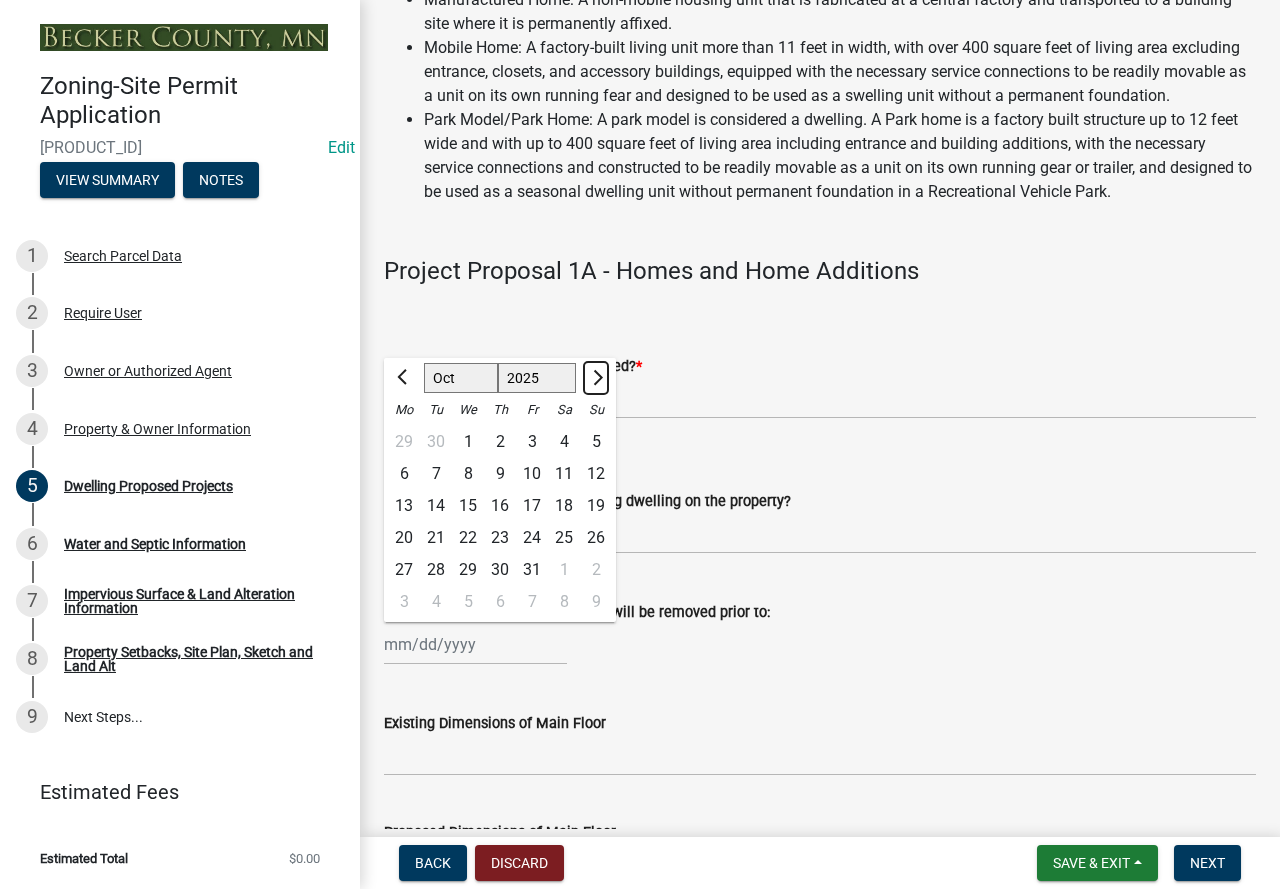 click 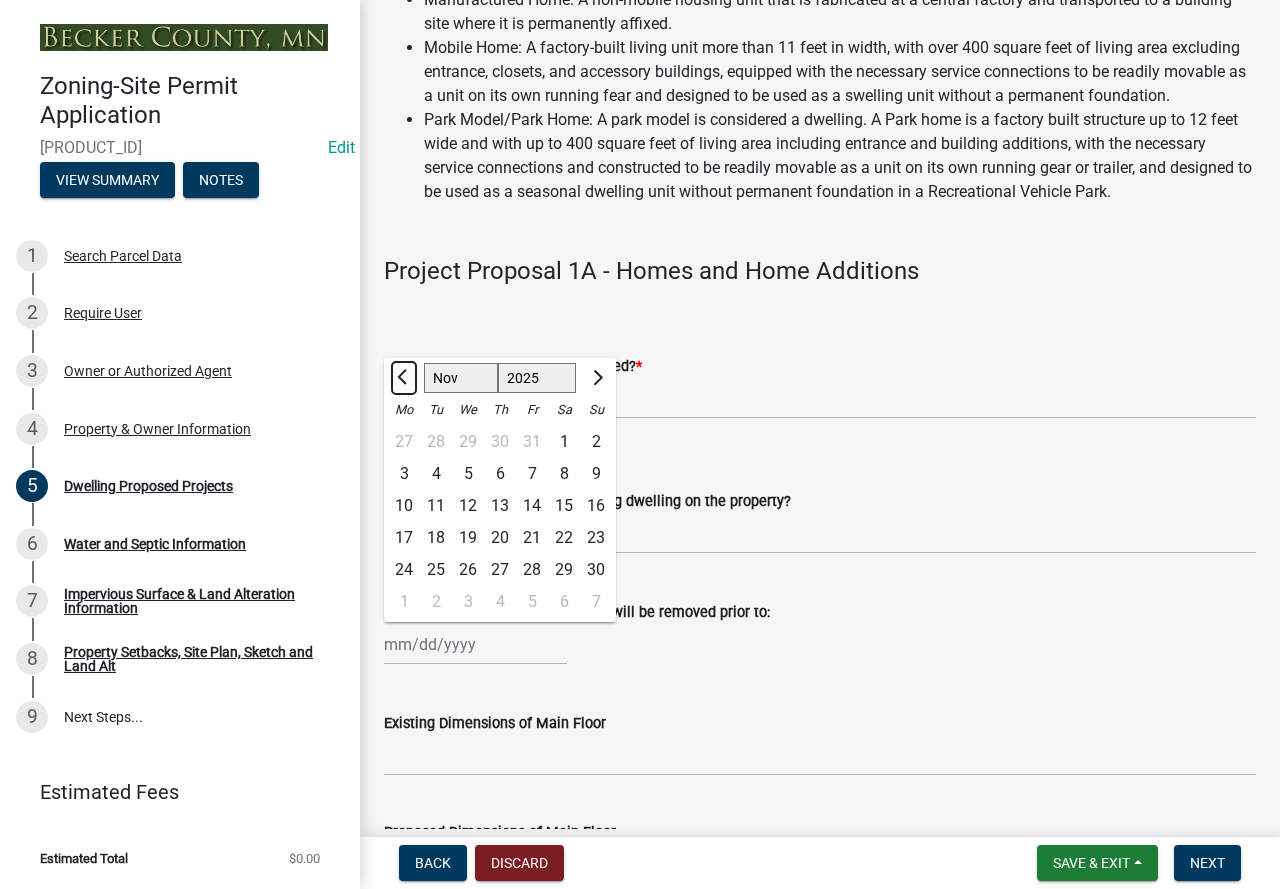 click 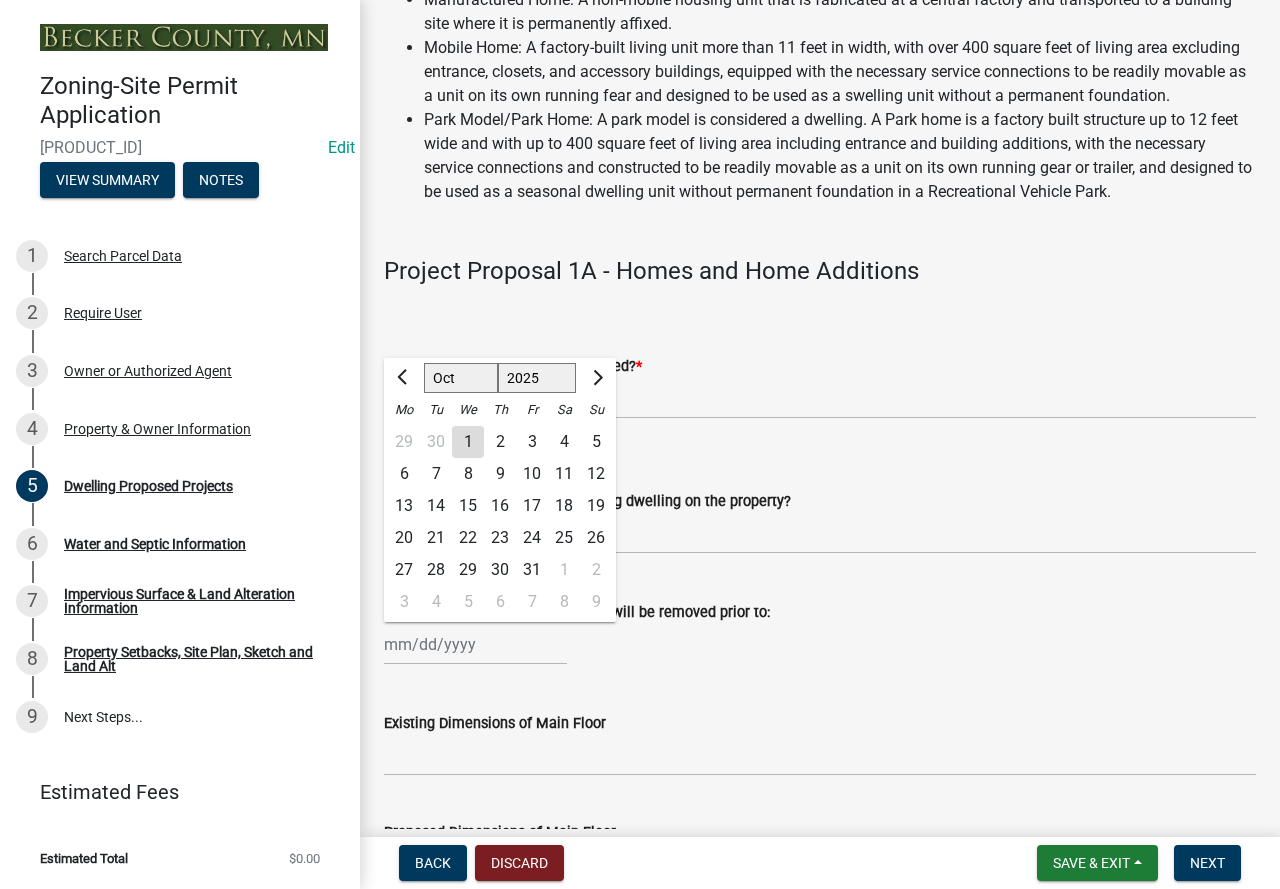 click on "28" 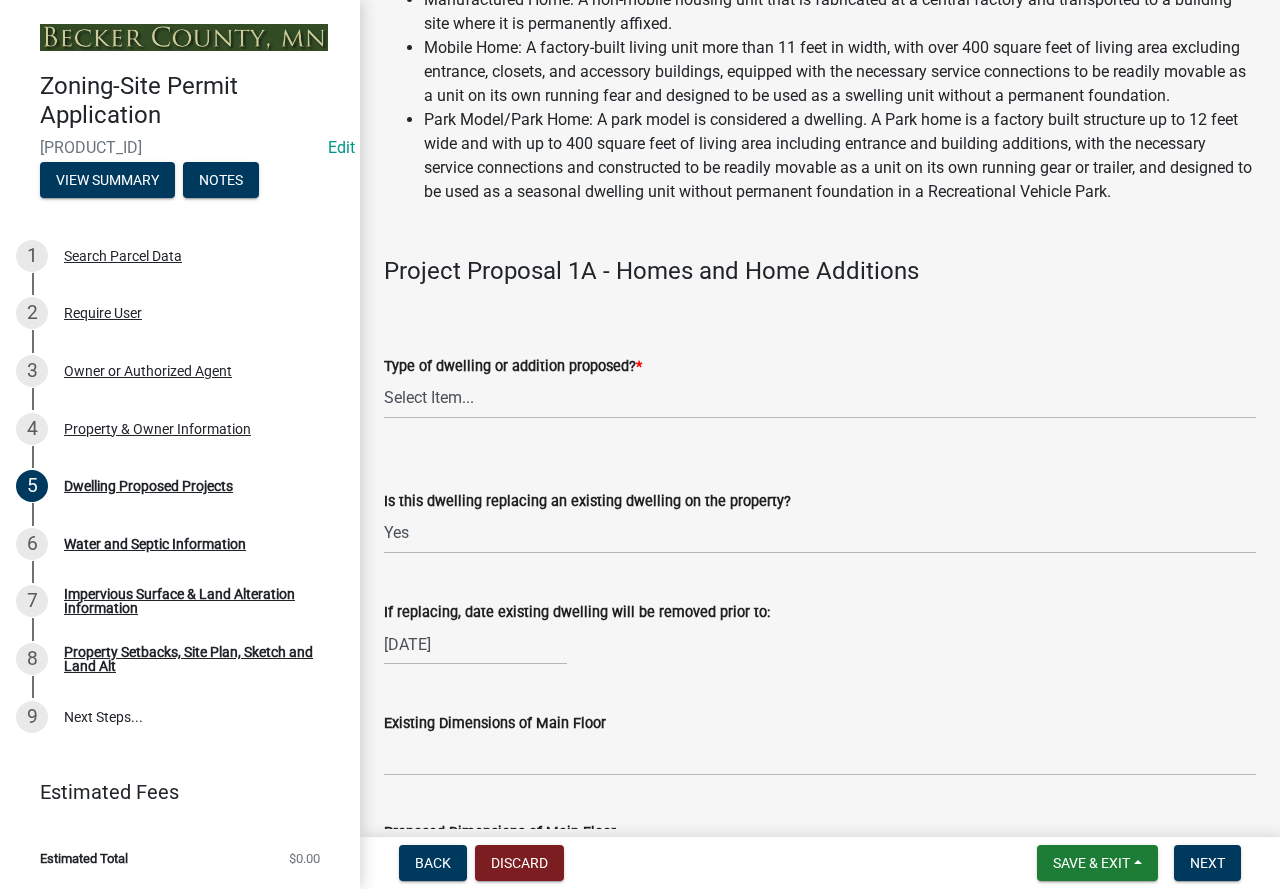 click on "[DATE]" 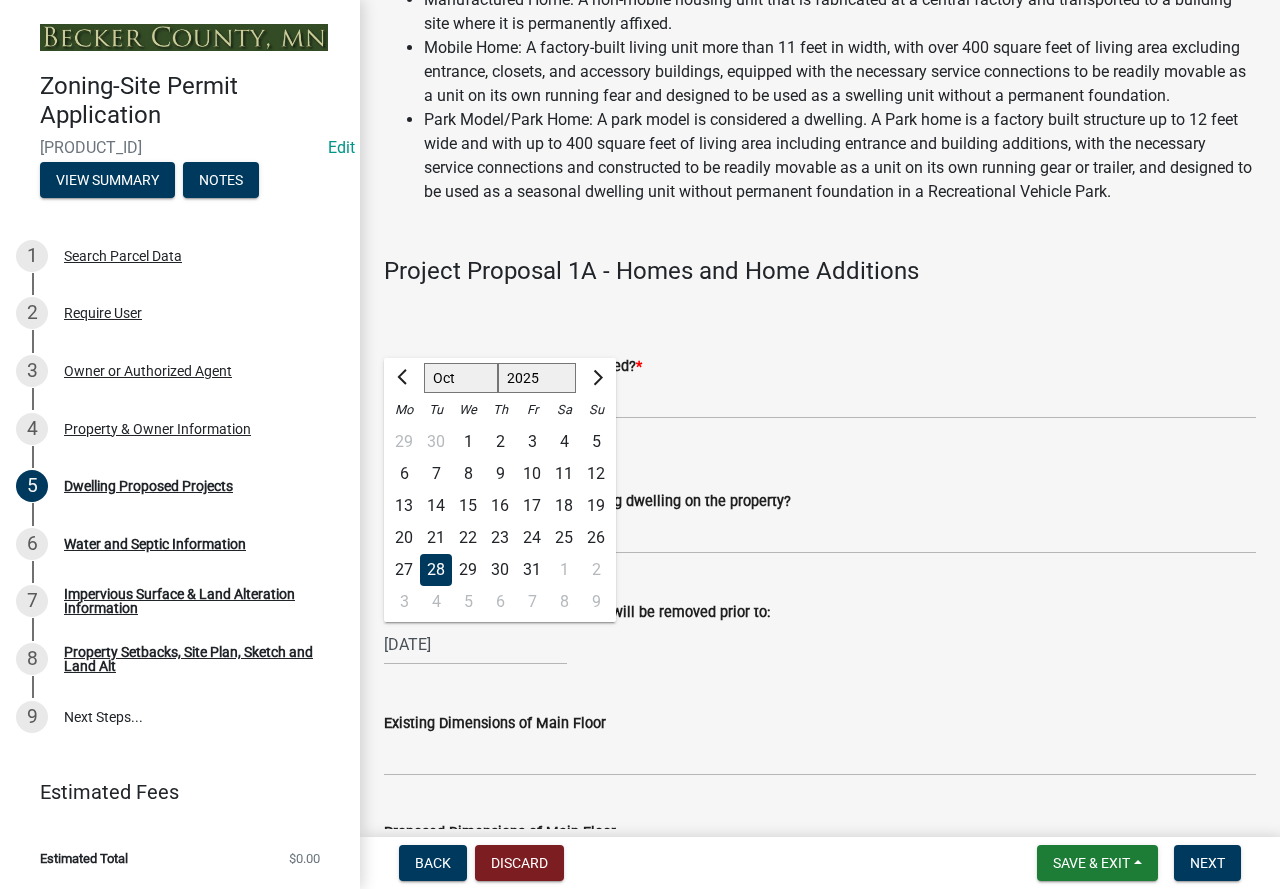 click on "31" 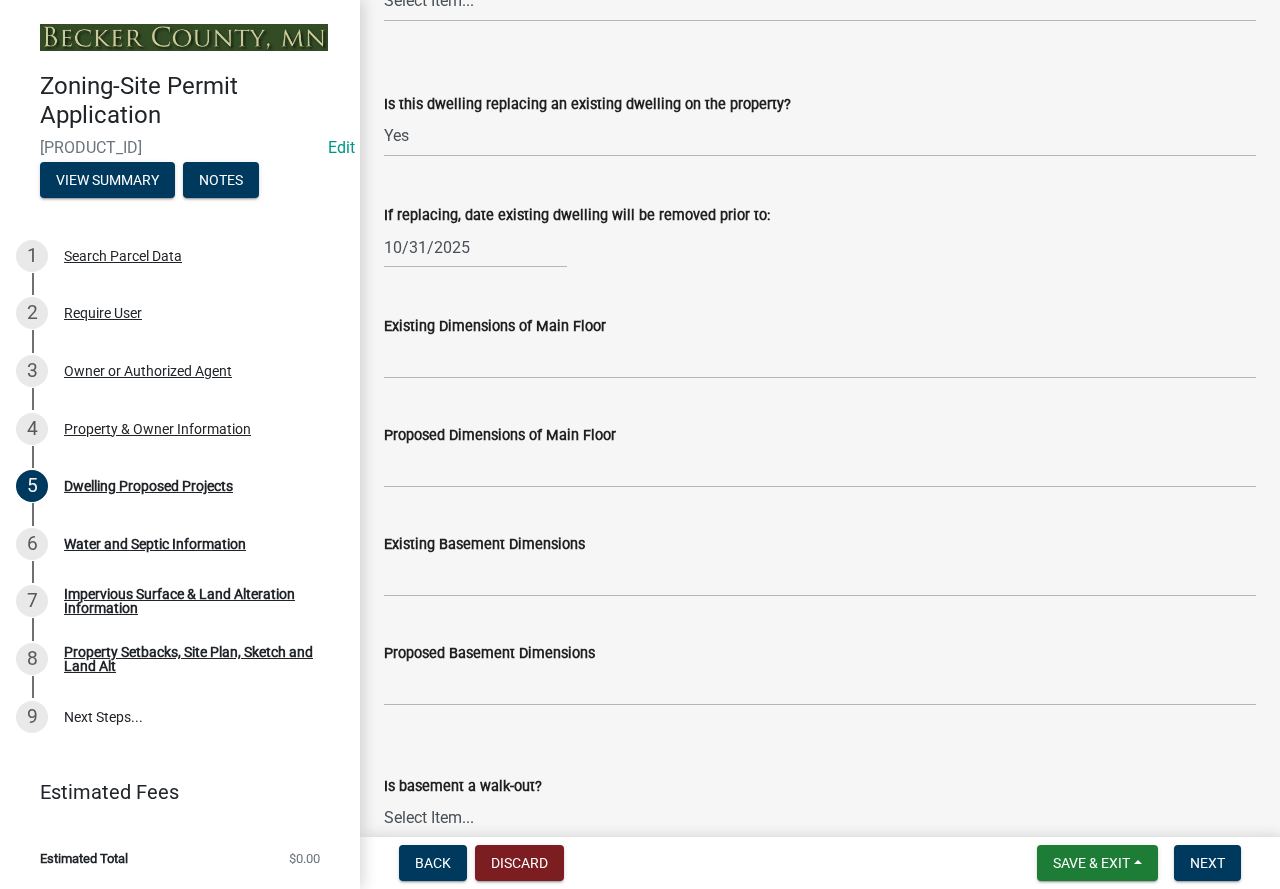 scroll, scrollTop: 700, scrollLeft: 0, axis: vertical 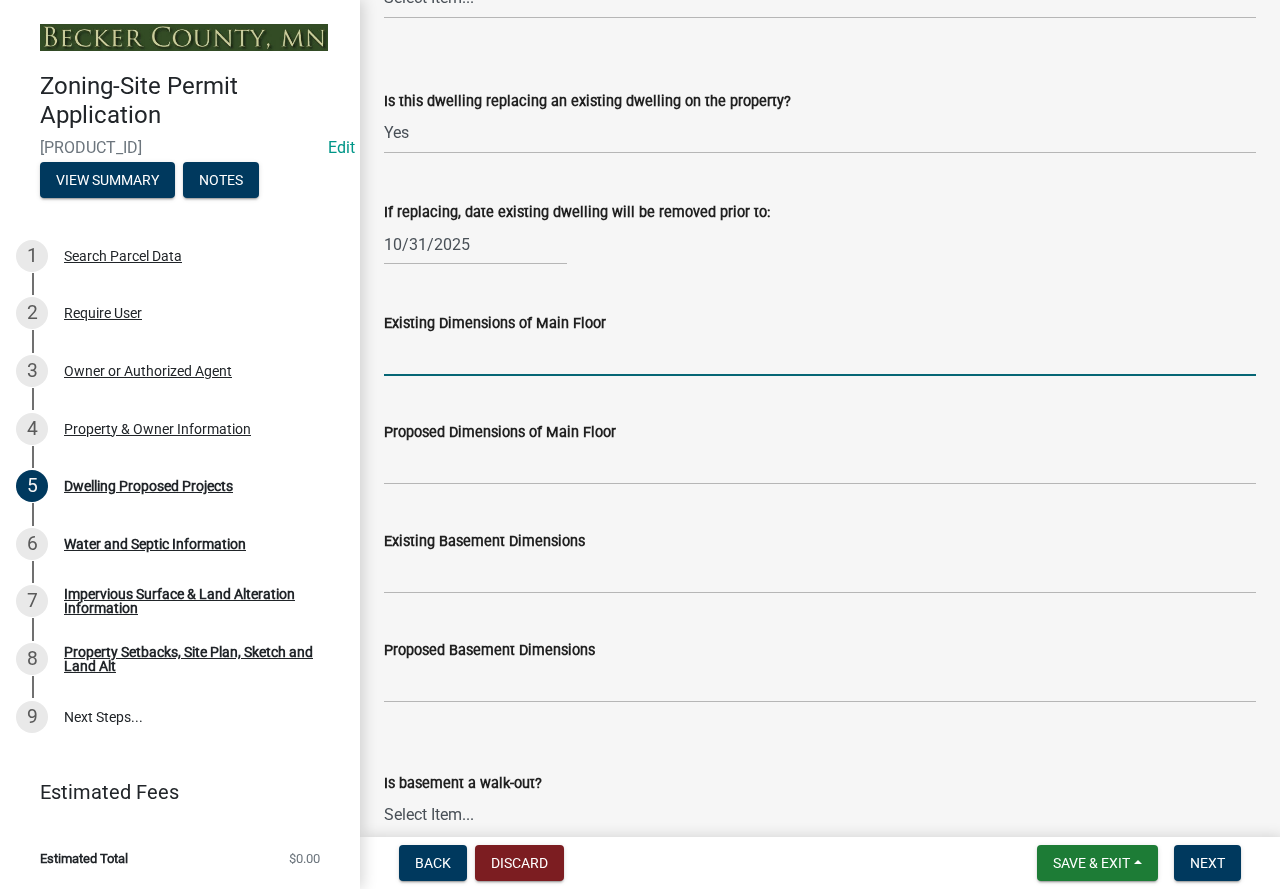click on "Existing Dimensions of Main Floor" at bounding box center [820, 355] 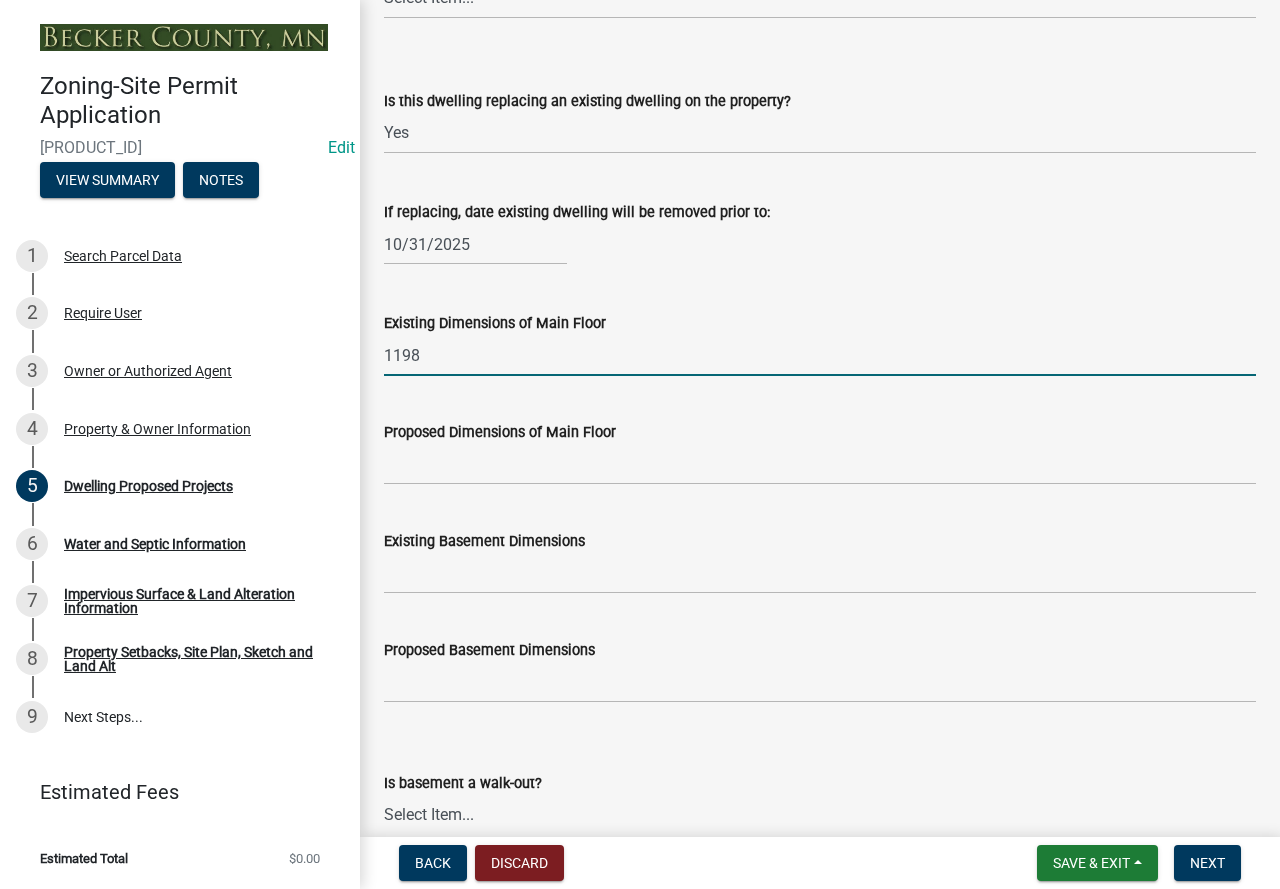 type on "1198" 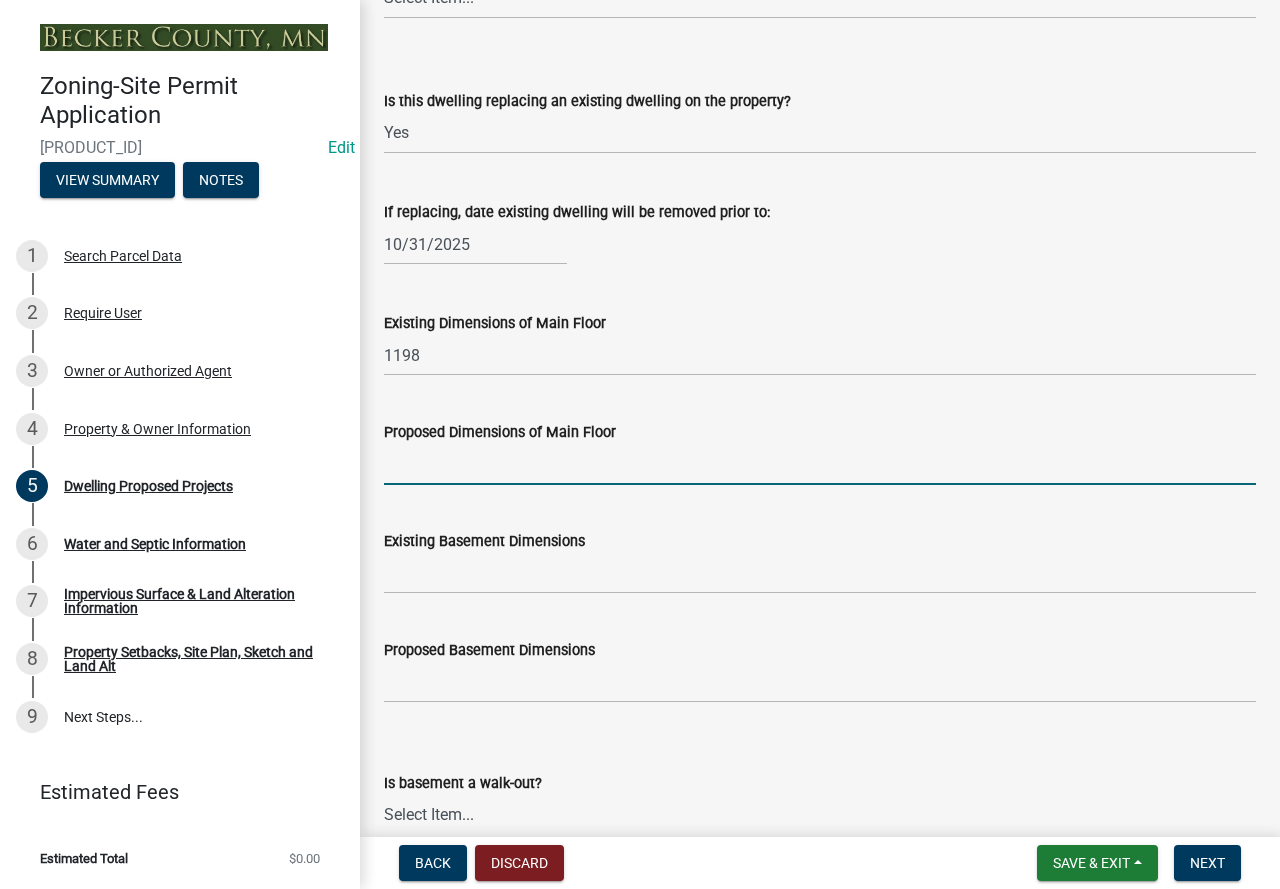click on "Proposed Dimensions of Main Floor" at bounding box center (820, 464) 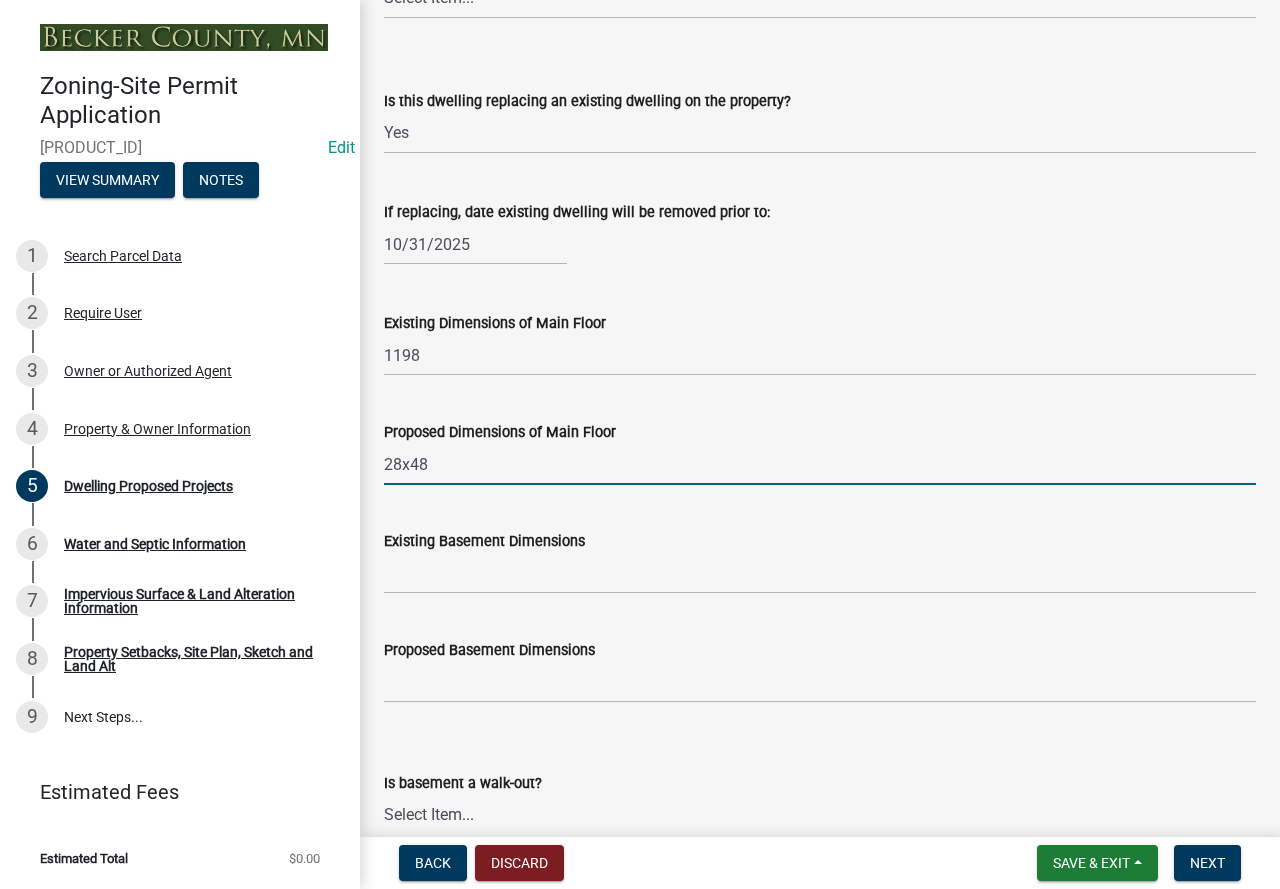 type on "28x48" 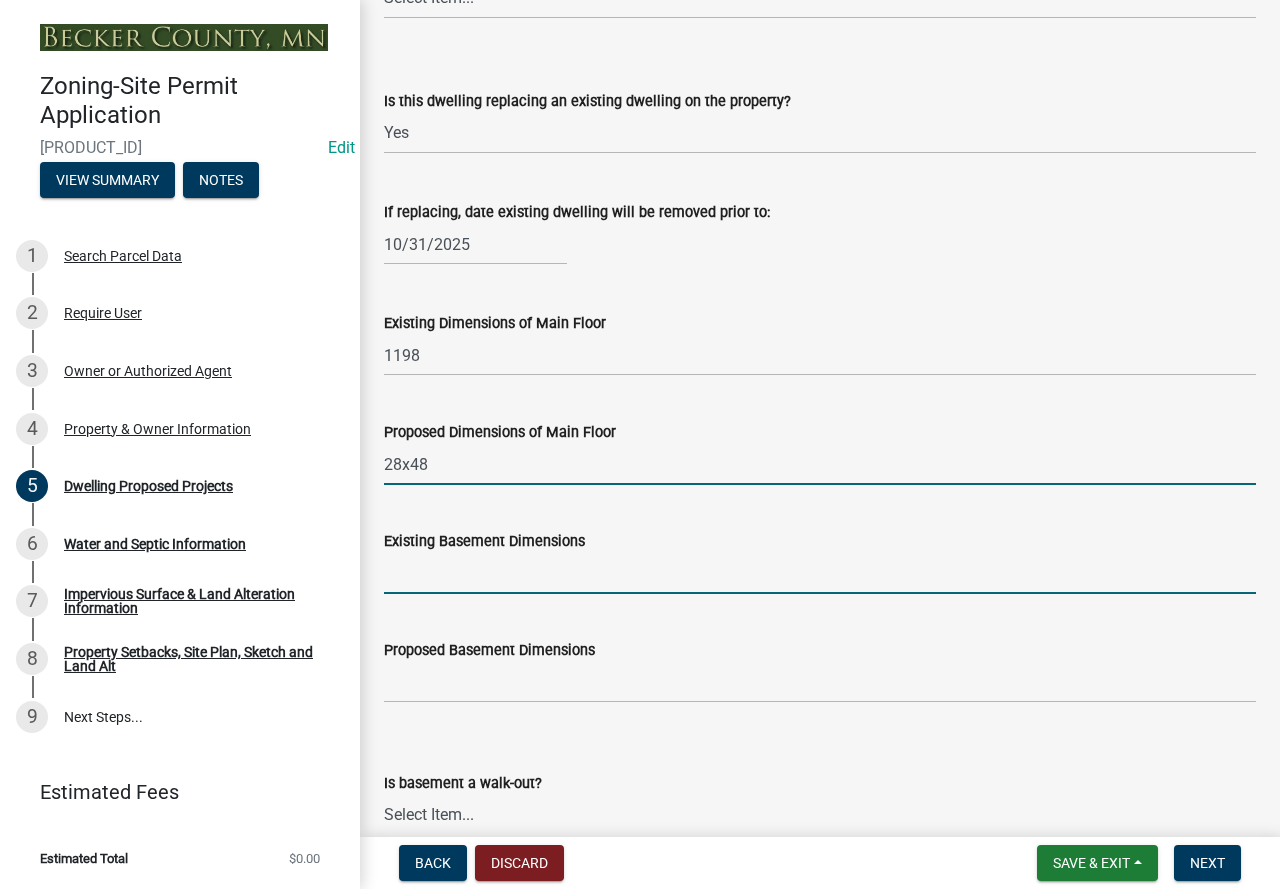 click on "Existing Basement Dimensions" at bounding box center [820, 573] 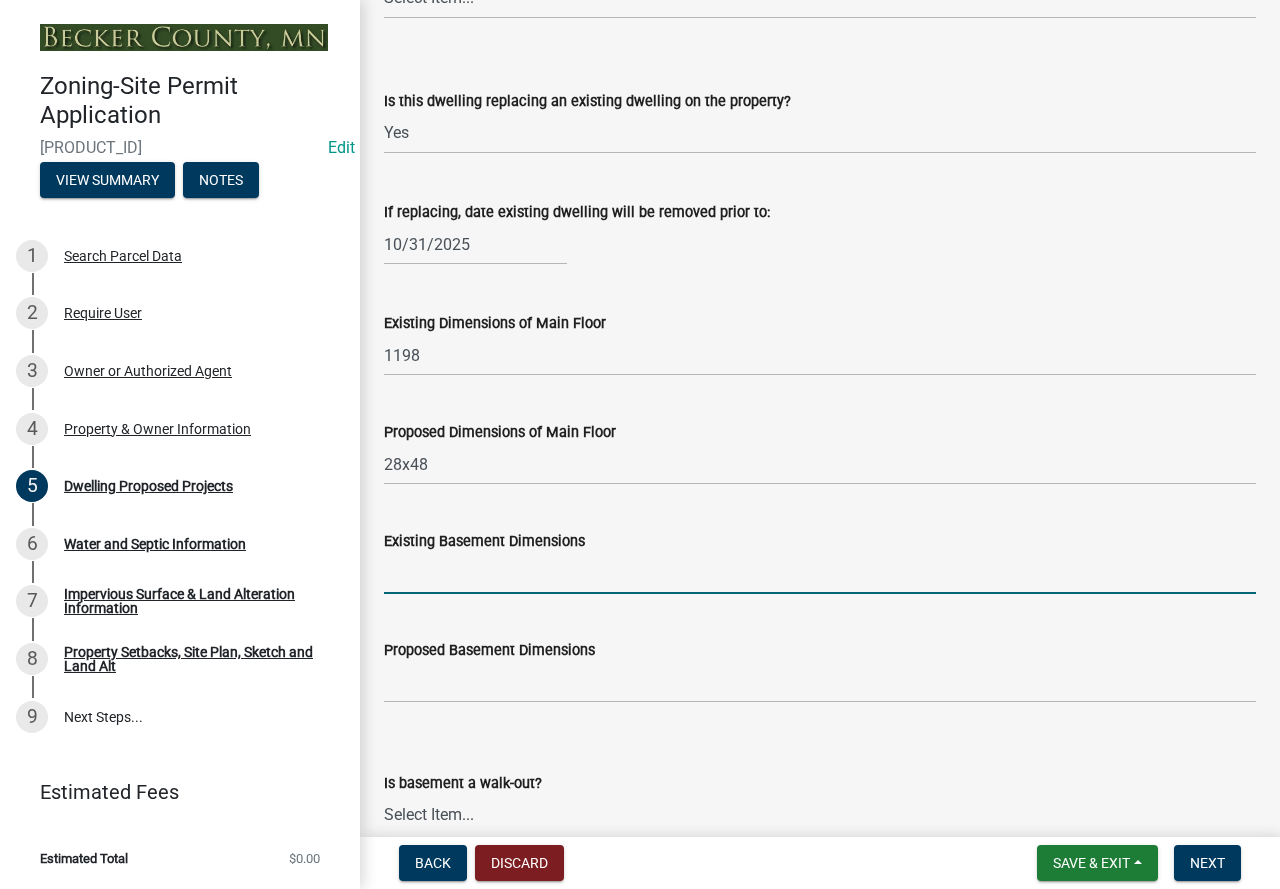 type on "N/A" 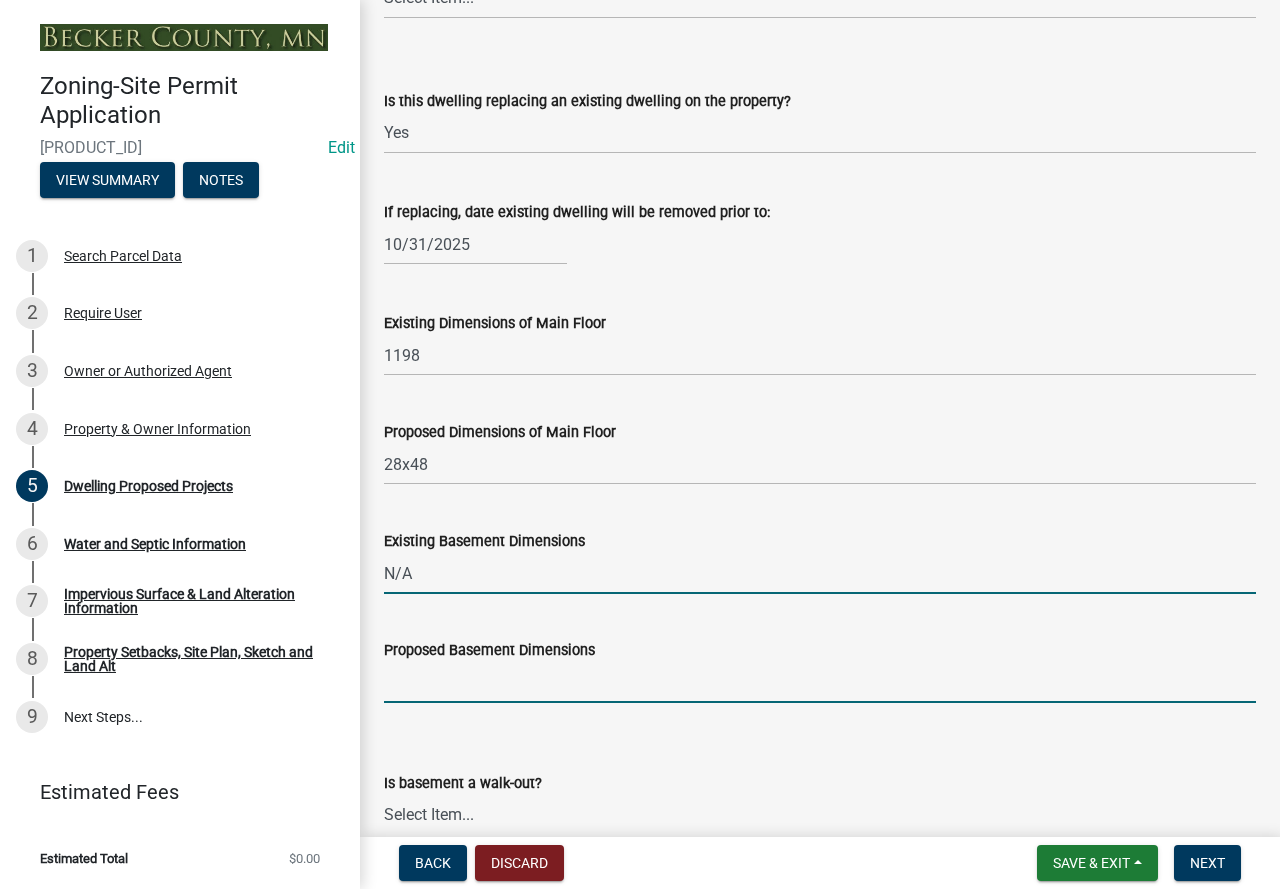 click on "Proposed Basement Dimensions" at bounding box center [820, 682] 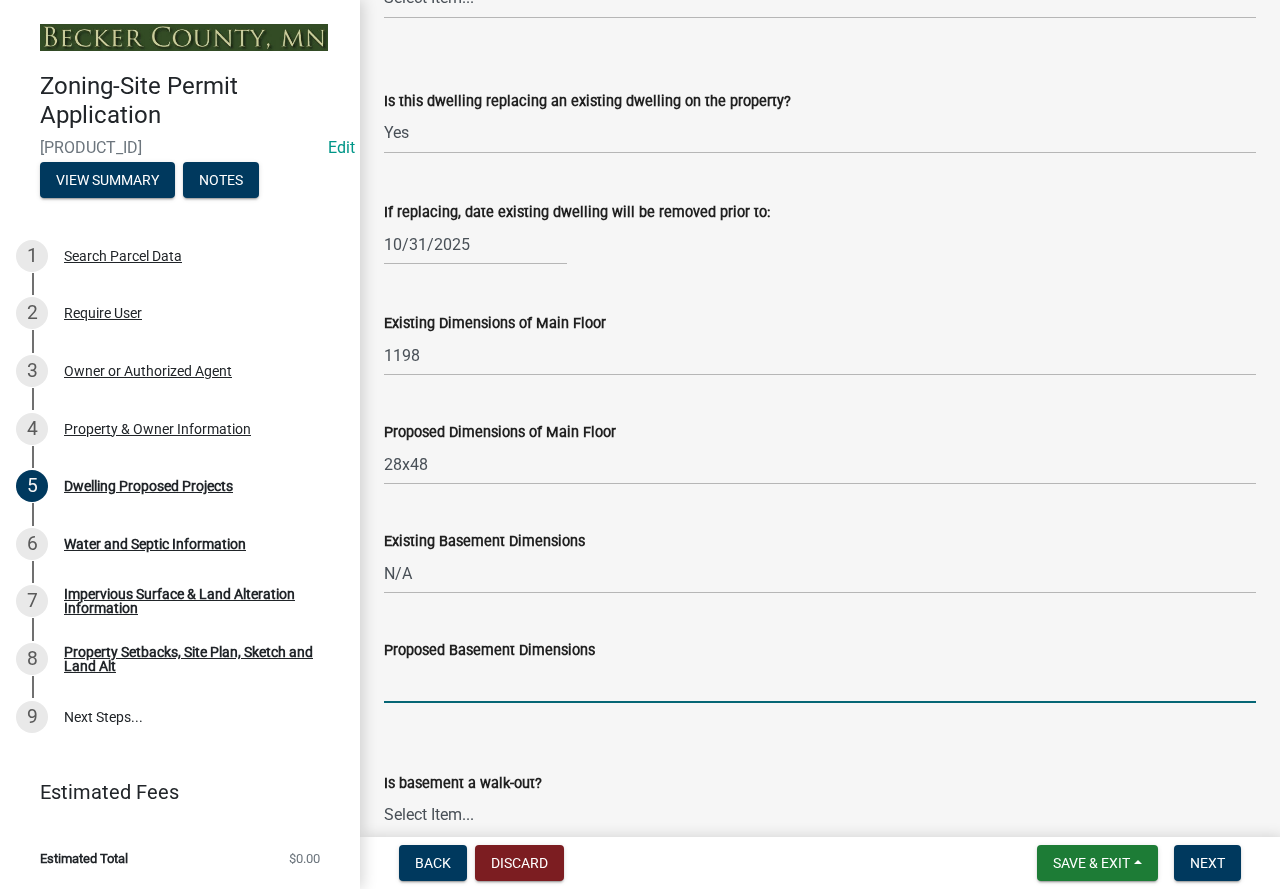 type on "N/A" 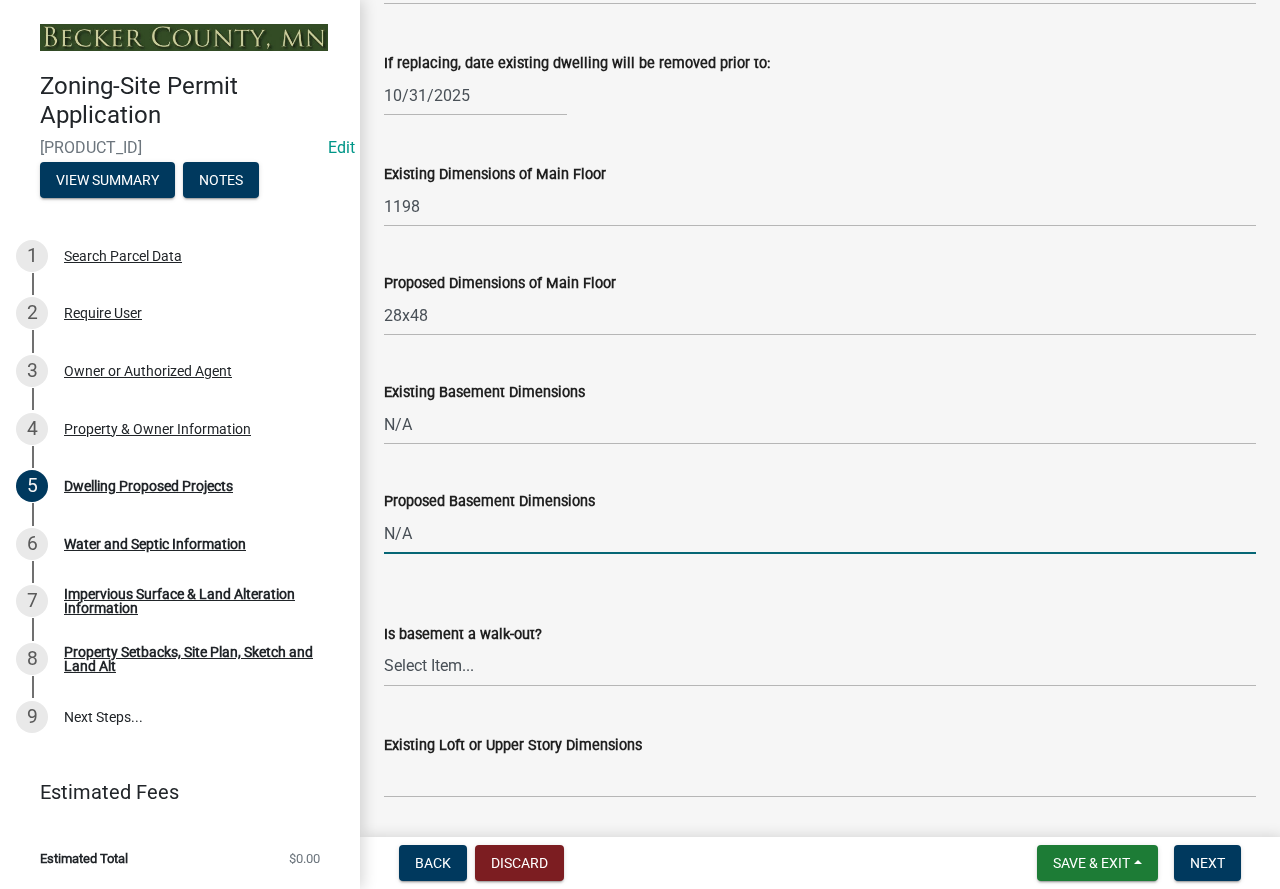 scroll, scrollTop: 1000, scrollLeft: 0, axis: vertical 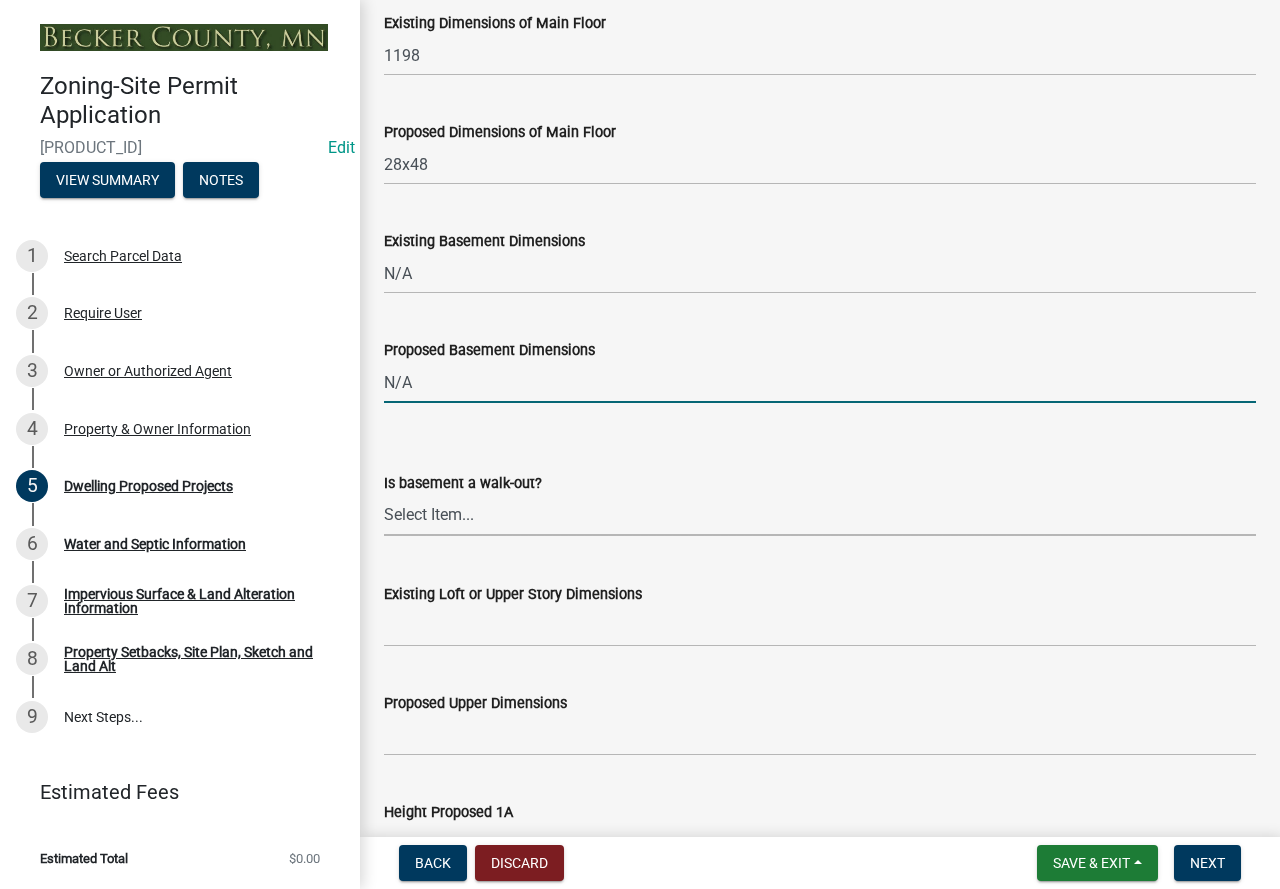 click on "Select Item...   Yes   No   N/A" at bounding box center [820, 515] 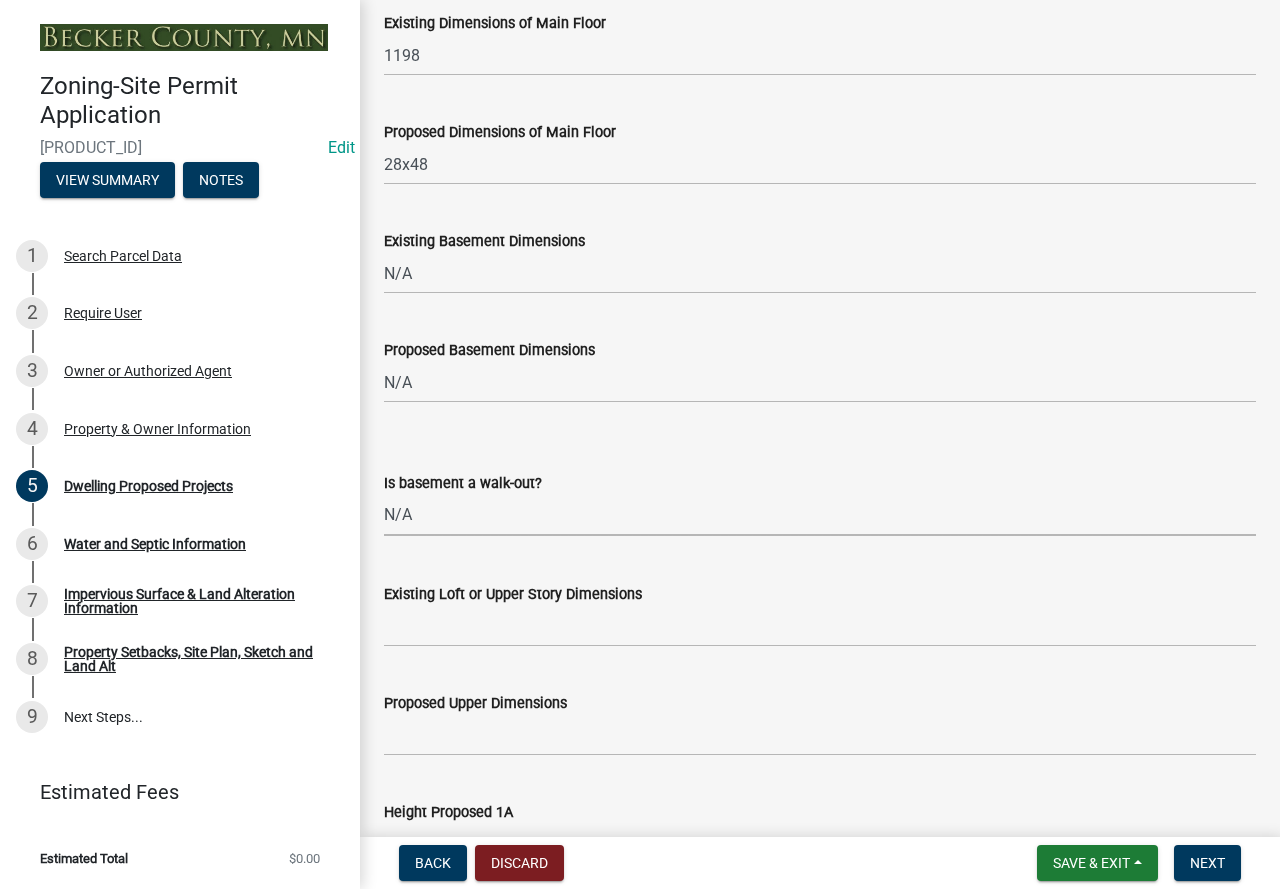 click on "Select Item...   Yes   No   N/A" at bounding box center [820, 515] 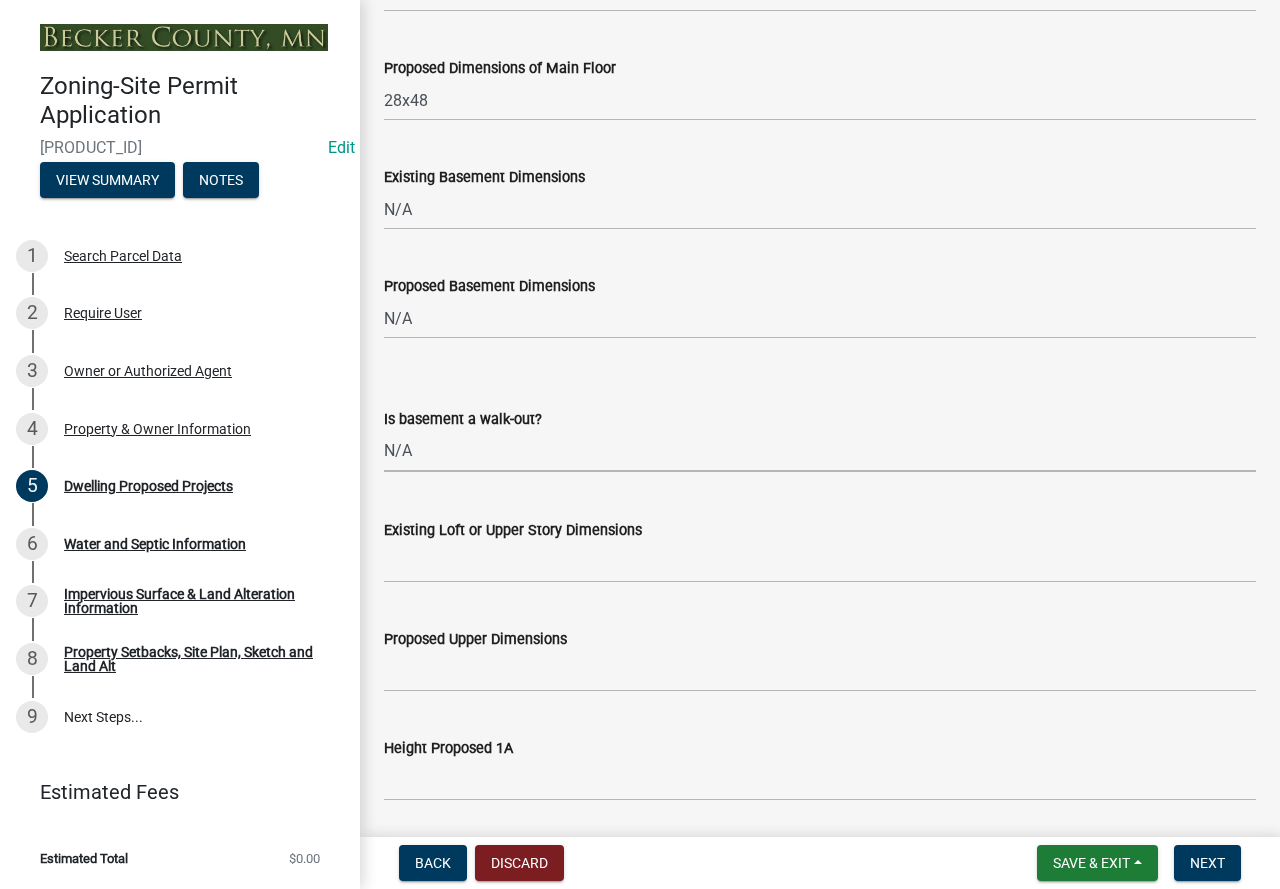 scroll, scrollTop: 1100, scrollLeft: 0, axis: vertical 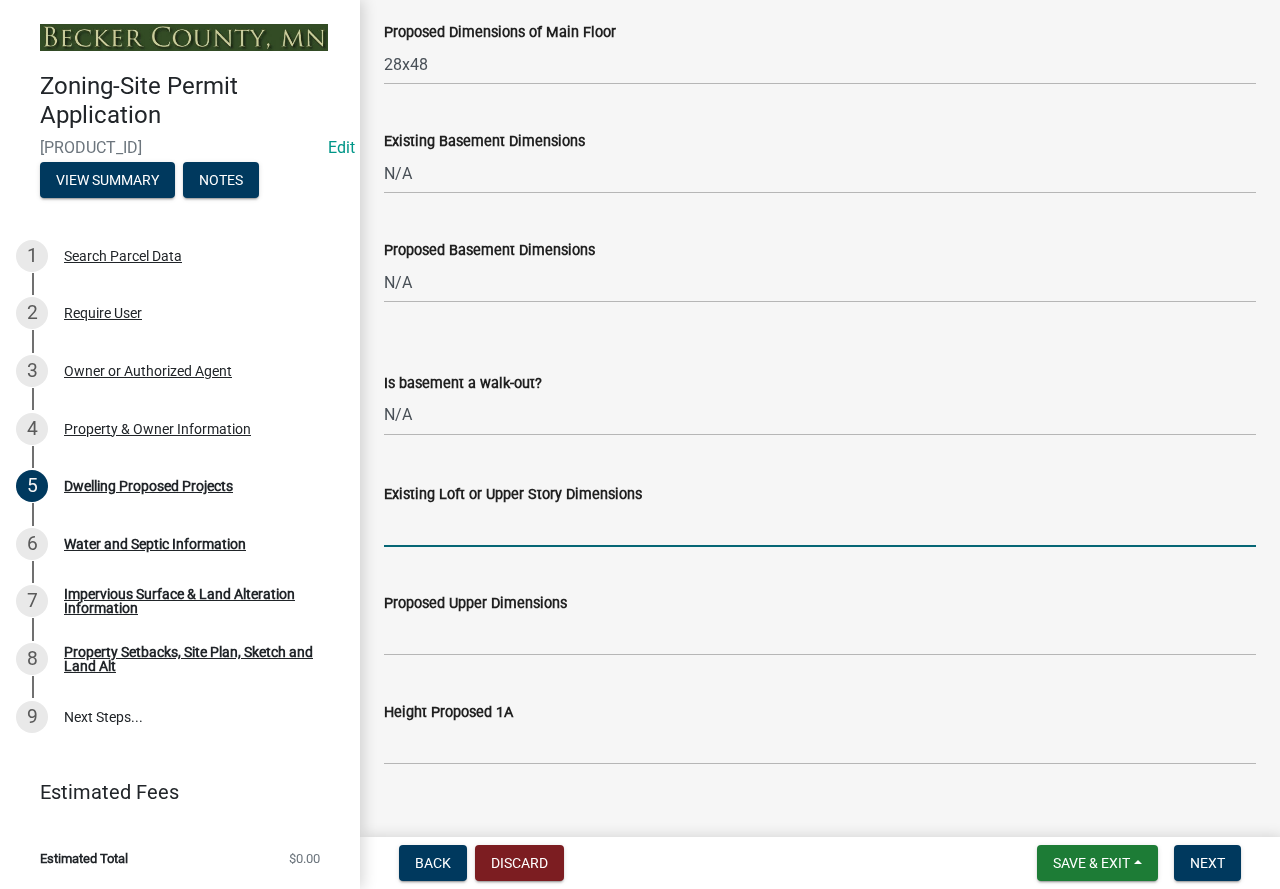 click on "Existing Loft or Upper Story Dimensions" at bounding box center [820, 526] 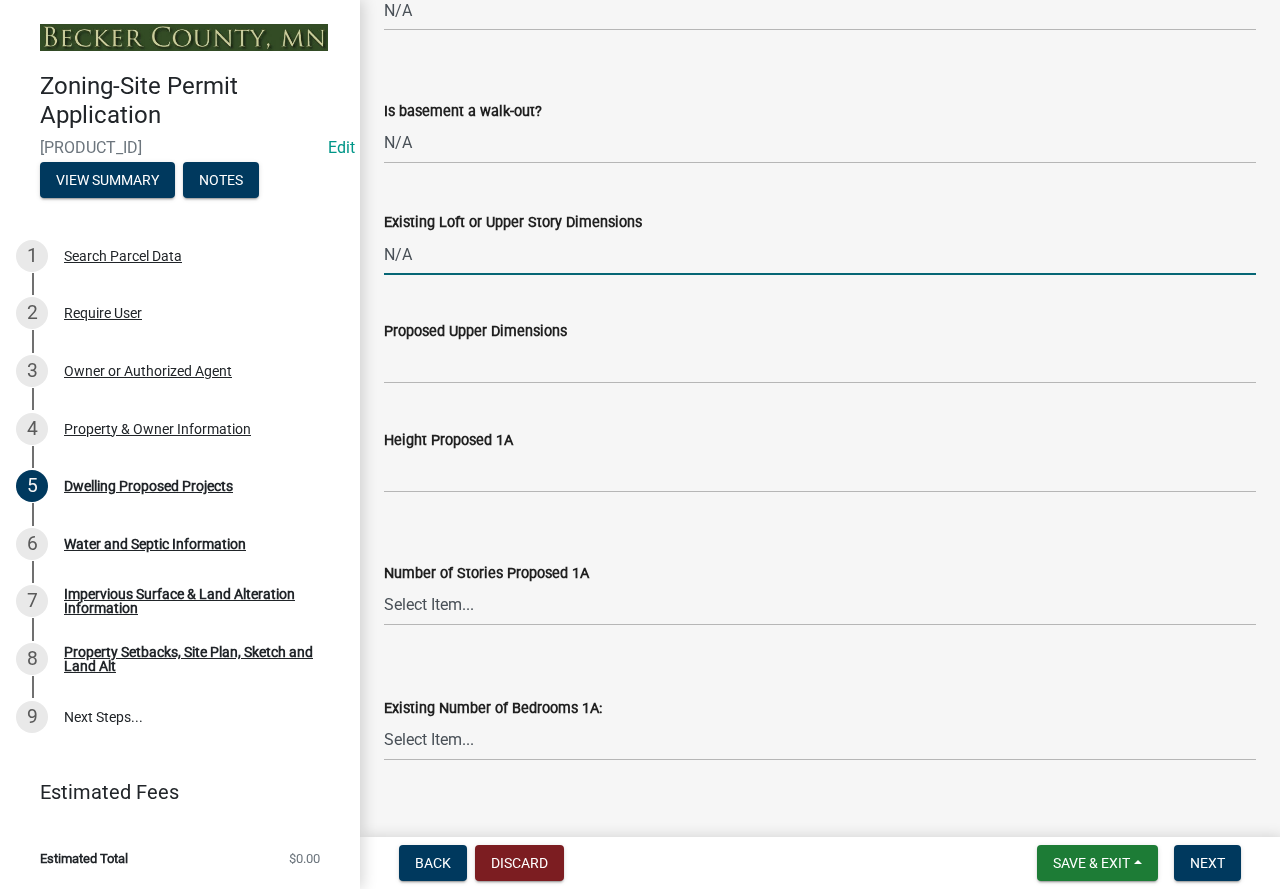 scroll, scrollTop: 1400, scrollLeft: 0, axis: vertical 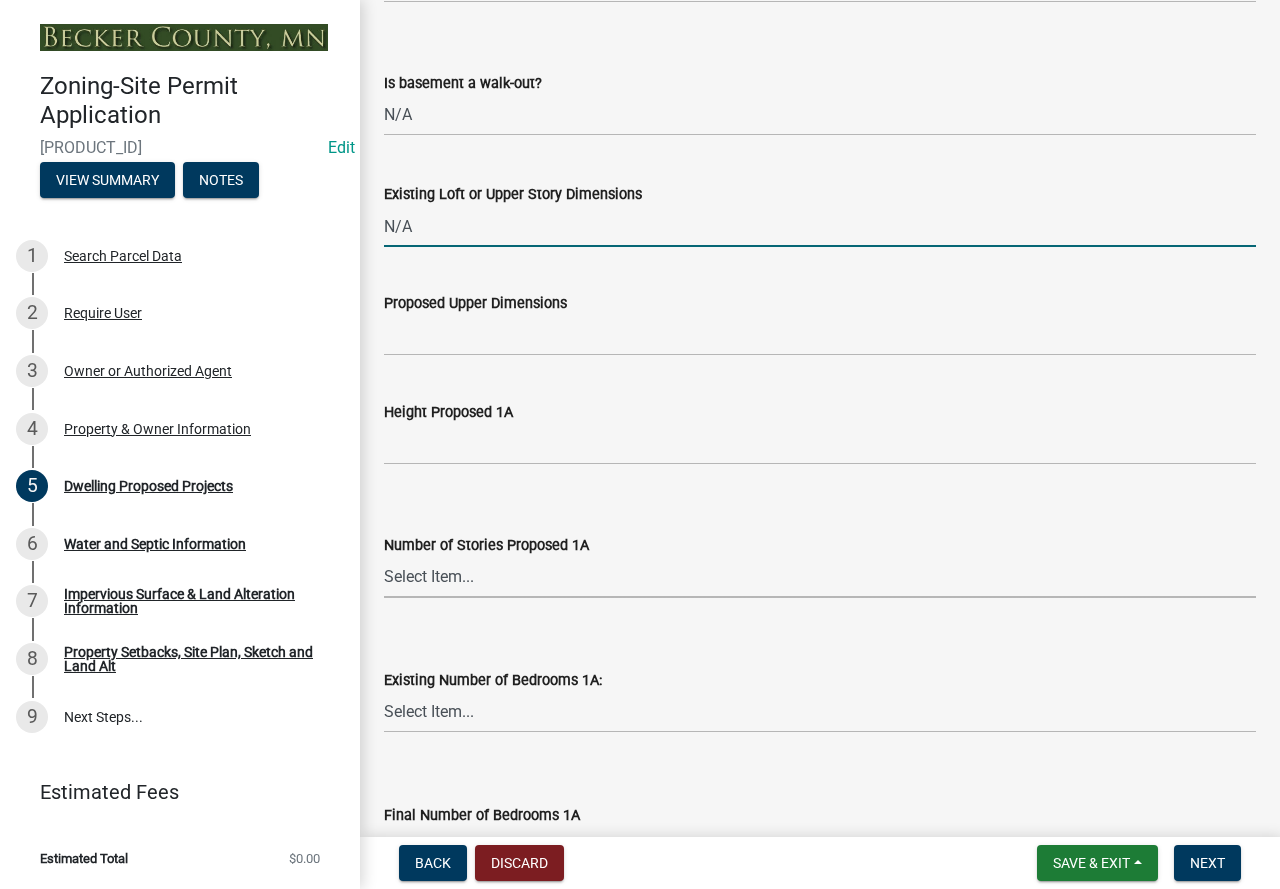 click on "Select Item...   N/A   1   1.25   1.5   1.75   2   2.25   2.5" at bounding box center (820, 577) 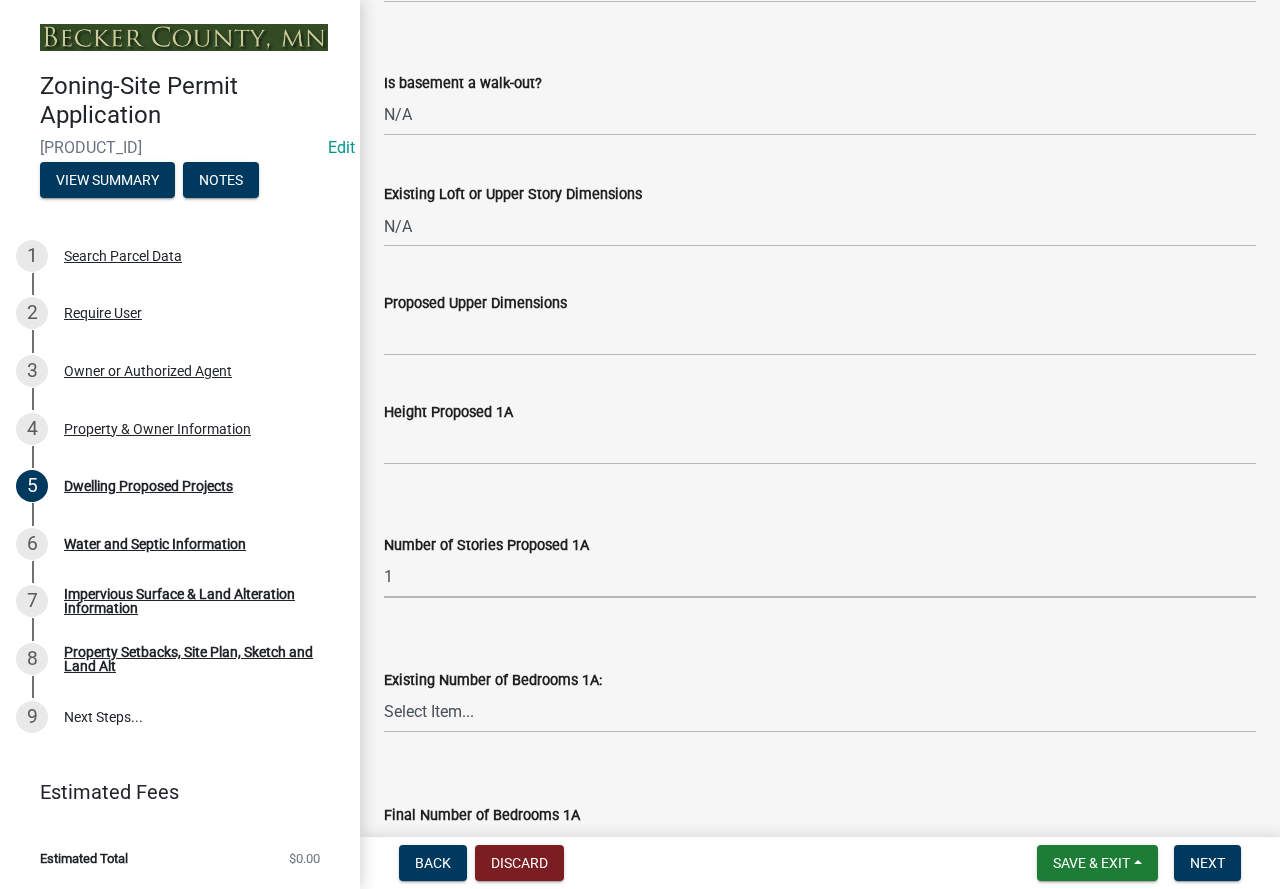 click on "Select Item...   N/A   1   1.25   1.5   1.75   2   2.25   2.5" at bounding box center (820, 577) 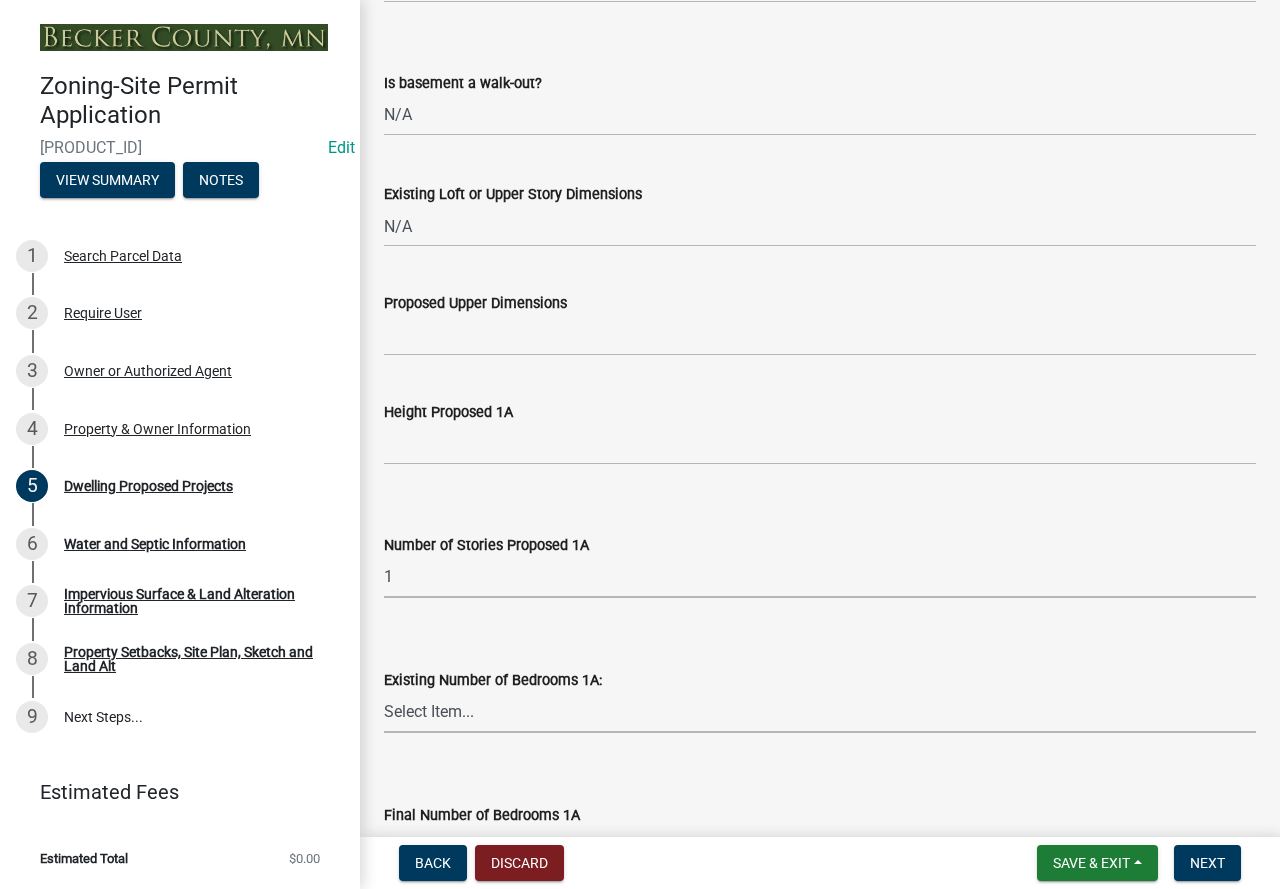 click on "Select Item...   0   1   2   3   4   5   6   7   8" at bounding box center (820, 712) 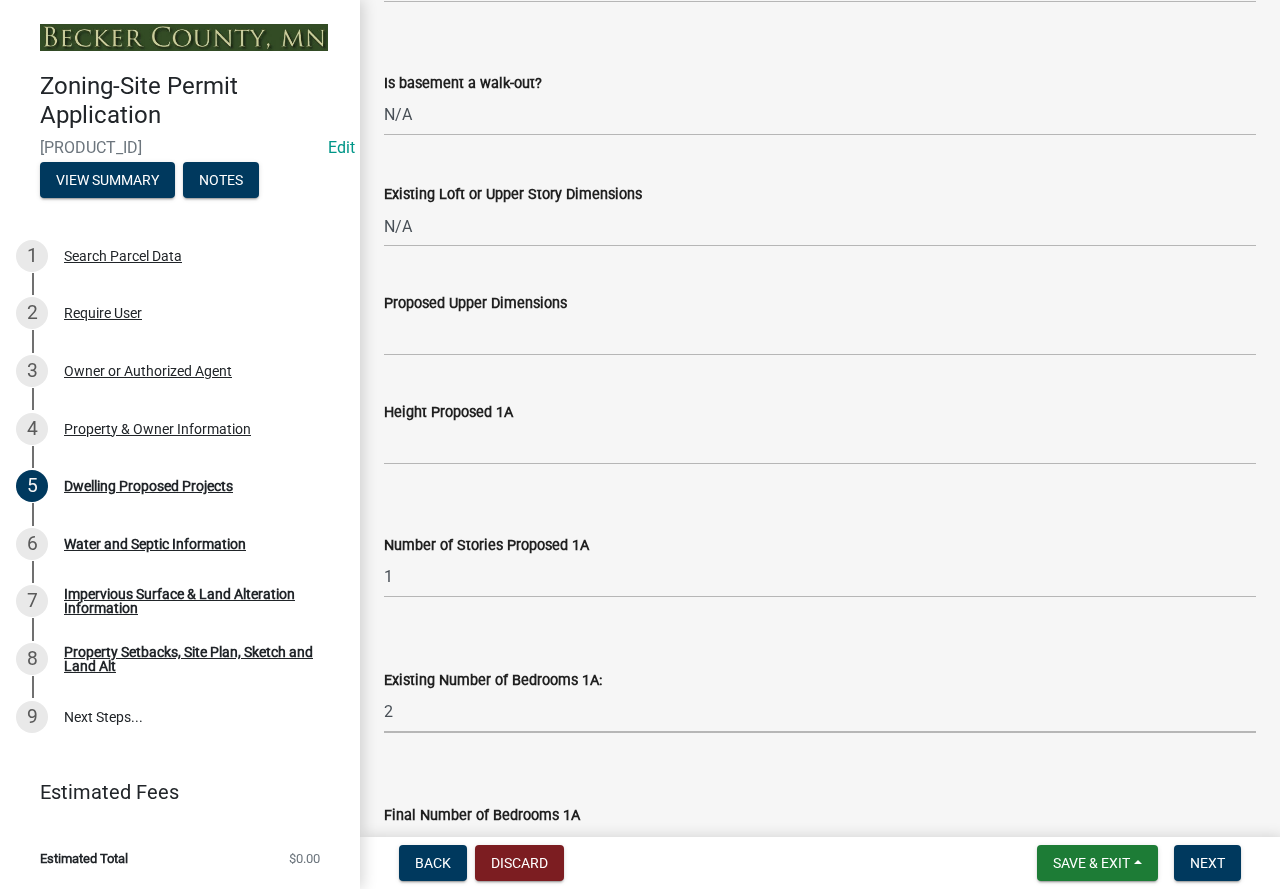 click on "Select Item...   0   1   2   3   4   5   6   7   8" at bounding box center [820, 712] 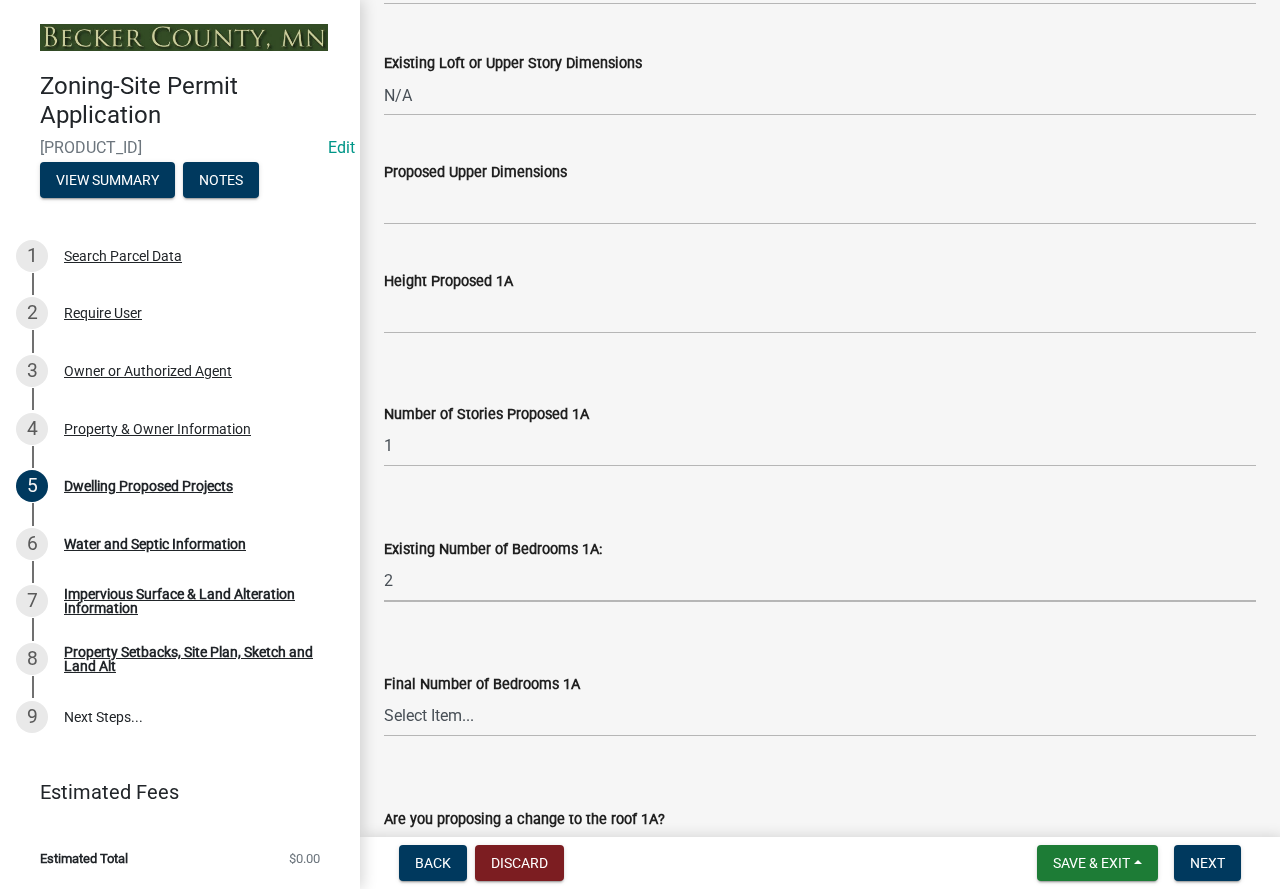 scroll, scrollTop: 1800, scrollLeft: 0, axis: vertical 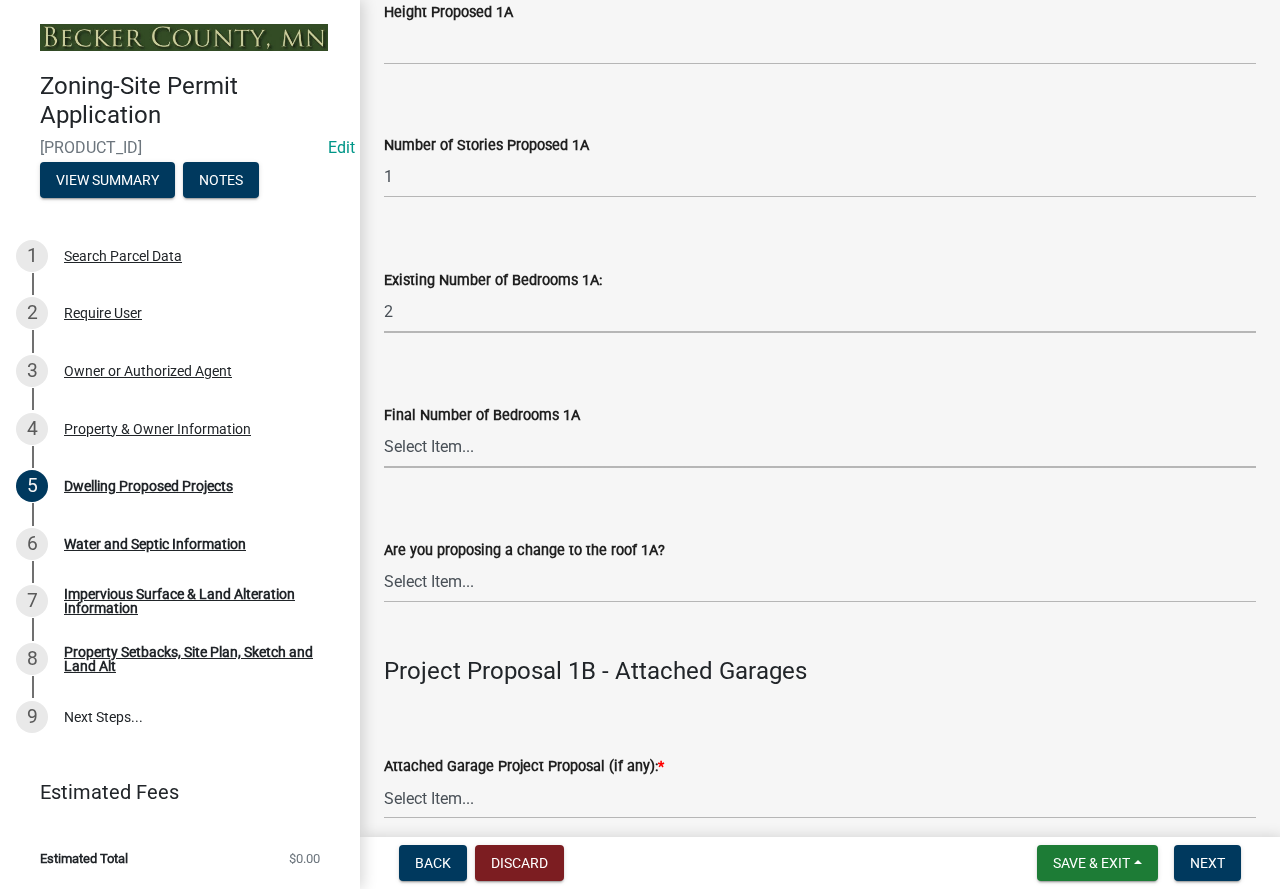 click on "Select Item...   0   1   2   3   4   5   6   7   8" at bounding box center (820, 447) 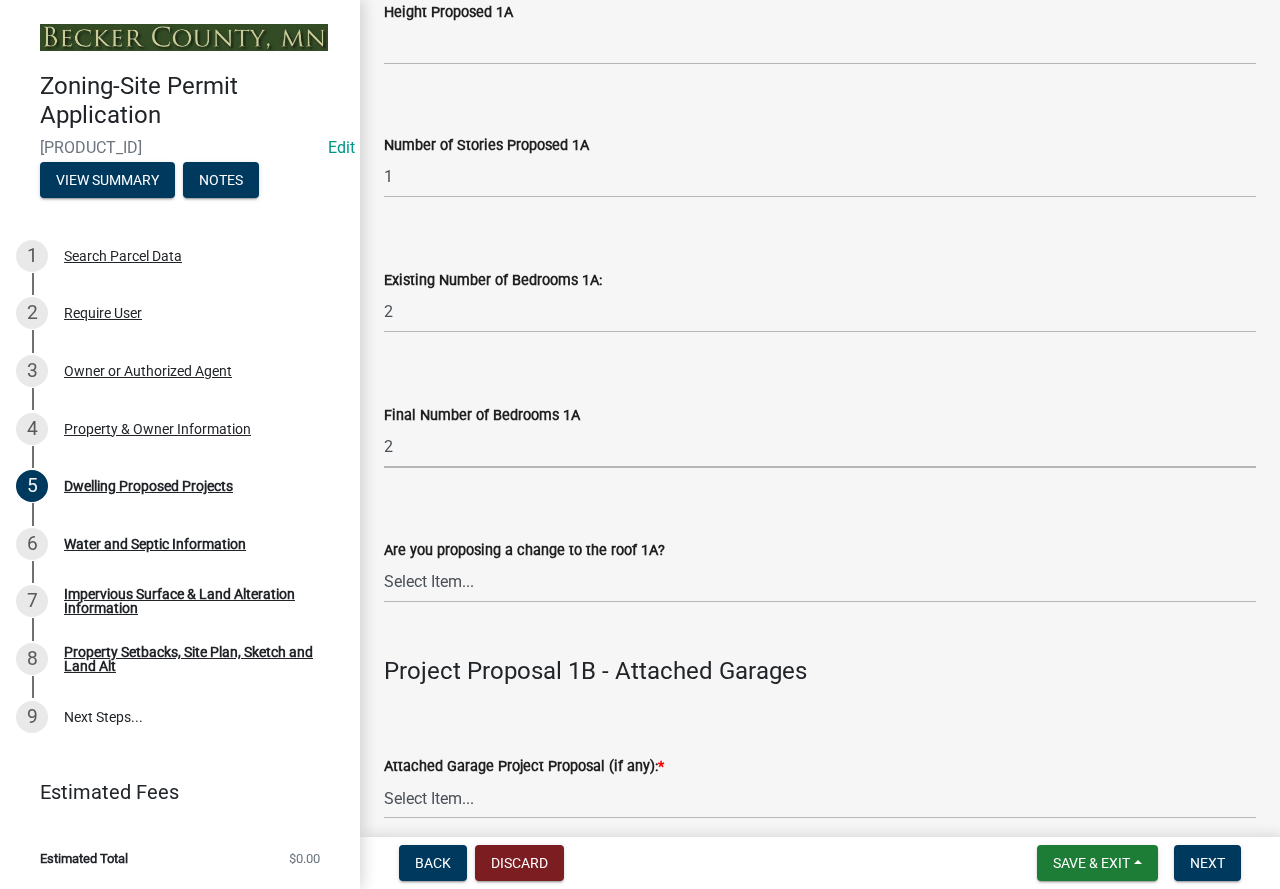 click on "Select Item...   0   1   2   3   4   5   6   7   8" at bounding box center (820, 447) 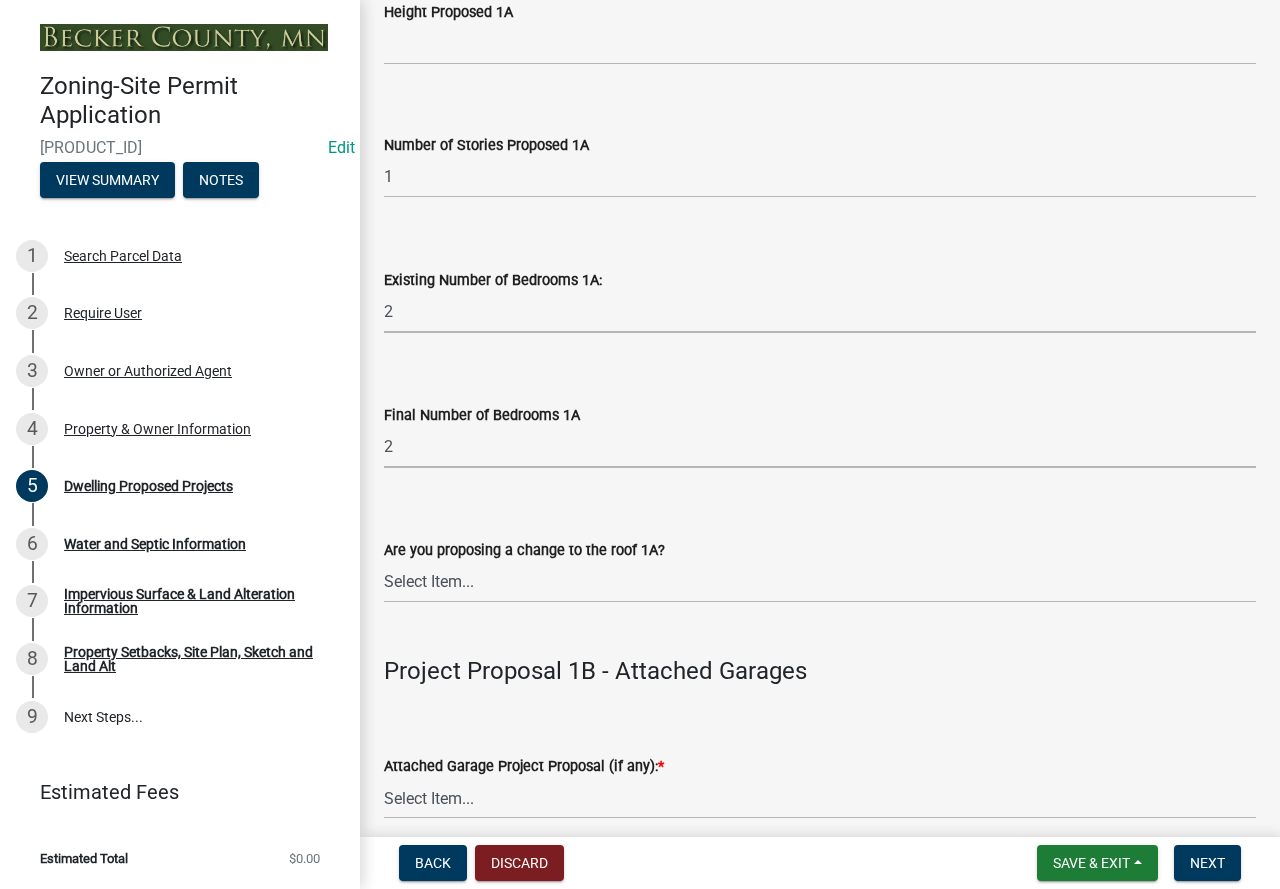 click on "Select Item...   0   1   2   3   4   5   6   7   8" at bounding box center [820, 312] 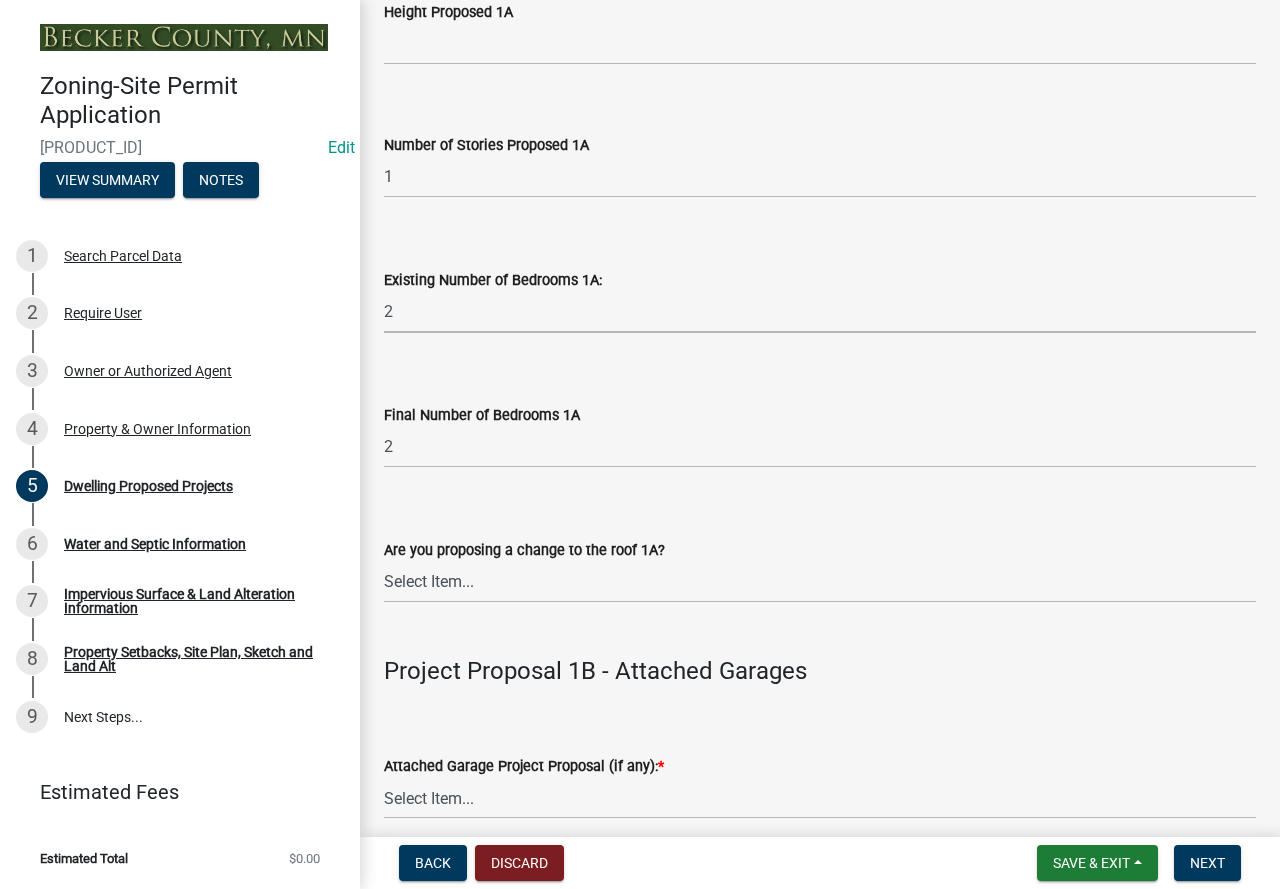 click on "Select Item...   0   1   2   3   4   5   6   7   8" at bounding box center [820, 312] 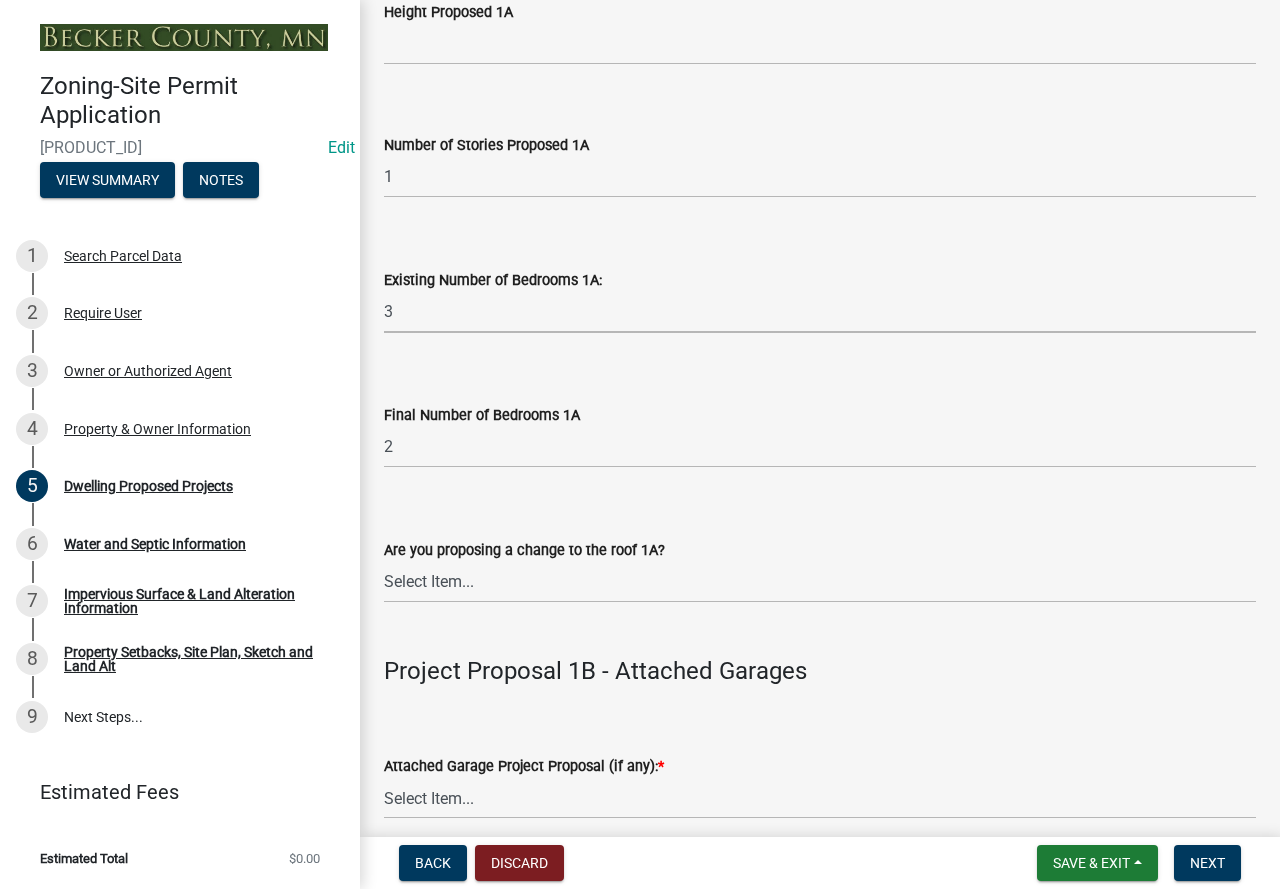 click on "Select Item...   0   1   2   3   4   5   6   7   8" at bounding box center [820, 312] 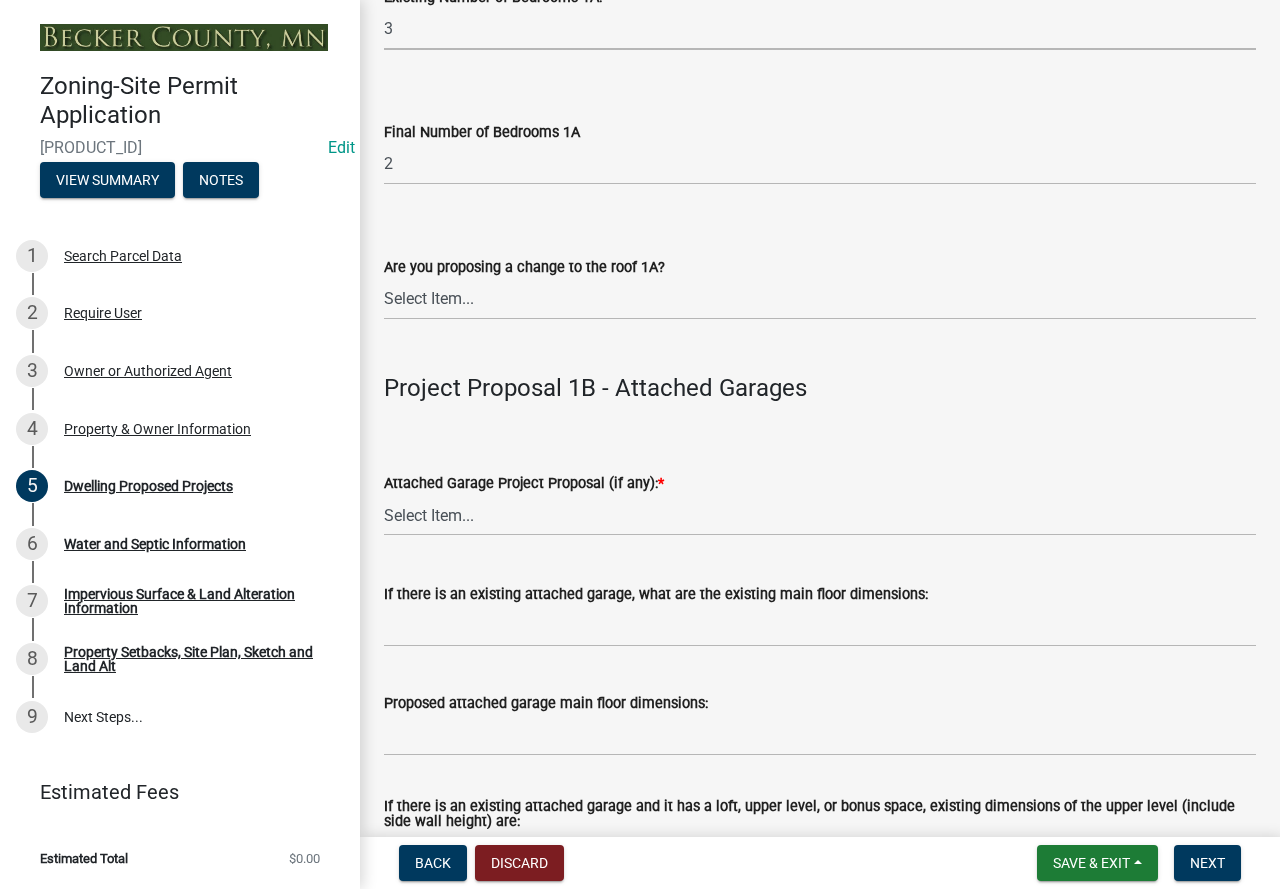 scroll, scrollTop: 2100, scrollLeft: 0, axis: vertical 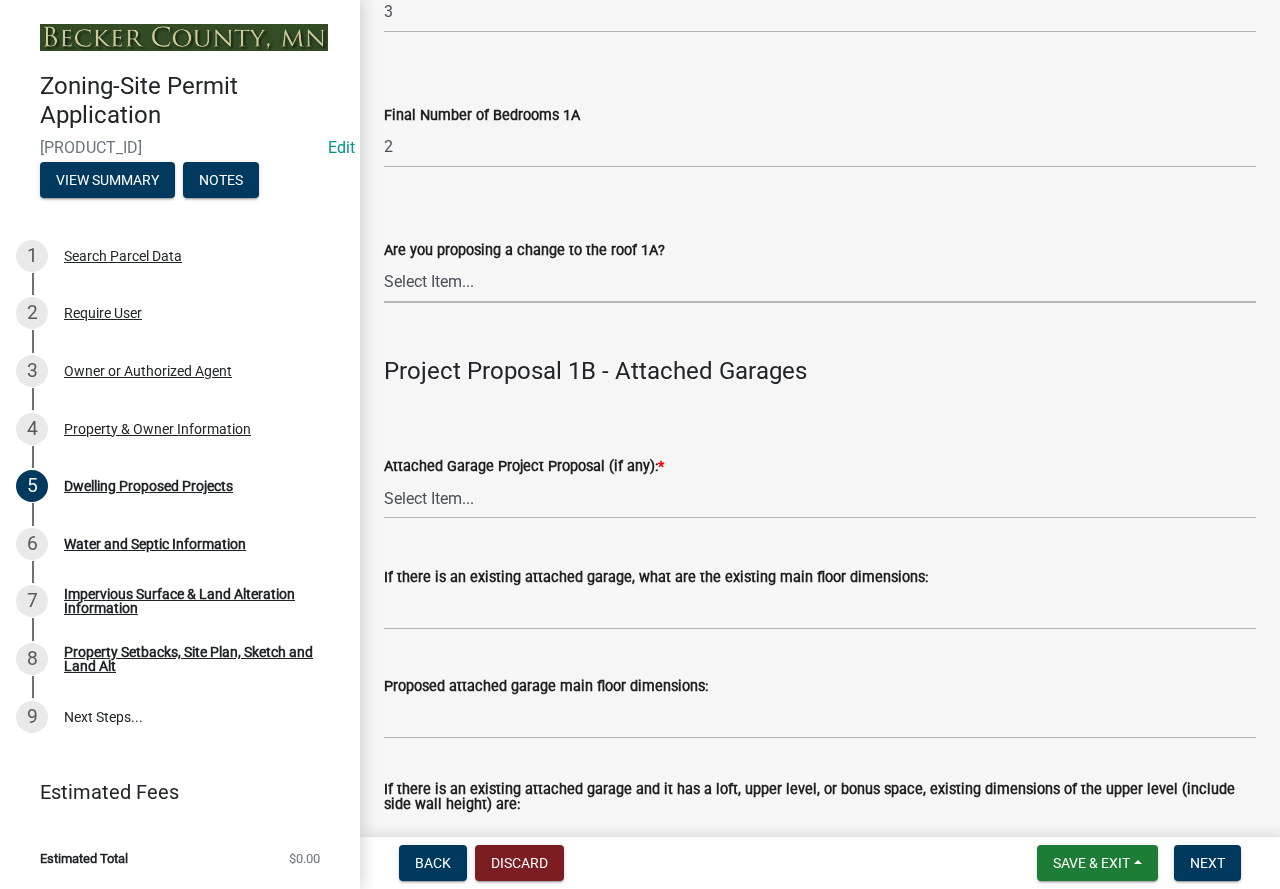 click on "Select Item...   N/A   Yes   No" at bounding box center (820, 282) 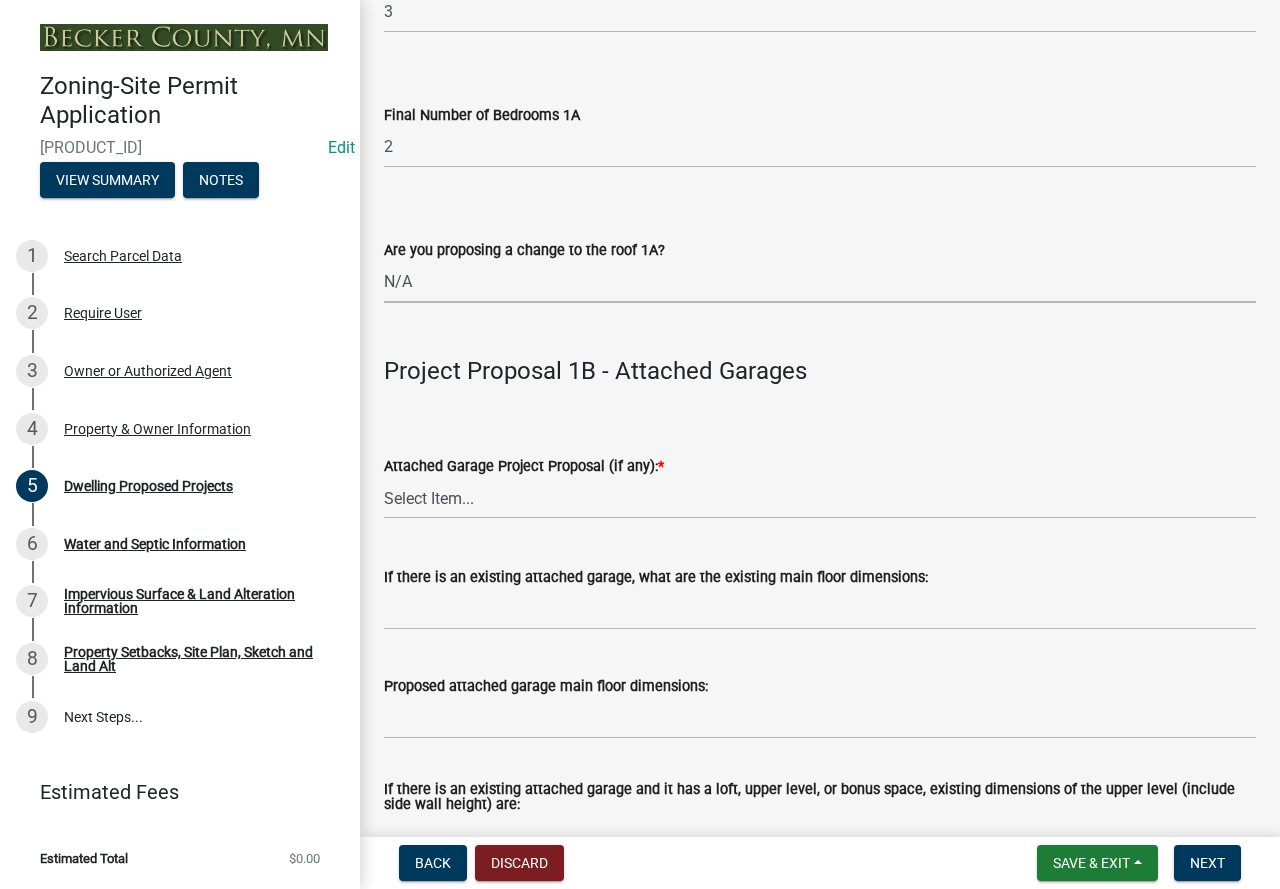 click on "Select Item...   N/A   Yes   No" at bounding box center [820, 282] 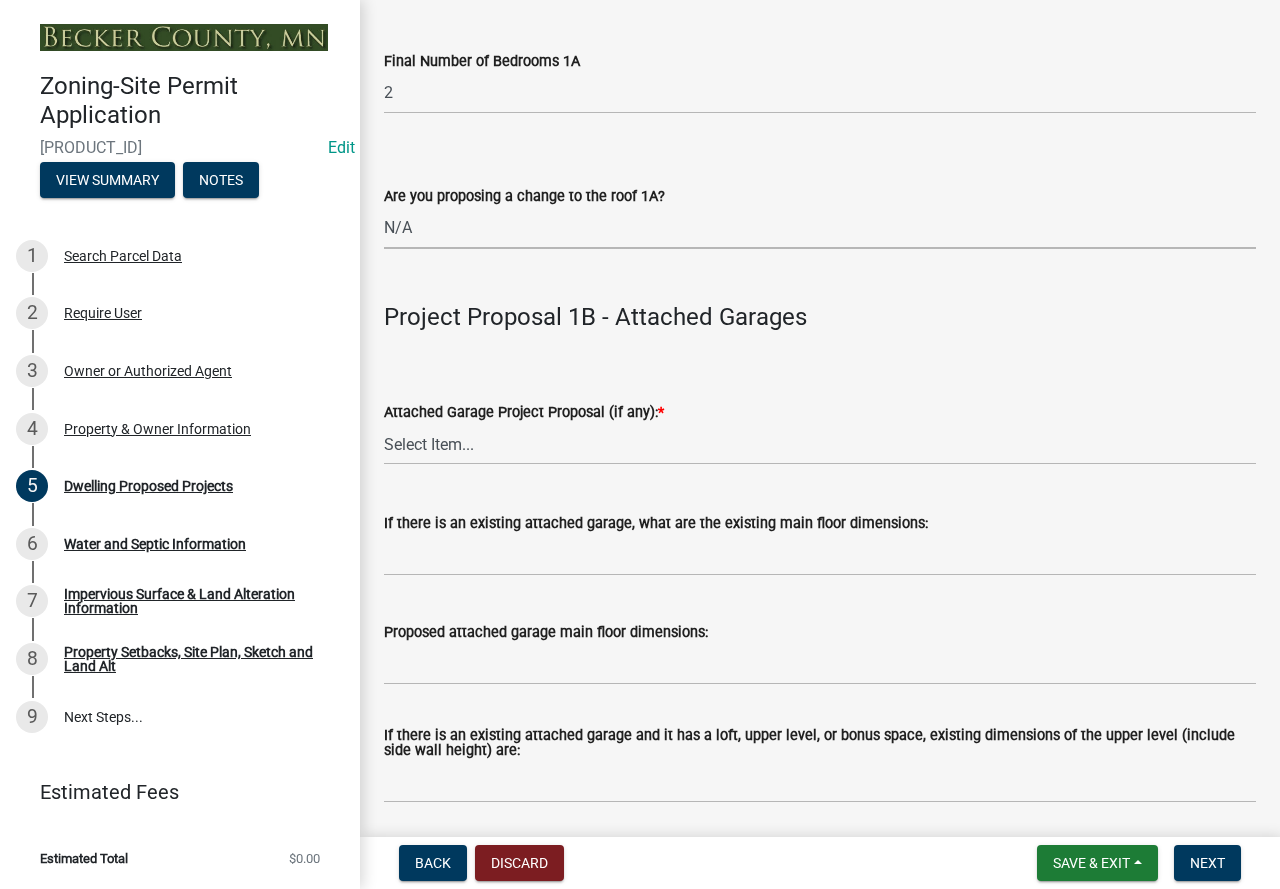 scroll, scrollTop: 2200, scrollLeft: 0, axis: vertical 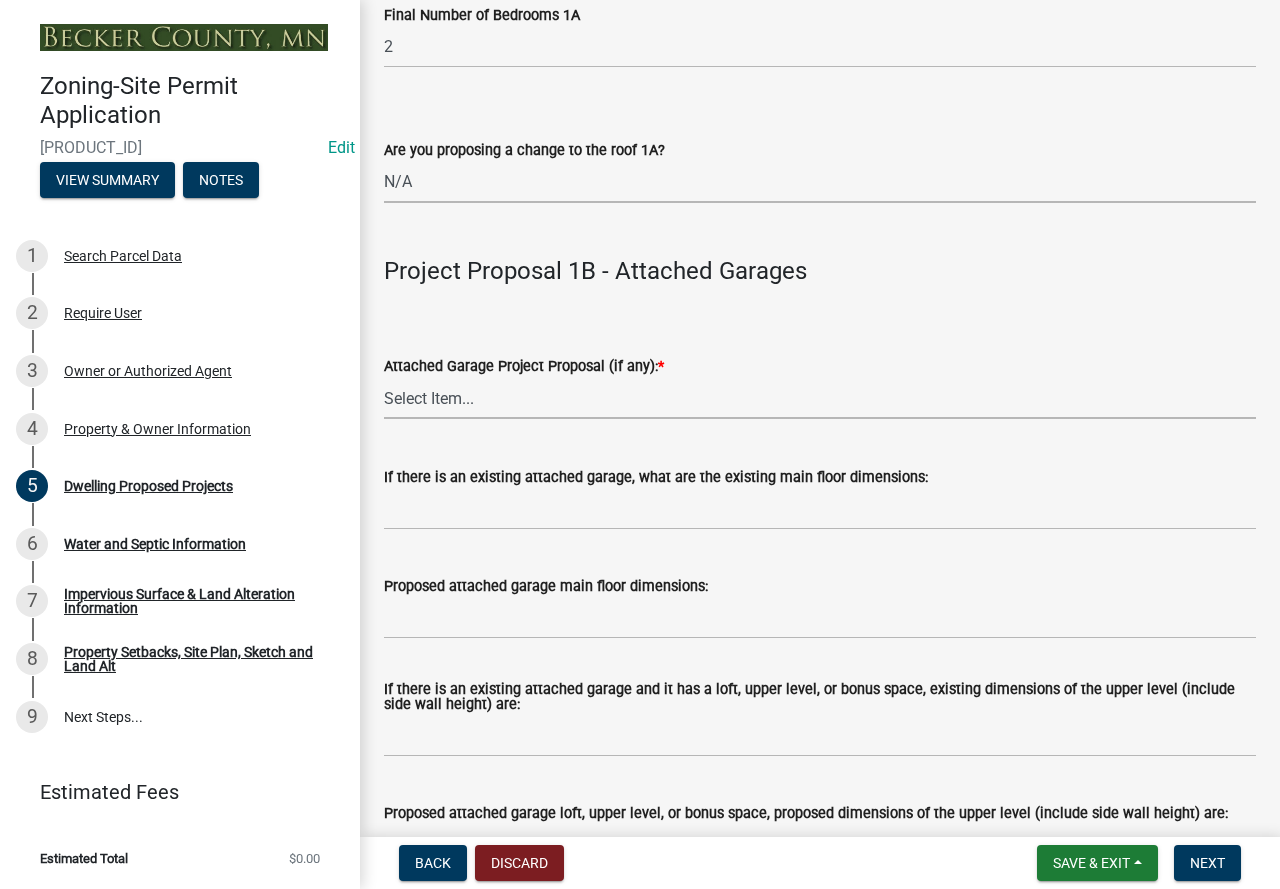 click on "Select Item...   N/A   New Attached Garage   Addition to Attached Garage" at bounding box center (820, 398) 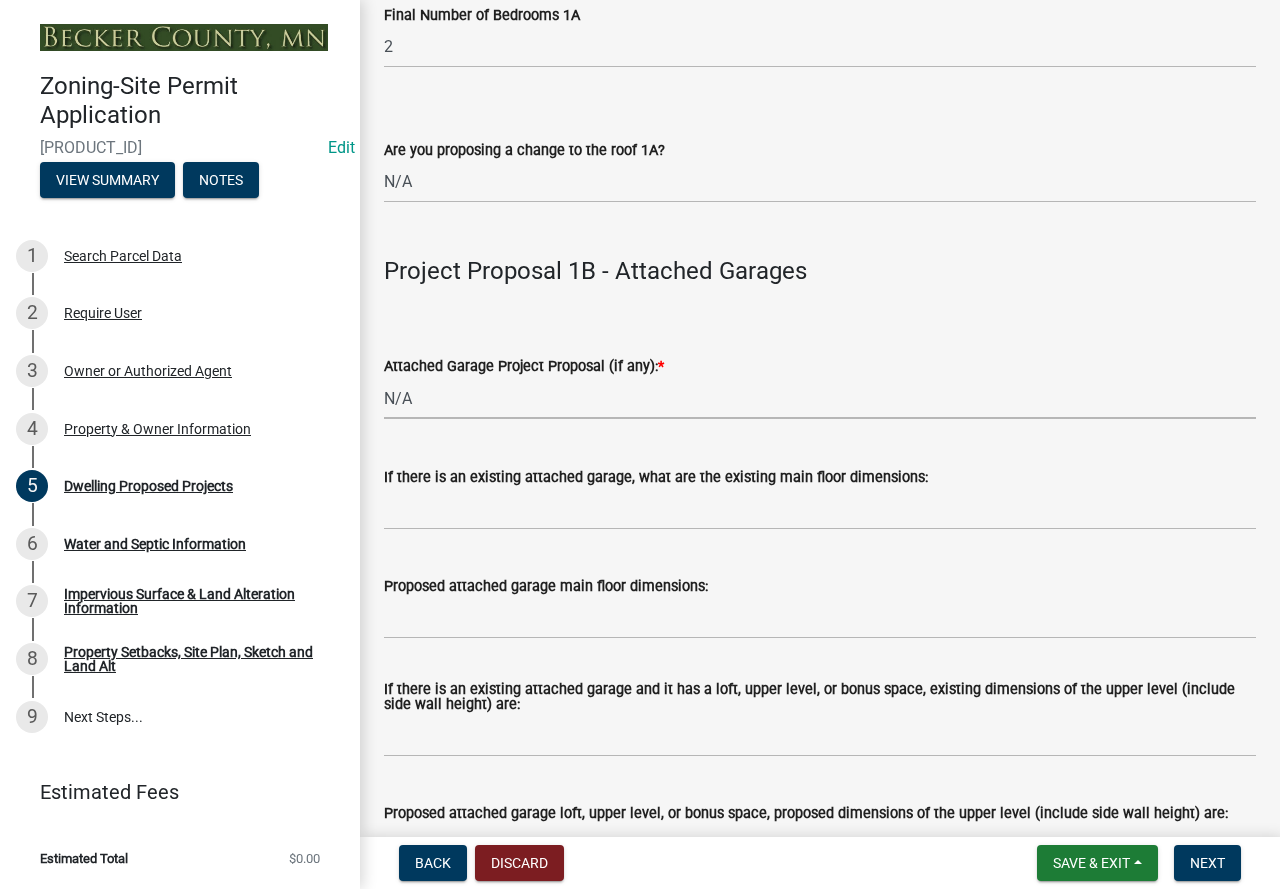 click on "Select Item...   N/A   New Attached Garage   Addition to Attached Garage" at bounding box center [820, 398] 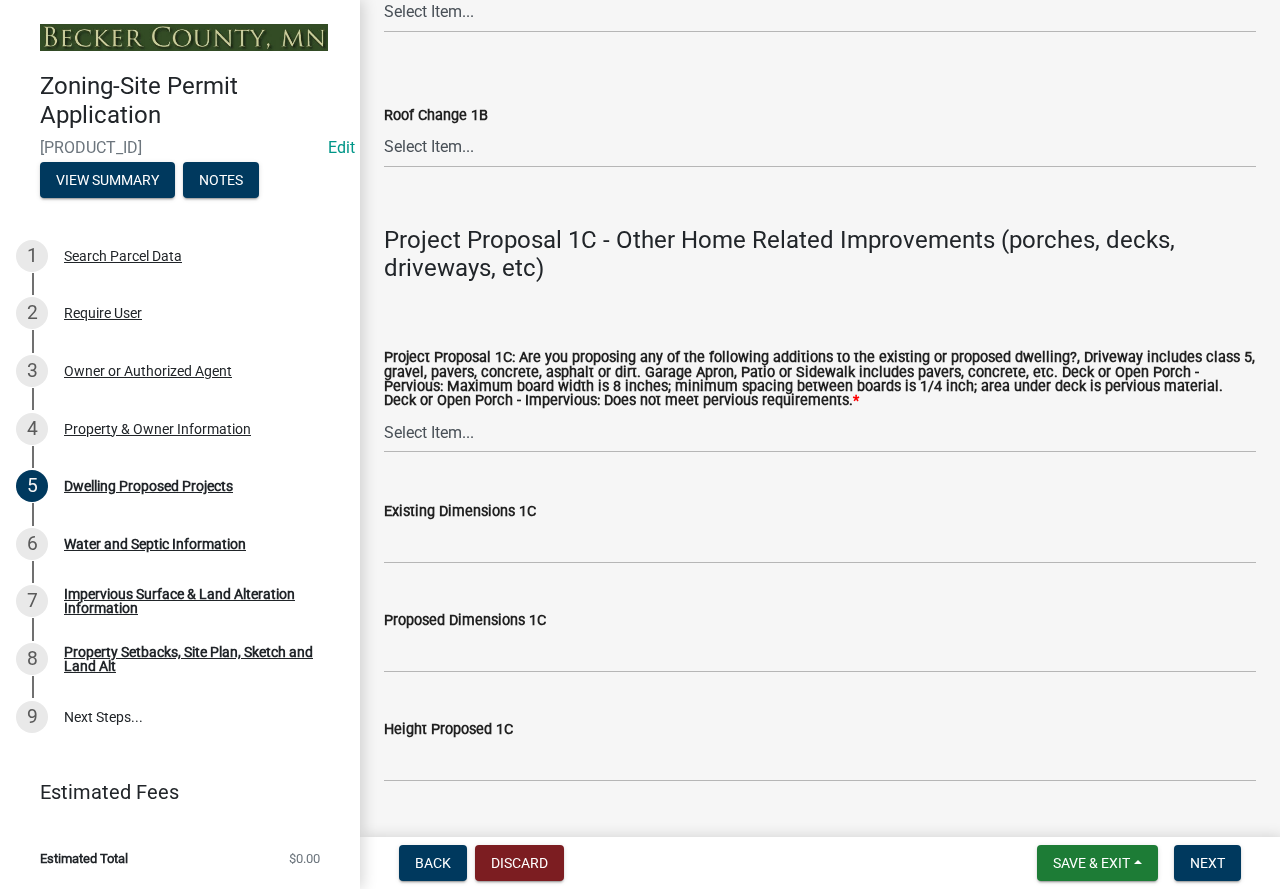 scroll, scrollTop: 3600, scrollLeft: 0, axis: vertical 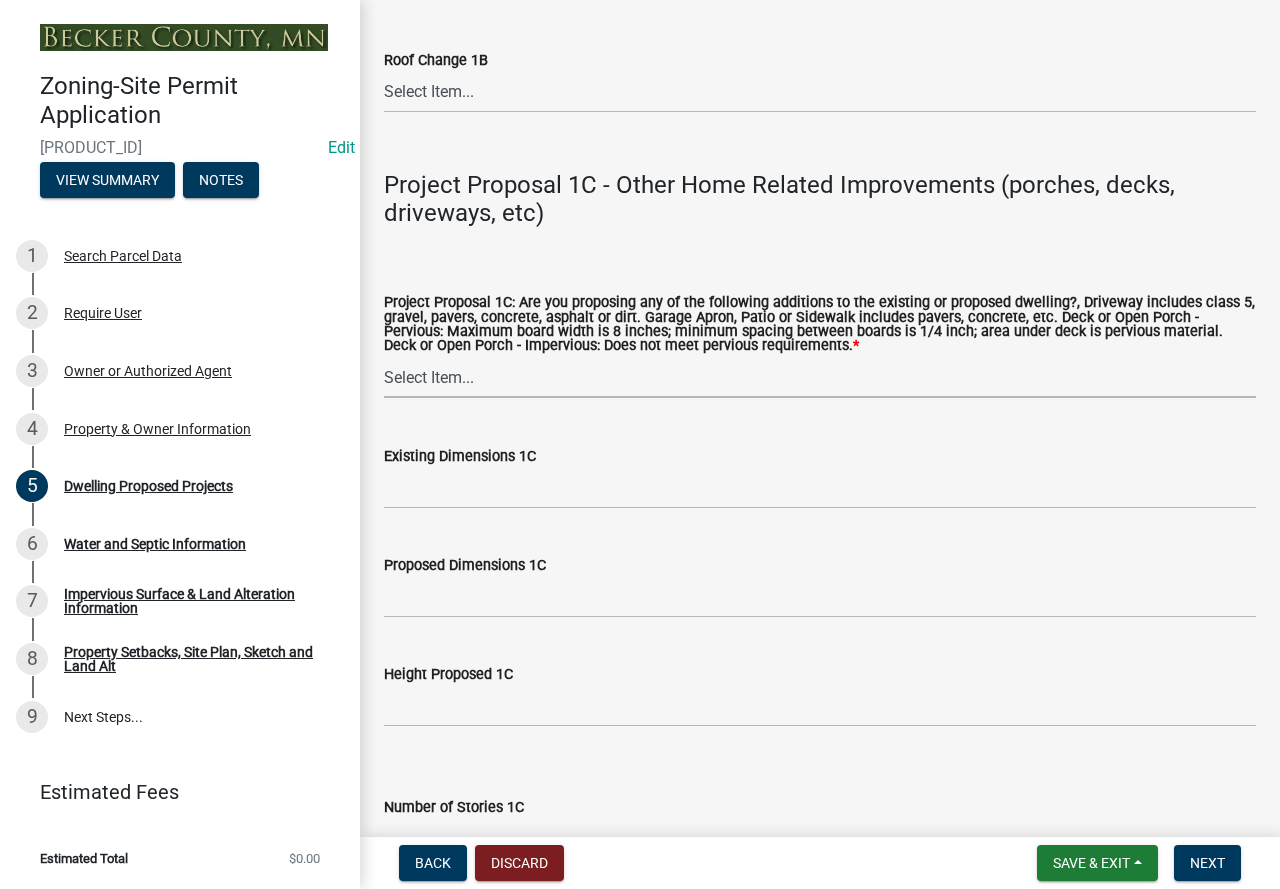click on "Select Item...   N/A   Driveway   Garage Apron   Home Patio   Sidewalk   Deck - Pervious   Deck- Impervious   Open Porch - Pervious   Open Porch - Impervious   Screened Deck   Screened Porch   Sunroom   3 Season Porch   Other" at bounding box center [820, 377] 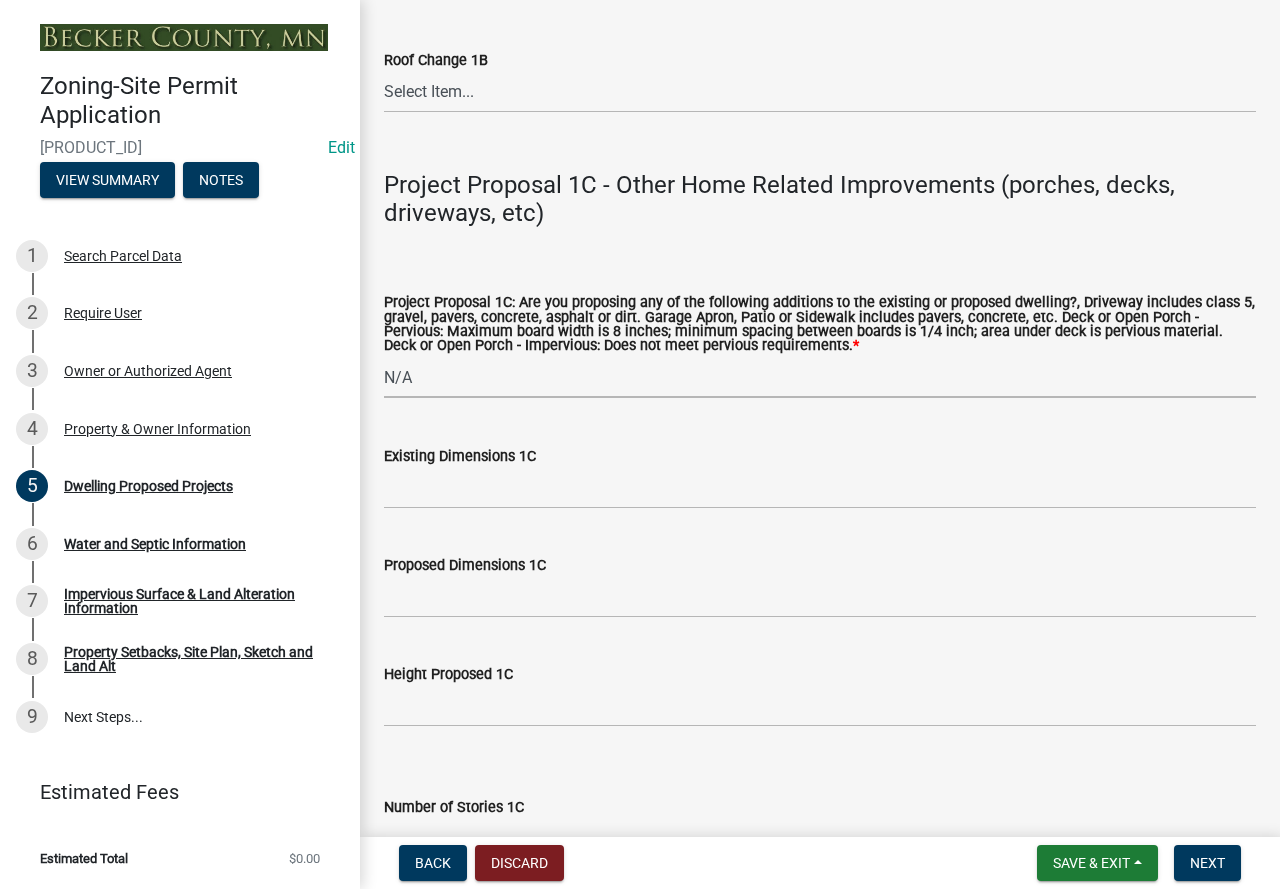click on "Select Item...   N/A   Driveway   Garage Apron   Home Patio   Sidewalk   Deck - Pervious   Deck- Impervious   Open Porch - Pervious   Open Porch - Impervious   Screened Deck   Screened Porch   Sunroom   3 Season Porch   Other" at bounding box center [820, 377] 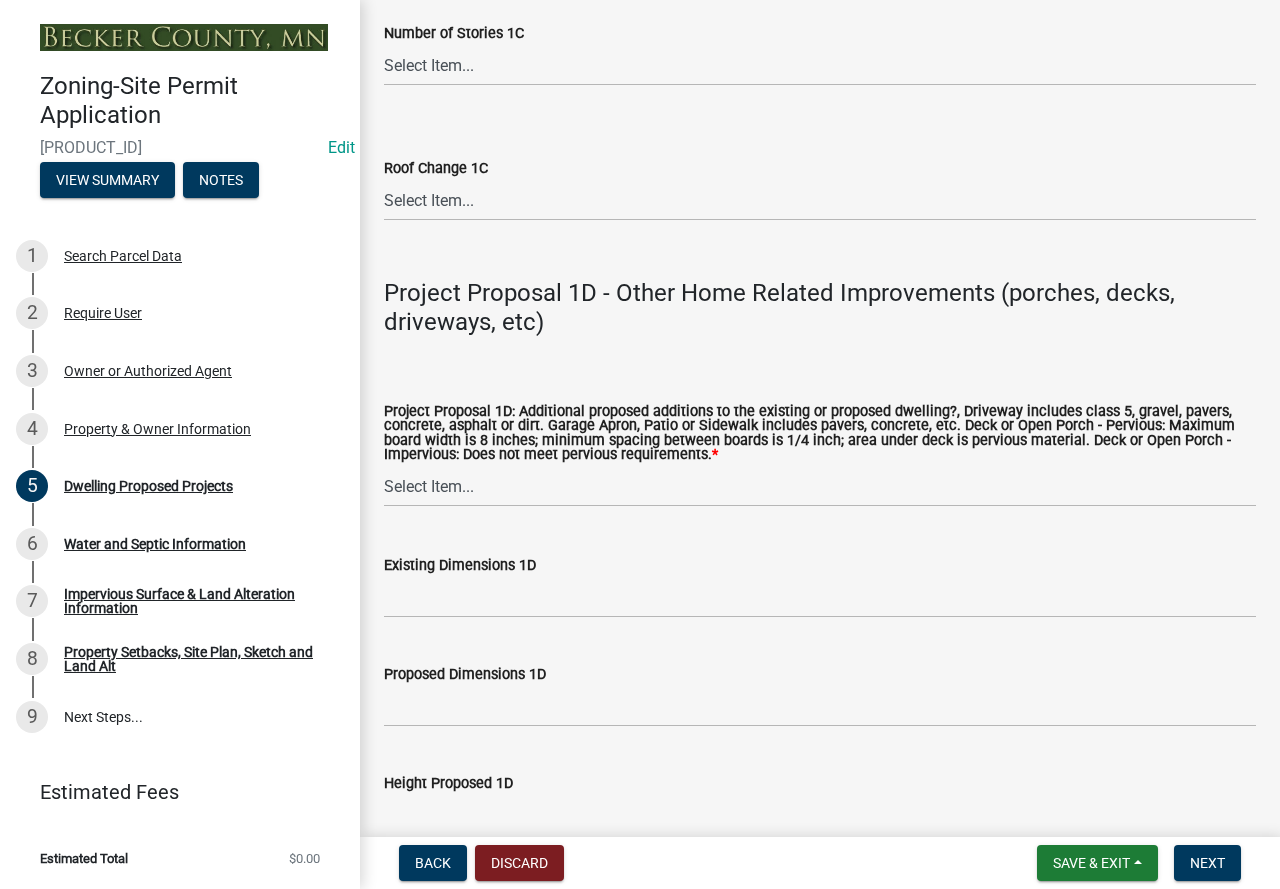 scroll, scrollTop: 4400, scrollLeft: 0, axis: vertical 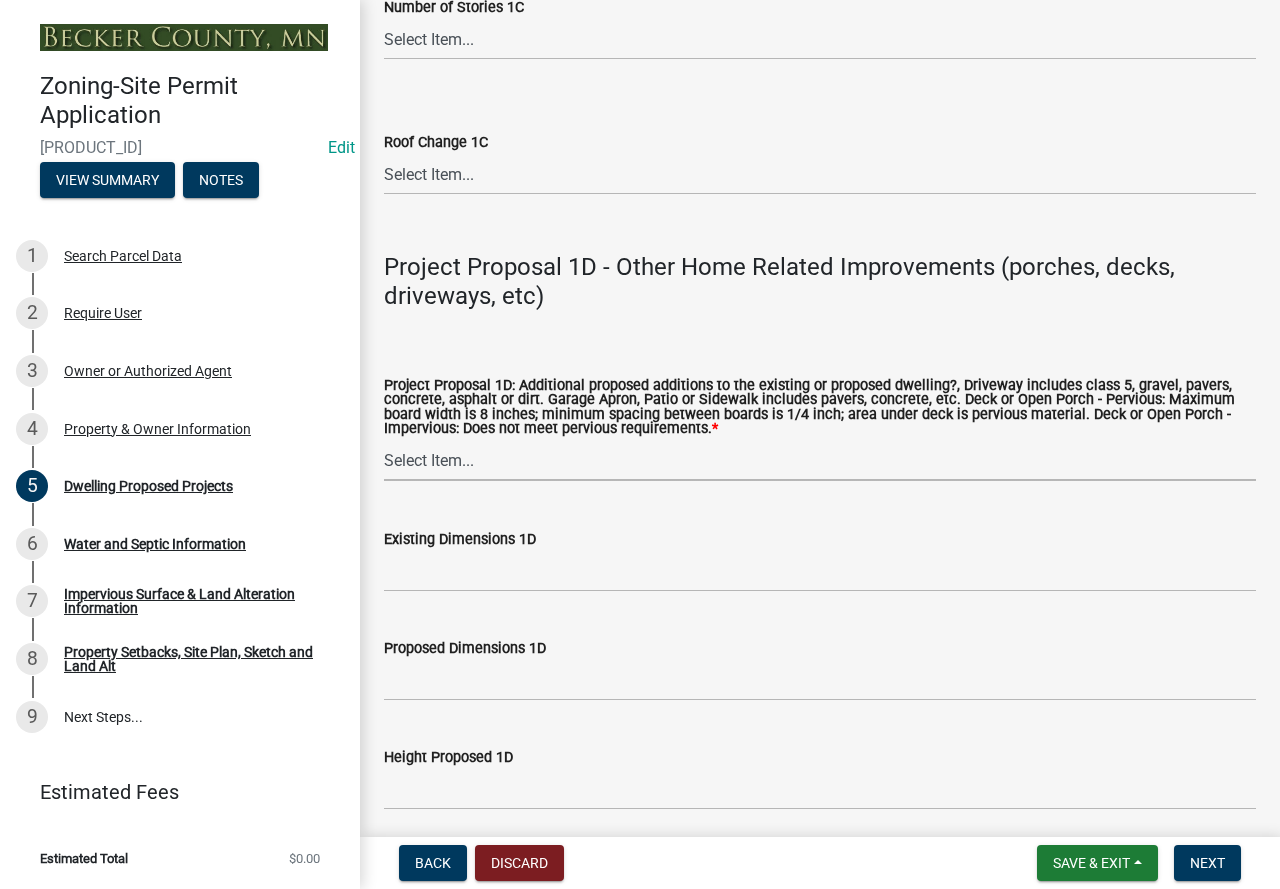 click on "Select Item...   N/A   Driveway   Garage Apron   Home Patio   Sidewalk   Deck - Pervious   Deck - Impervious   Open Porch - Pervious   Open Porch - Impervious   Screened Deck   Screened Porch   Sunroom   3 Season Porch   Other" at bounding box center [820, 460] 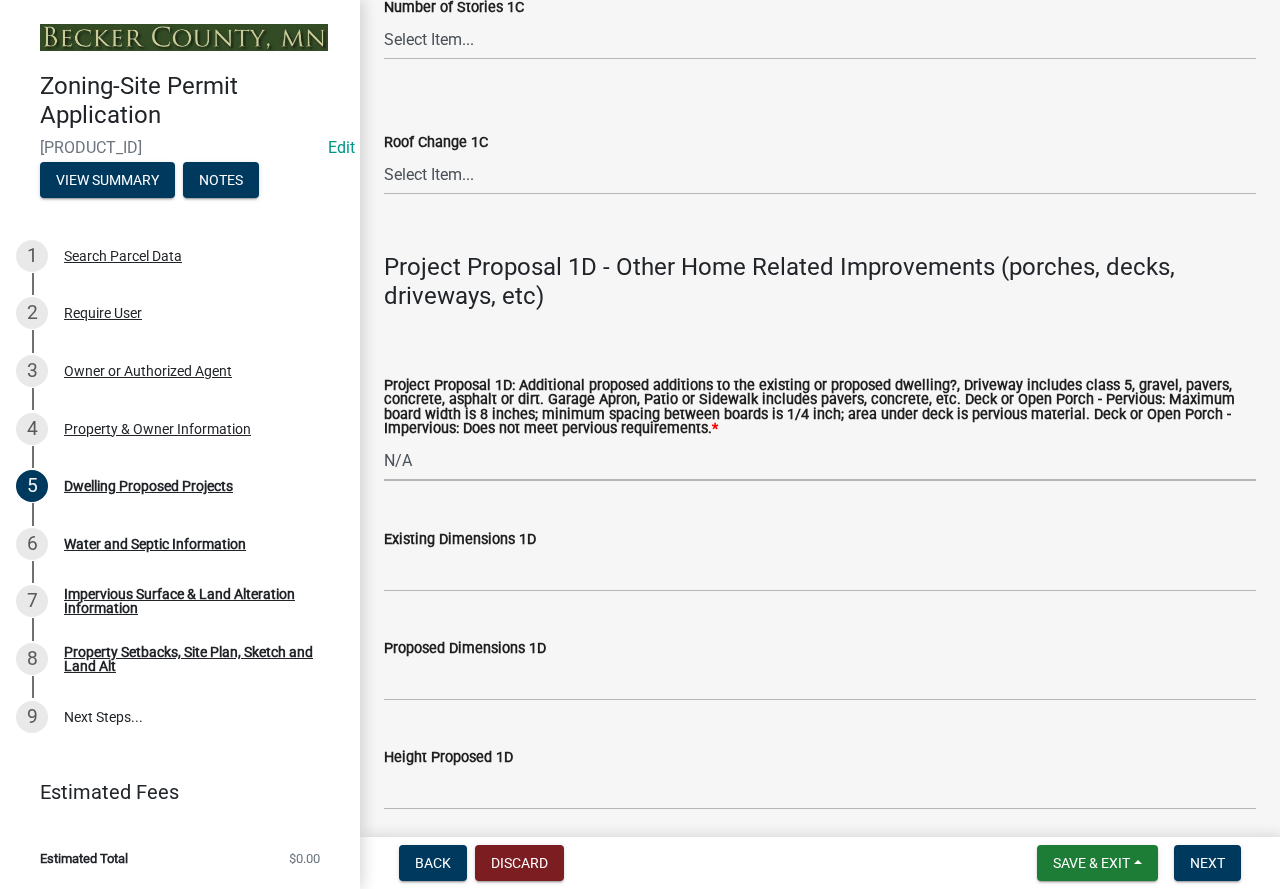 click on "Select Item...   N/A   Driveway   Garage Apron   Home Patio   Sidewalk   Deck - Pervious   Deck - Impervious   Open Porch - Pervious   Open Porch - Impervious   Screened Deck   Screened Porch   Sunroom   3 Season Porch   Other" at bounding box center [820, 460] 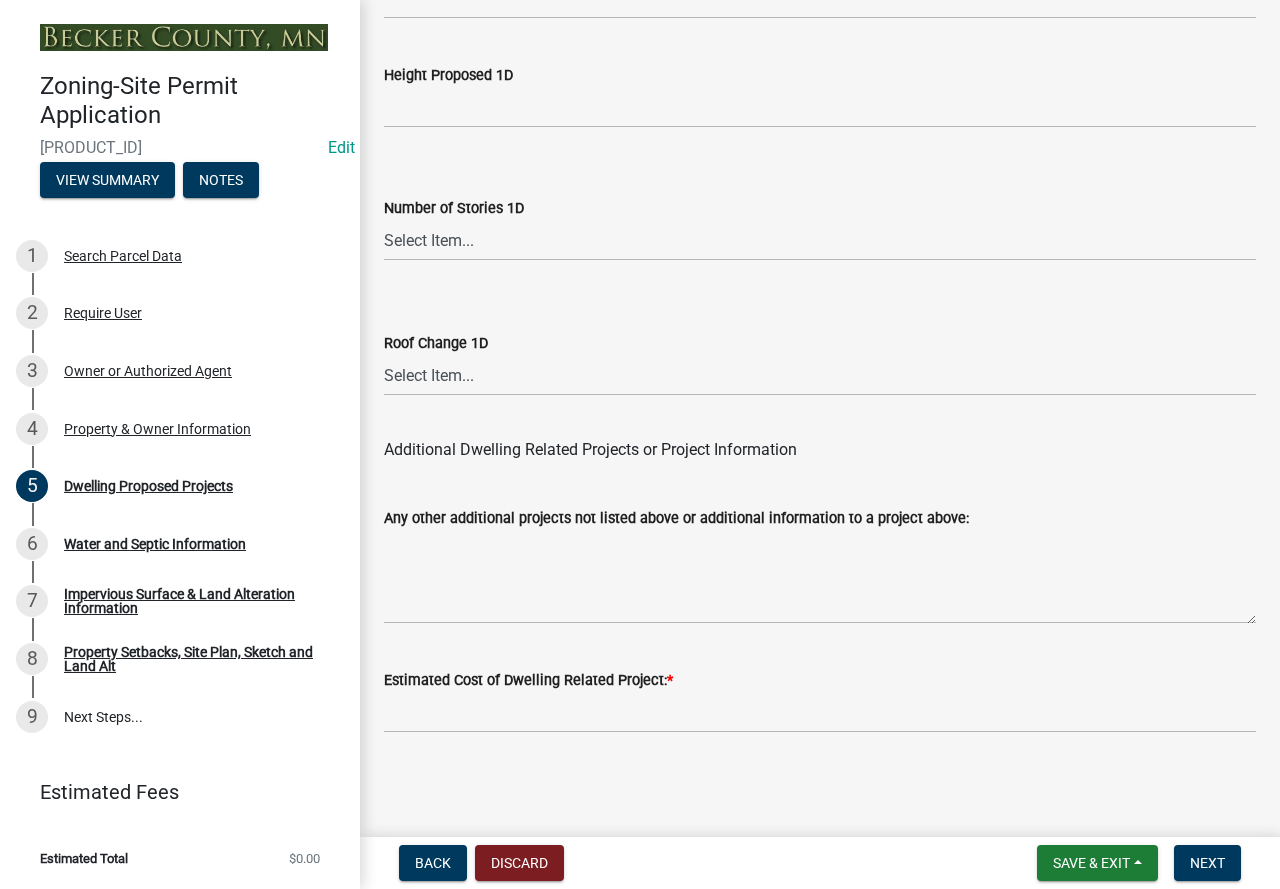 scroll, scrollTop: 5109, scrollLeft: 0, axis: vertical 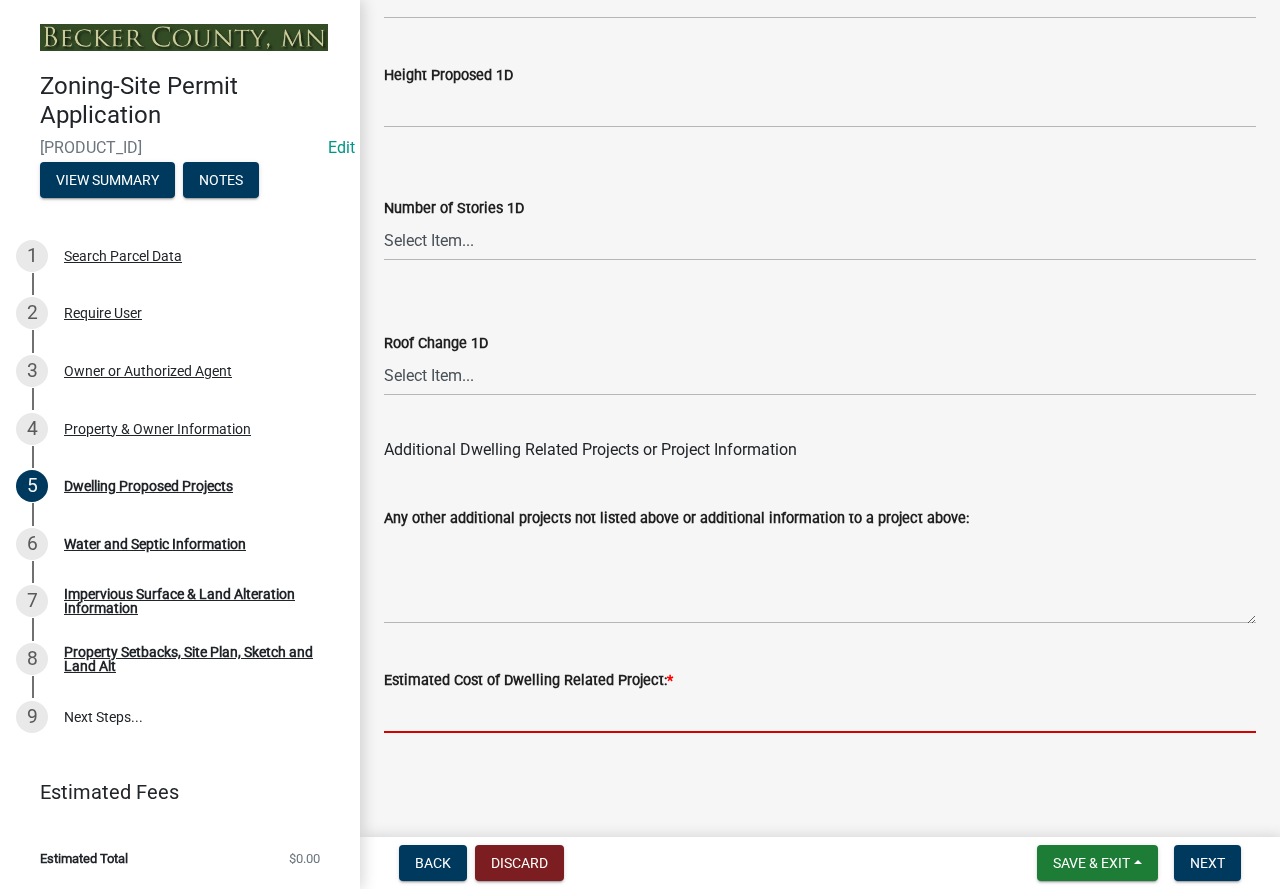 click 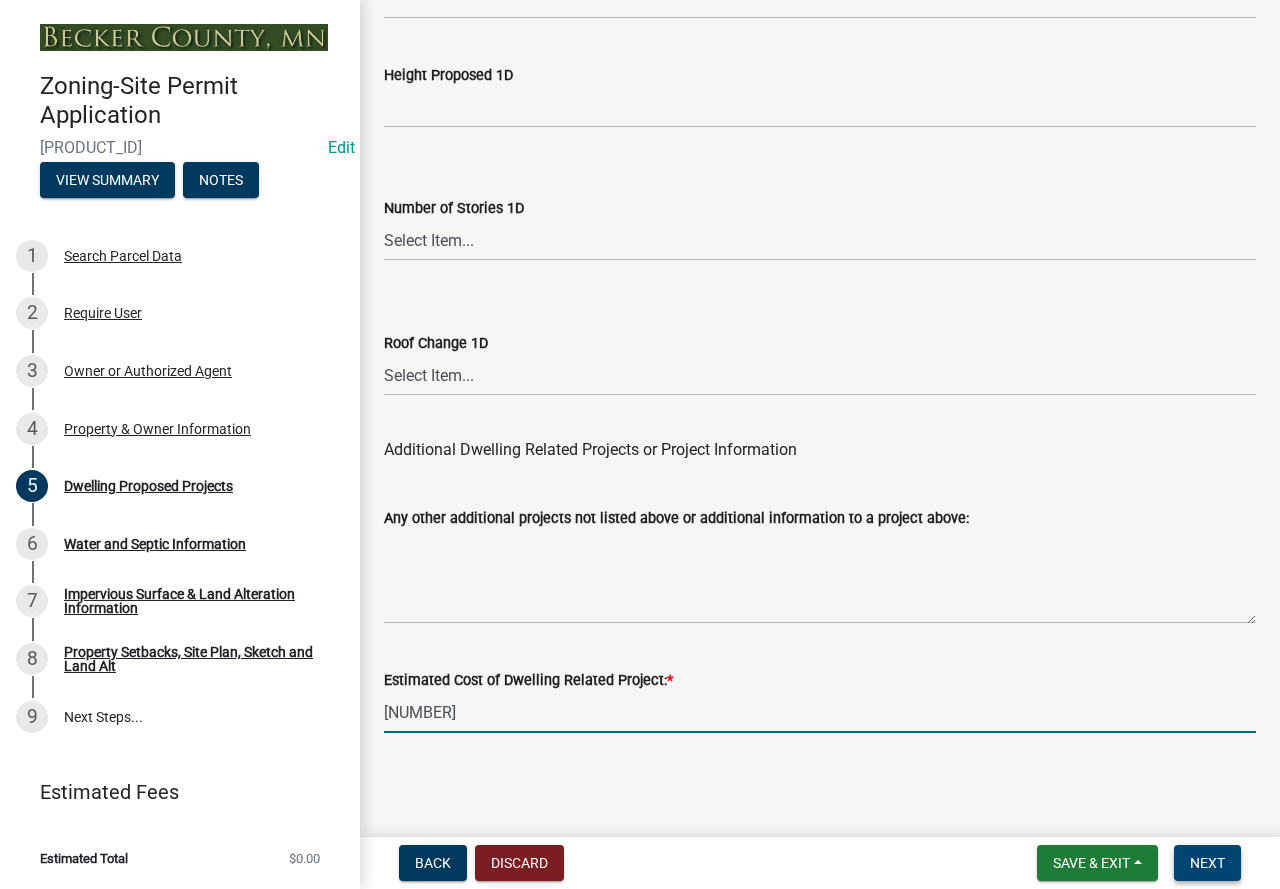 type on "[NUMBER]" 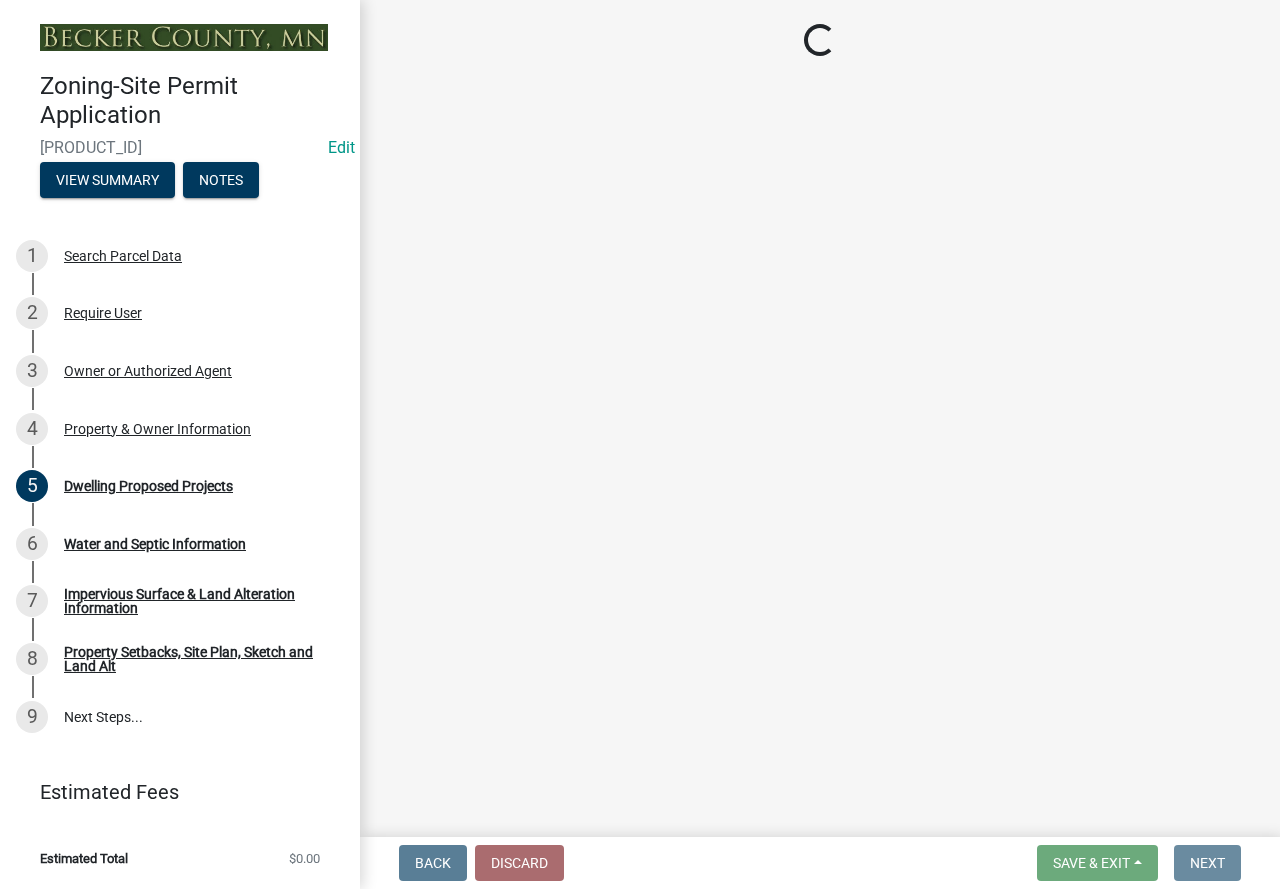 scroll, scrollTop: 0, scrollLeft: 0, axis: both 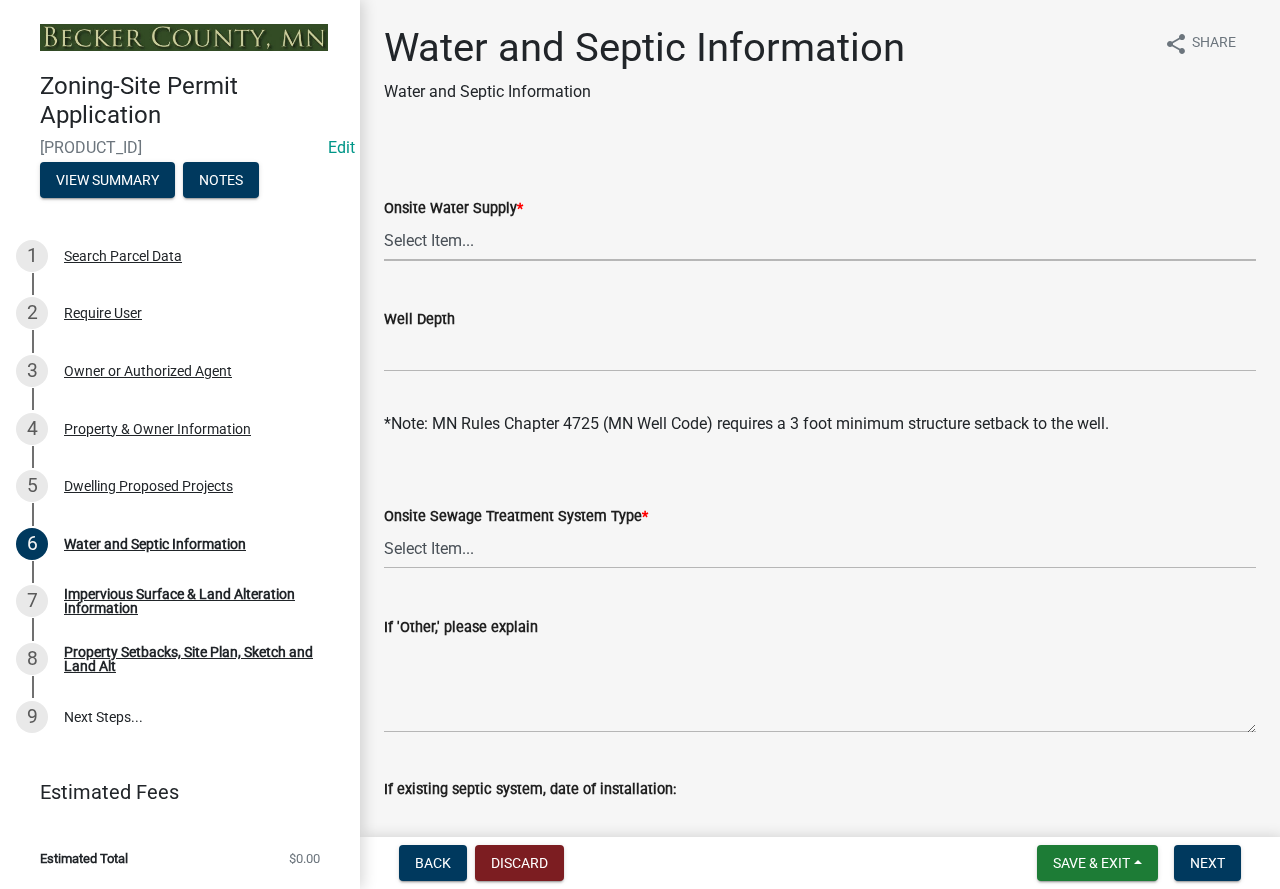click on "Select Item...   Well   New Well to be Installed   Attached to City Water System   No onsite water or proposed water supply" at bounding box center [820, 240] 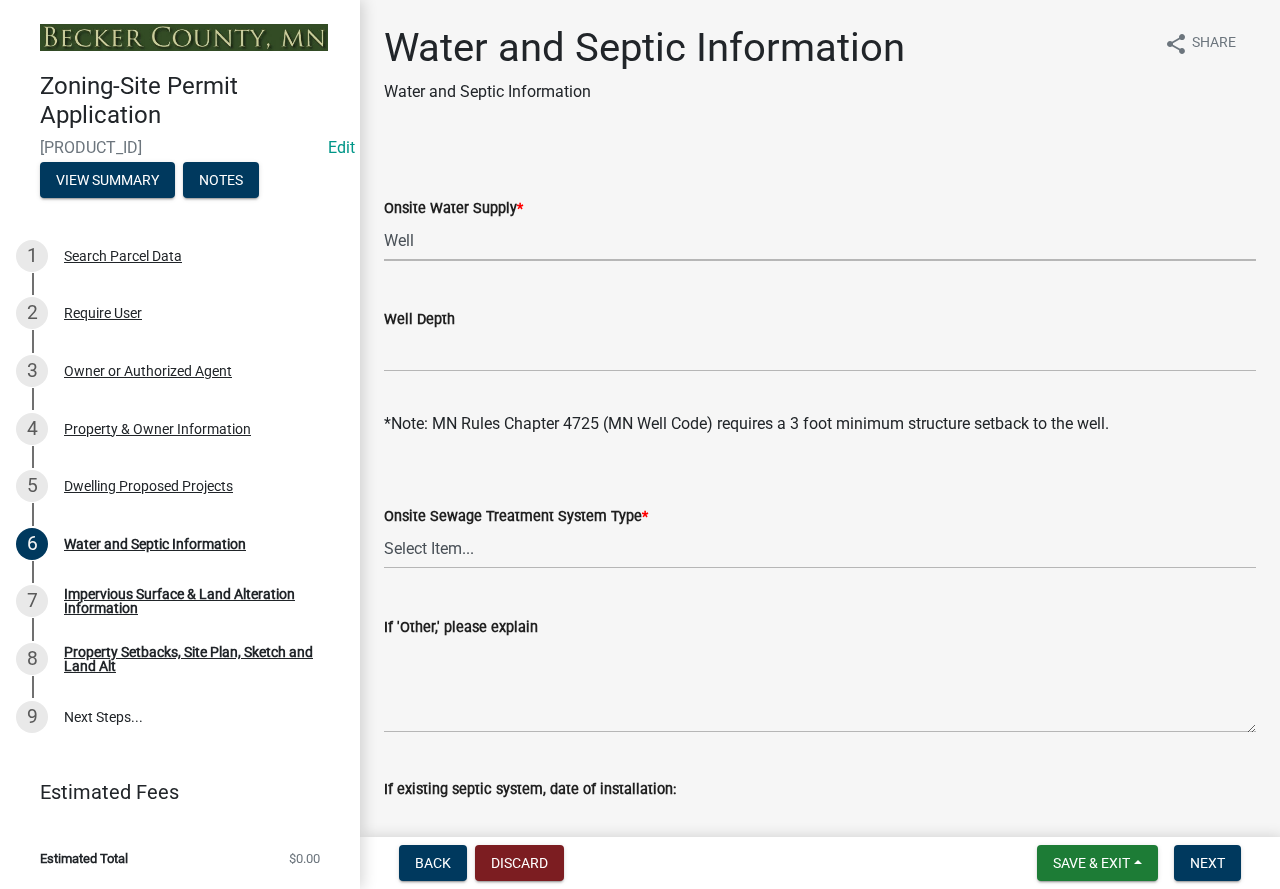 click on "Select Item...   Well   New Well to be Installed   Attached to City Water System   No onsite water or proposed water supply" at bounding box center [820, 240] 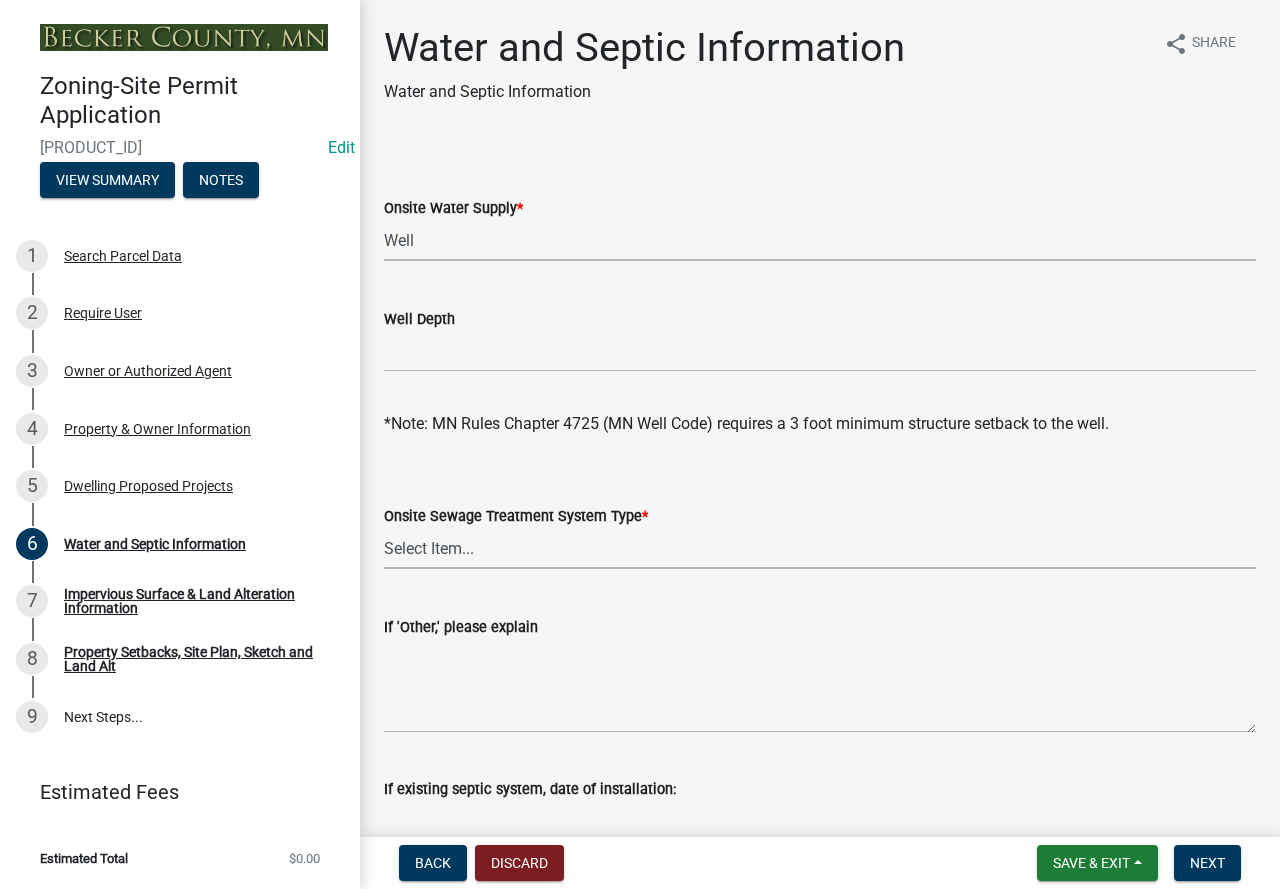click on "Select Item...   No existing or proposed septic   Proposed New or Corrected Septic application submitted   Tank and Drainfield   Holding Tank   Attached to City Septic System   Other" at bounding box center [820, 548] 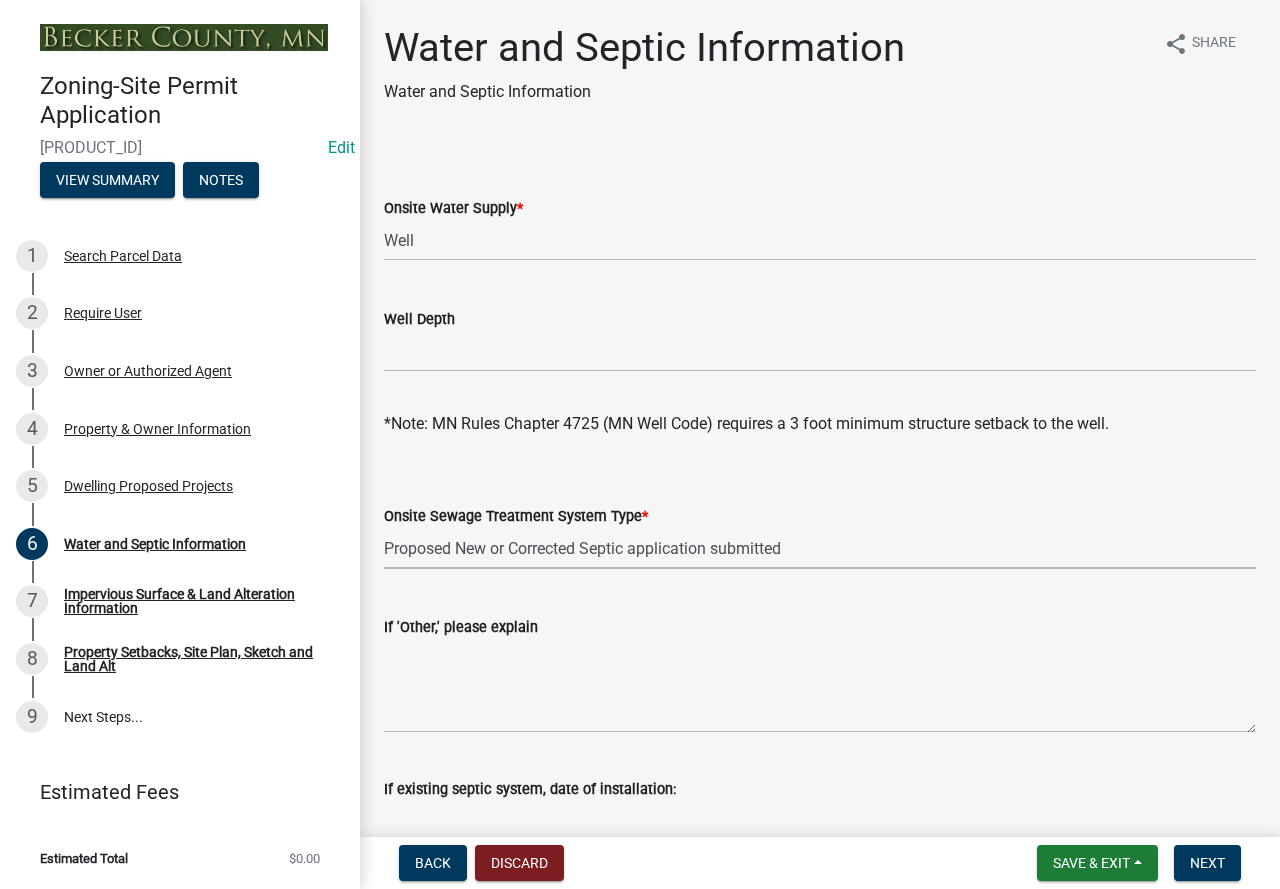 click on "Select Item...   No existing or proposed septic   Proposed New or Corrected Septic application submitted   Tank and Drainfield   Holding Tank   Attached to City Septic System   Other" at bounding box center [820, 548] 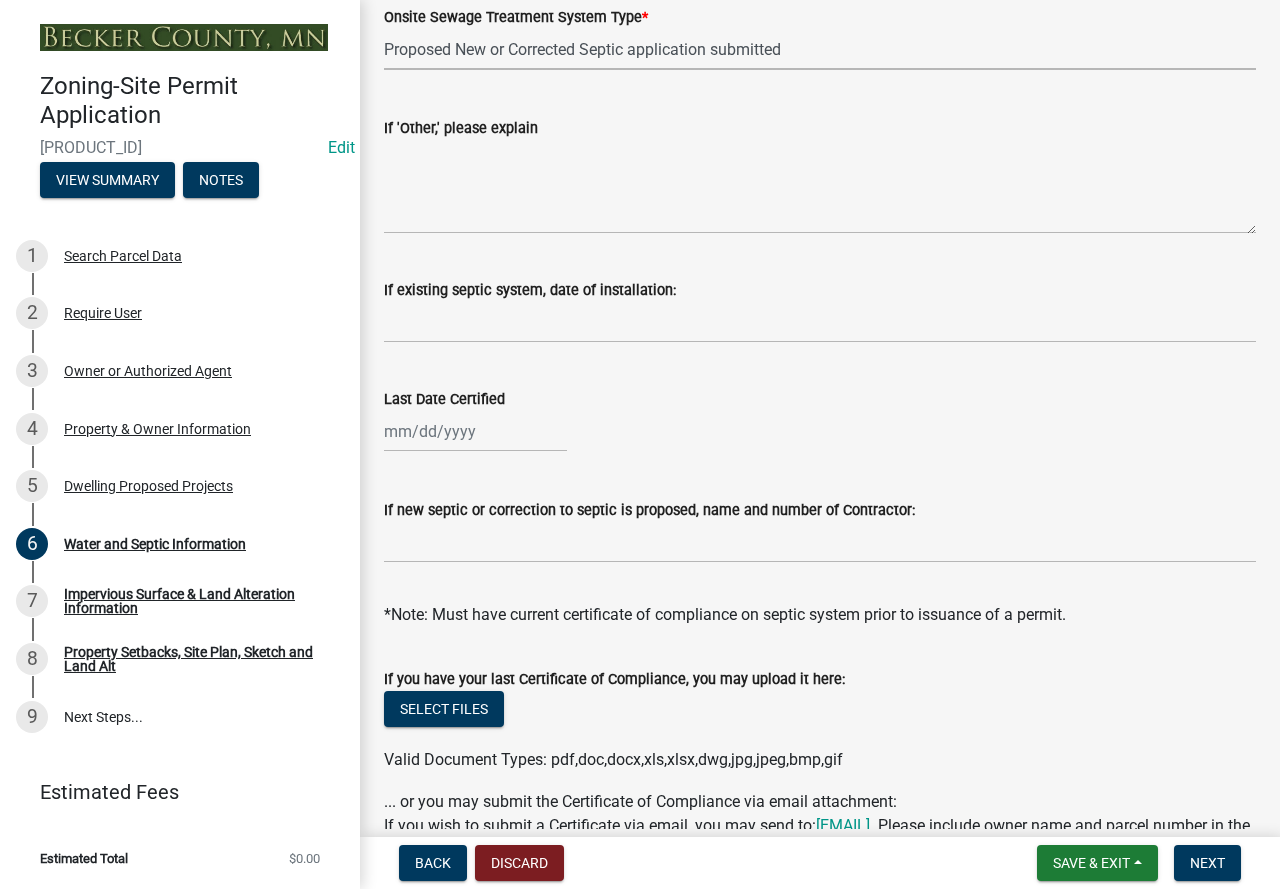 scroll, scrollTop: 500, scrollLeft: 0, axis: vertical 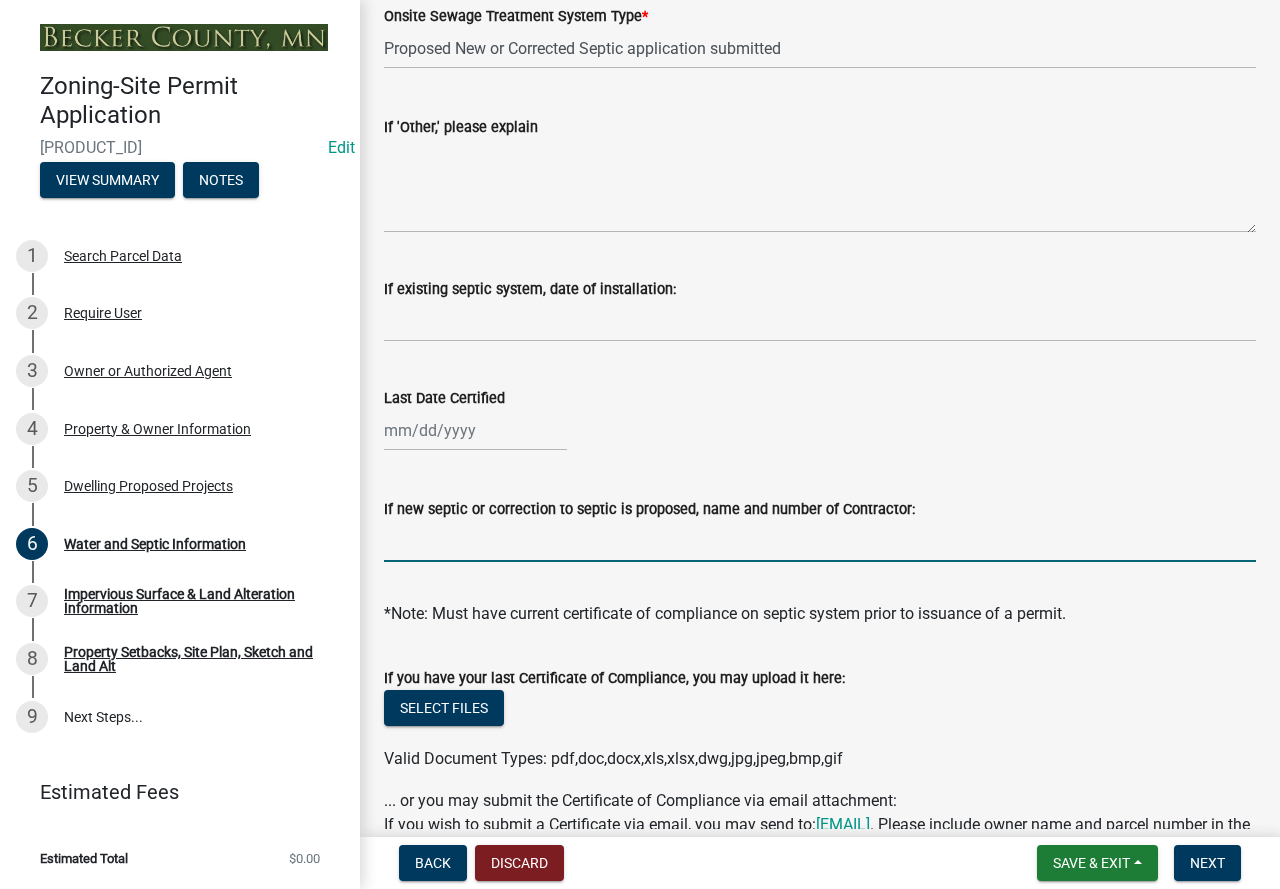 click on "If new septic or correction to septic is proposed, name and number of Contractor:" at bounding box center [820, 541] 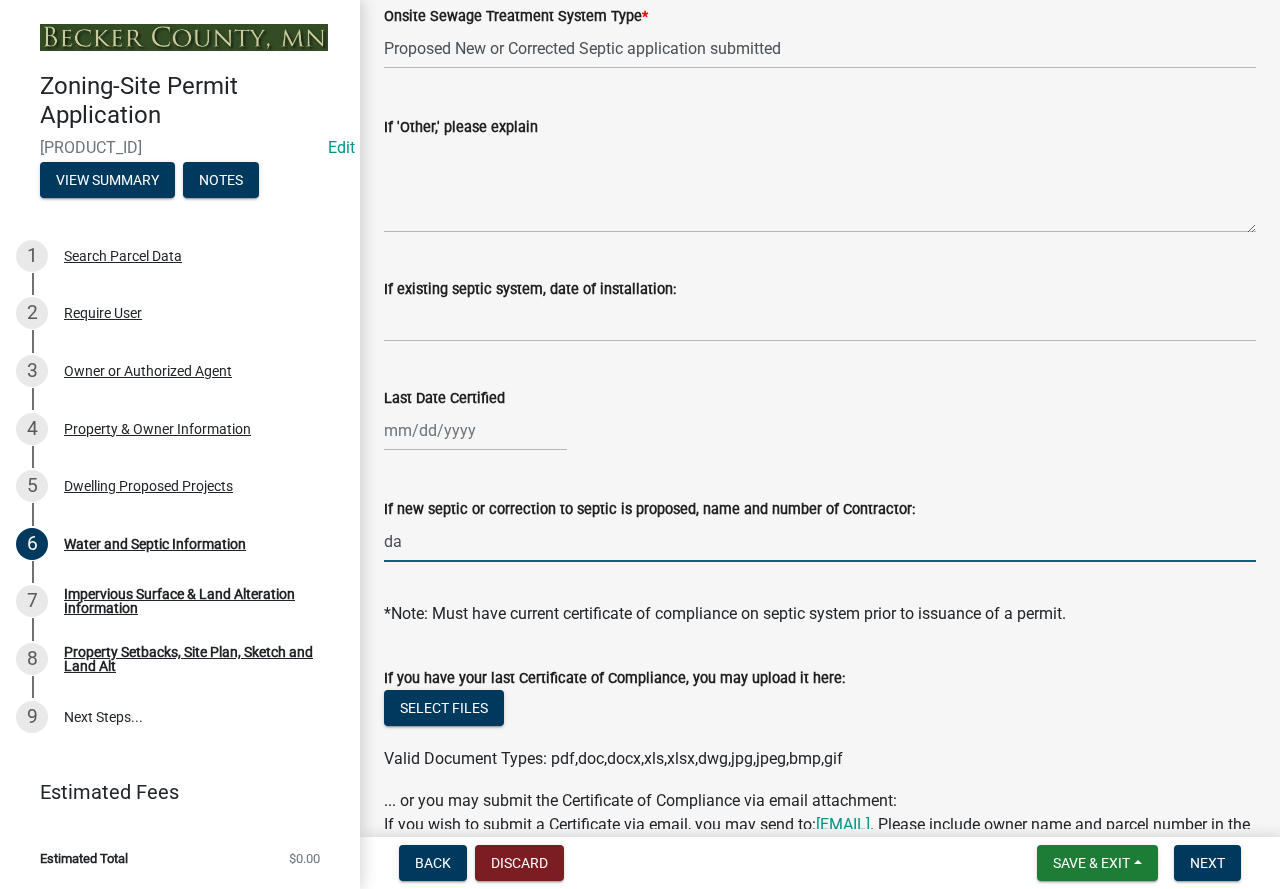 type on "d" 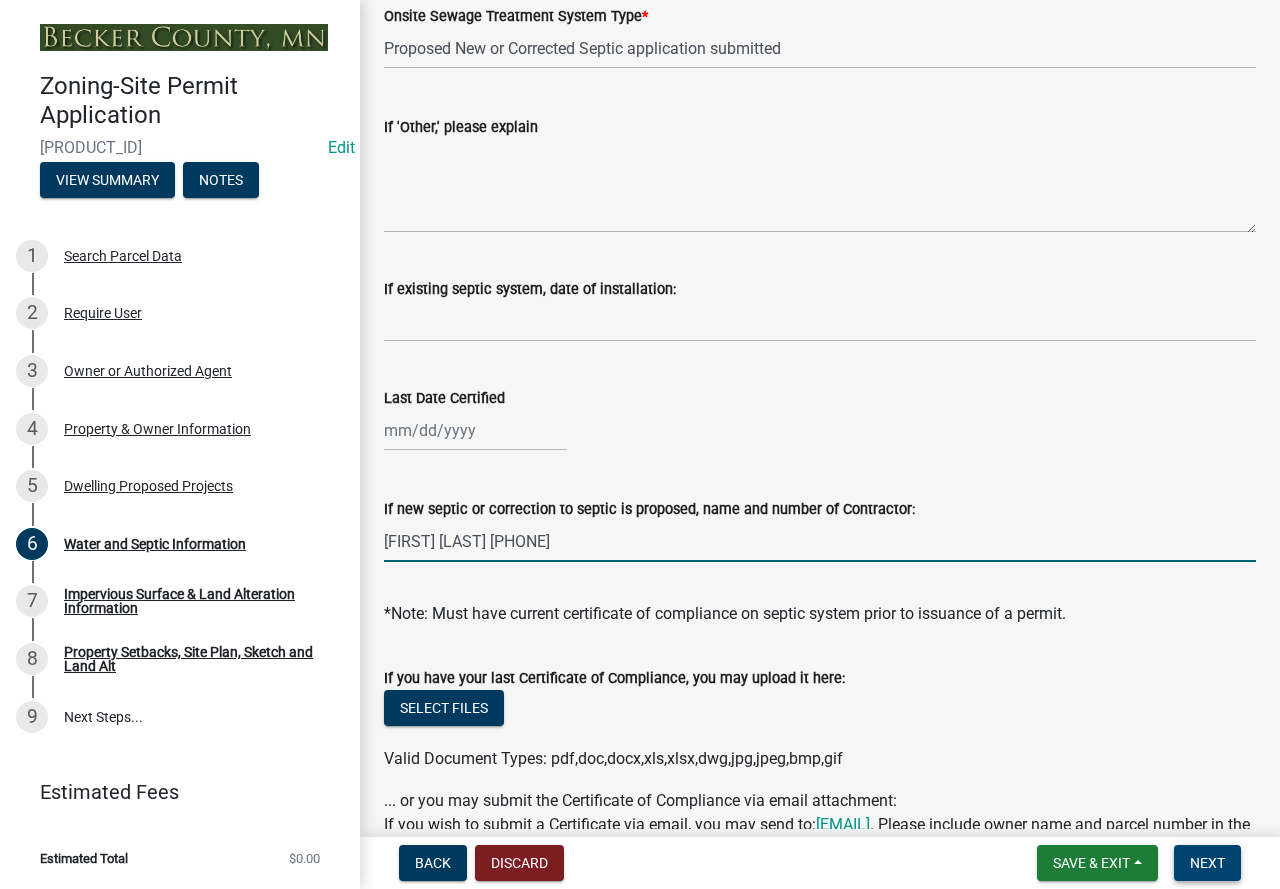 type on "[FIRST] [LAST] [PHONE]" 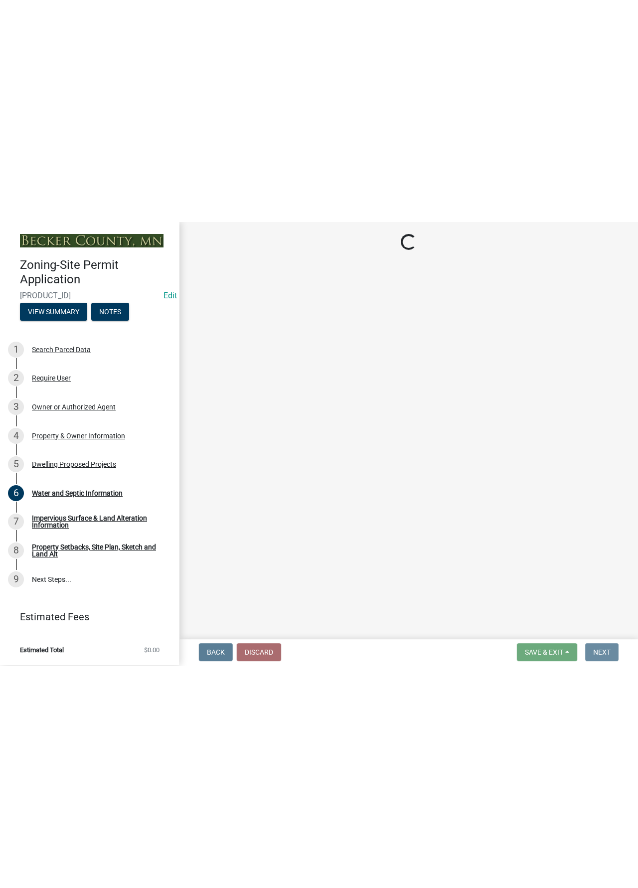 scroll, scrollTop: 0, scrollLeft: 0, axis: both 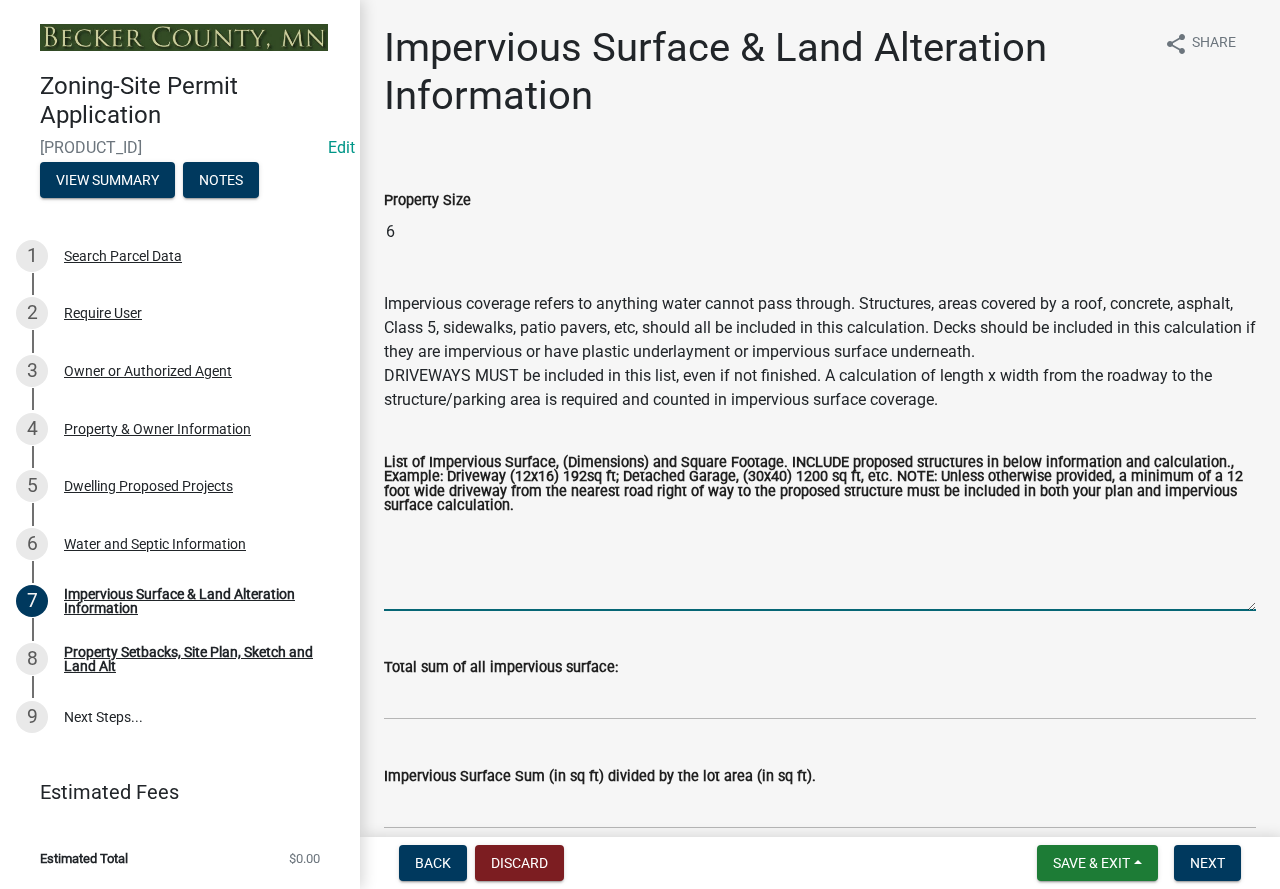 click on "List of Impervious Surface, (Dimensions) and Square Footage.  INCLUDE proposed structures in below information and calculation., Example: Driveway (12x16) 192sq ft; Detached Garage, (30x40) 1200 sq ft, etc.
NOTE: Unless otherwise provided, a minimum of a 12 foot wide driveway from the nearest road right of way to the proposed structure must be included in both your plan and impervious surface calculation." at bounding box center (820, 564) 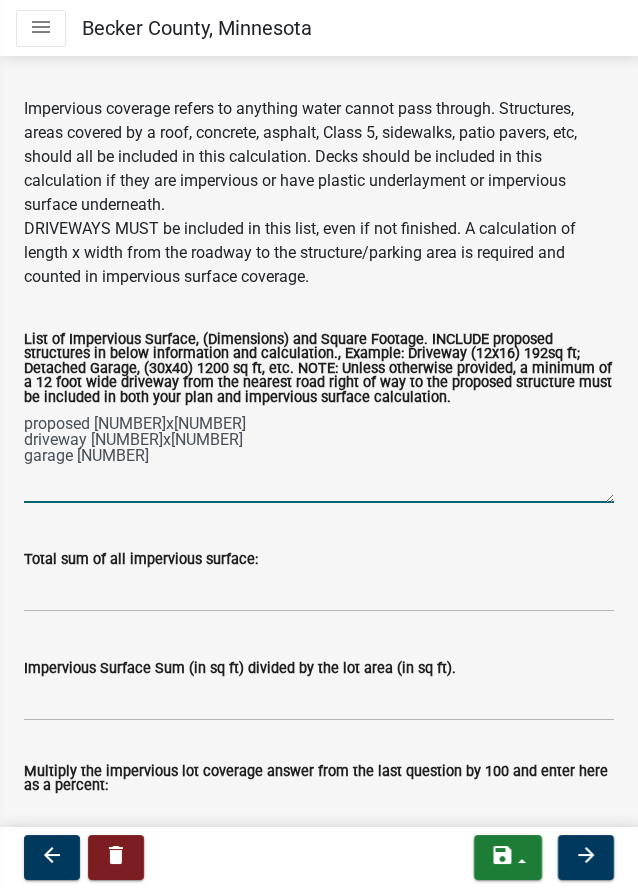 scroll, scrollTop: 300, scrollLeft: 0, axis: vertical 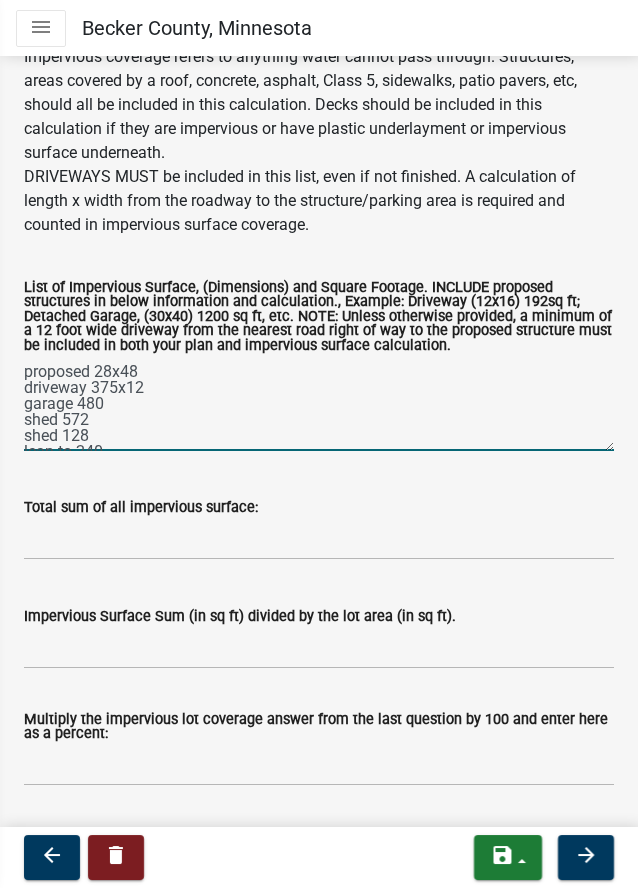 click on "proposed 28x48
driveway 375x12
garage 480
shed 572
shed 128
lean to 240
paving 120" at bounding box center [319, 404] 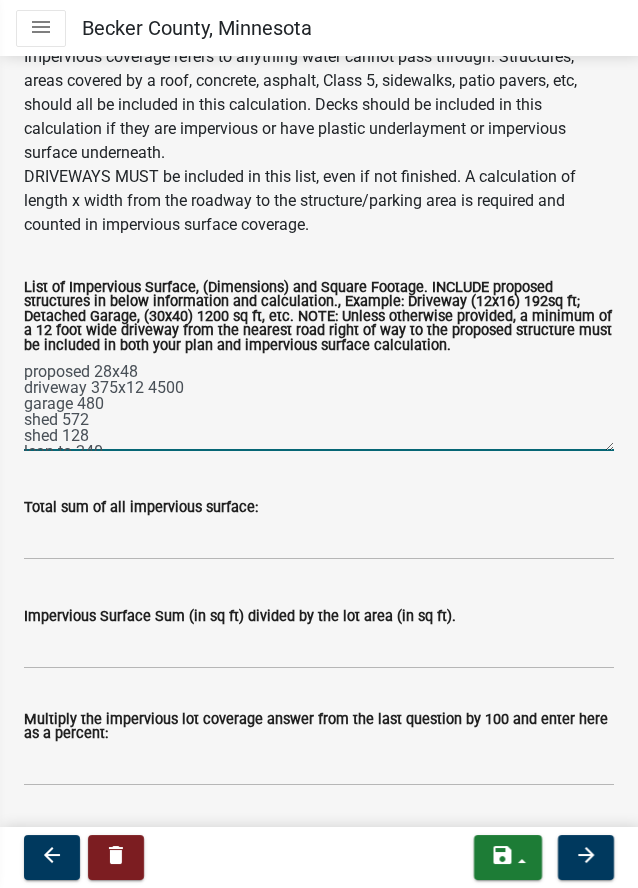 click on "proposed 28x48
driveway 375x12 4500
garage 480
shed 572
shed 128
lean to 240
paving 120" at bounding box center (319, 404) 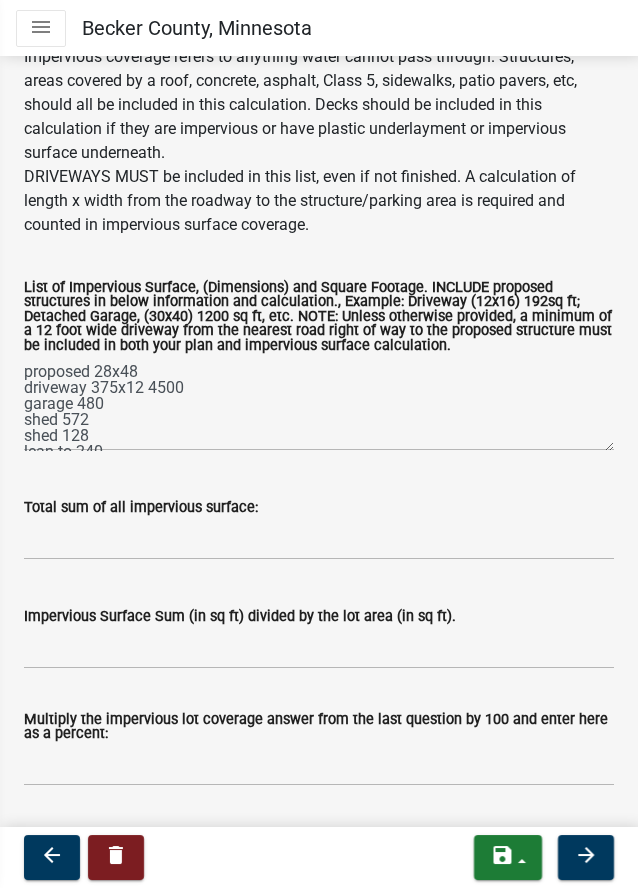 click on "List of Impervious Surface, (Dimensions) and Square Footage.  INCLUDE proposed structures in below information and calculation., Example: Driveway (12x16) 192sq ft; Detached Garage, (30x40) 1200 sq ft, etc.
NOTE: Unless otherwise provided, a minimum of a 12 foot wide driveway from the nearest road right of way to the proposed structure must be included in both your plan and impervious surface calculation." 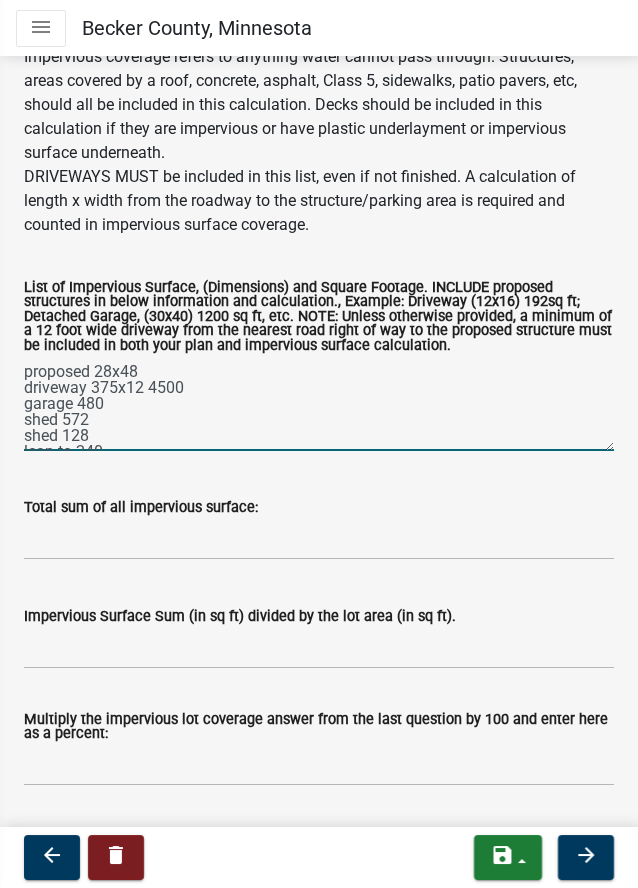 click on "proposed 28x48
driveway 375x12 4500
garage 480
shed 572
shed 128
lean to 240
paving 120" at bounding box center (319, 404) 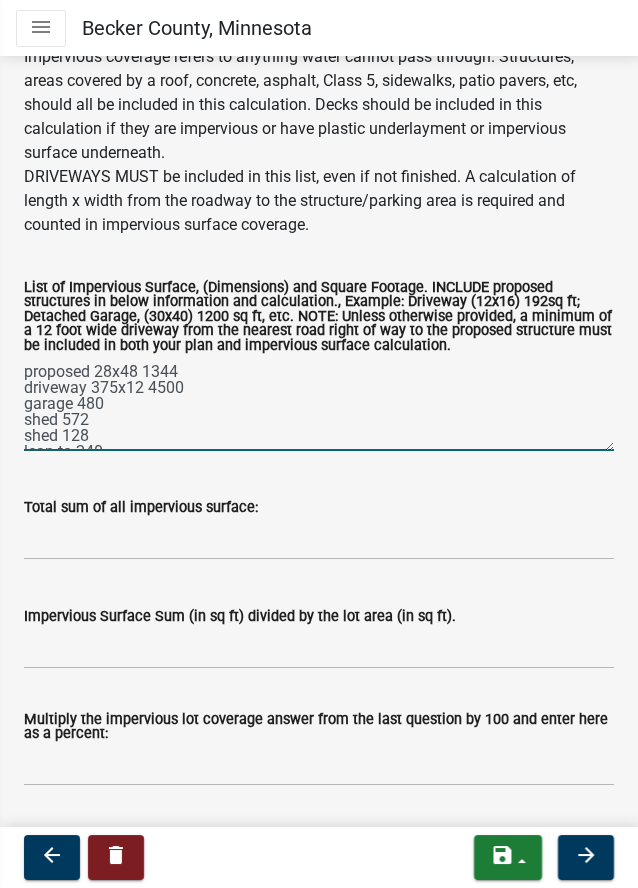 type on "proposed 28x48 1344
driveway 375x12 4500
garage 480
shed 572
shed 128
lean to 240
paving 120" 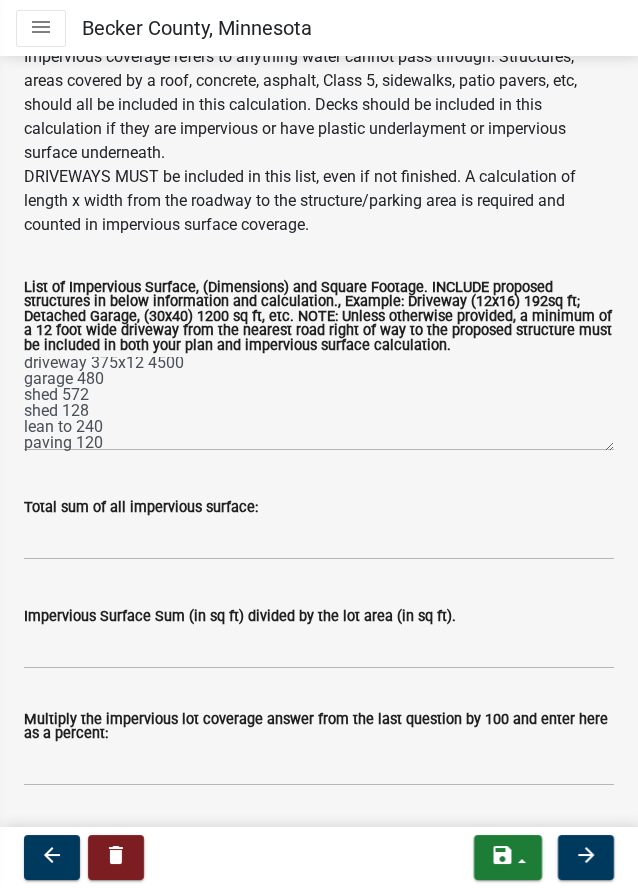 scroll, scrollTop: 32, scrollLeft: 0, axis: vertical 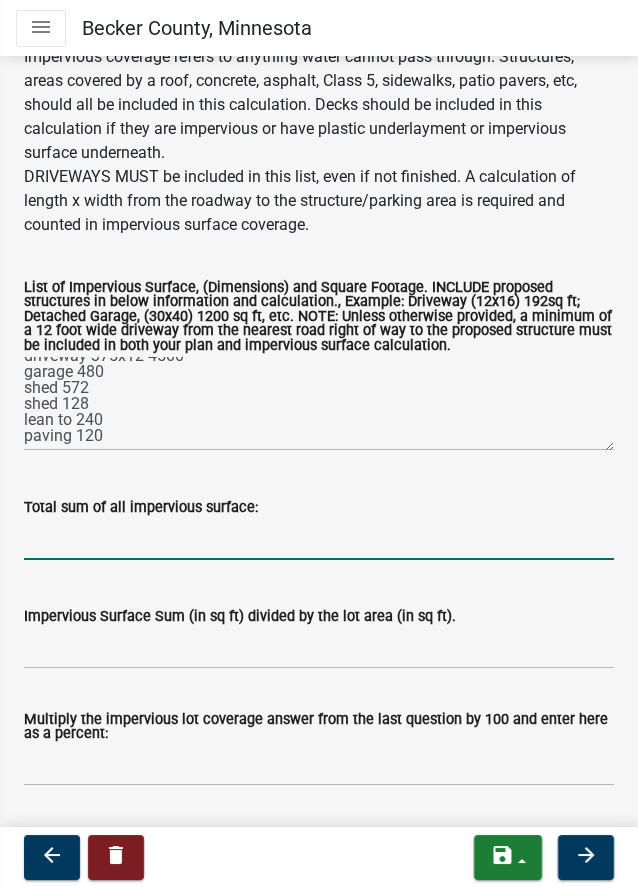 click on "Total sum of all impervious surface:" at bounding box center [319, 539] 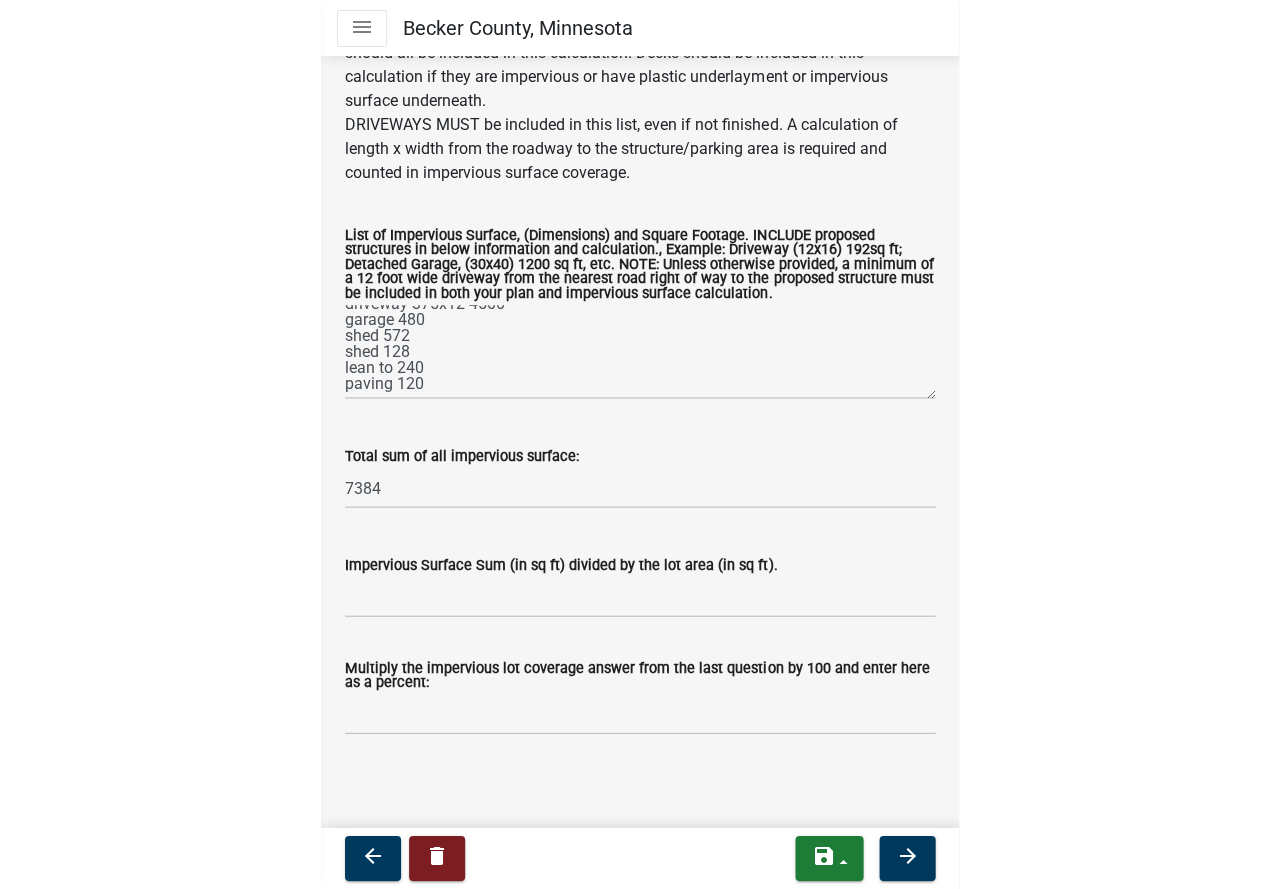 scroll, scrollTop: 400, scrollLeft: 0, axis: vertical 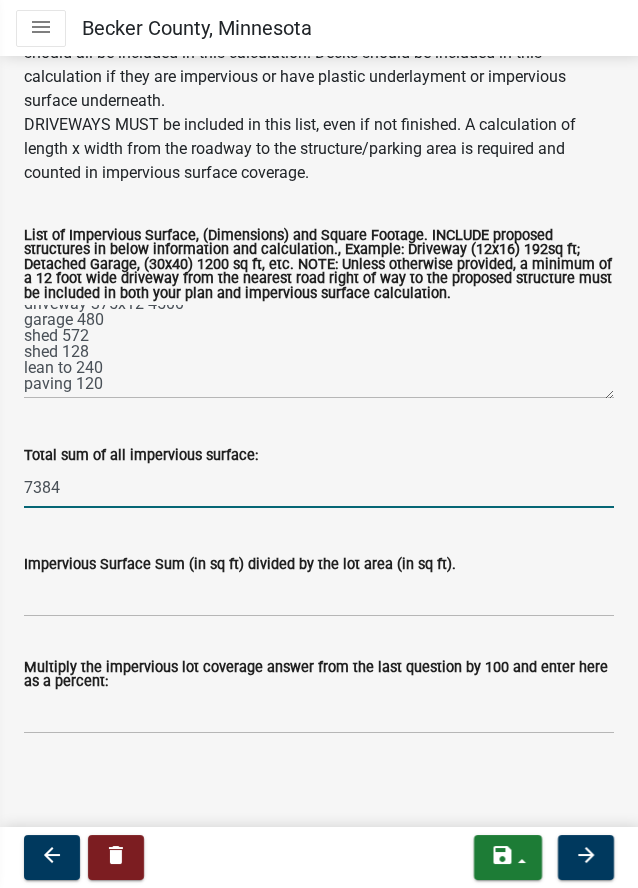 click on "7384" at bounding box center (319, 487) 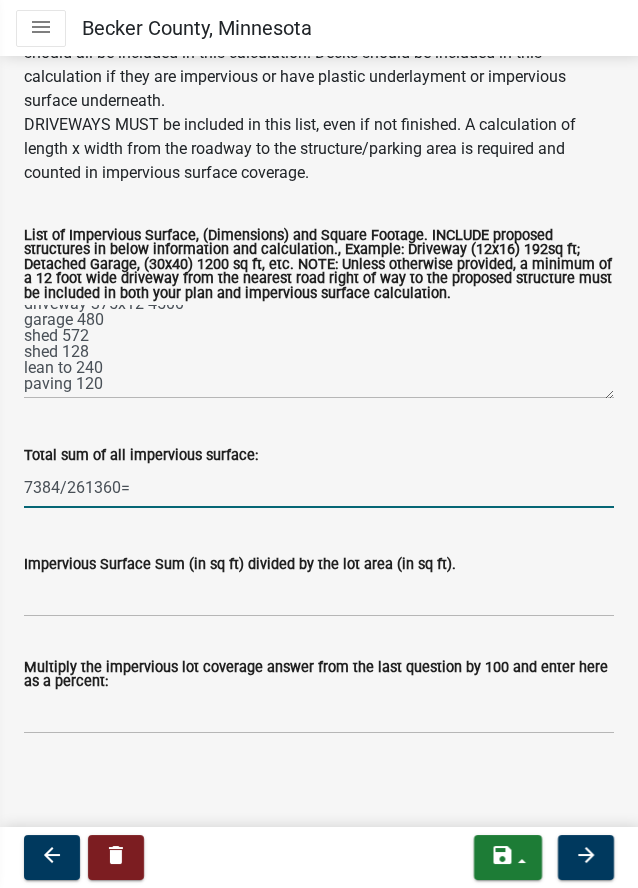 click on "7384/261360=" at bounding box center [319, 487] 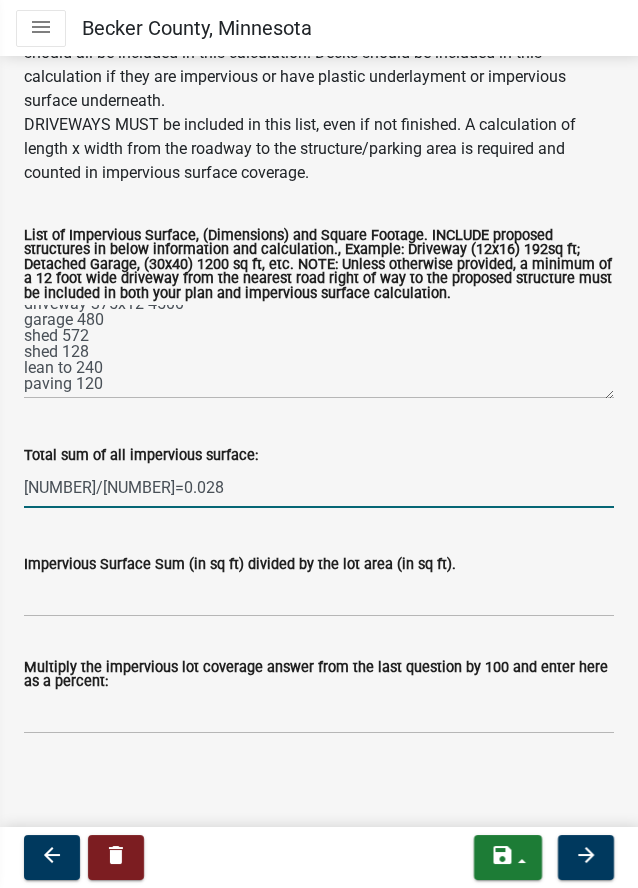 drag, startPoint x: 224, startPoint y: 479, endPoint x: -1, endPoint y: 493, distance: 225.43513 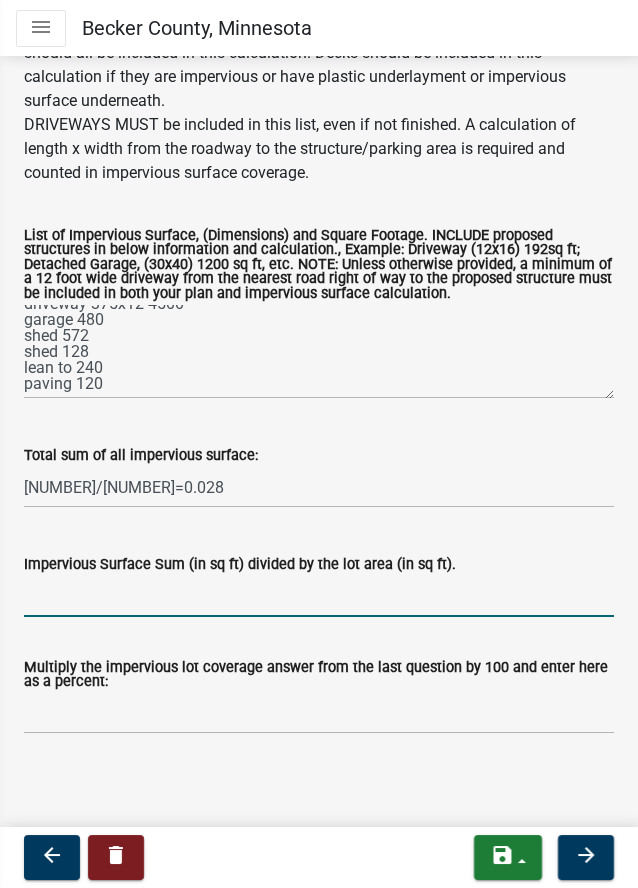 click on "Impervious Surface Sum (in sq ft) divided by the lot area (in sq ft)." at bounding box center (319, 596) 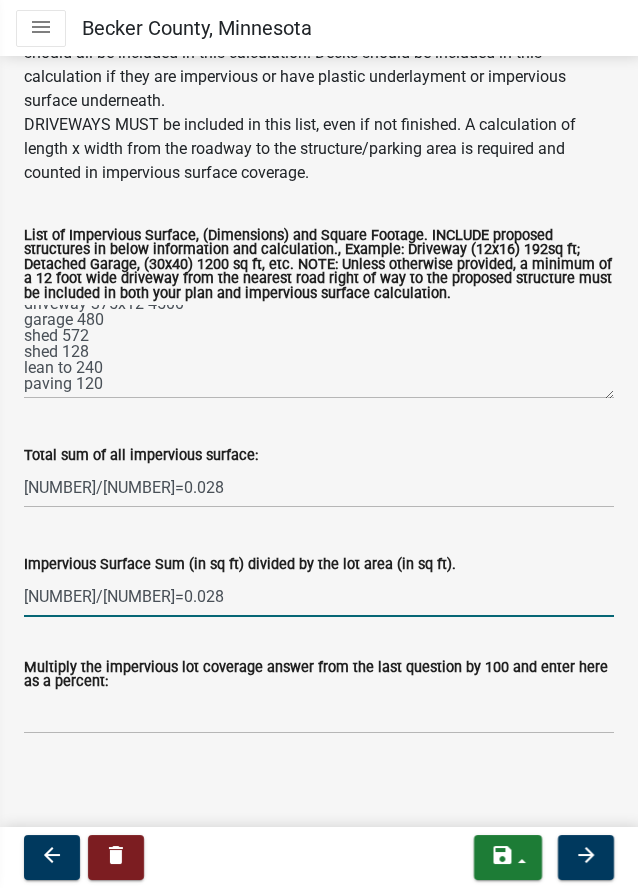 type on "[NUMBER]/[NUMBER]=0.028" 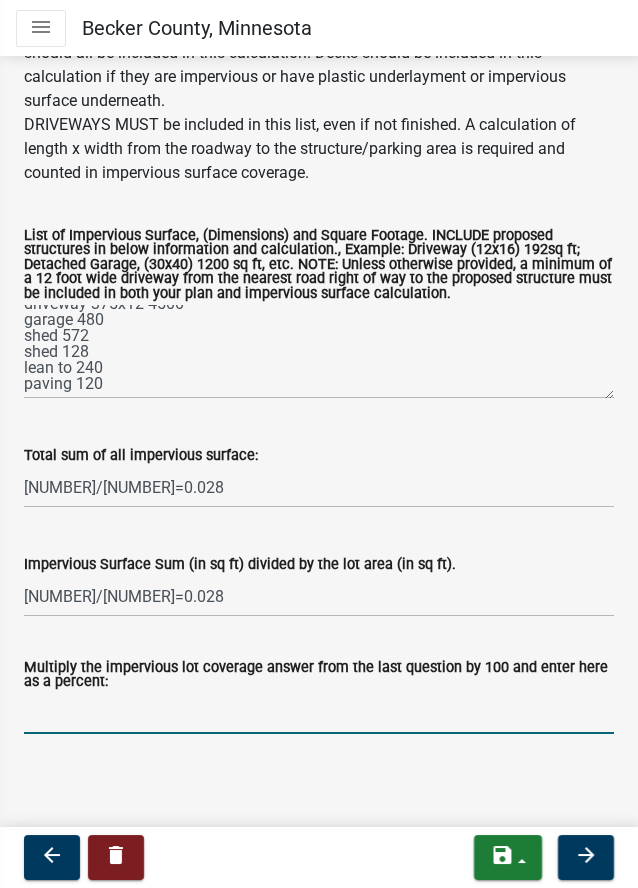 click on "Multiply the impervious lot coverage answer from the last question by 100 and enter here as a percent:" at bounding box center [319, 713] 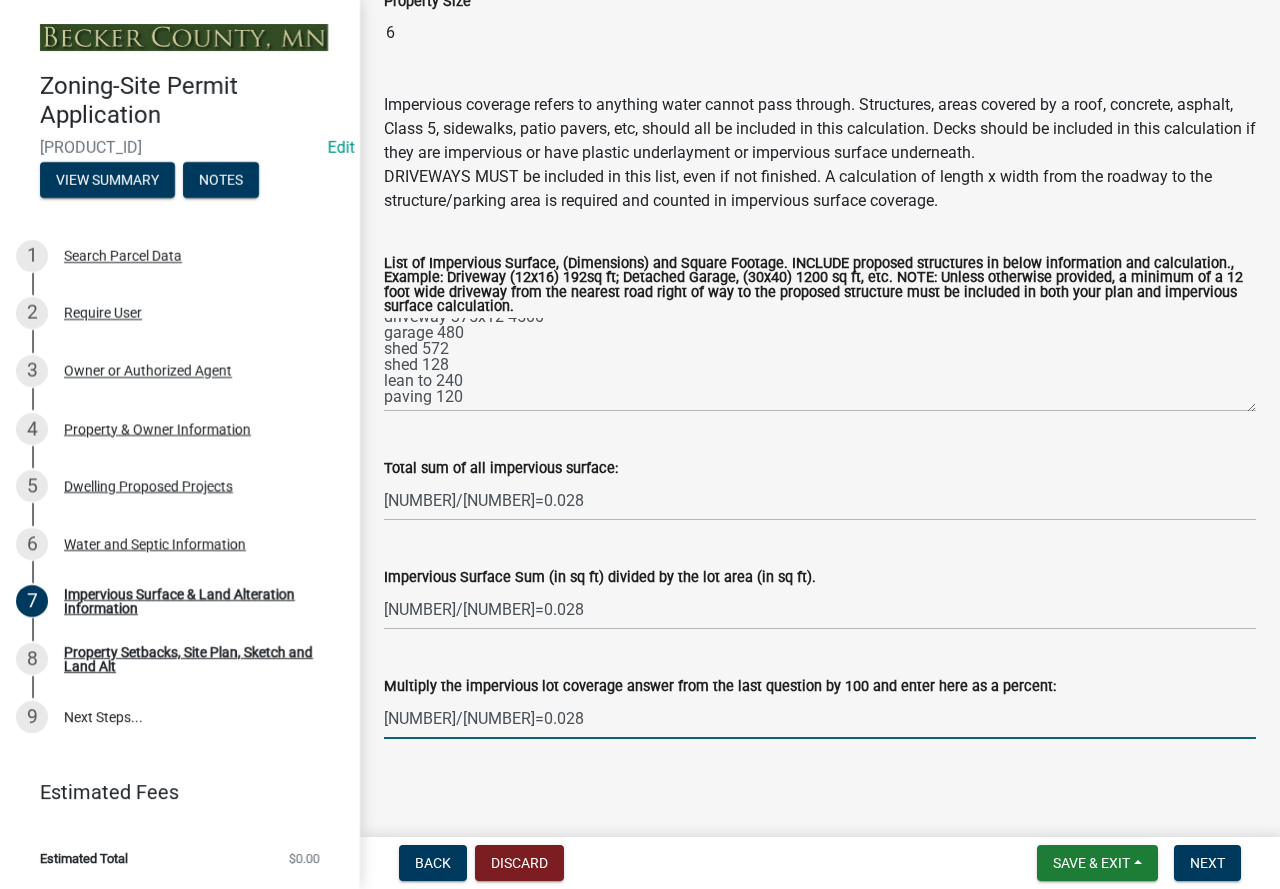 scroll, scrollTop: 204, scrollLeft: 0, axis: vertical 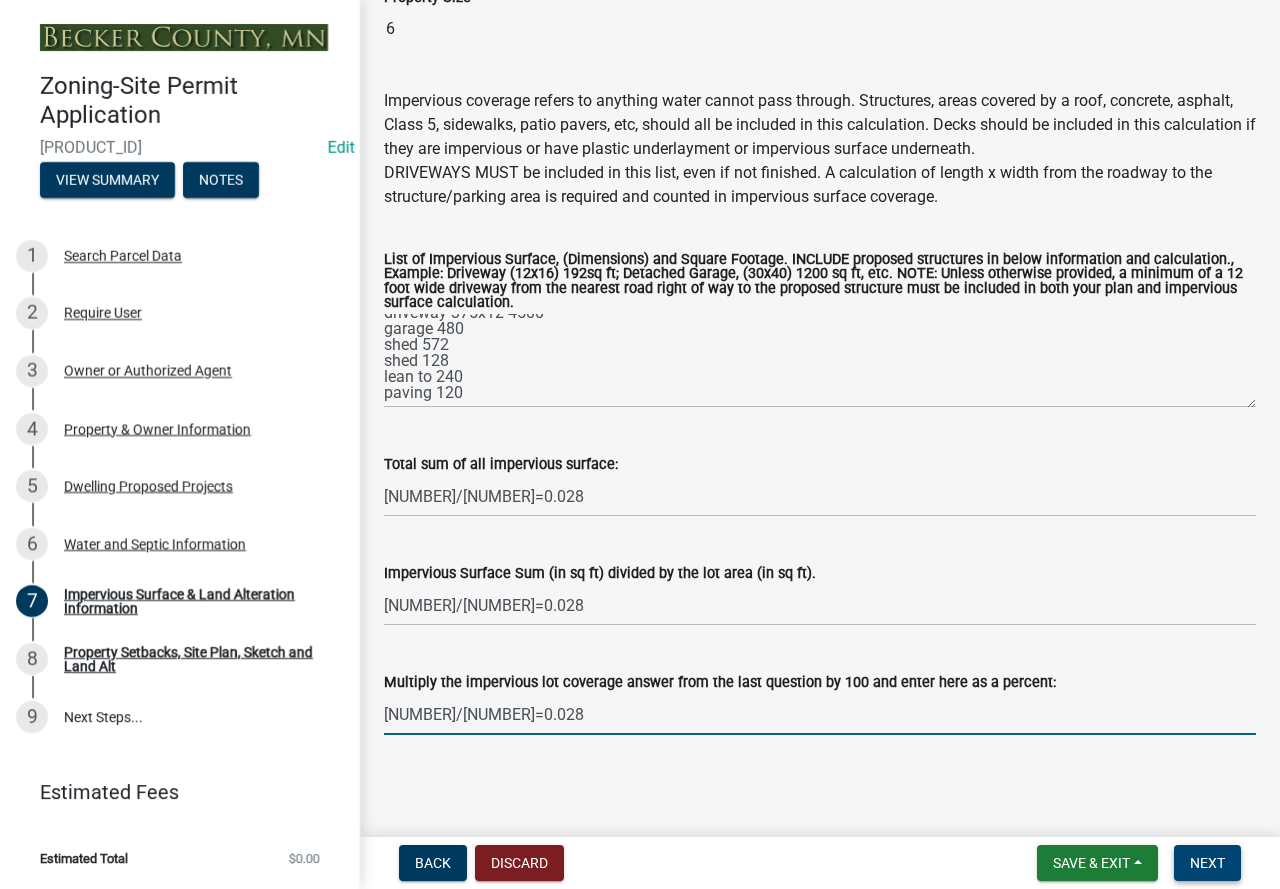 type on "[NUMBER]/[NUMBER]=0.028" 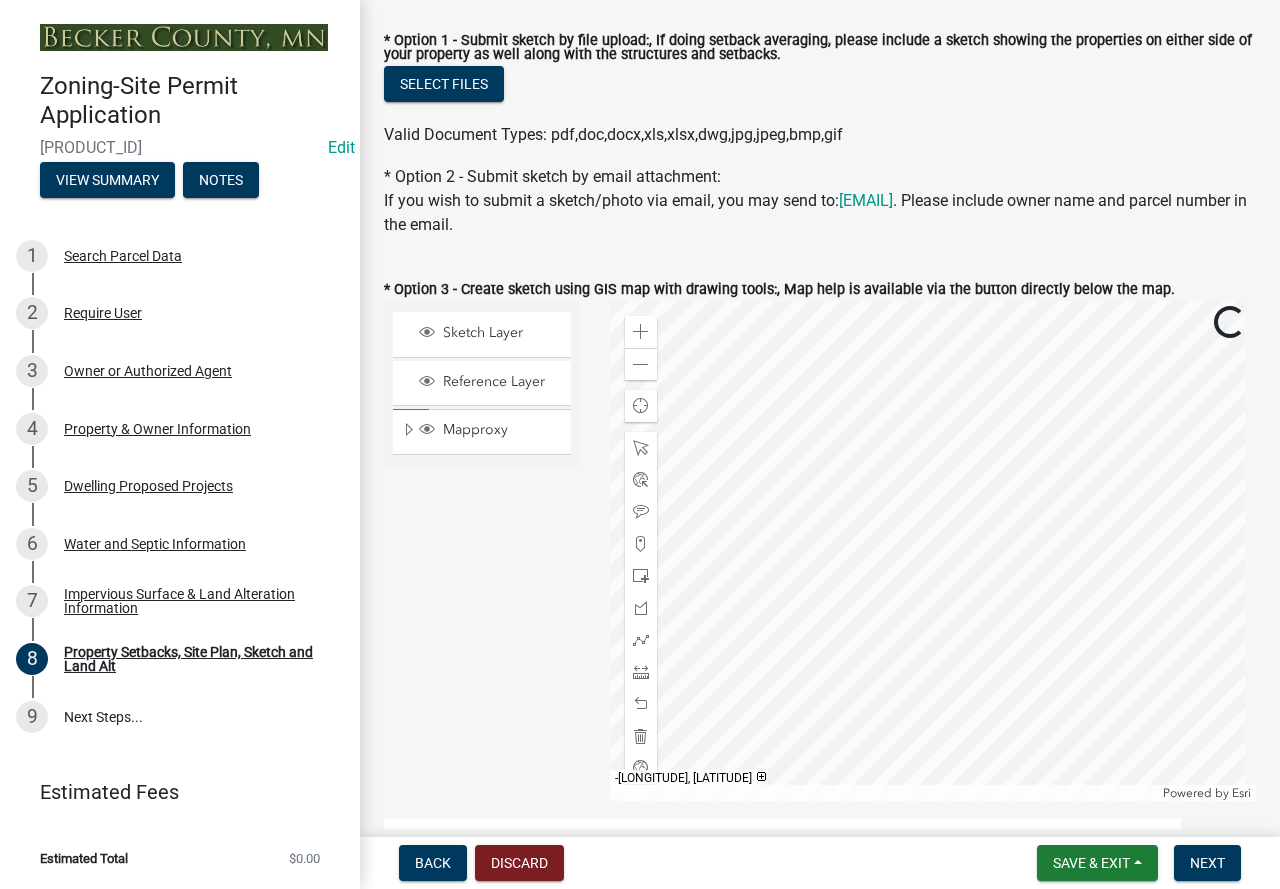scroll, scrollTop: 700, scrollLeft: 0, axis: vertical 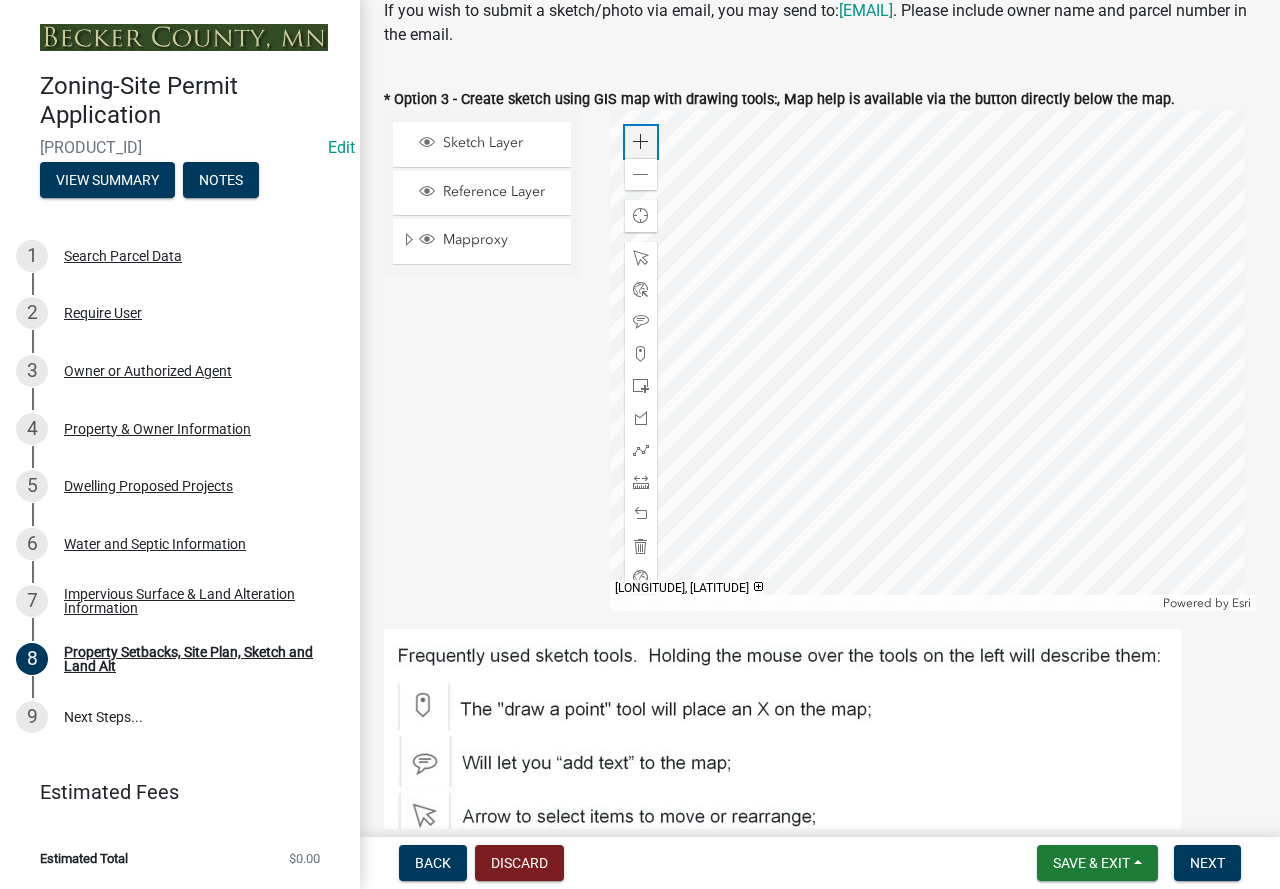 click on "Zoom in" 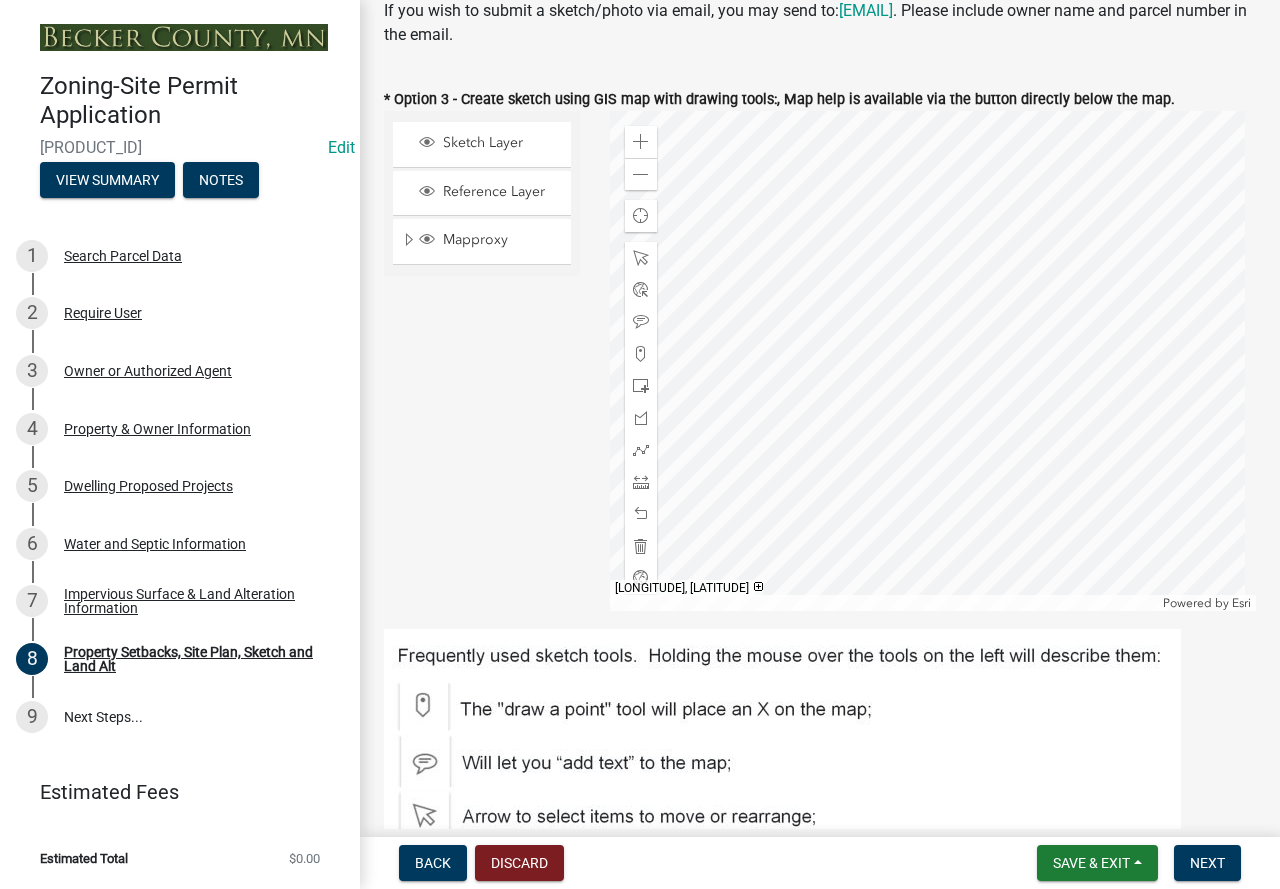 click 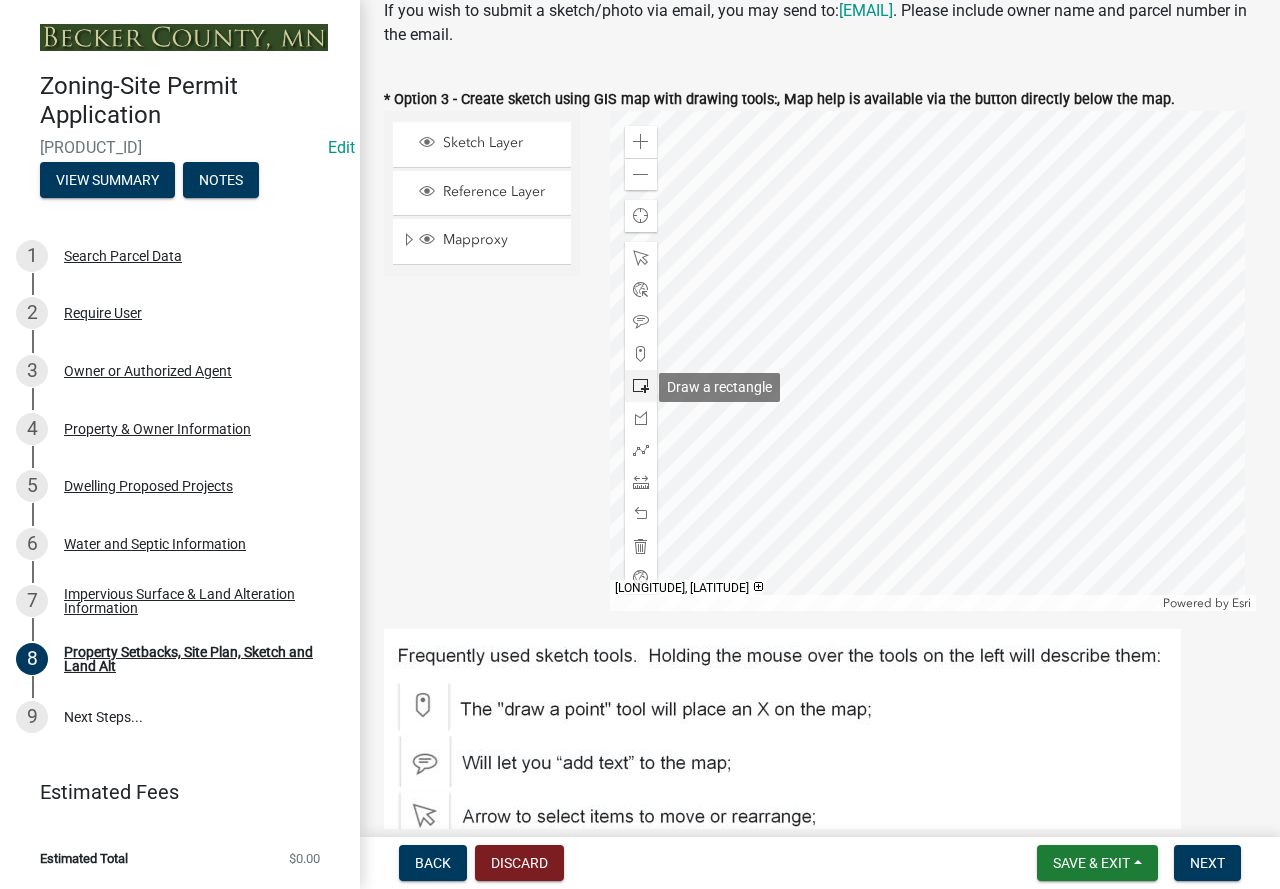 click 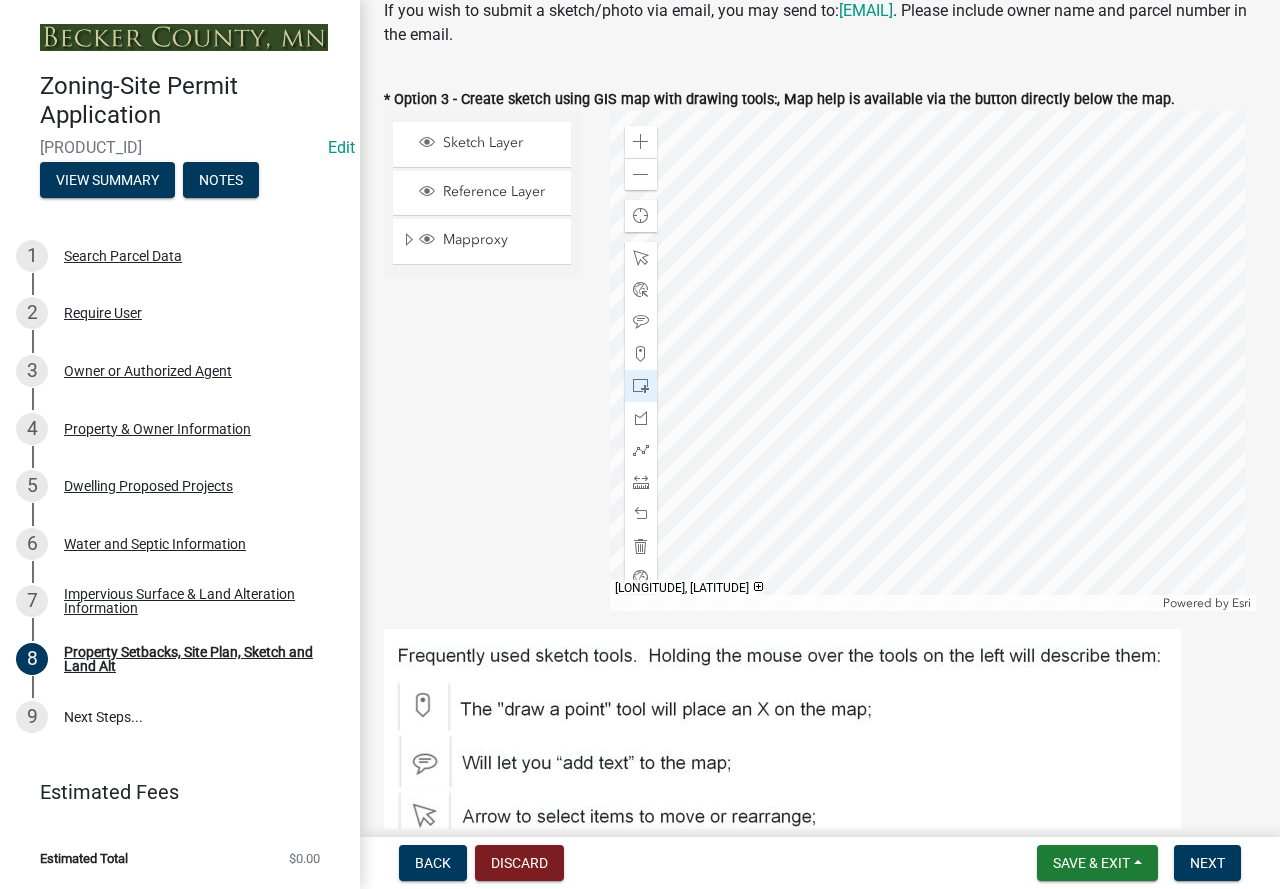 click 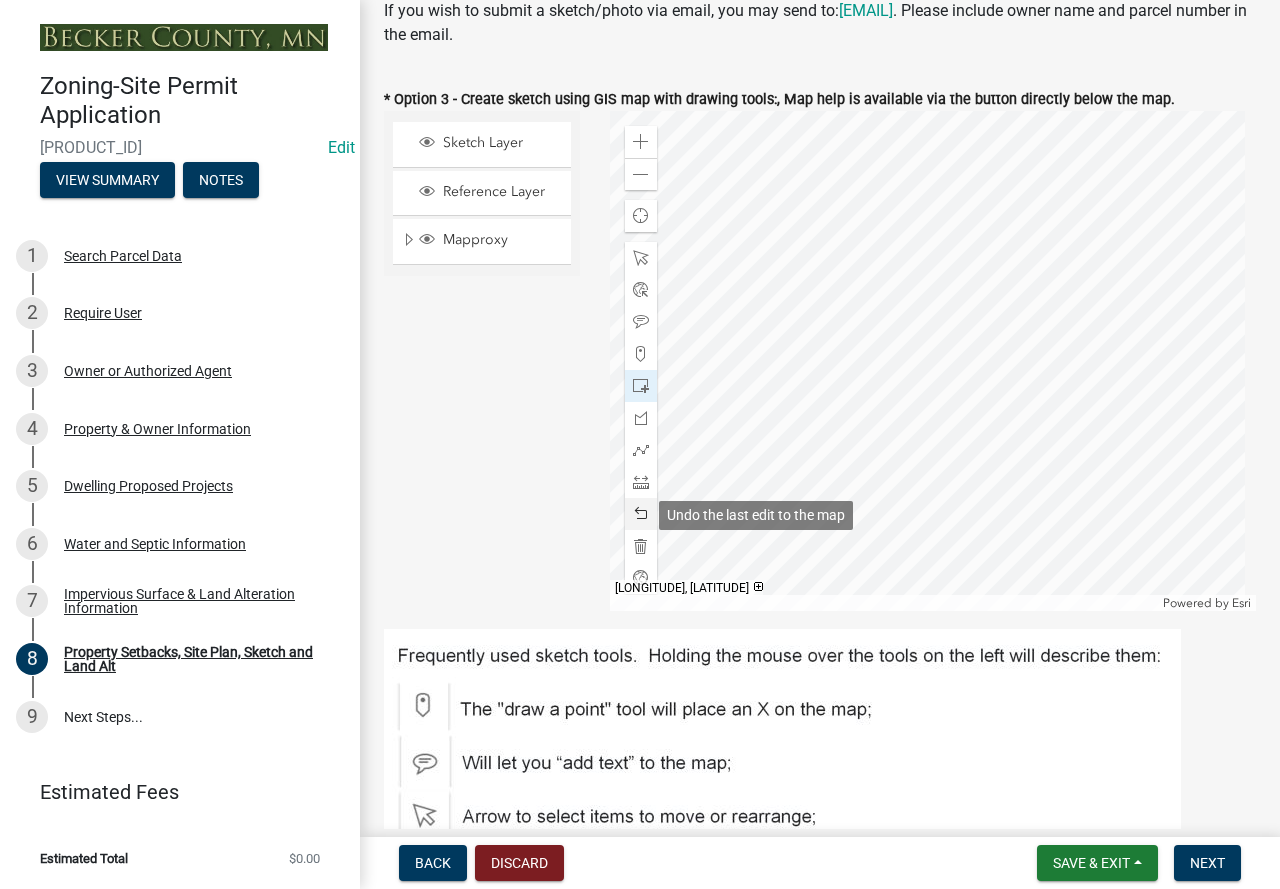 click 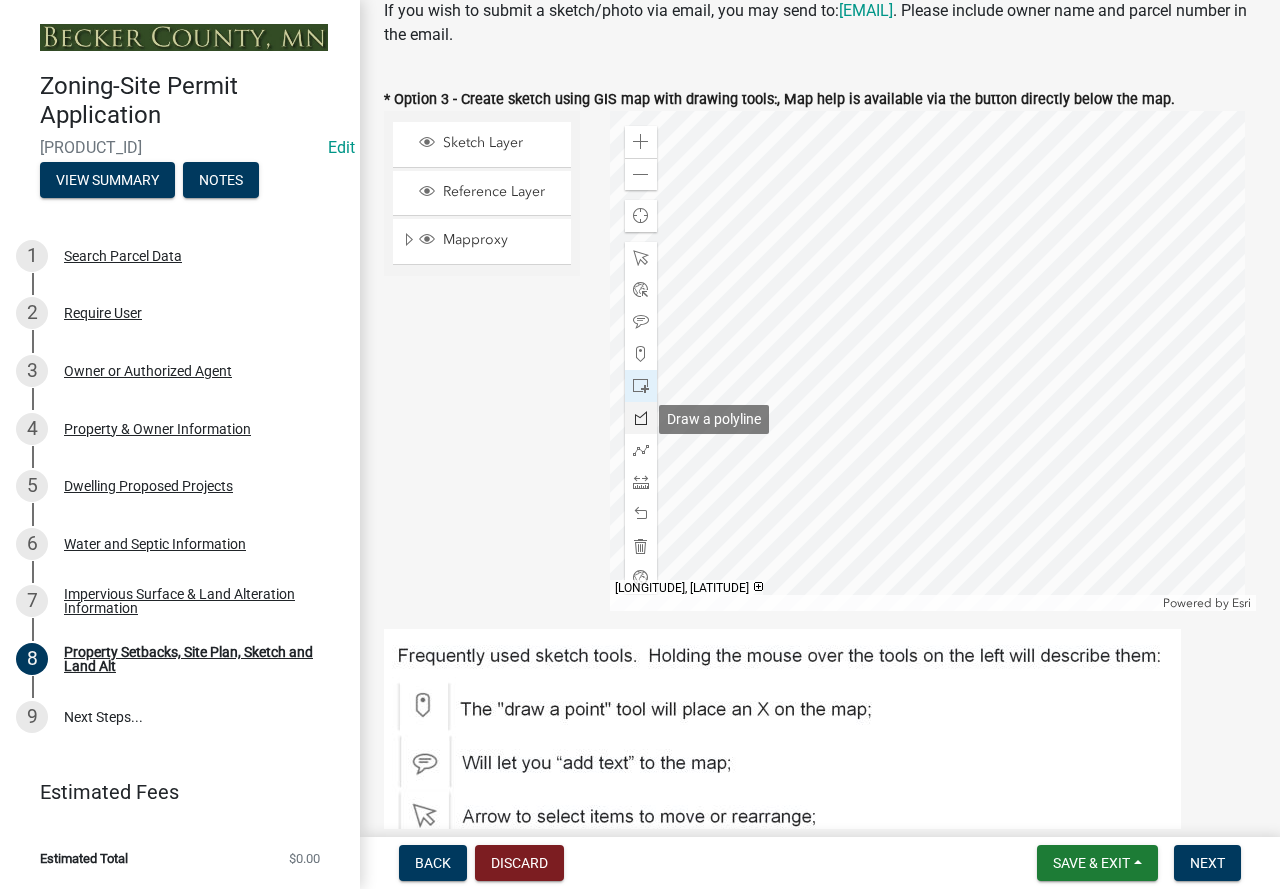 click 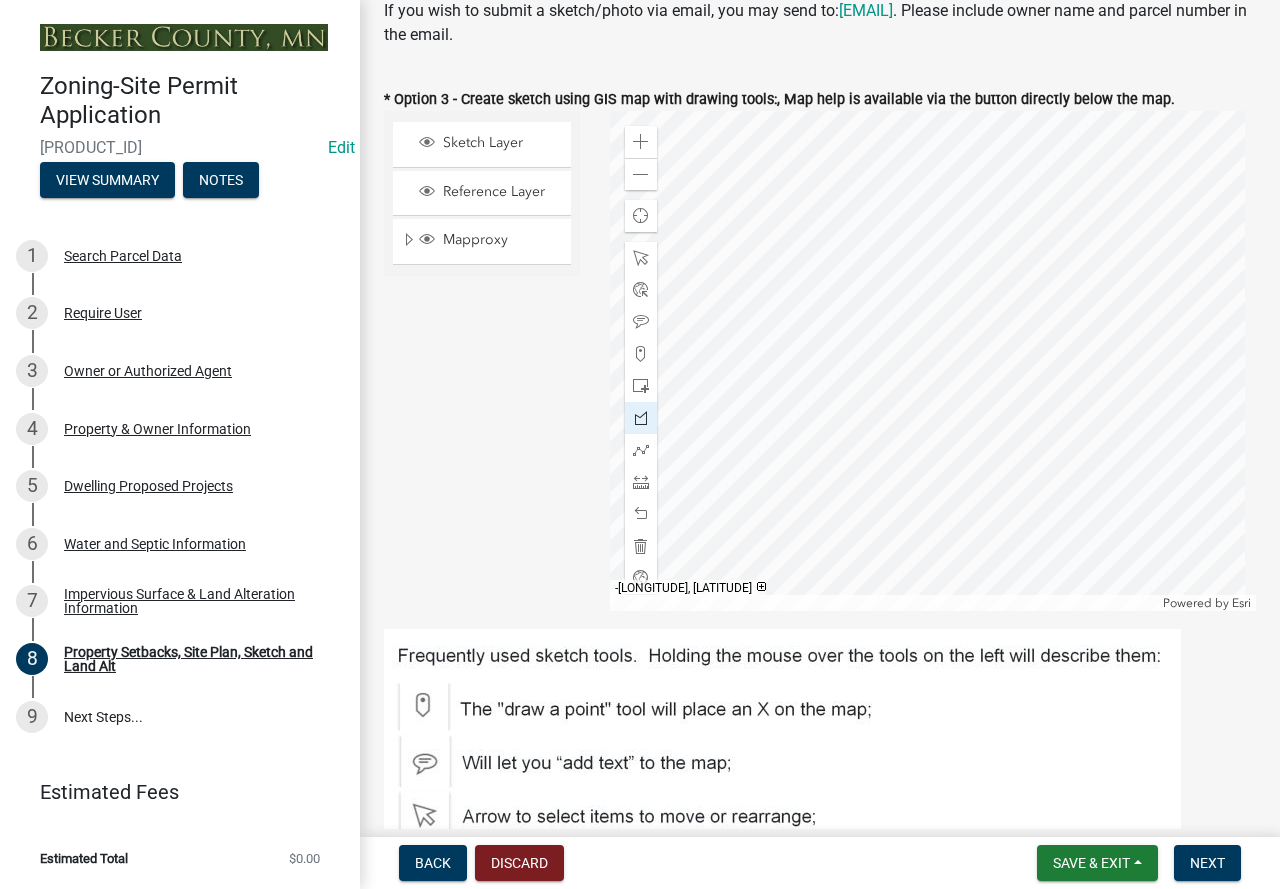 click 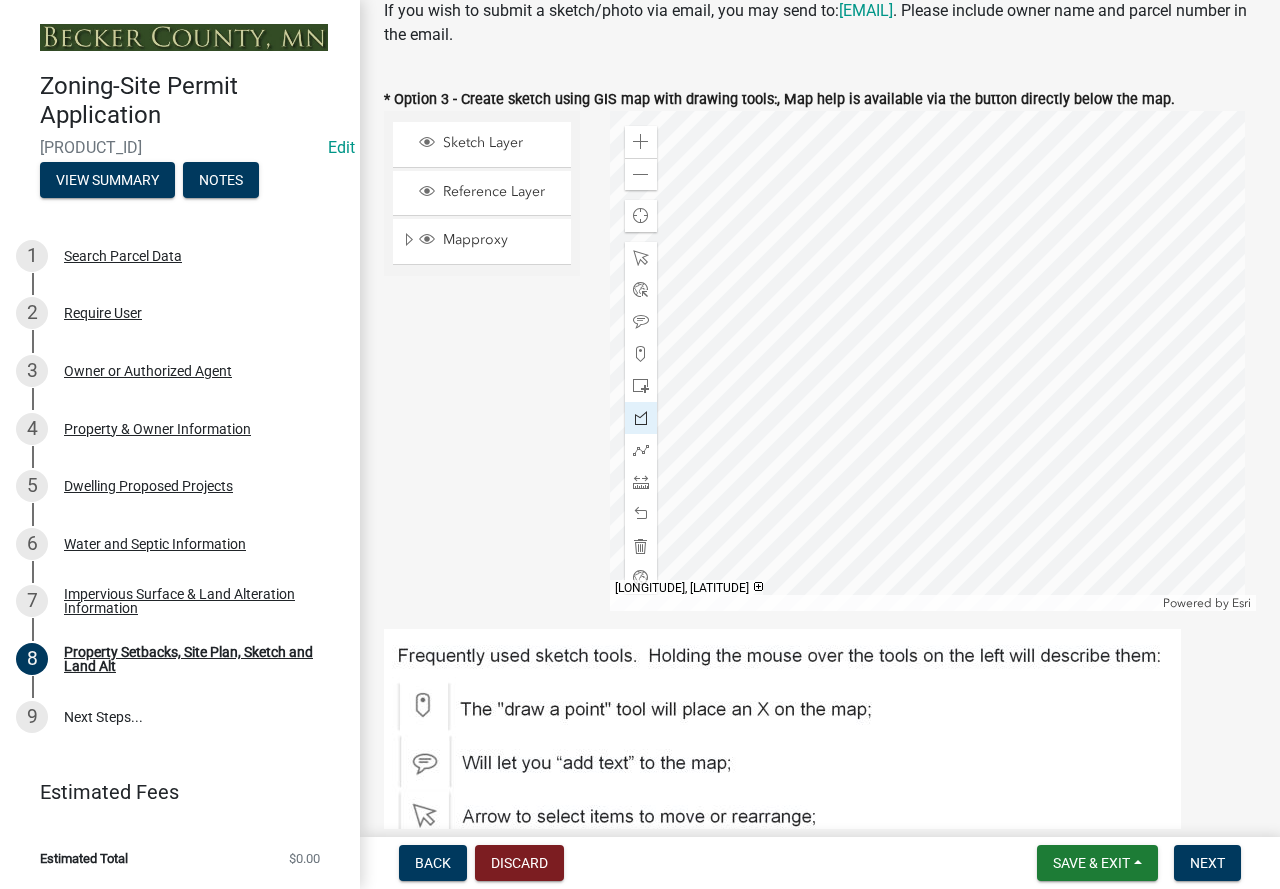 click 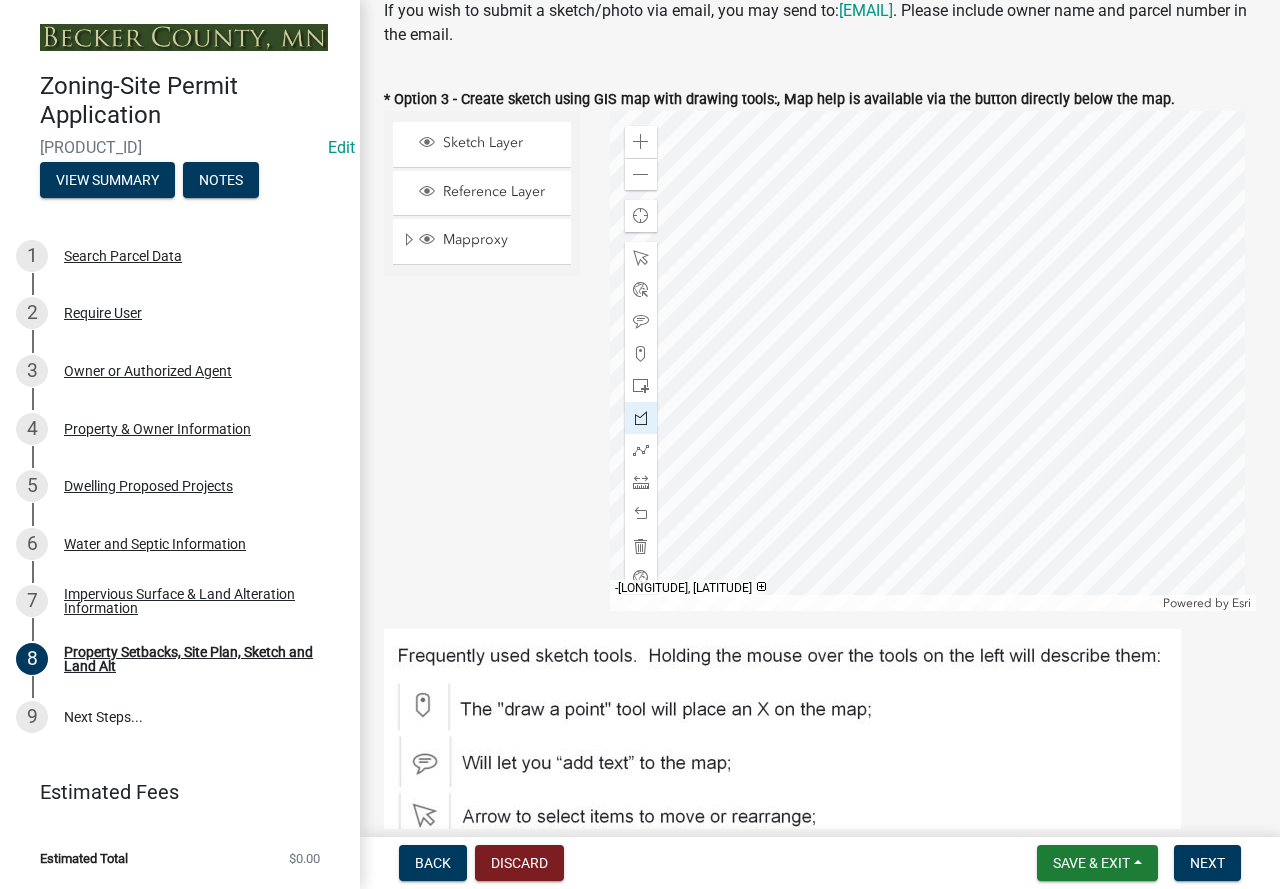 click 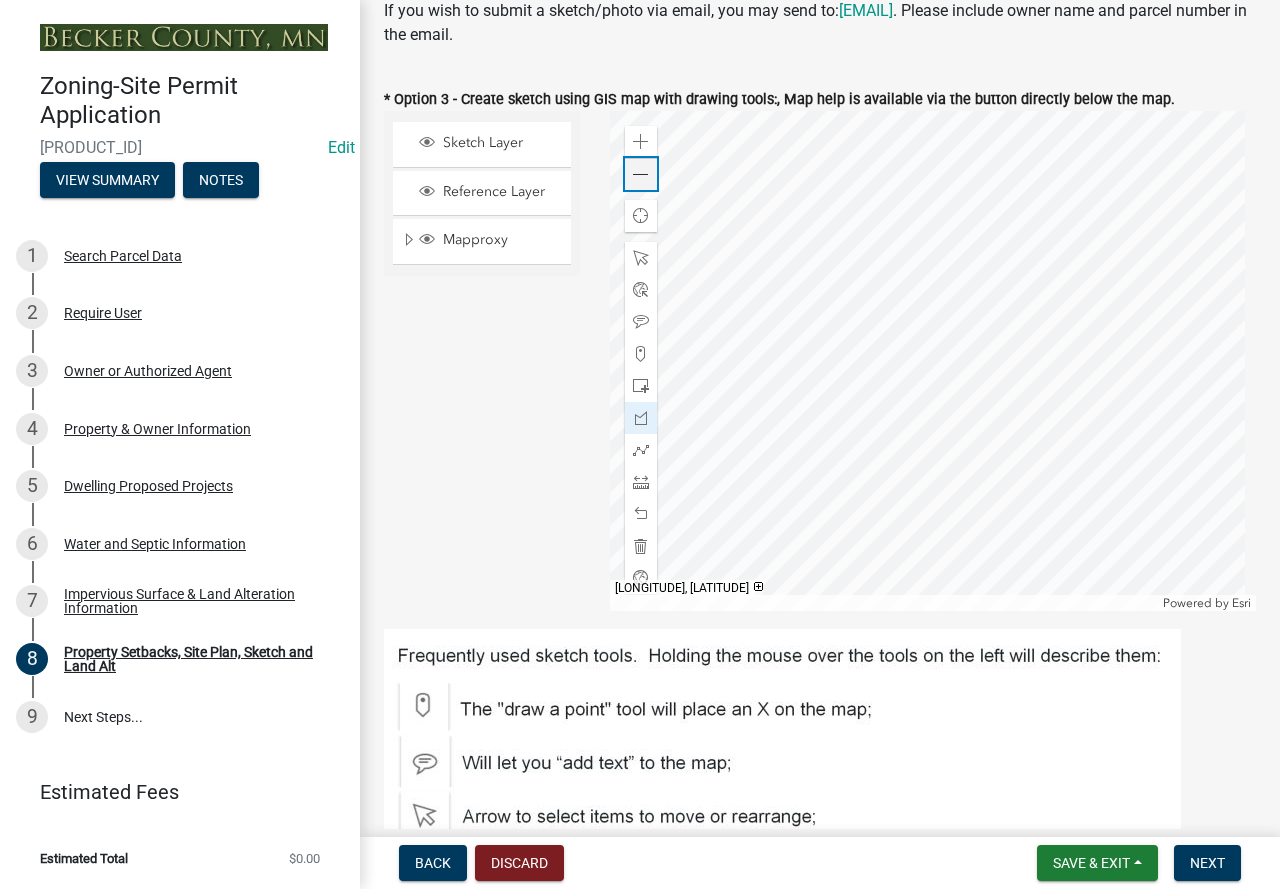 click 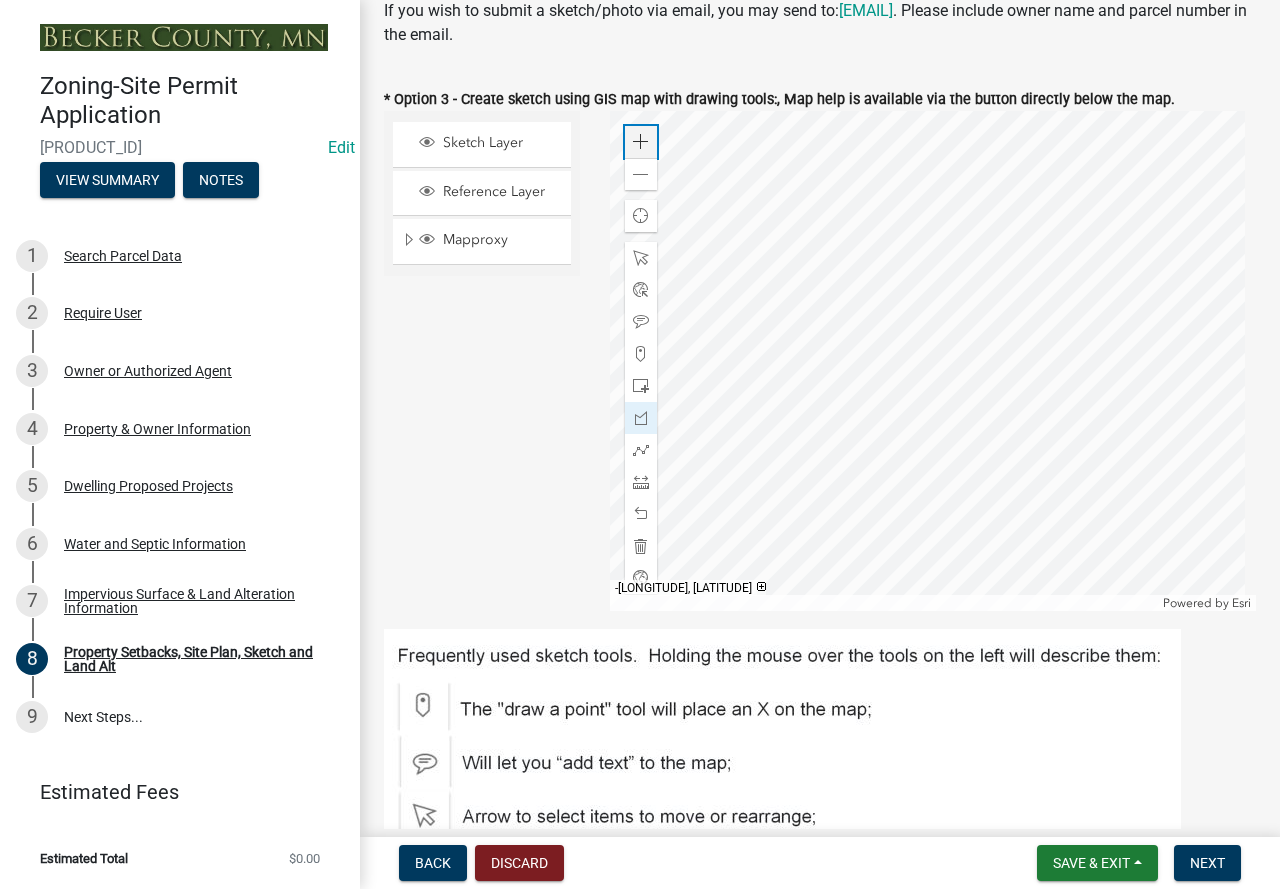 click 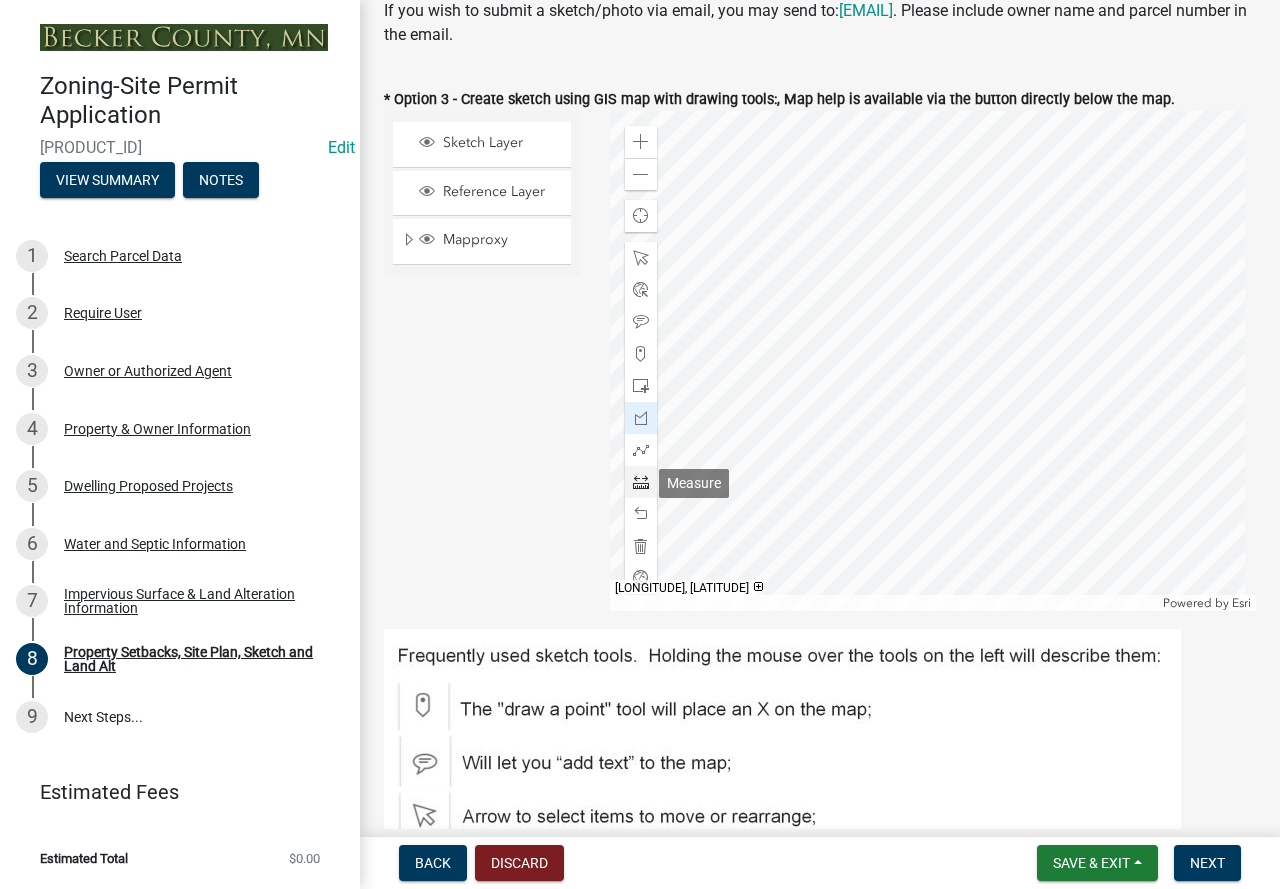 click 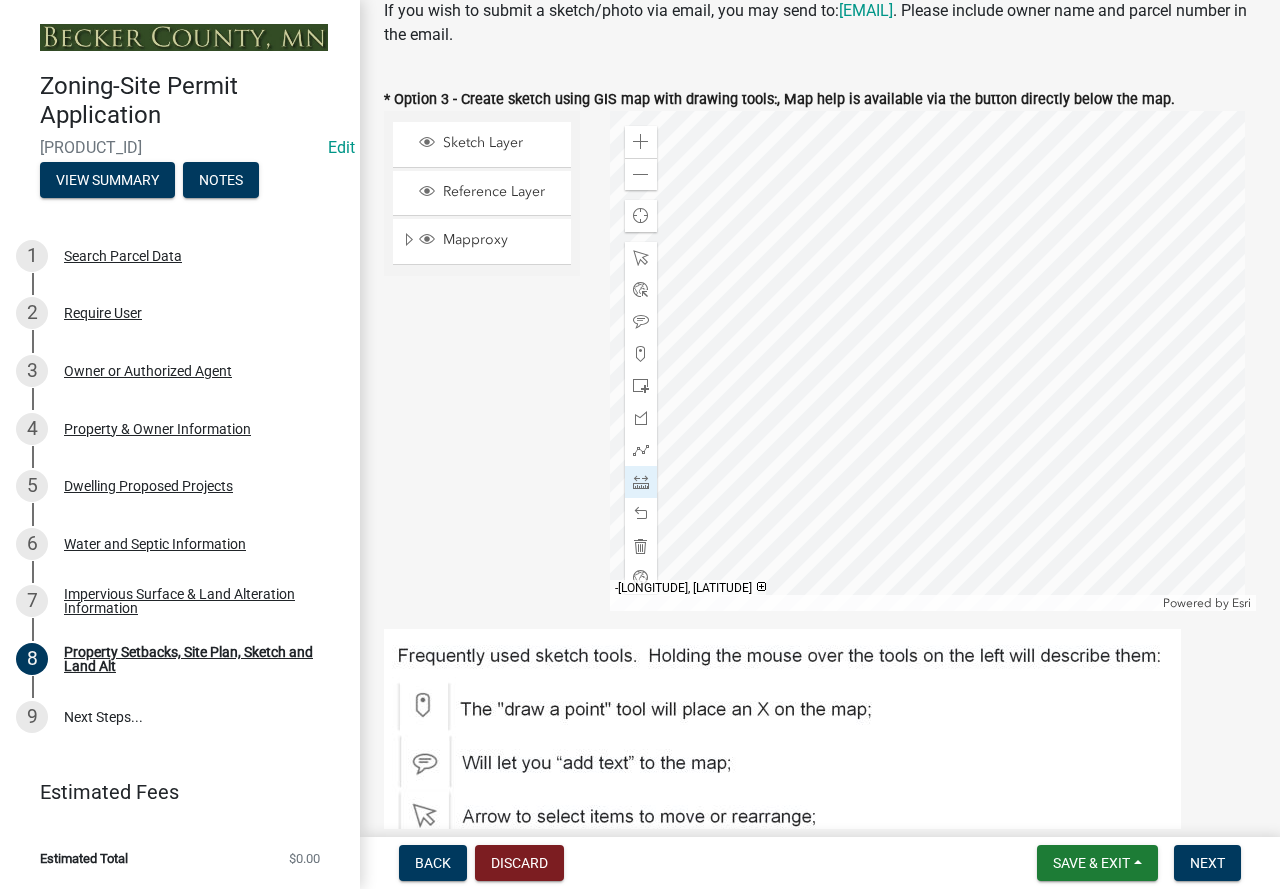 click 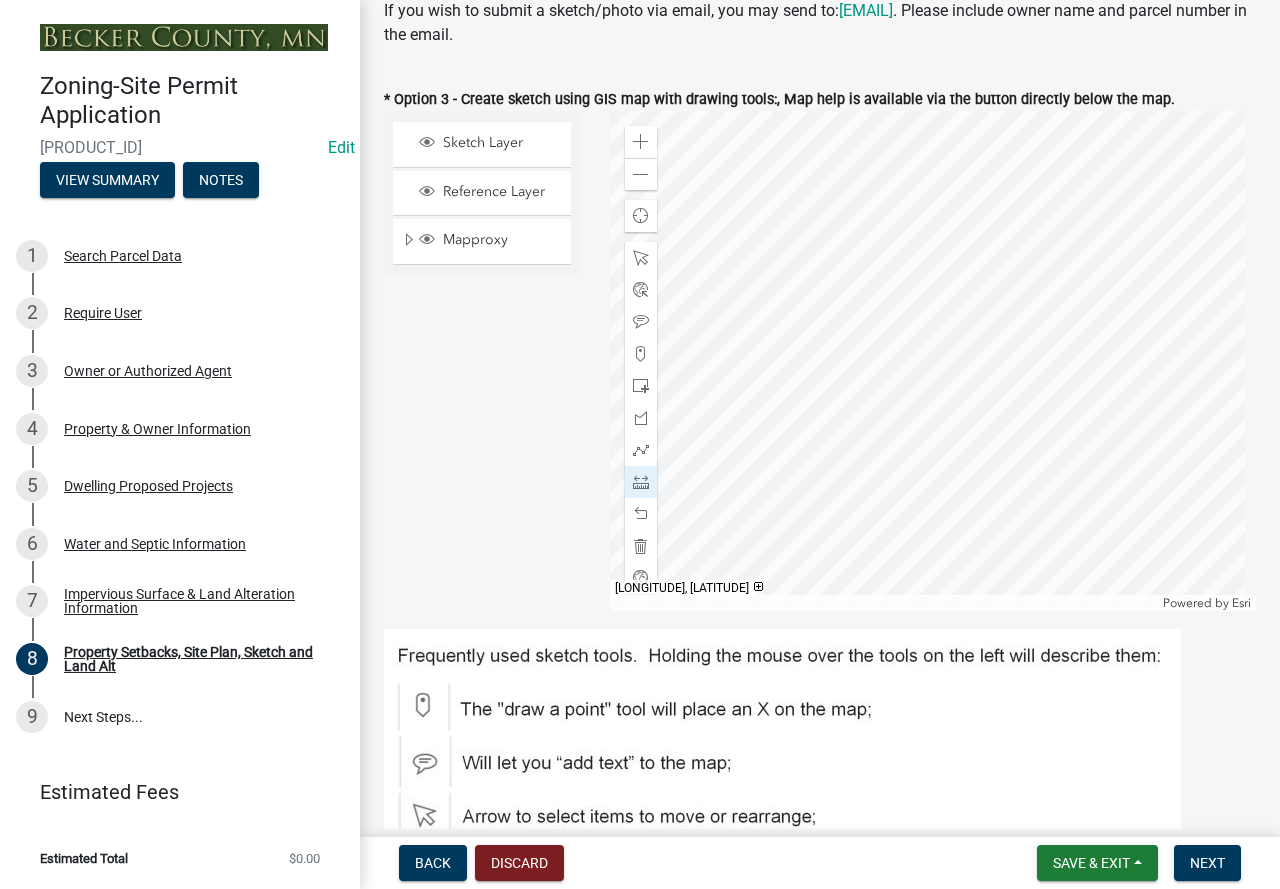 click 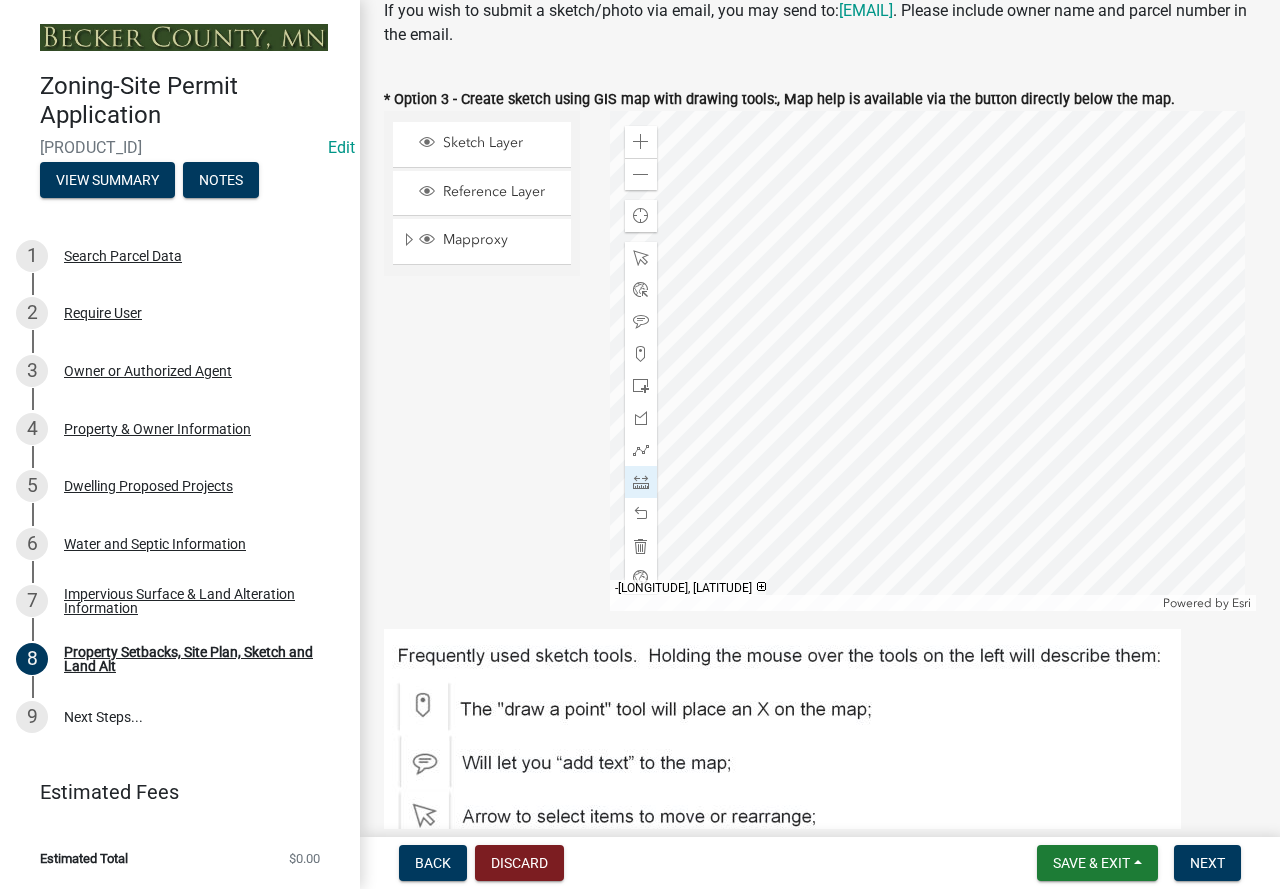 click 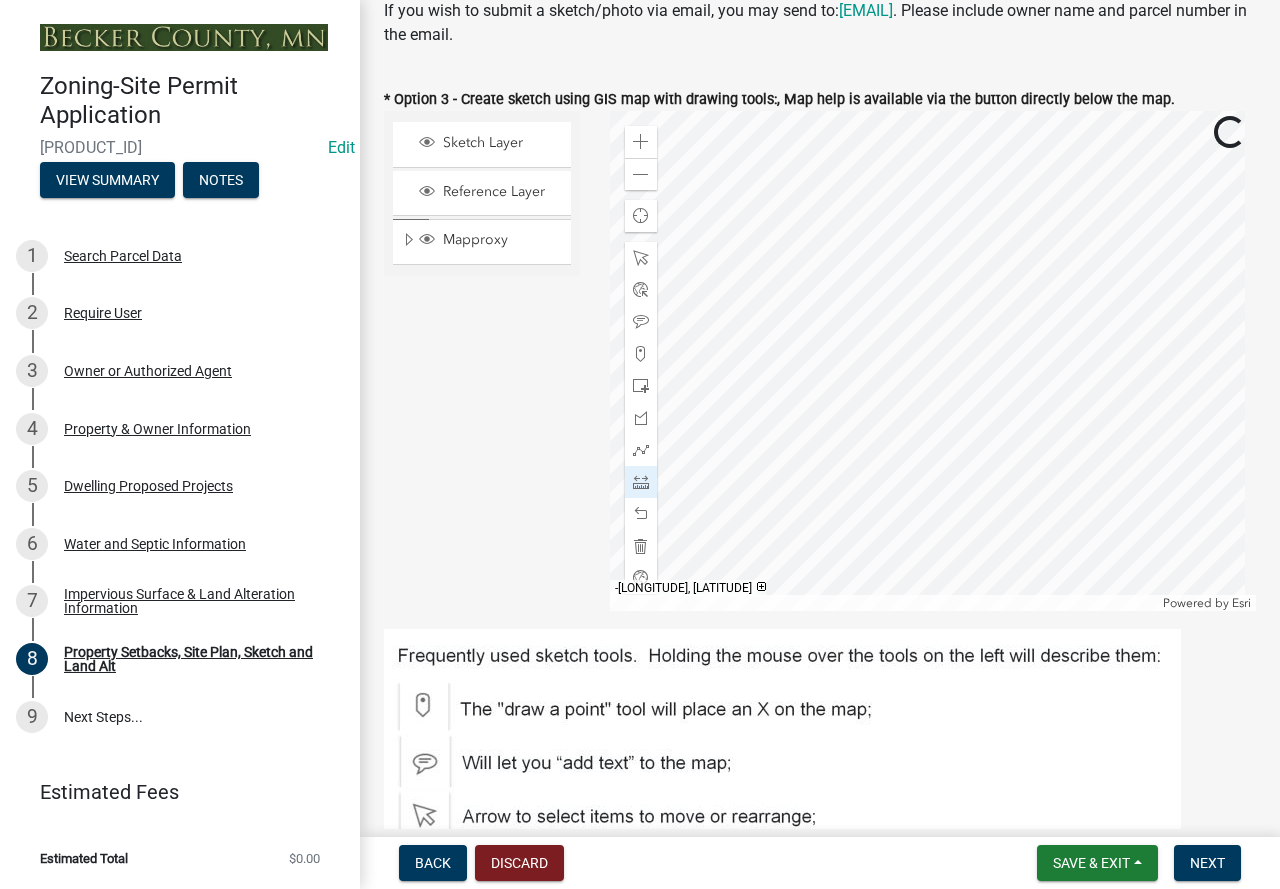 click 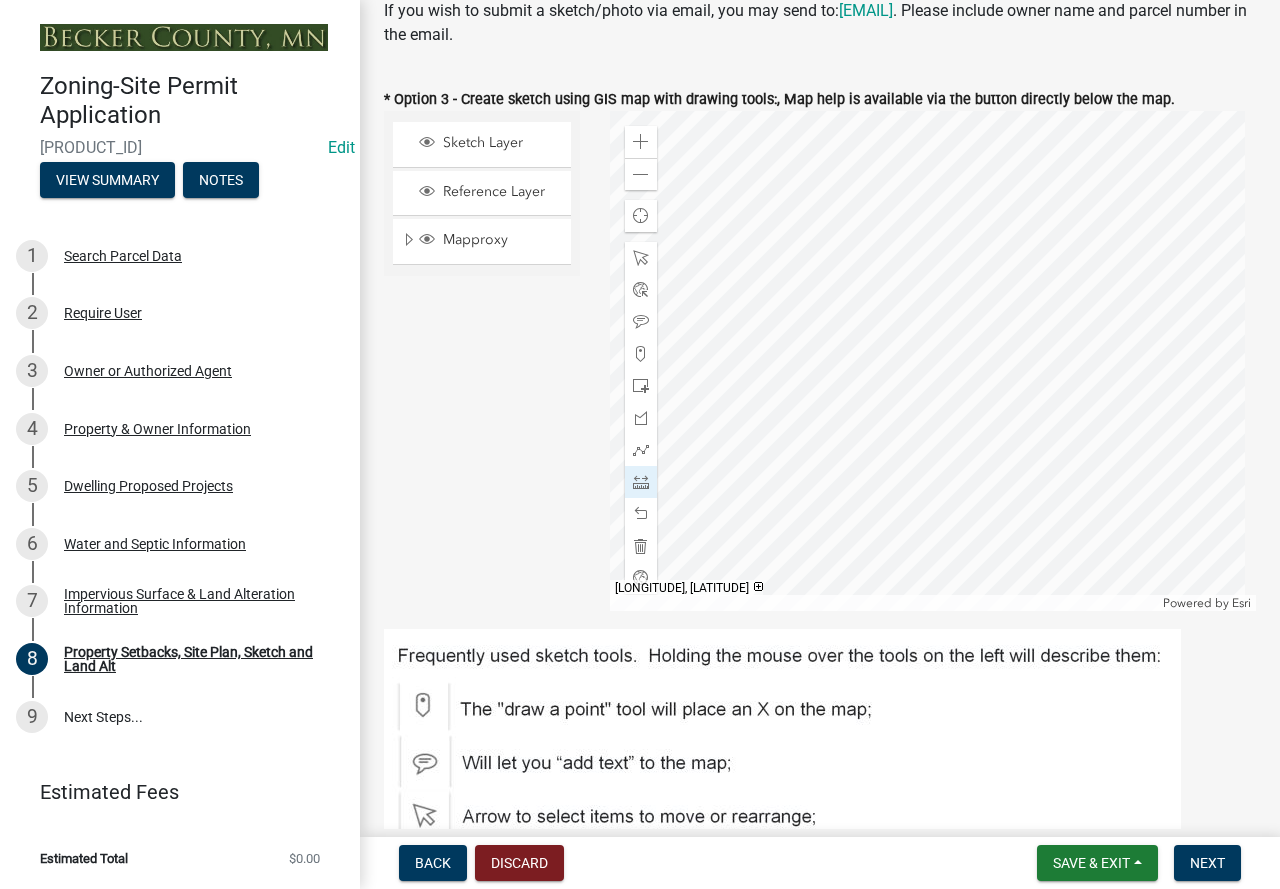 click 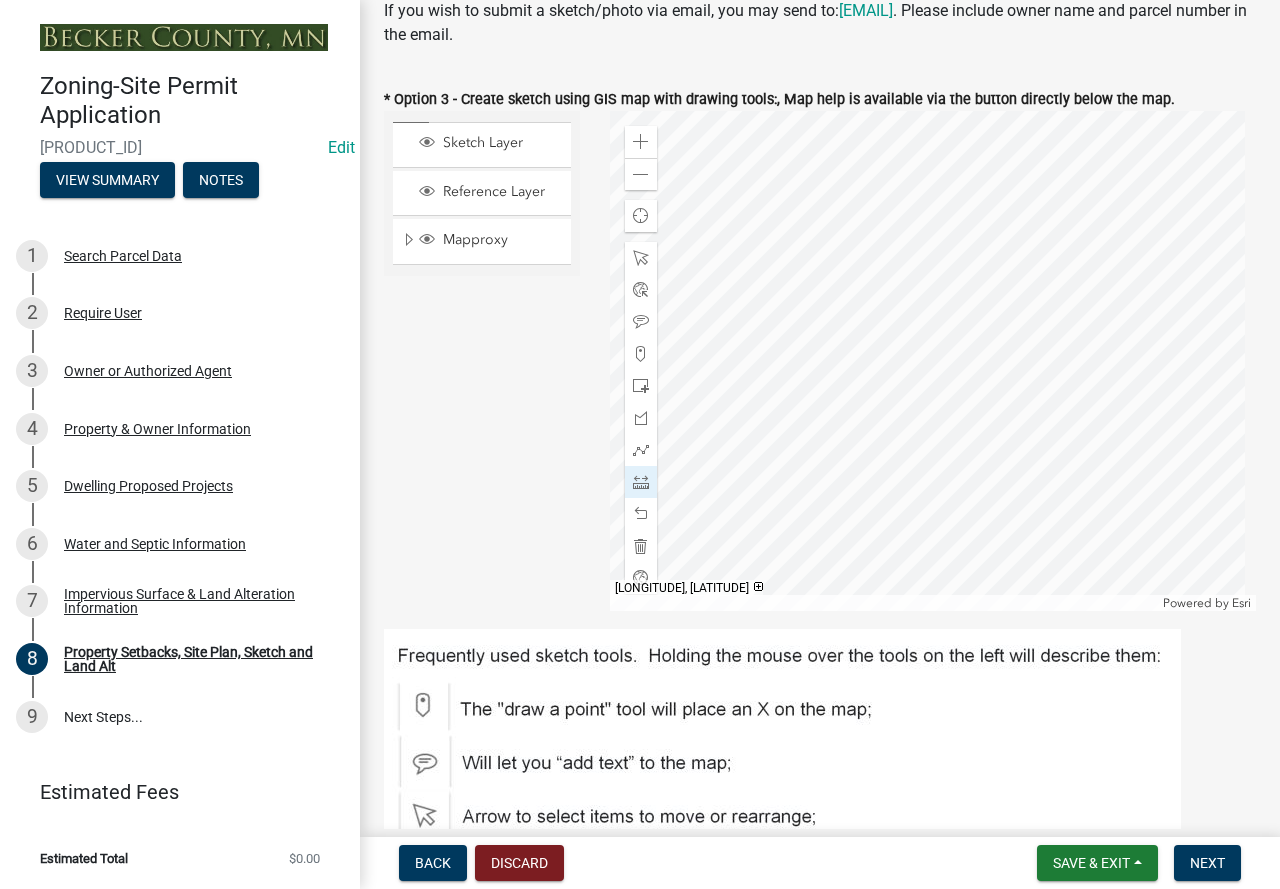 click 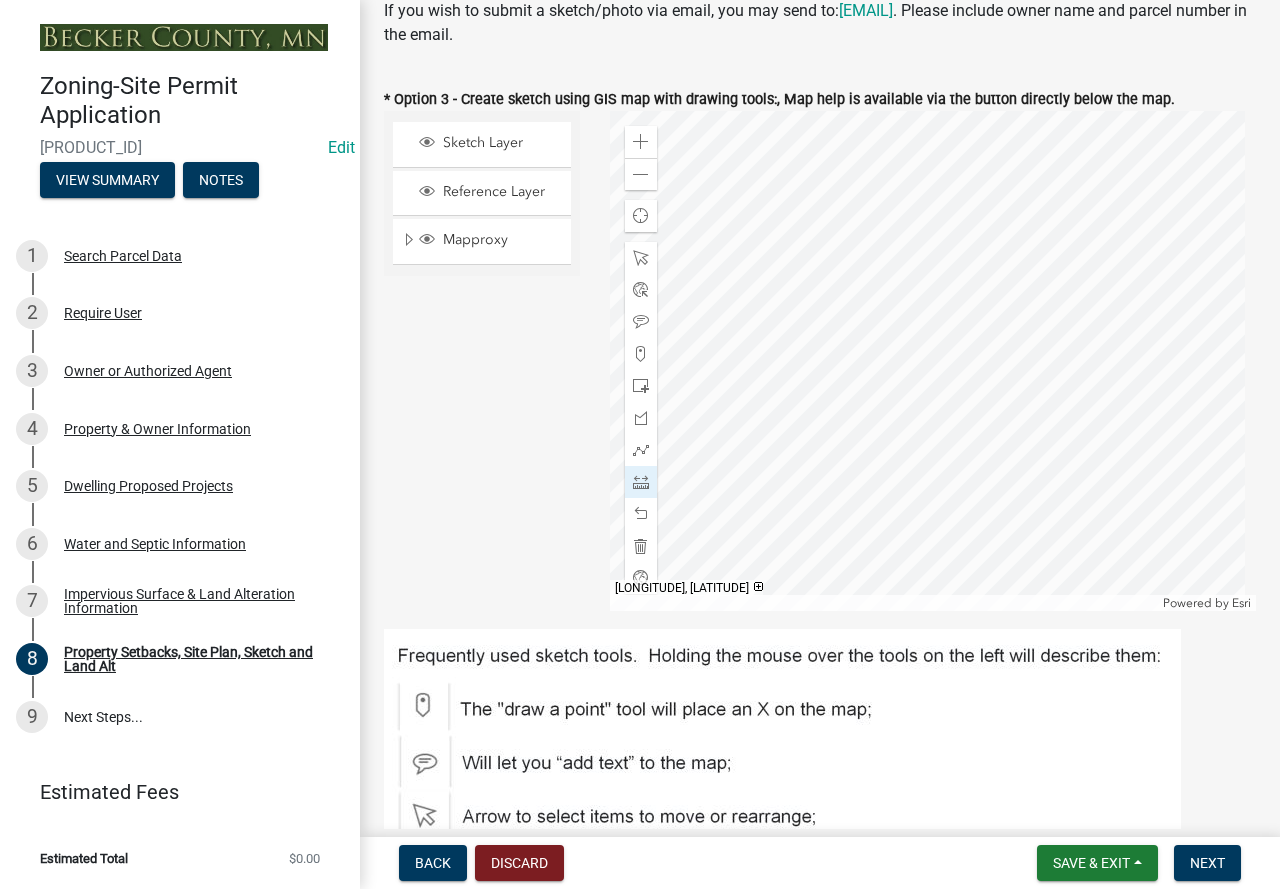 click 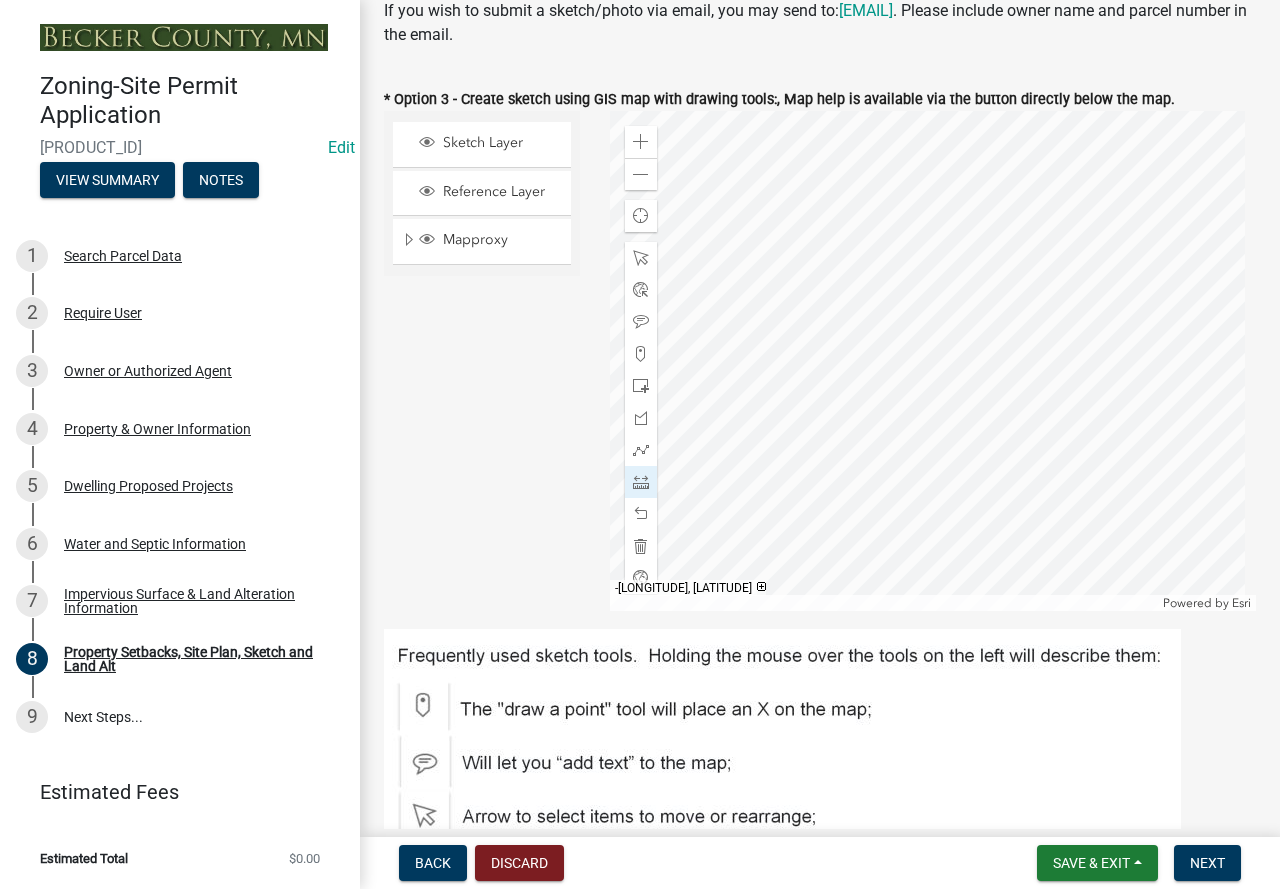 click 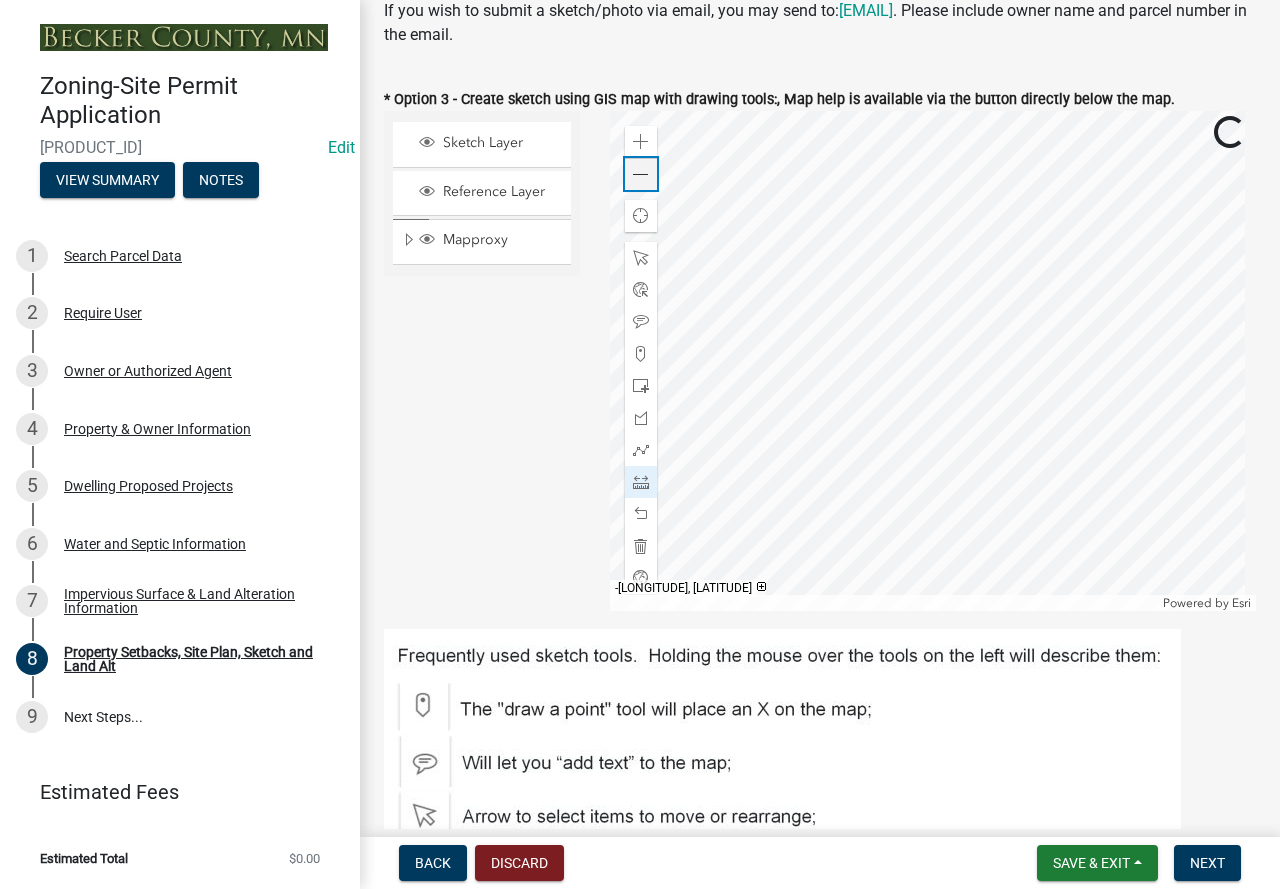 click 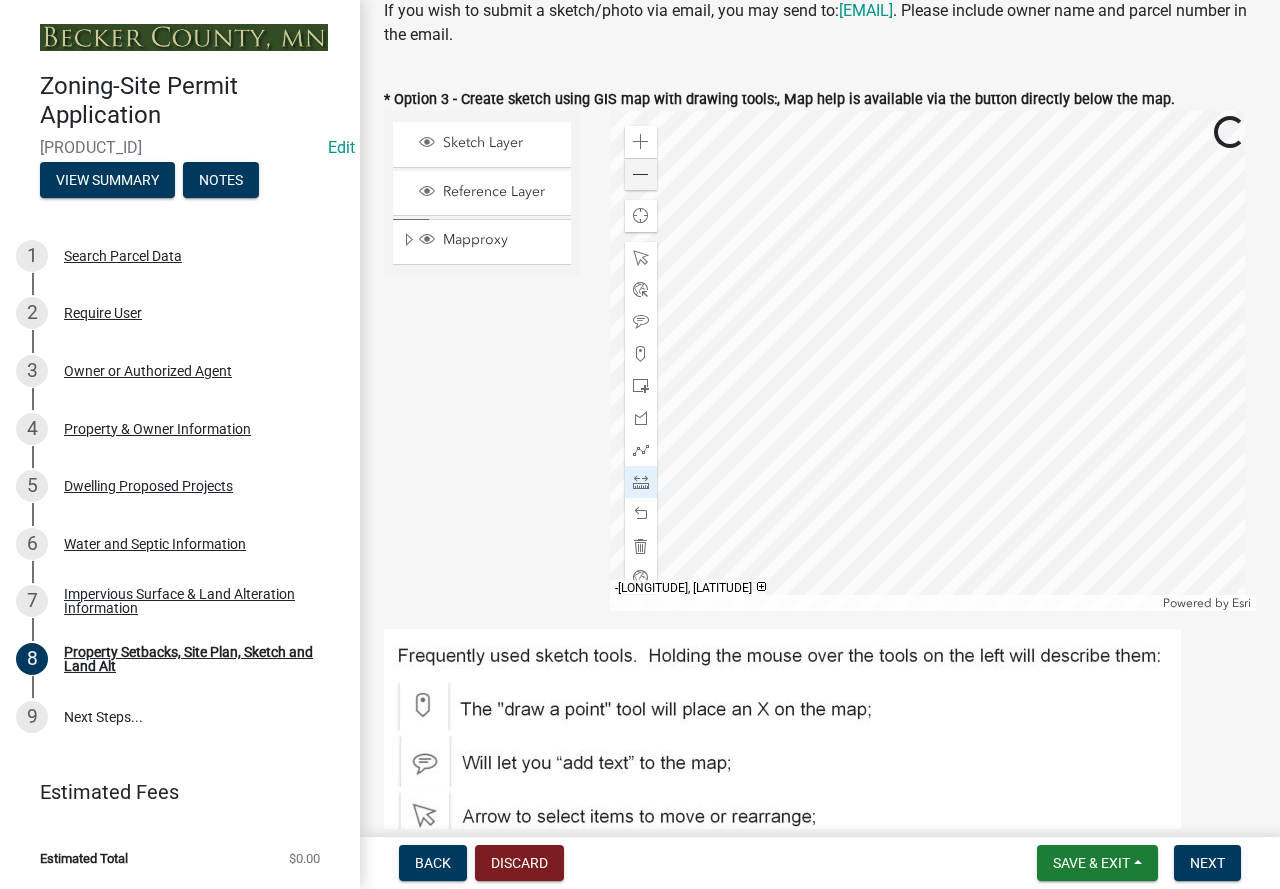 click 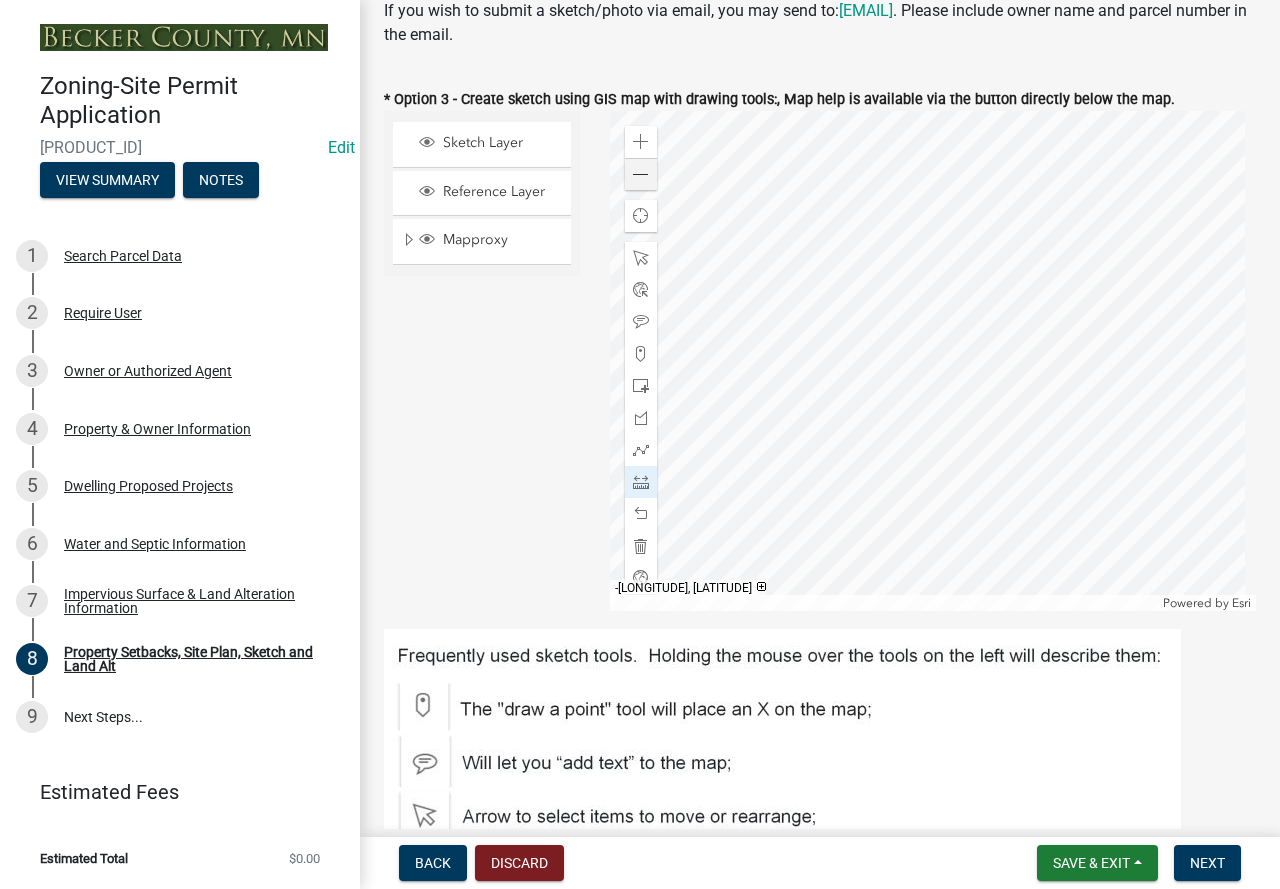 click 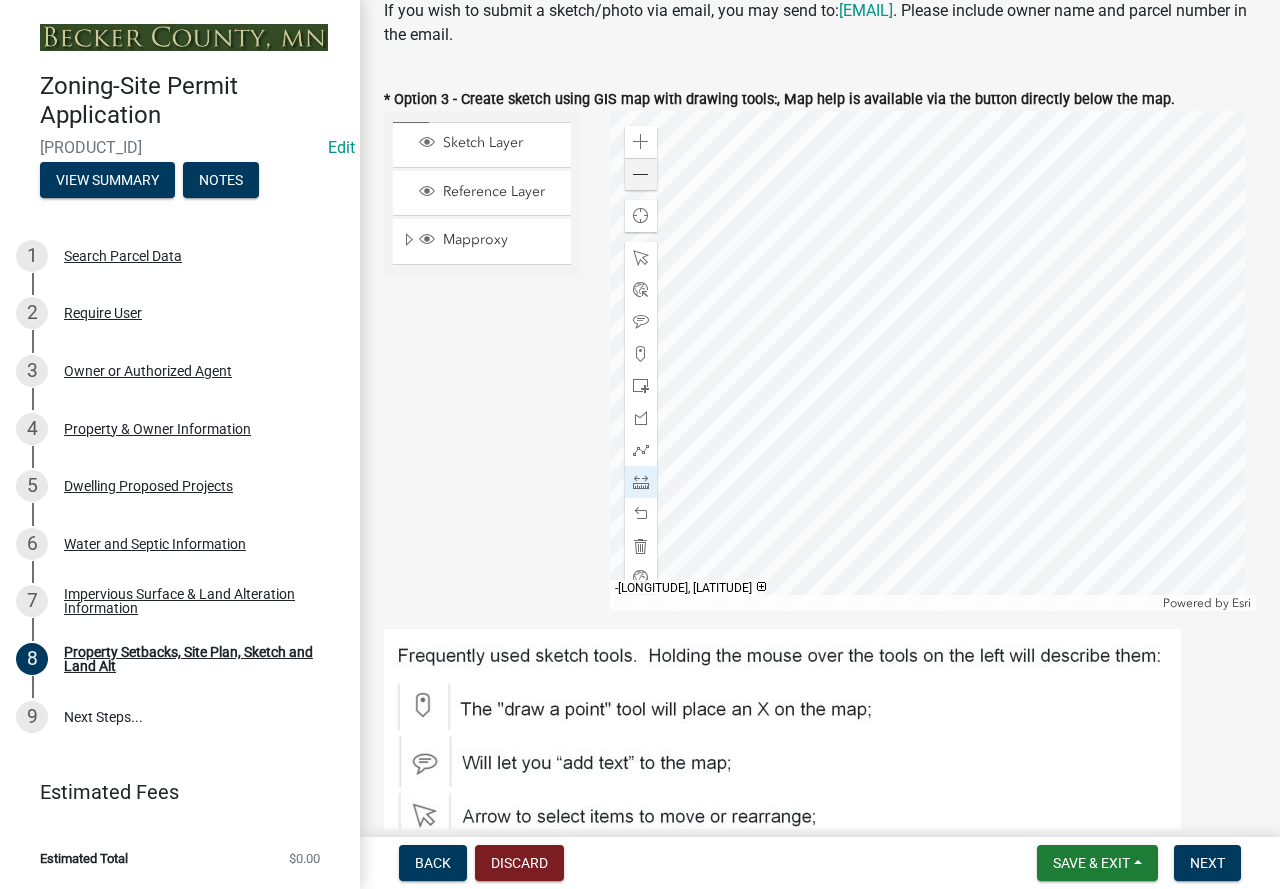 click 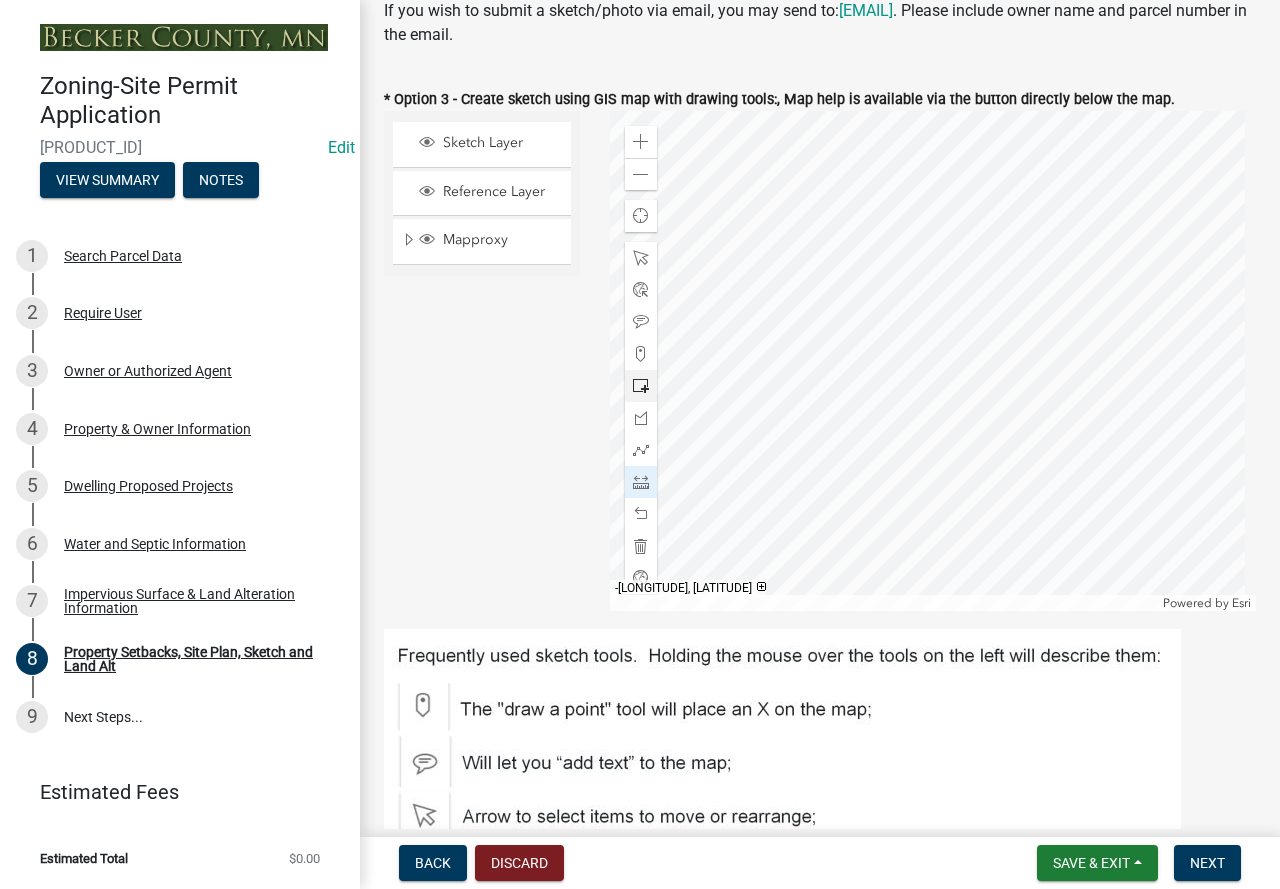 click 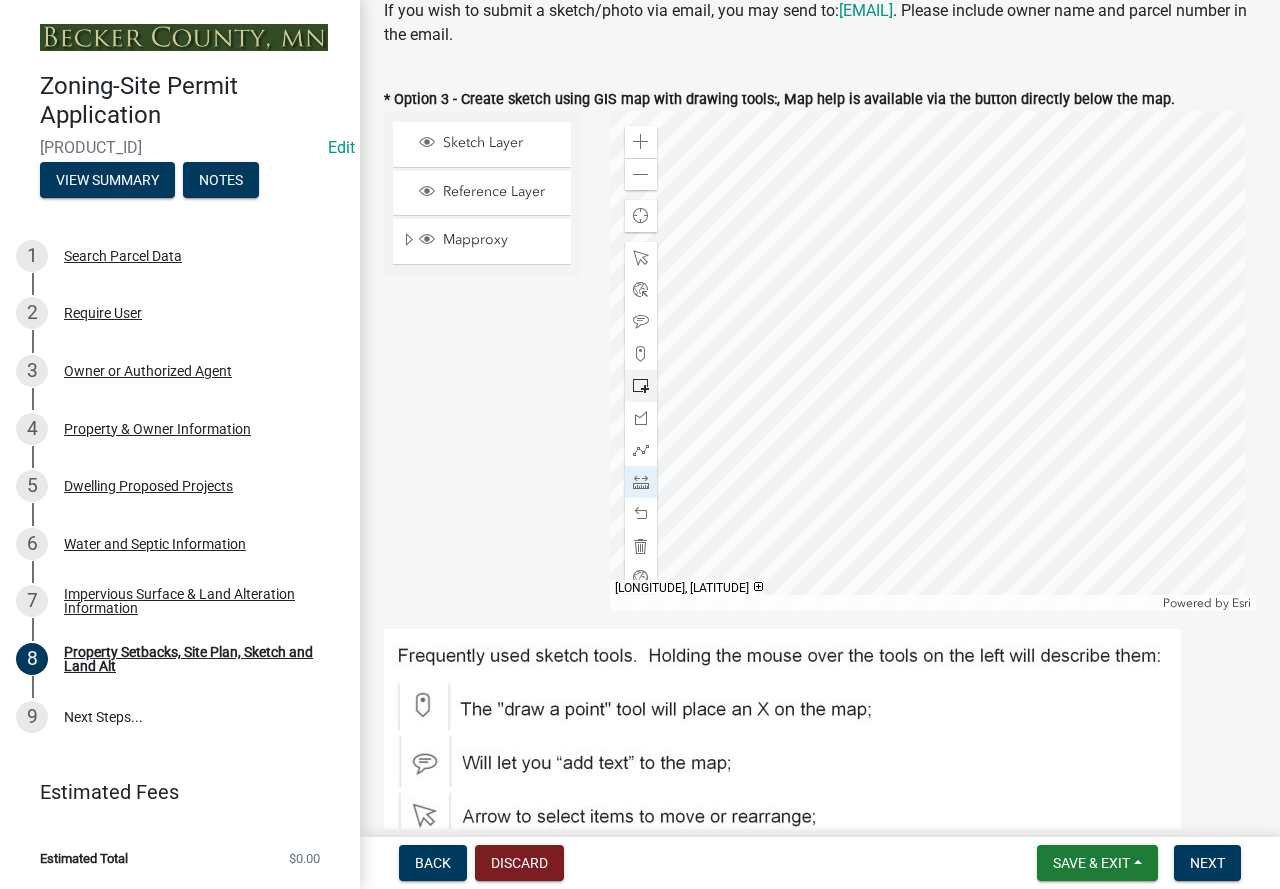 click 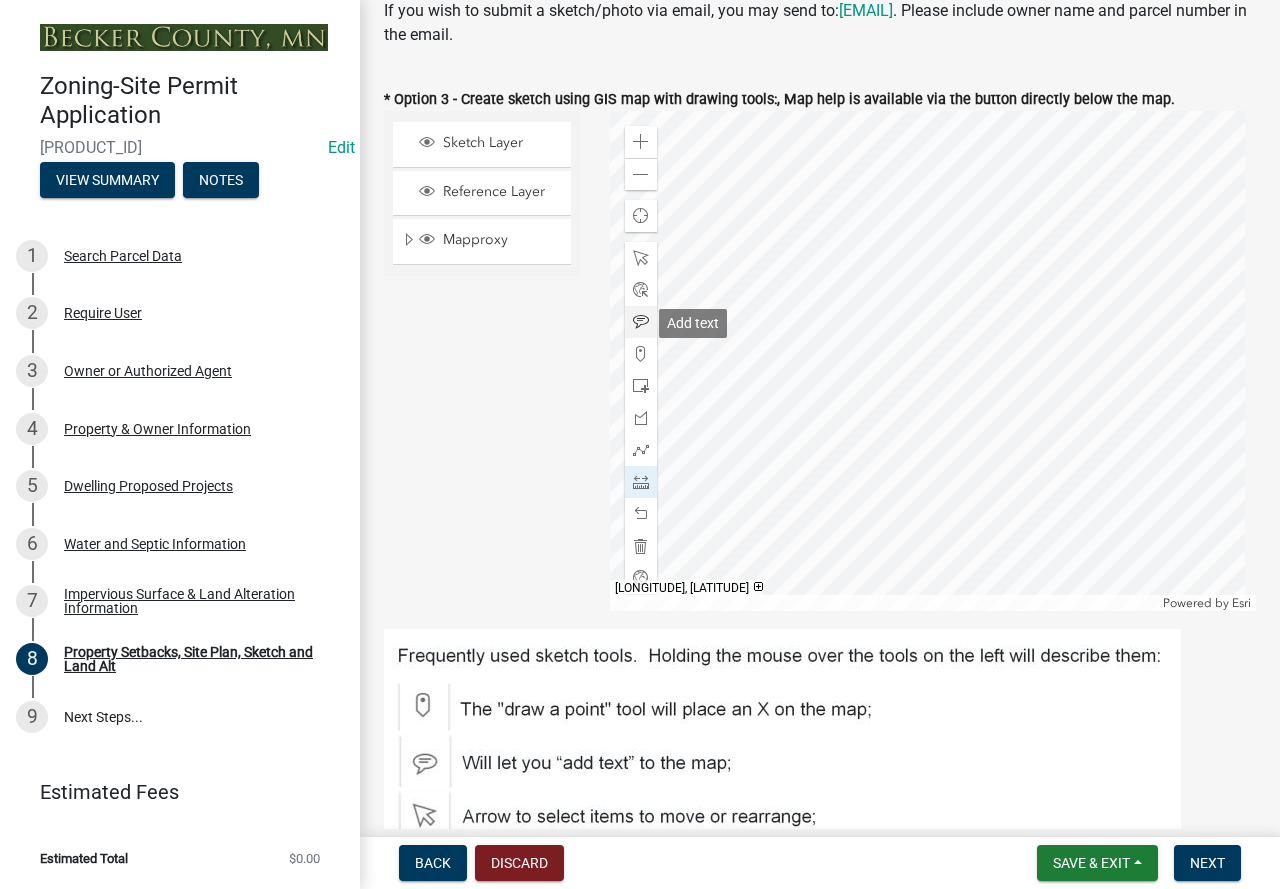 click 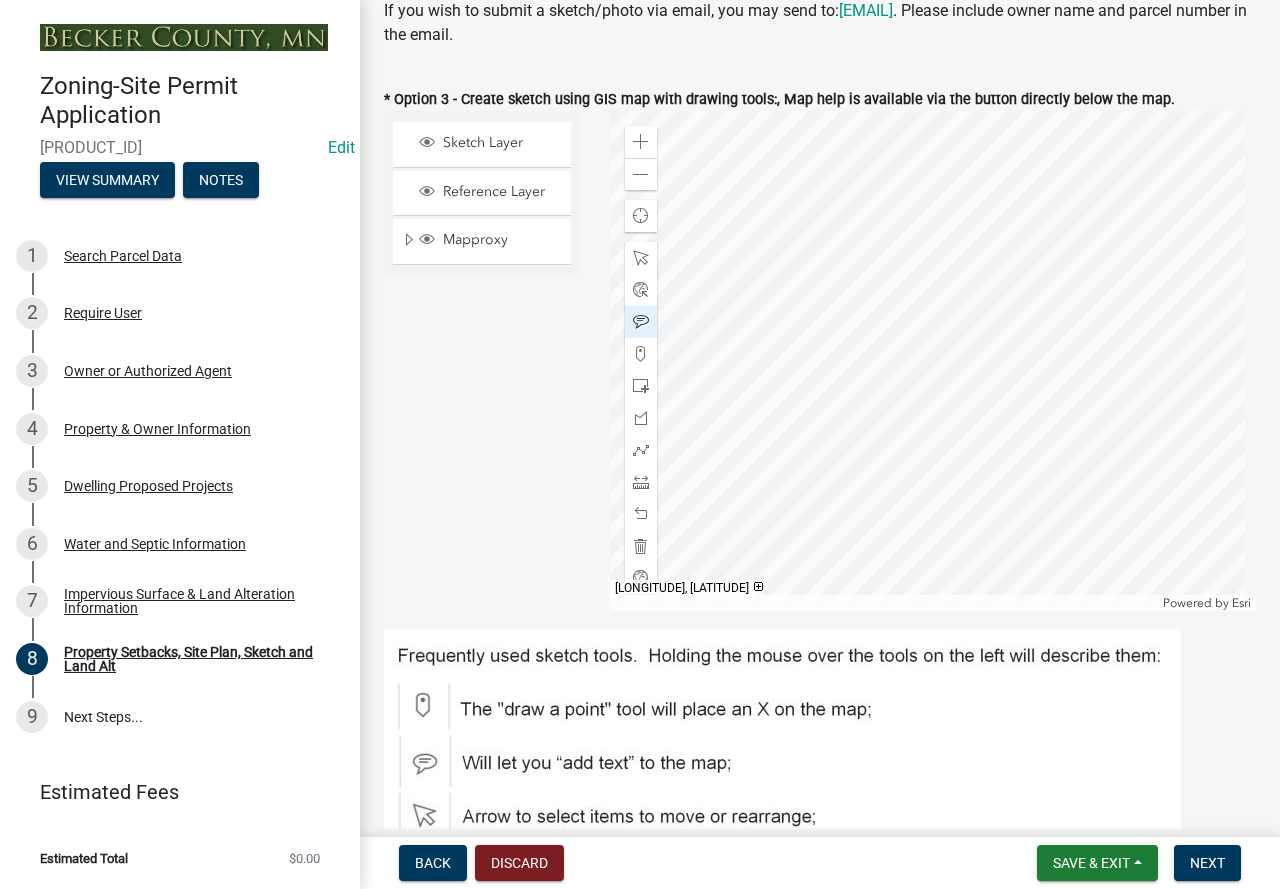 click 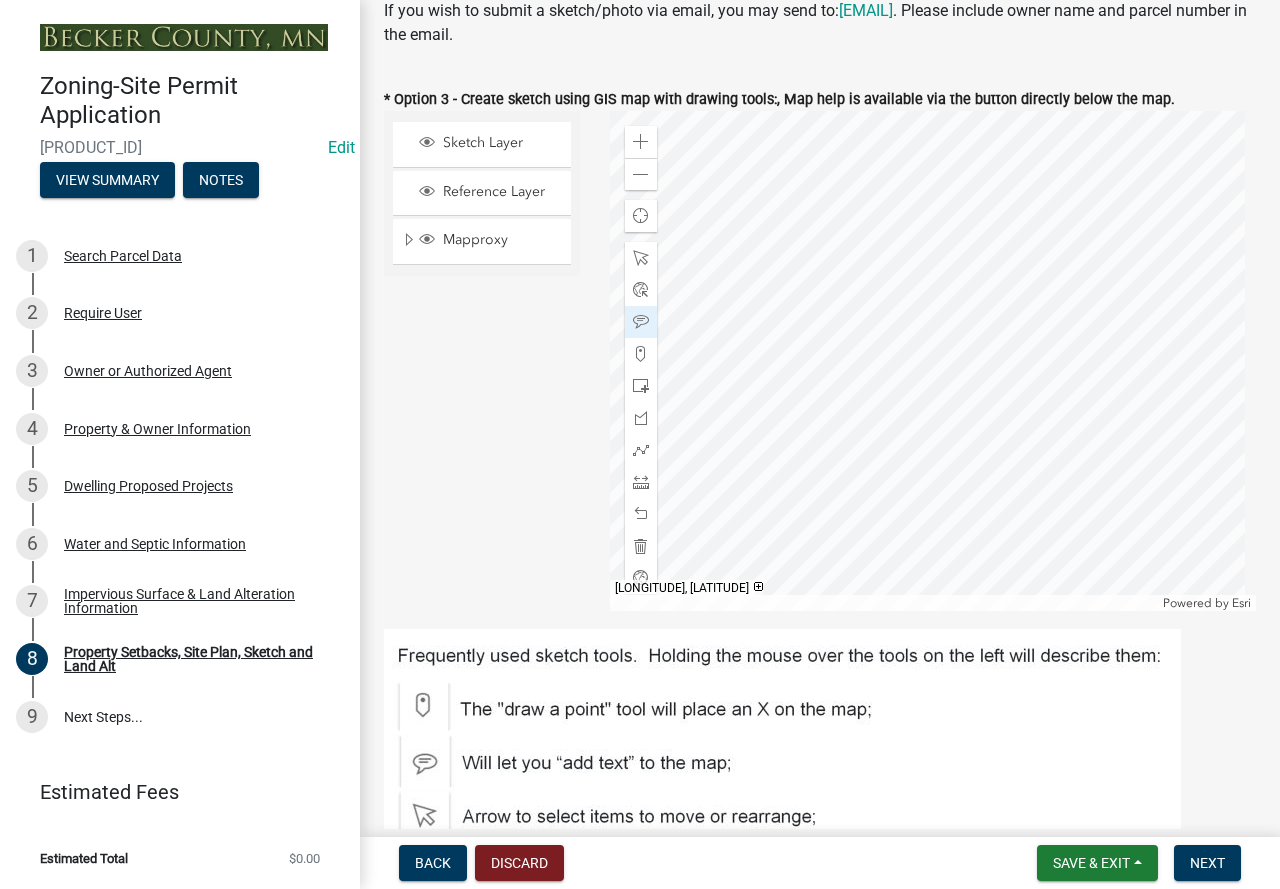 click 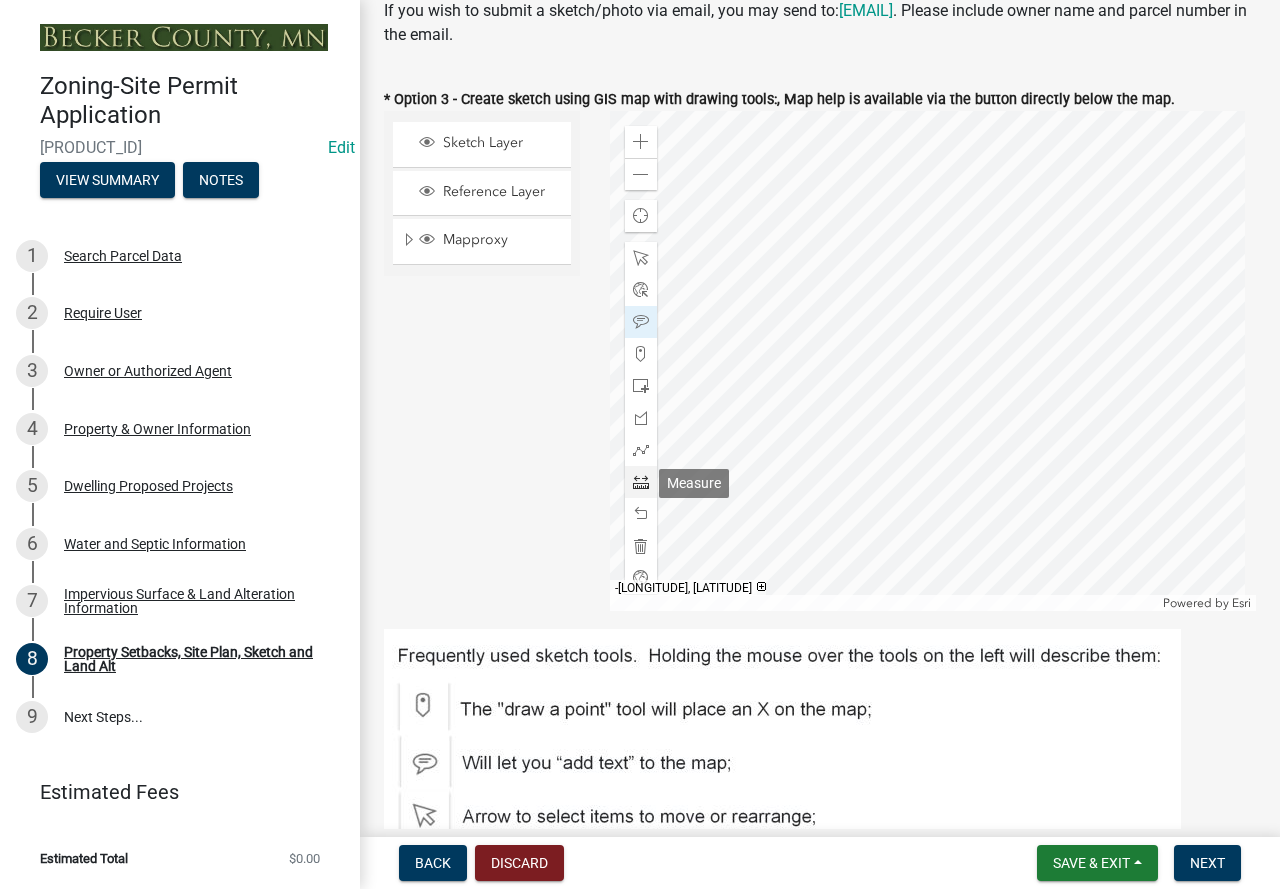 click 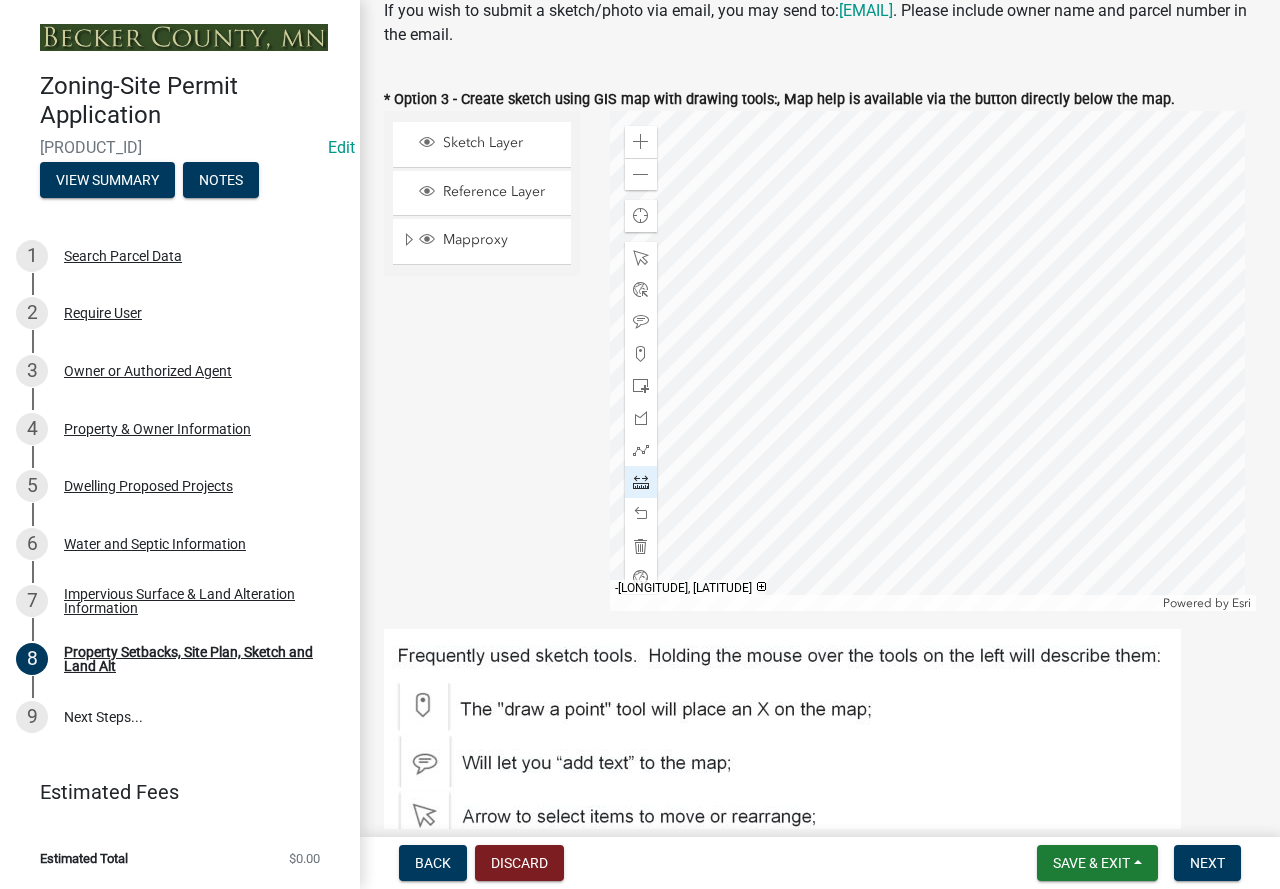 click 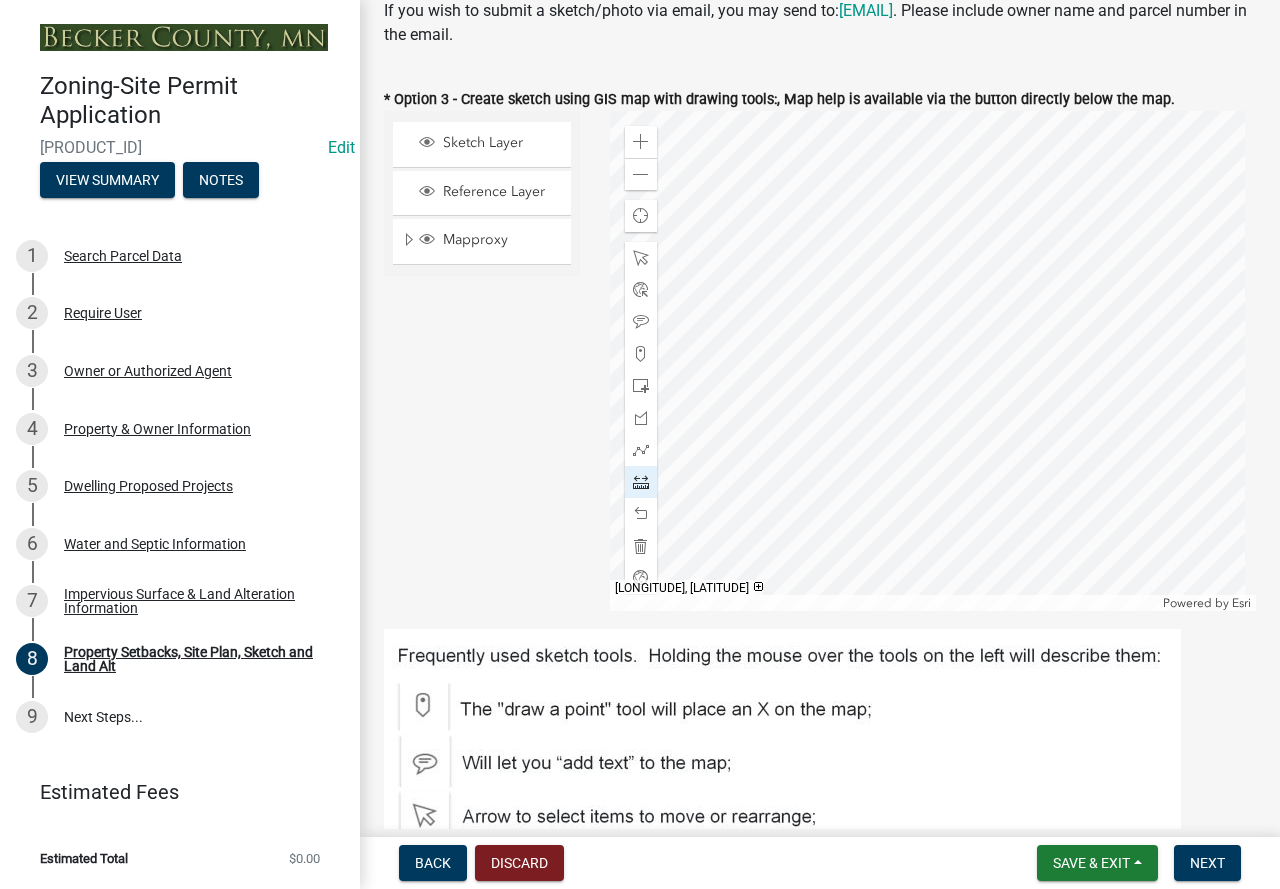 click 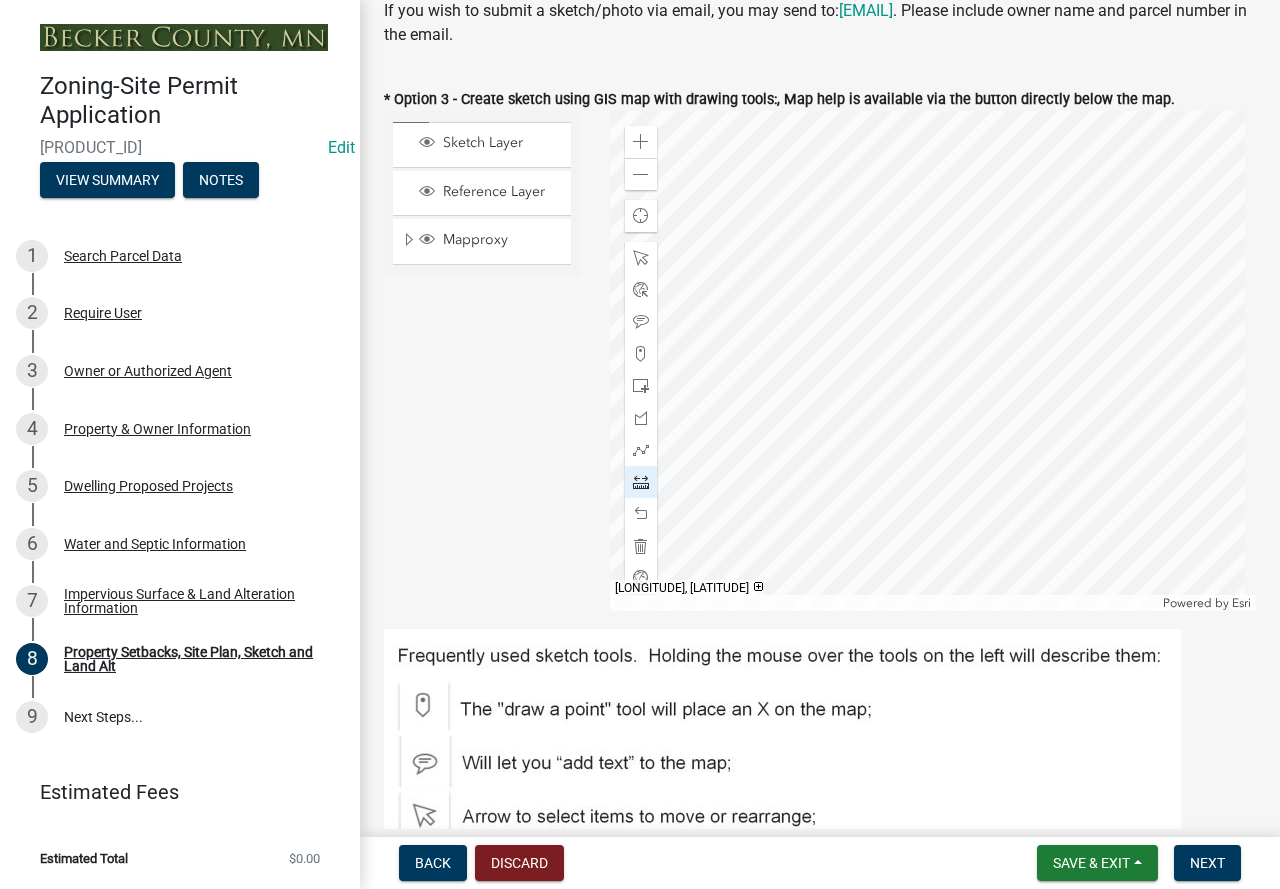 click 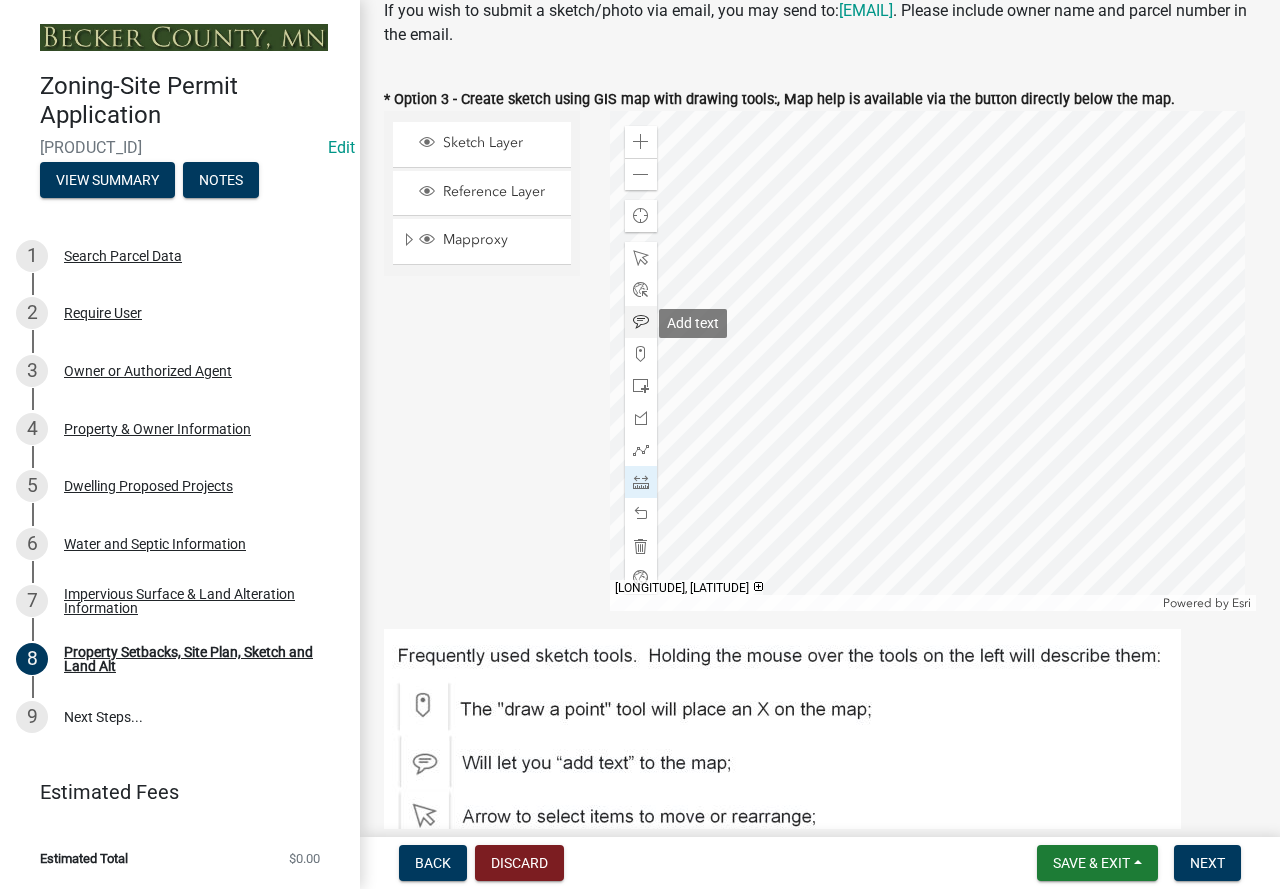 click 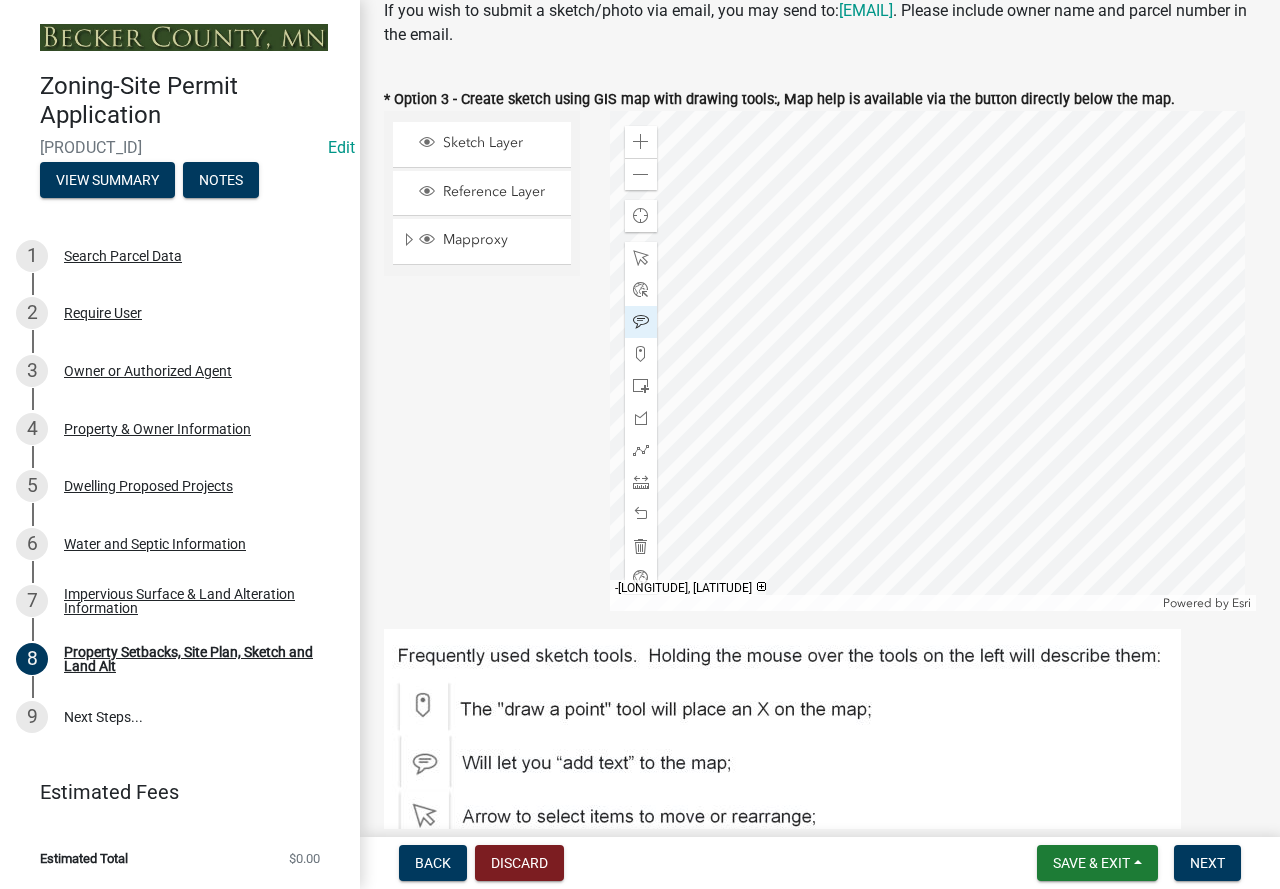click 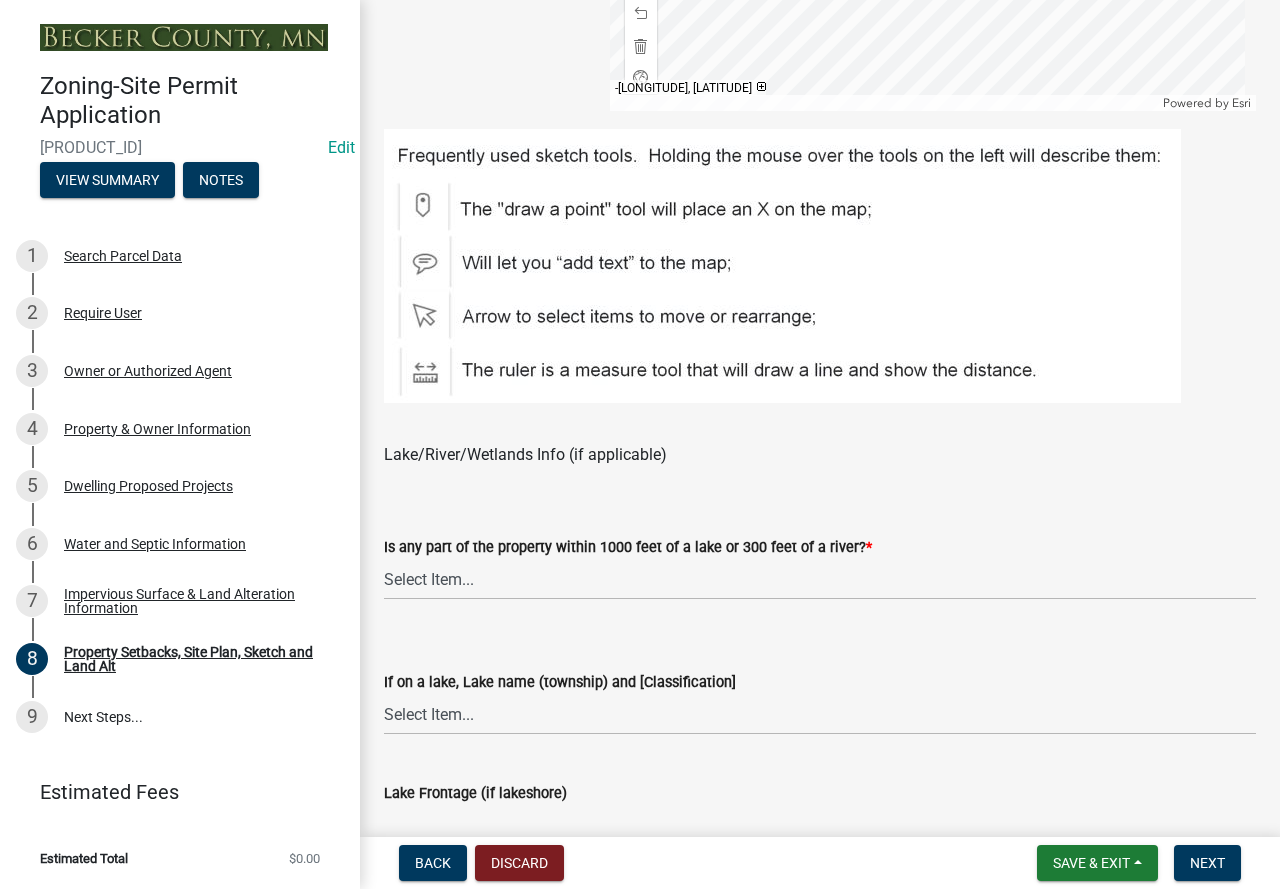 scroll, scrollTop: 1400, scrollLeft: 0, axis: vertical 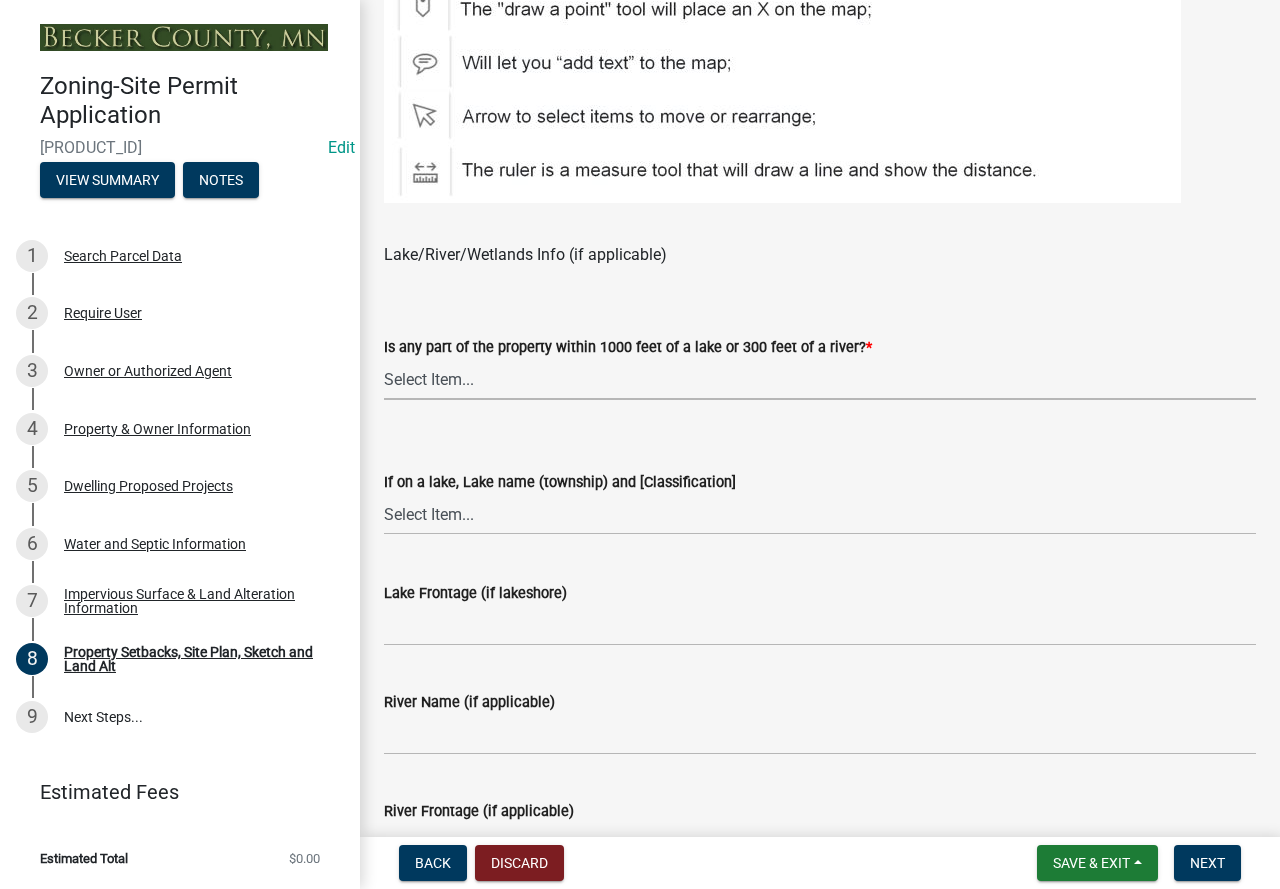 click on "Select Item...   Shoreland-Riparian (Property is bordering a lake, river or stream)   Shoreland-Non-Riparian (Property is within 1000 ft of a lake, stream or river but does not border the water)   Non-Shoreland (Property is more than 1000 ft from a lake and more than 300 ft from a river or stream)" at bounding box center (820, 379) 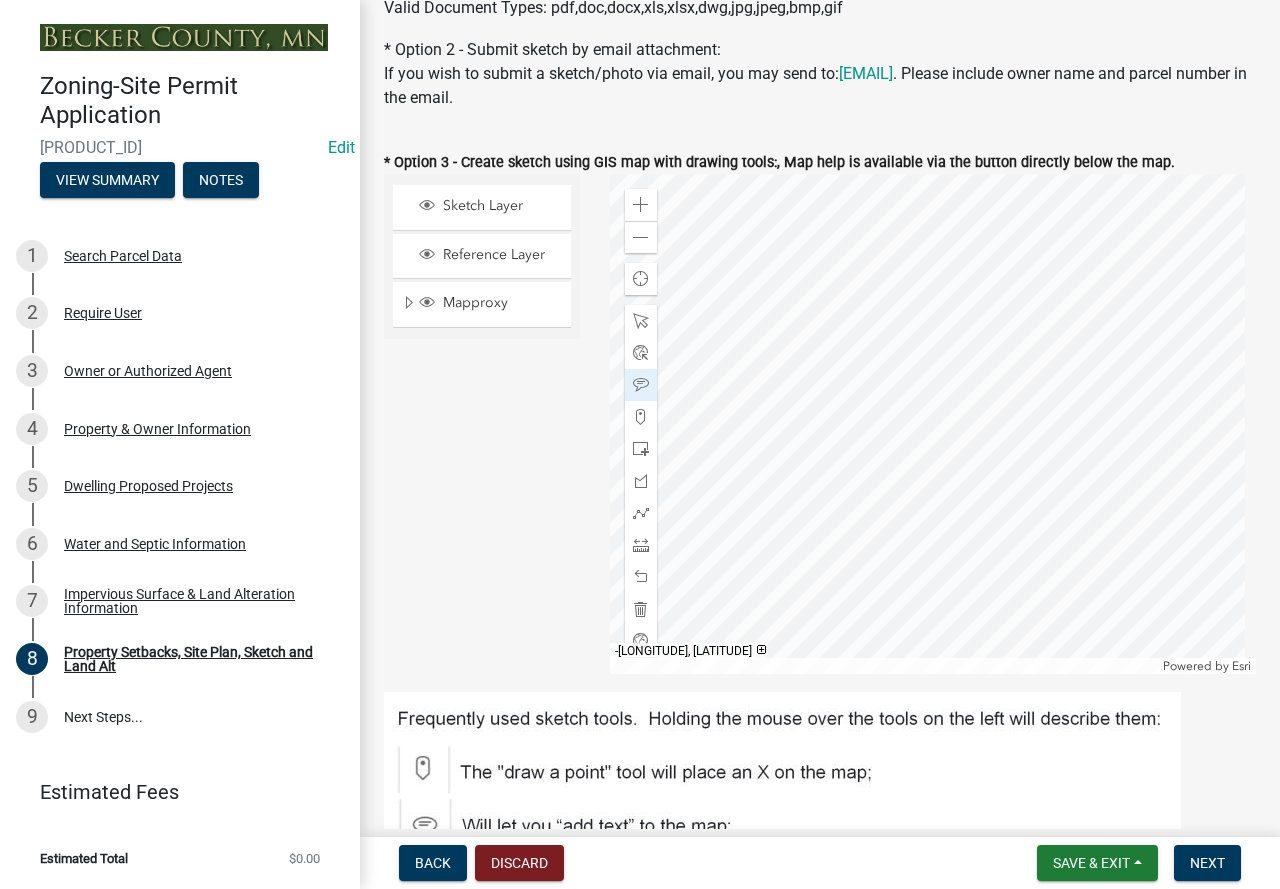 scroll, scrollTop: 500, scrollLeft: 0, axis: vertical 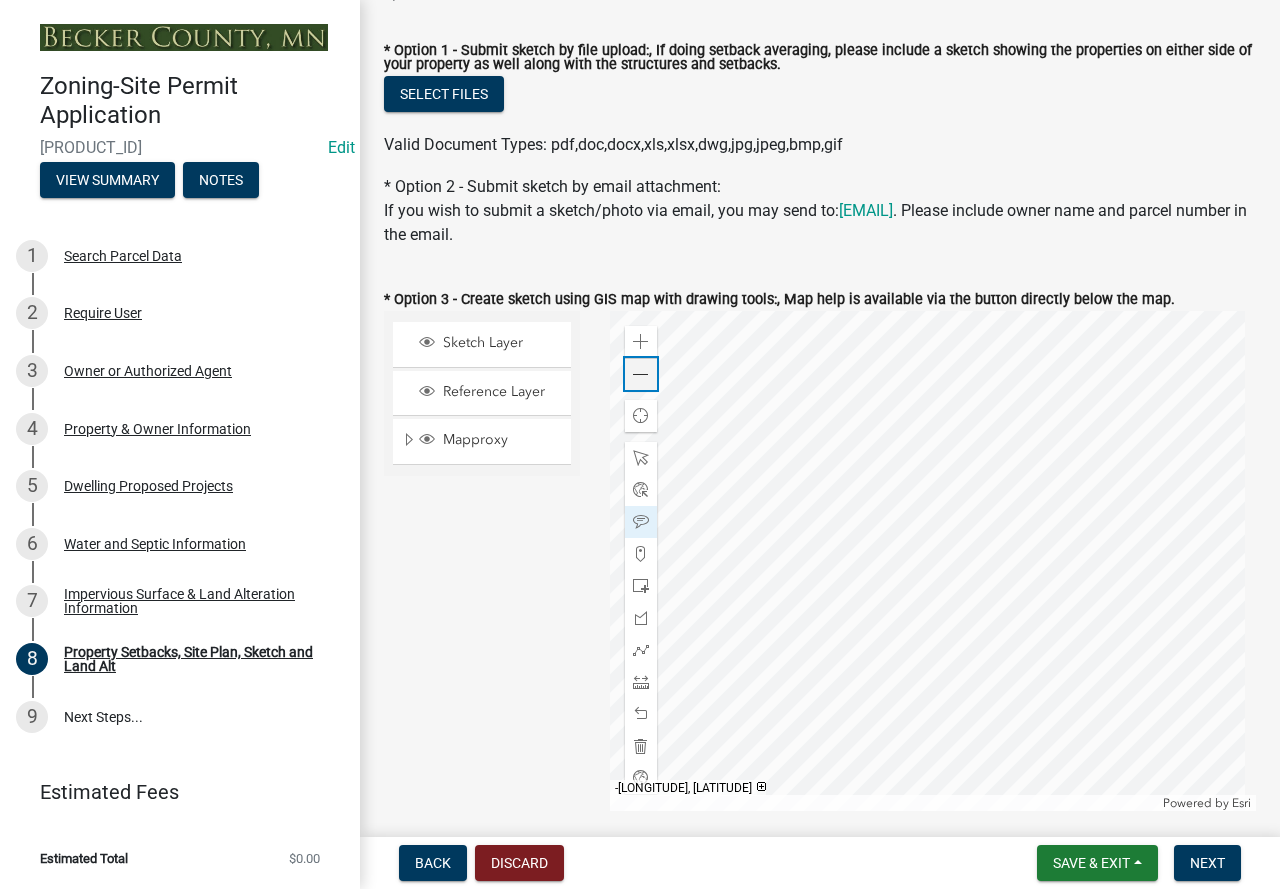 click 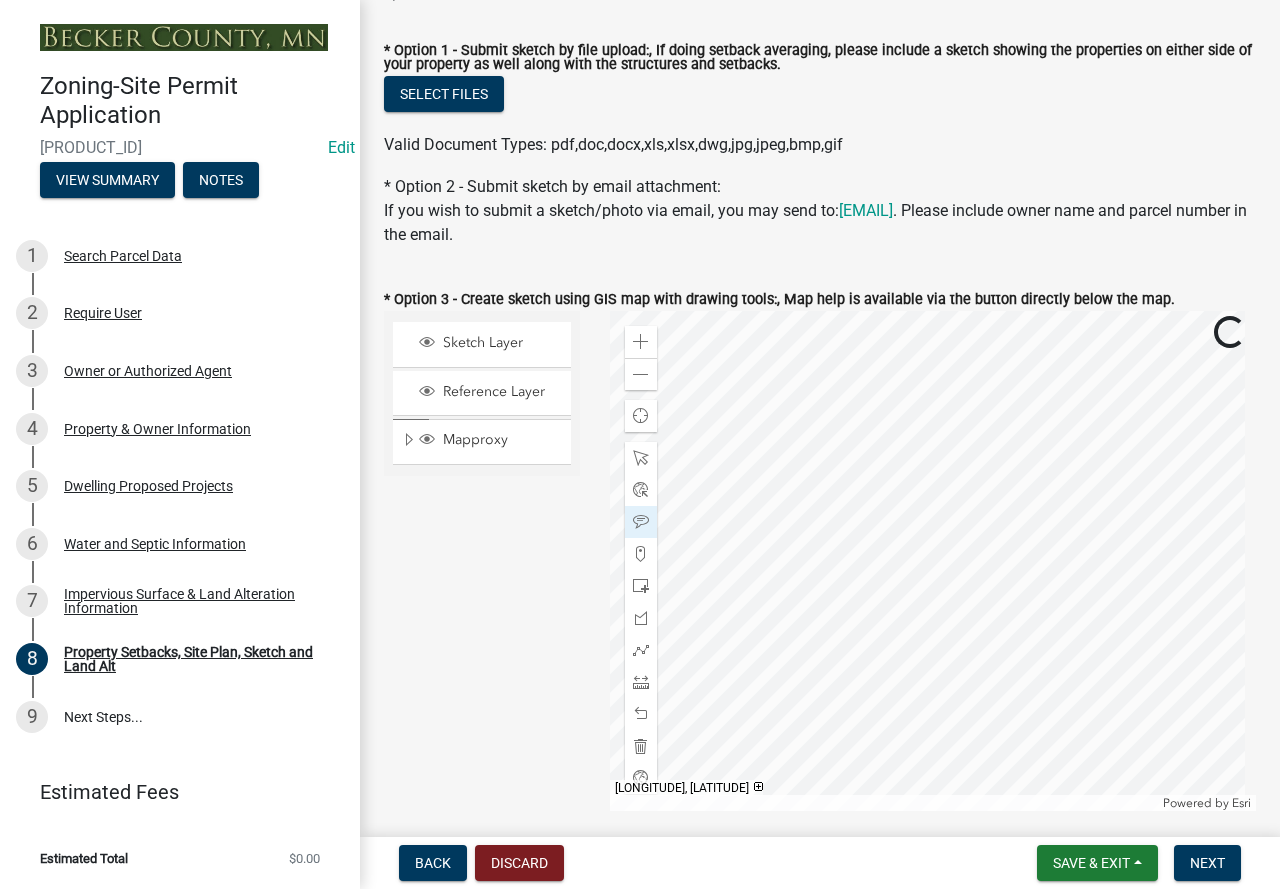 click 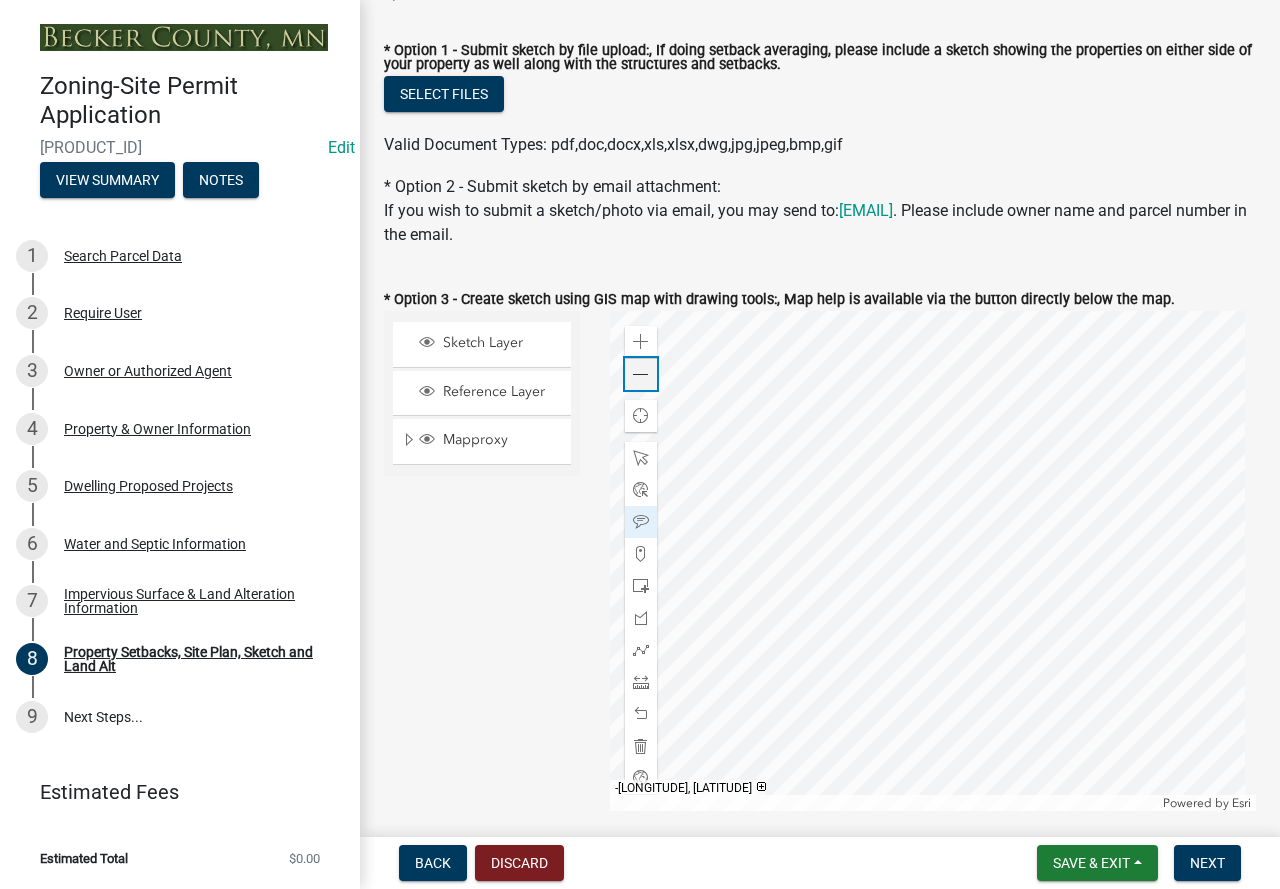 click 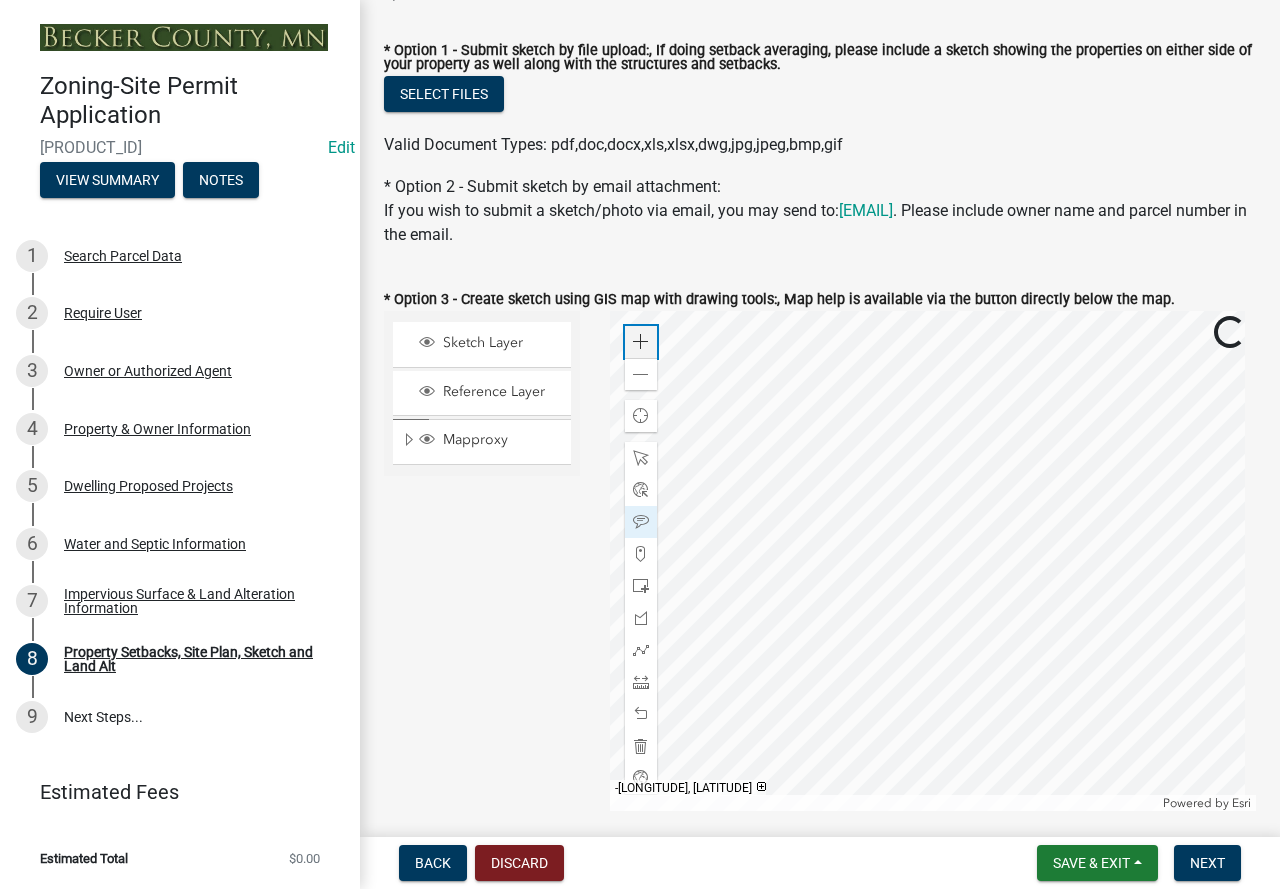 click 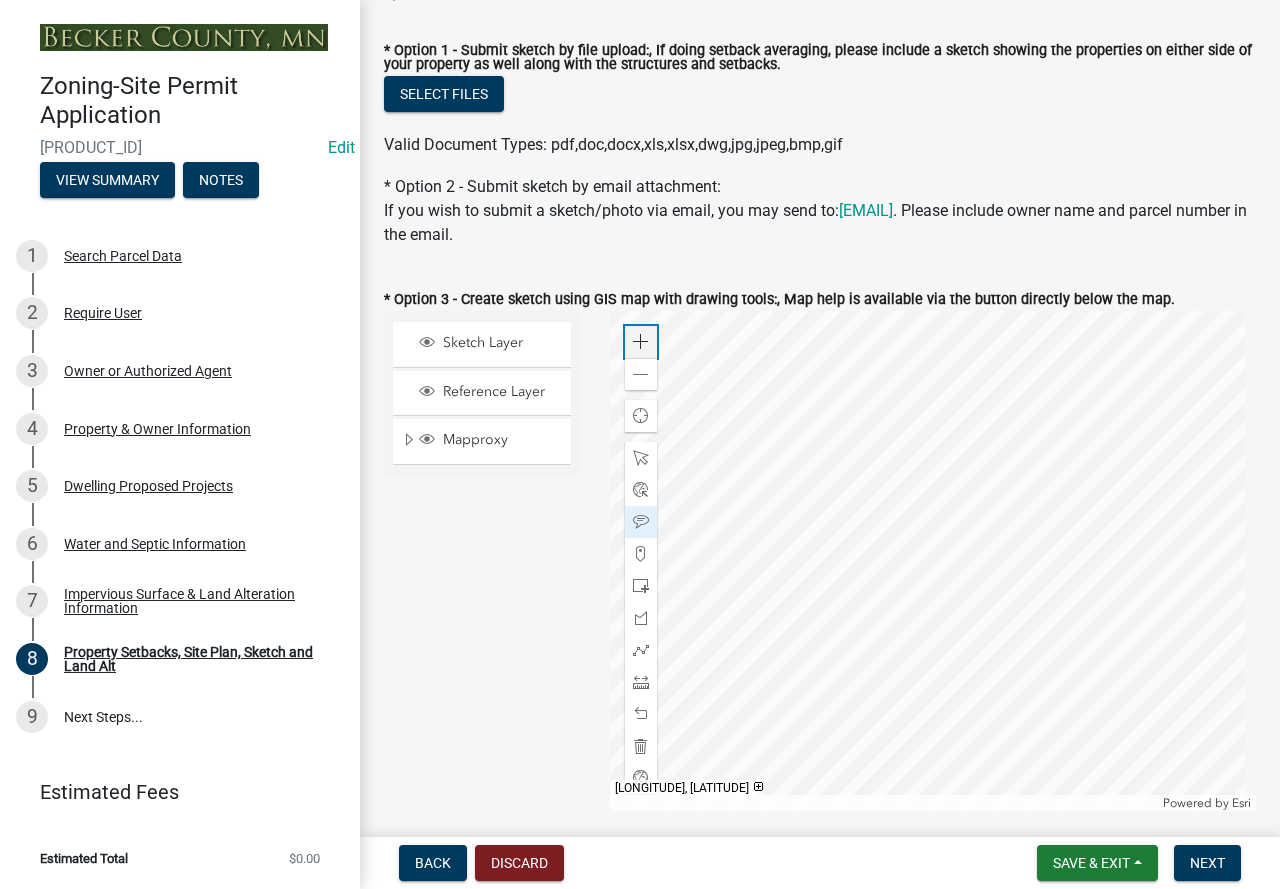 click 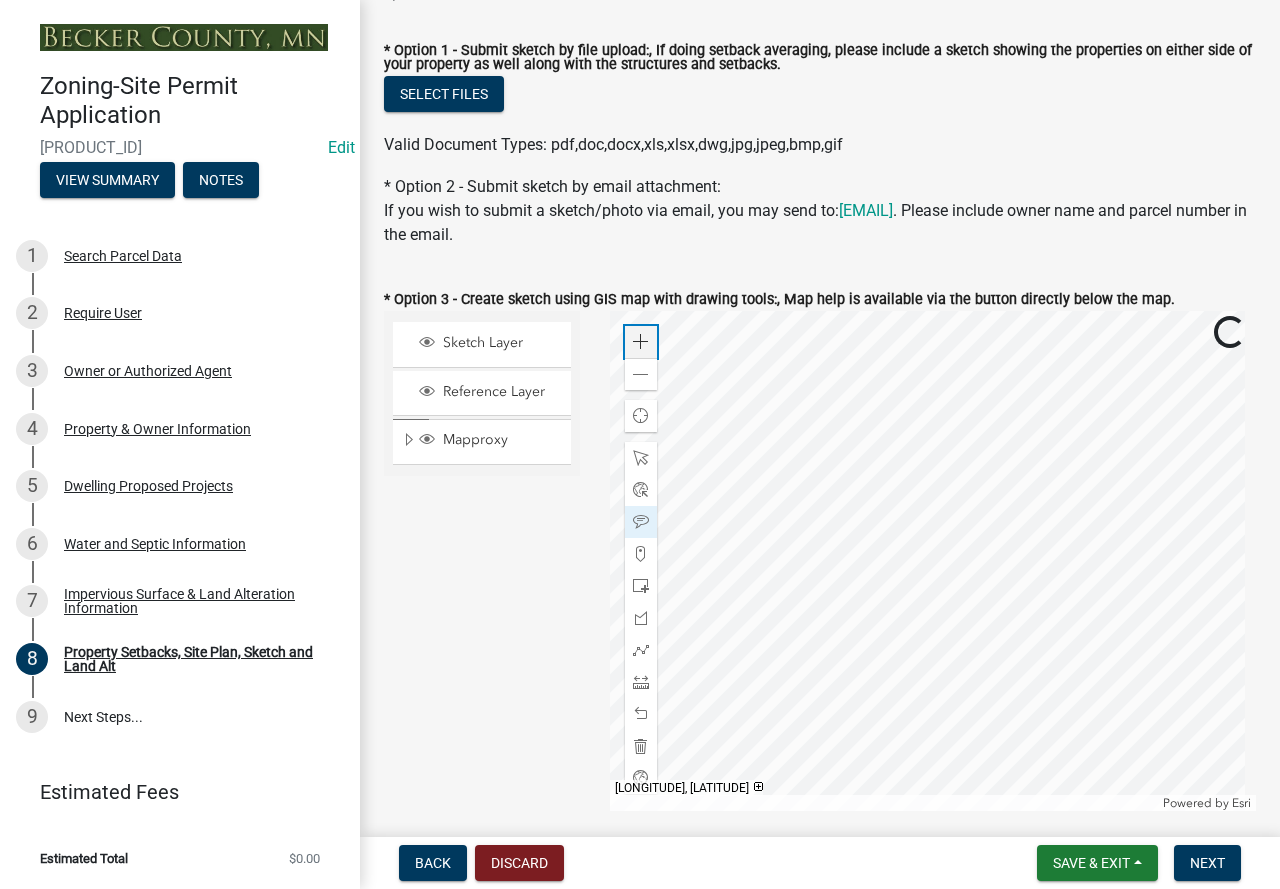 click 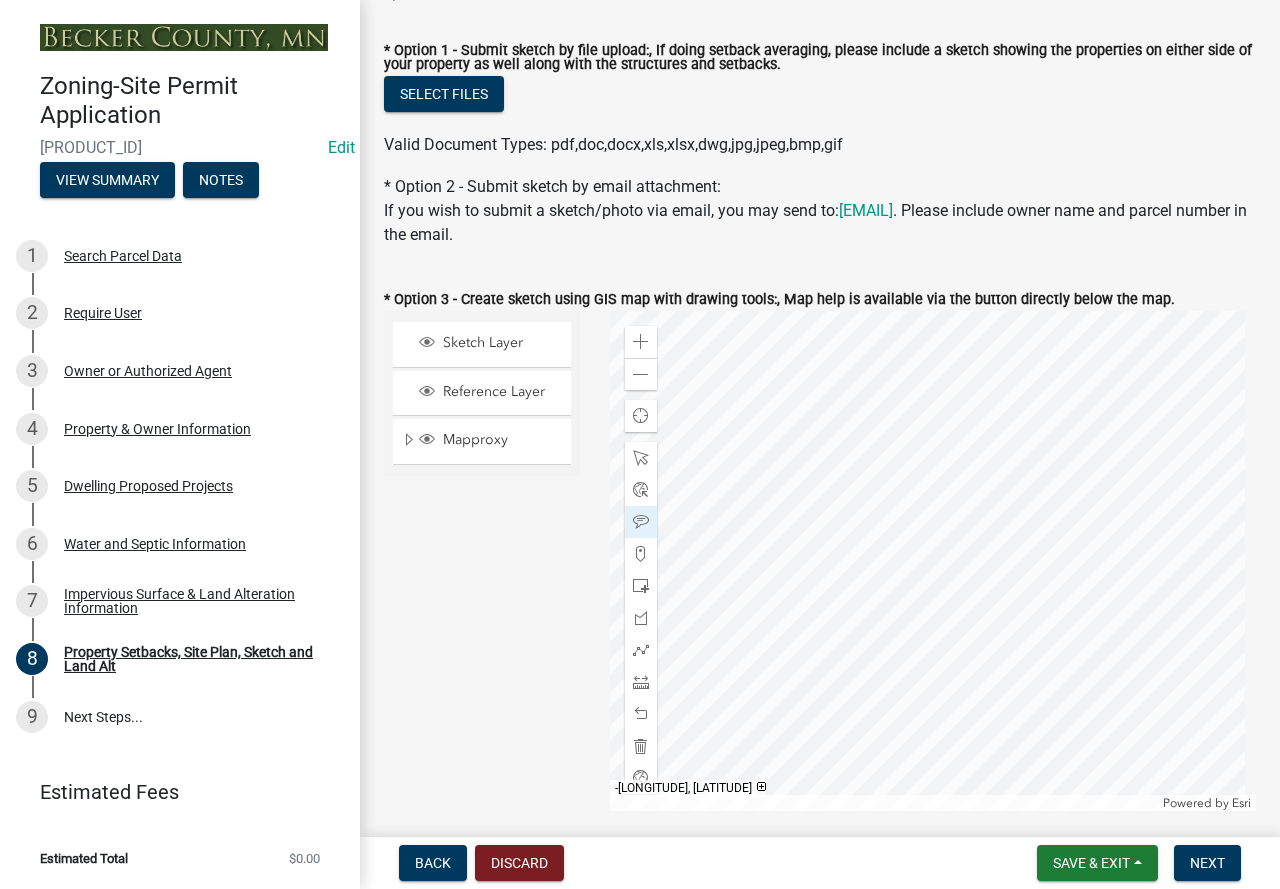 click 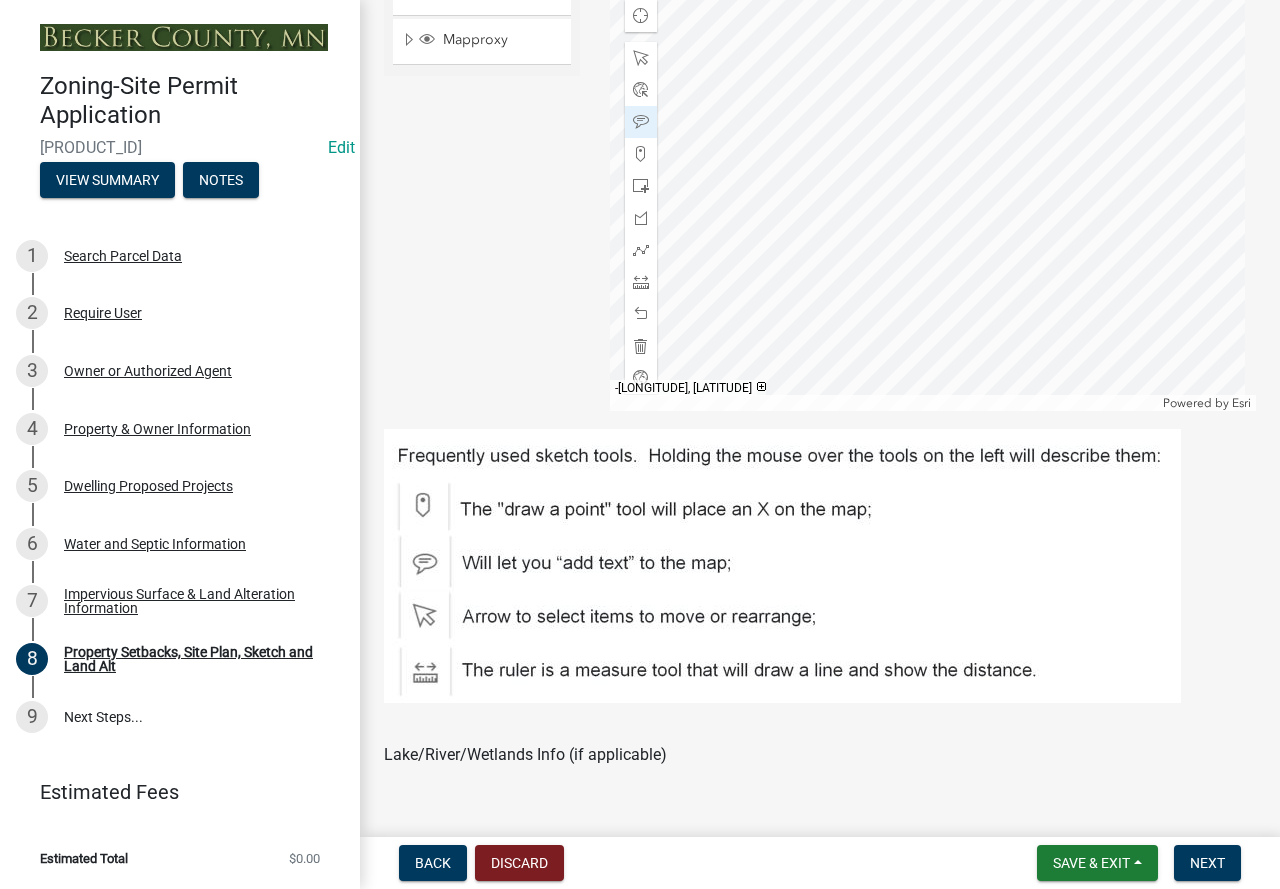 scroll, scrollTop: 1100, scrollLeft: 0, axis: vertical 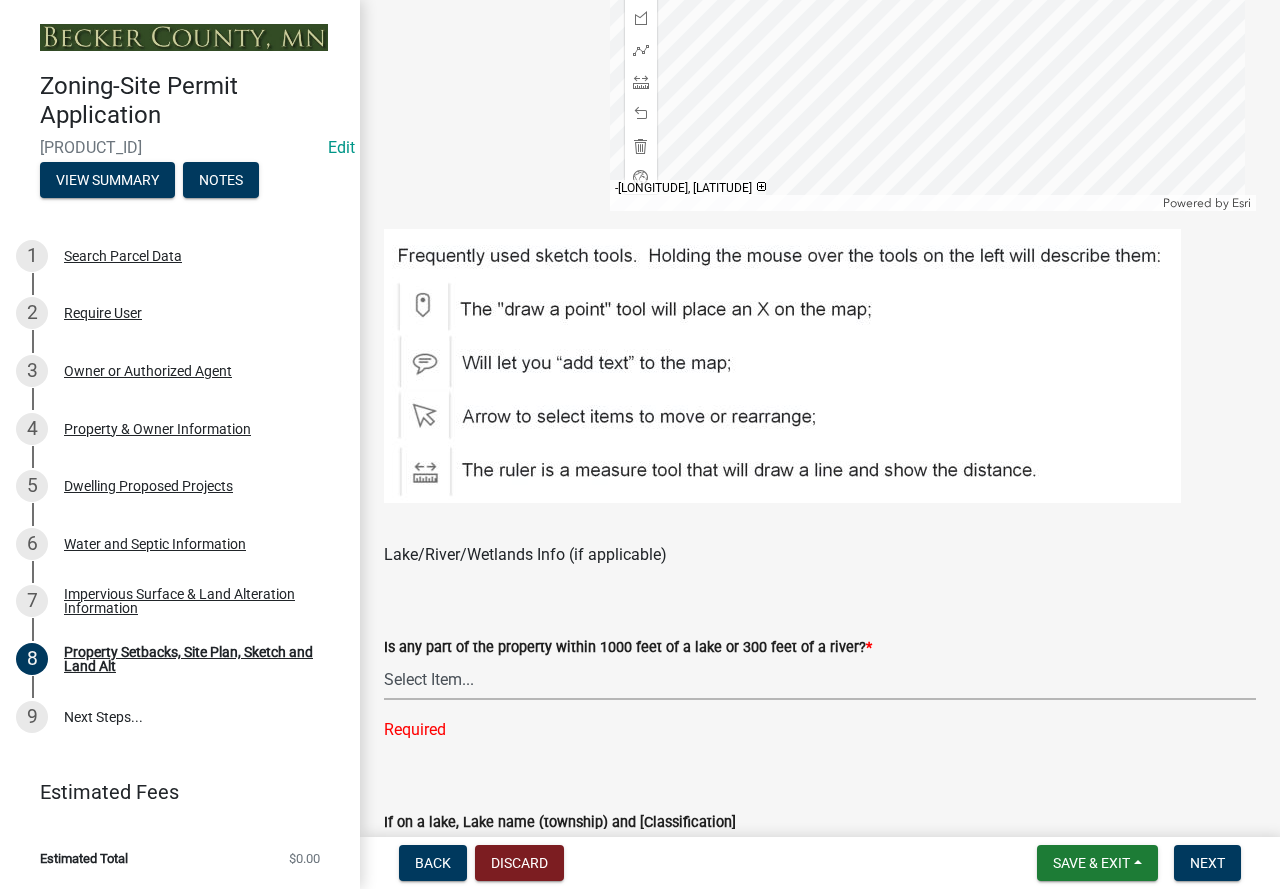 click on "Select Item...   Shoreland-Riparian (Property is bordering a lake, river or stream)   Shoreland-Non-Riparian (Property is within 1000 ft of a lake, stream or river but does not border the water)   Non-Shoreland (Property is more than 1000 ft from a lake and more than 300 ft from a river or stream)" at bounding box center [820, 679] 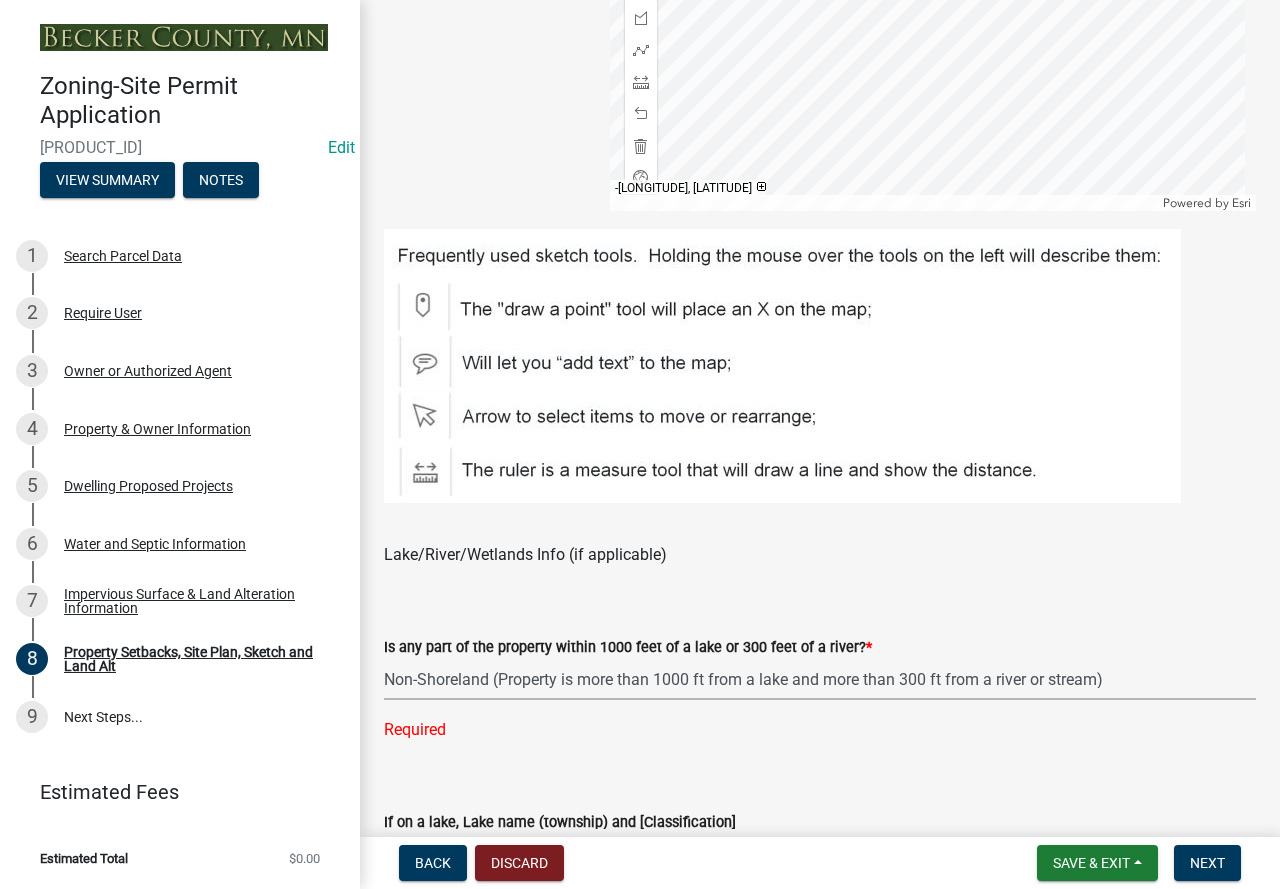 click on "Select Item...   Shoreland-Riparian (Property is bordering a lake, river or stream)   Shoreland-Non-Riparian (Property is within 1000 ft of a lake, stream or river but does not border the water)   Non-Shoreland (Property is more than 1000 ft from a lake and more than 300 ft from a river or stream)" at bounding box center [820, 679] 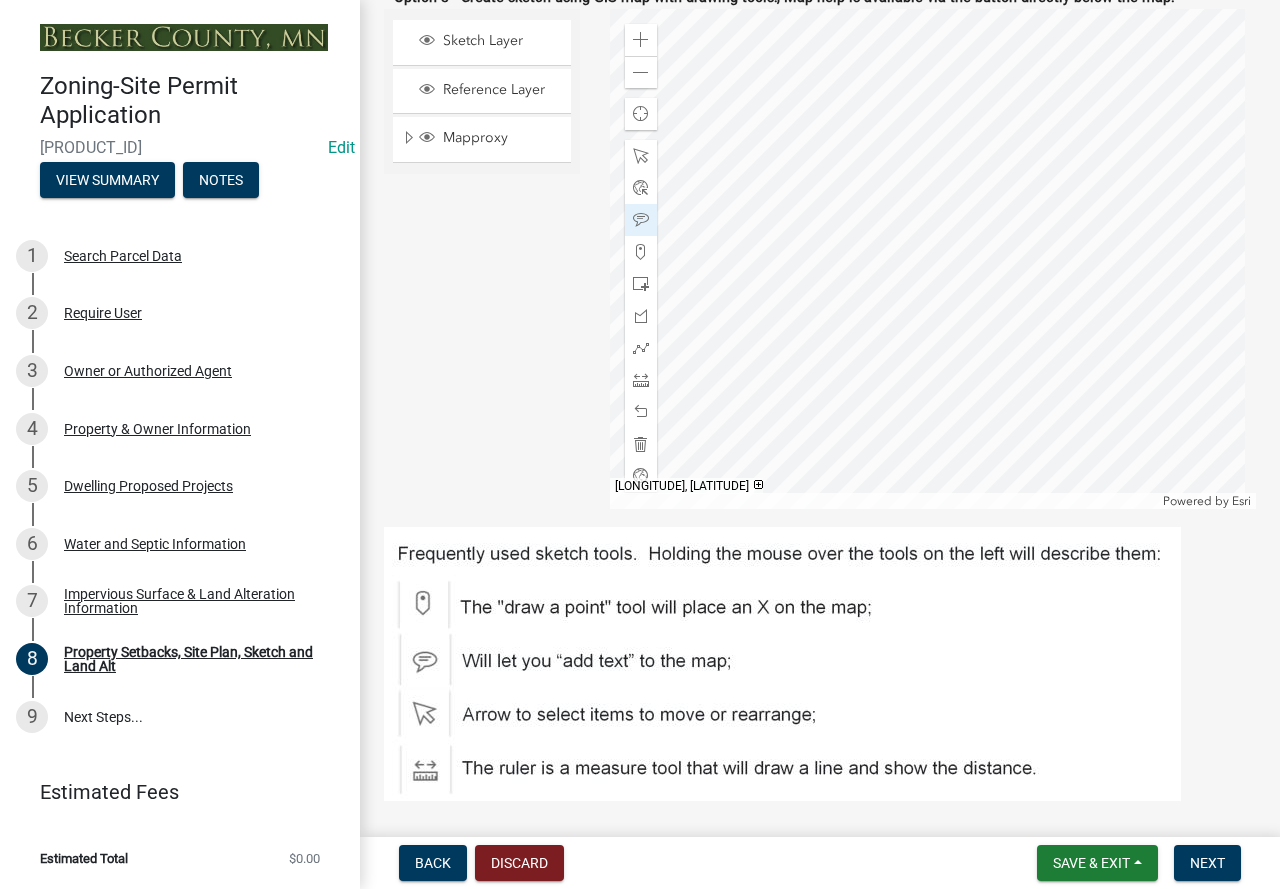 scroll, scrollTop: 800, scrollLeft: 0, axis: vertical 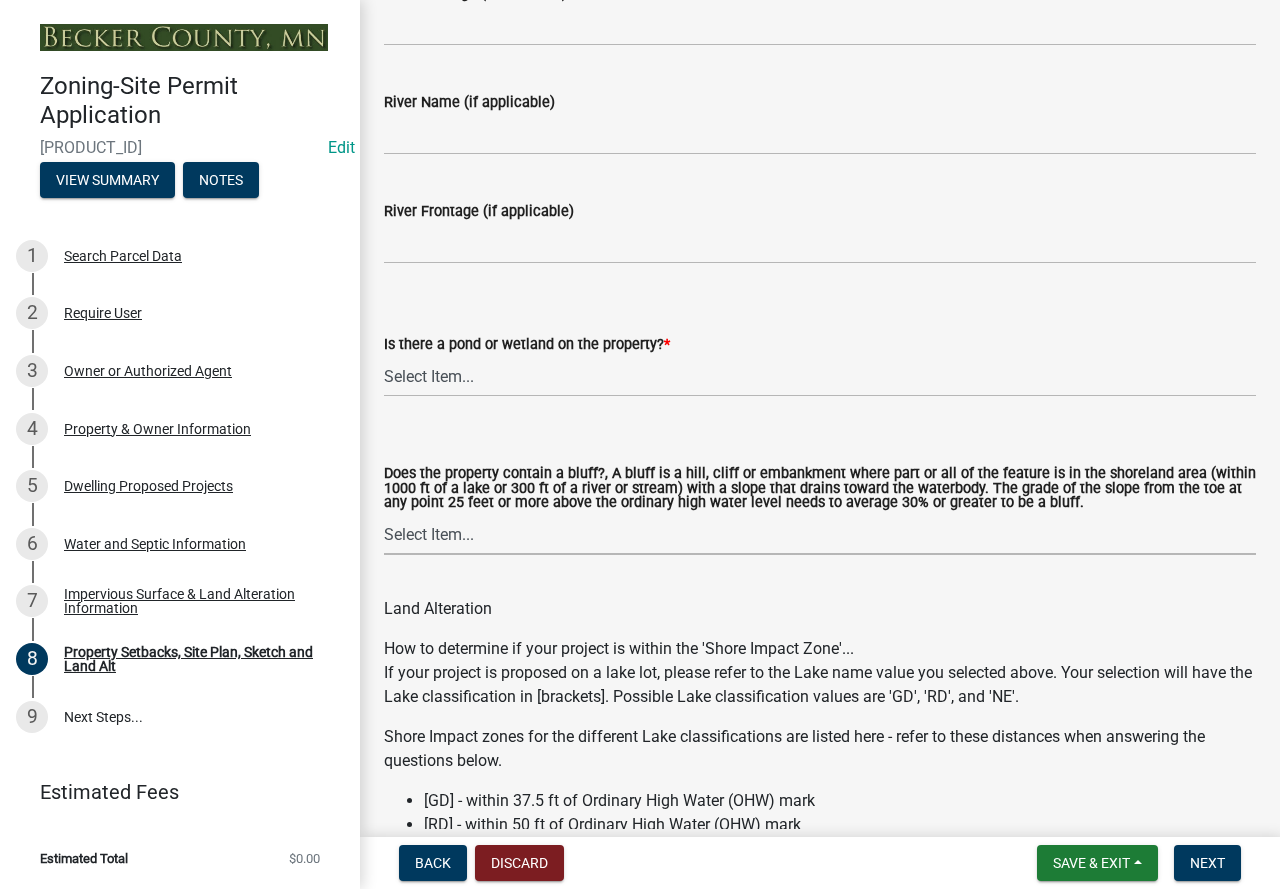 click on "Select Item...   Yes   No" at bounding box center (820, 534) 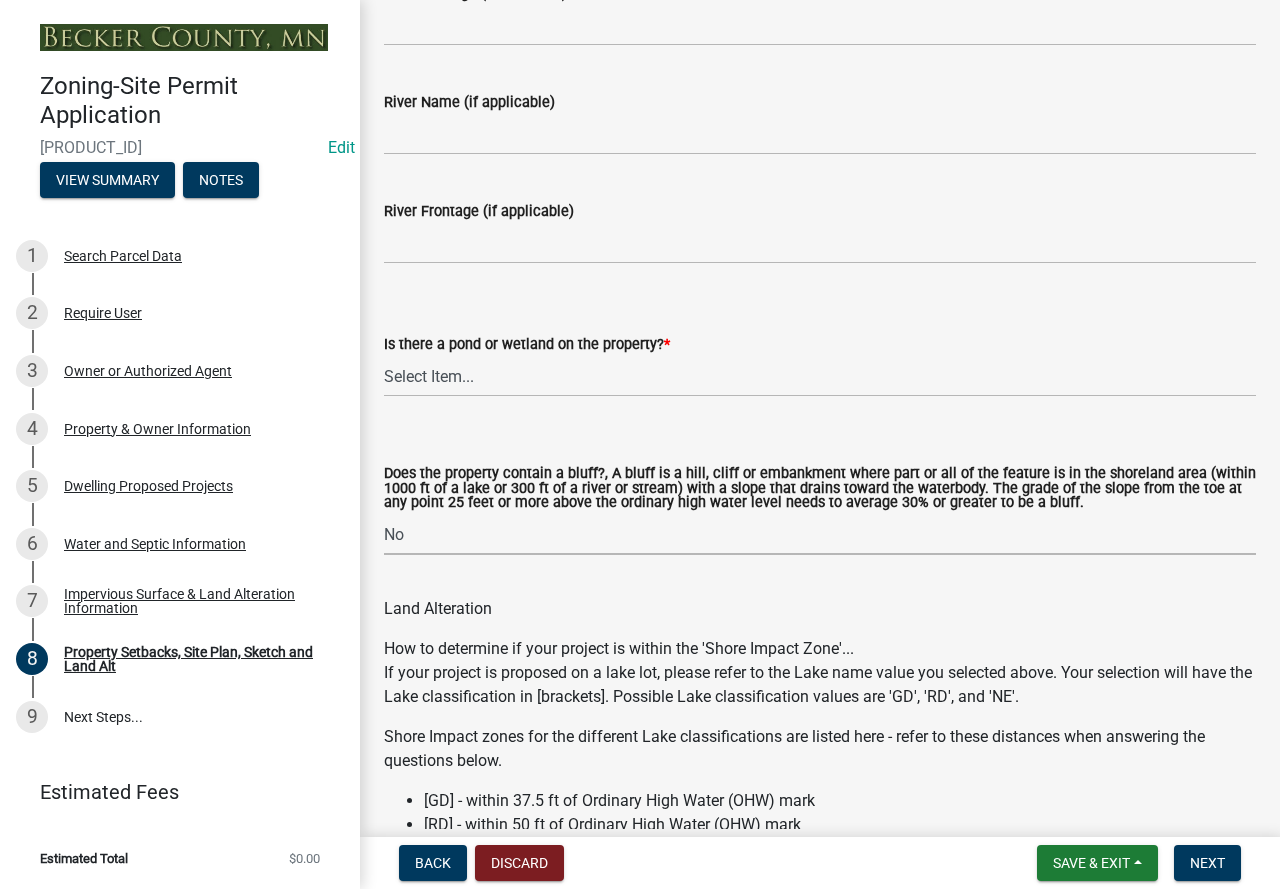 click on "Select Item...   Yes   No" at bounding box center [820, 534] 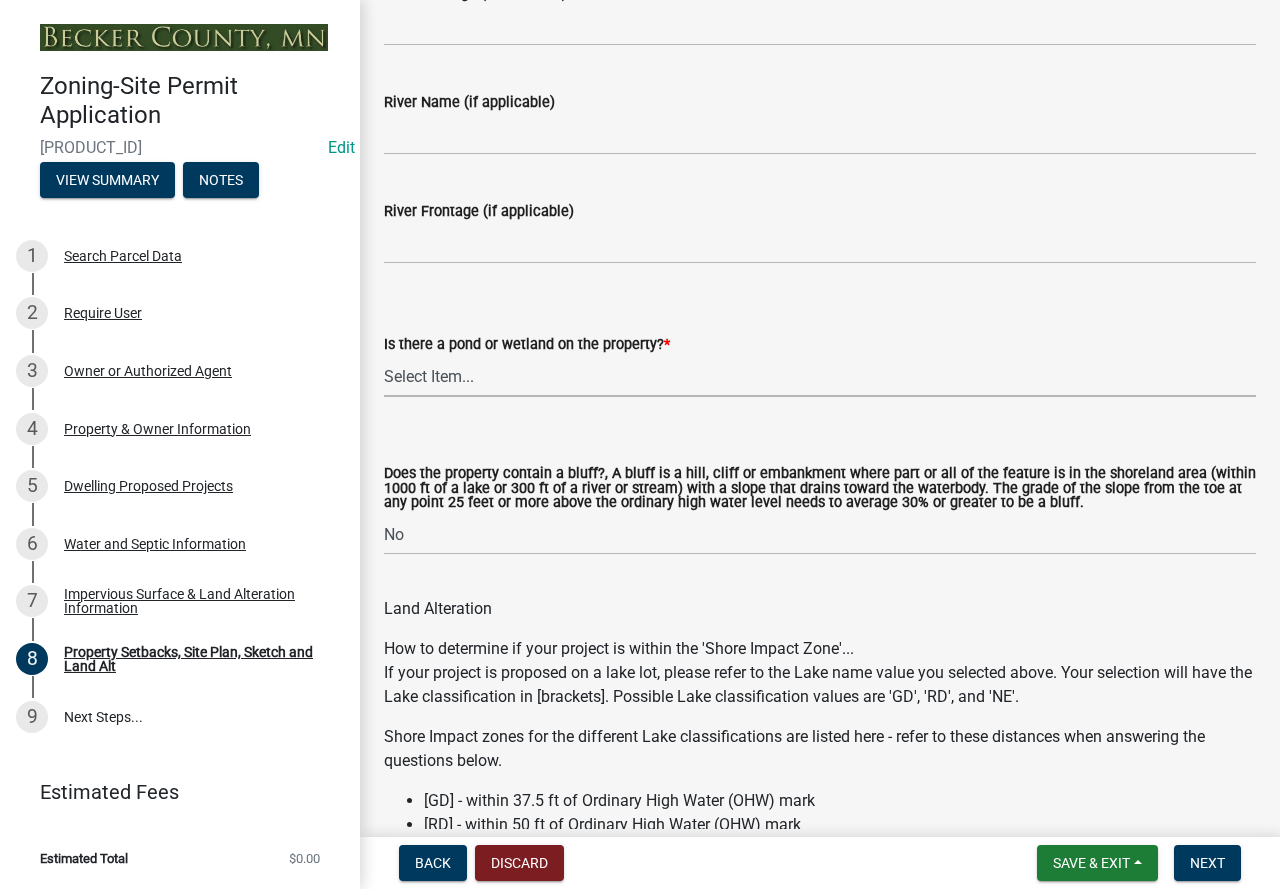 click on "Select Item...   Yes   No" at bounding box center [820, 376] 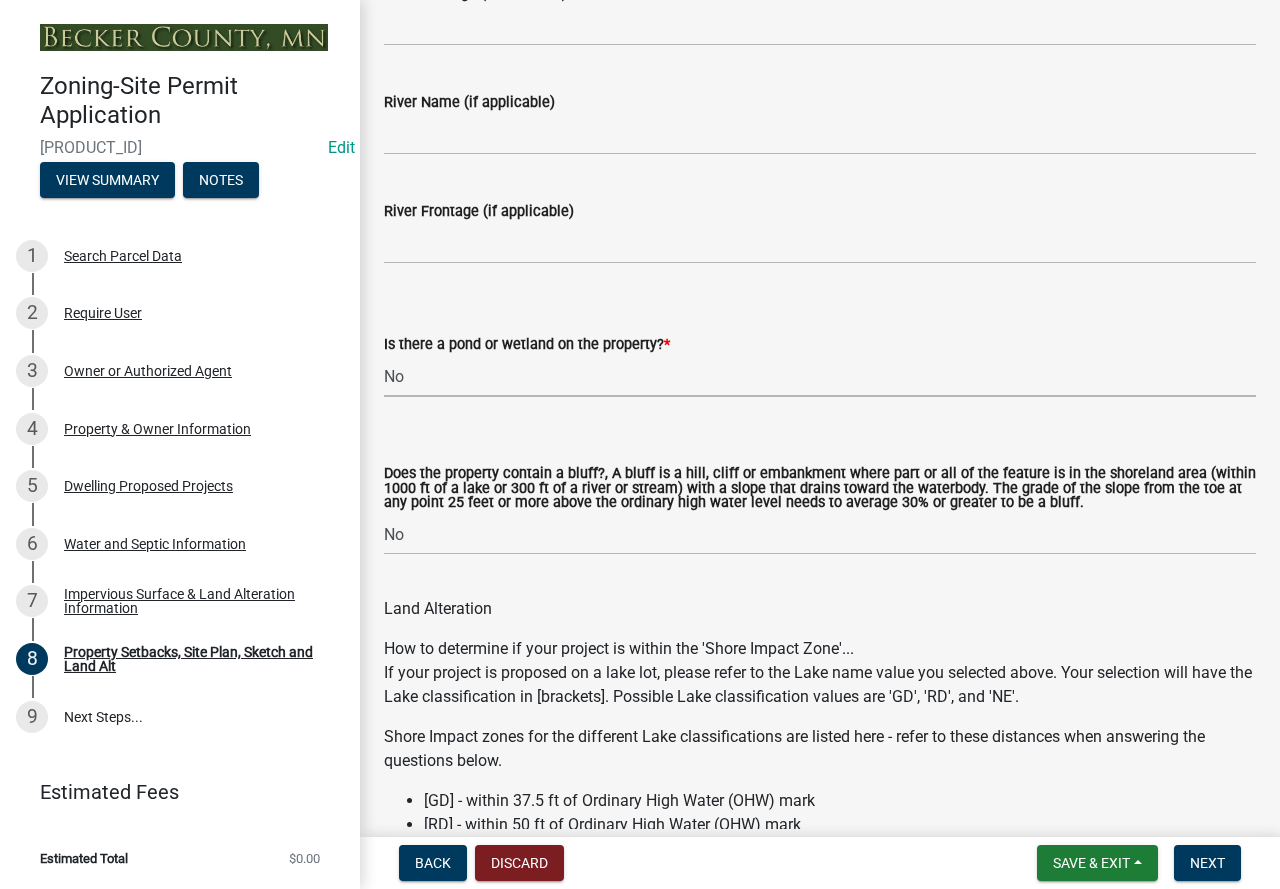 click on "Select Item...   Yes   No" at bounding box center [820, 376] 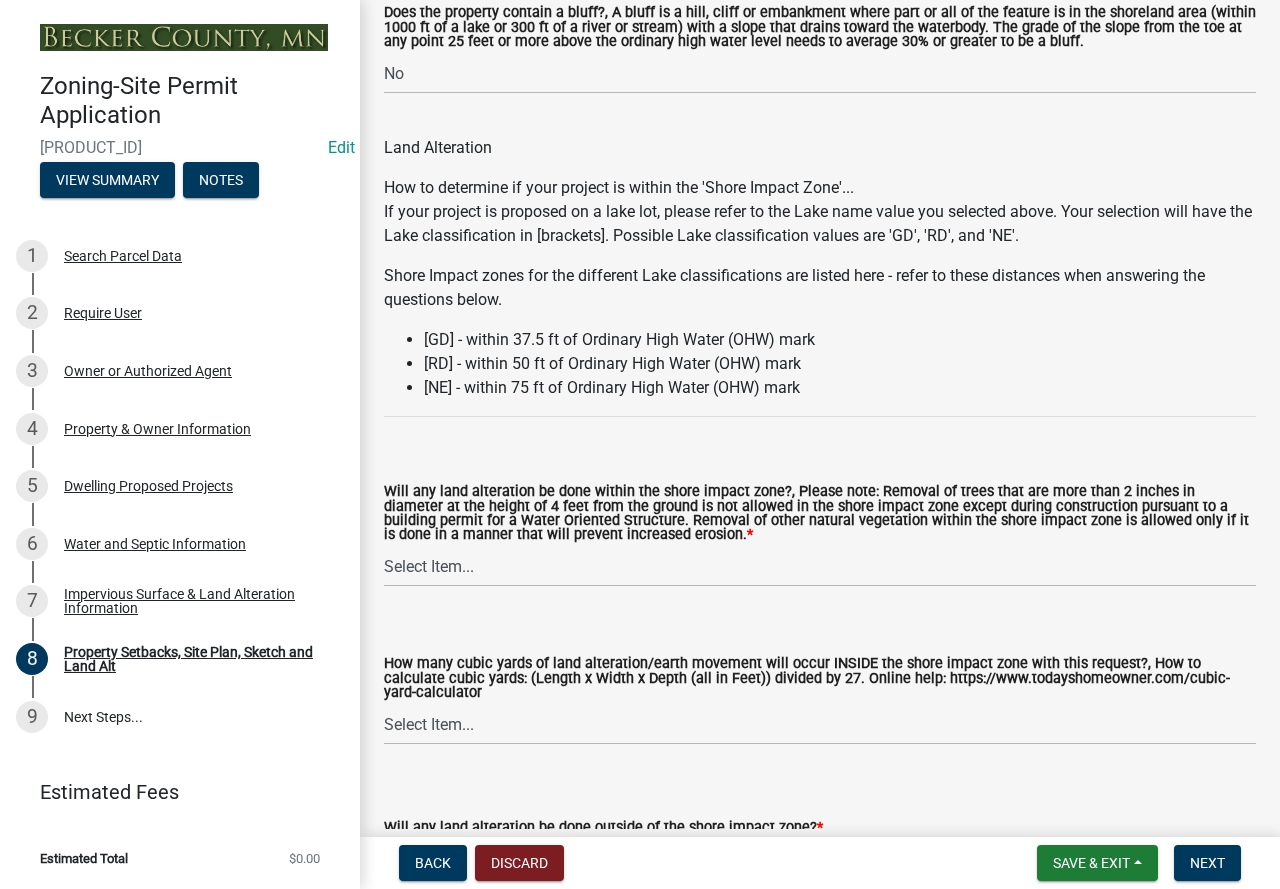 scroll, scrollTop: 2500, scrollLeft: 0, axis: vertical 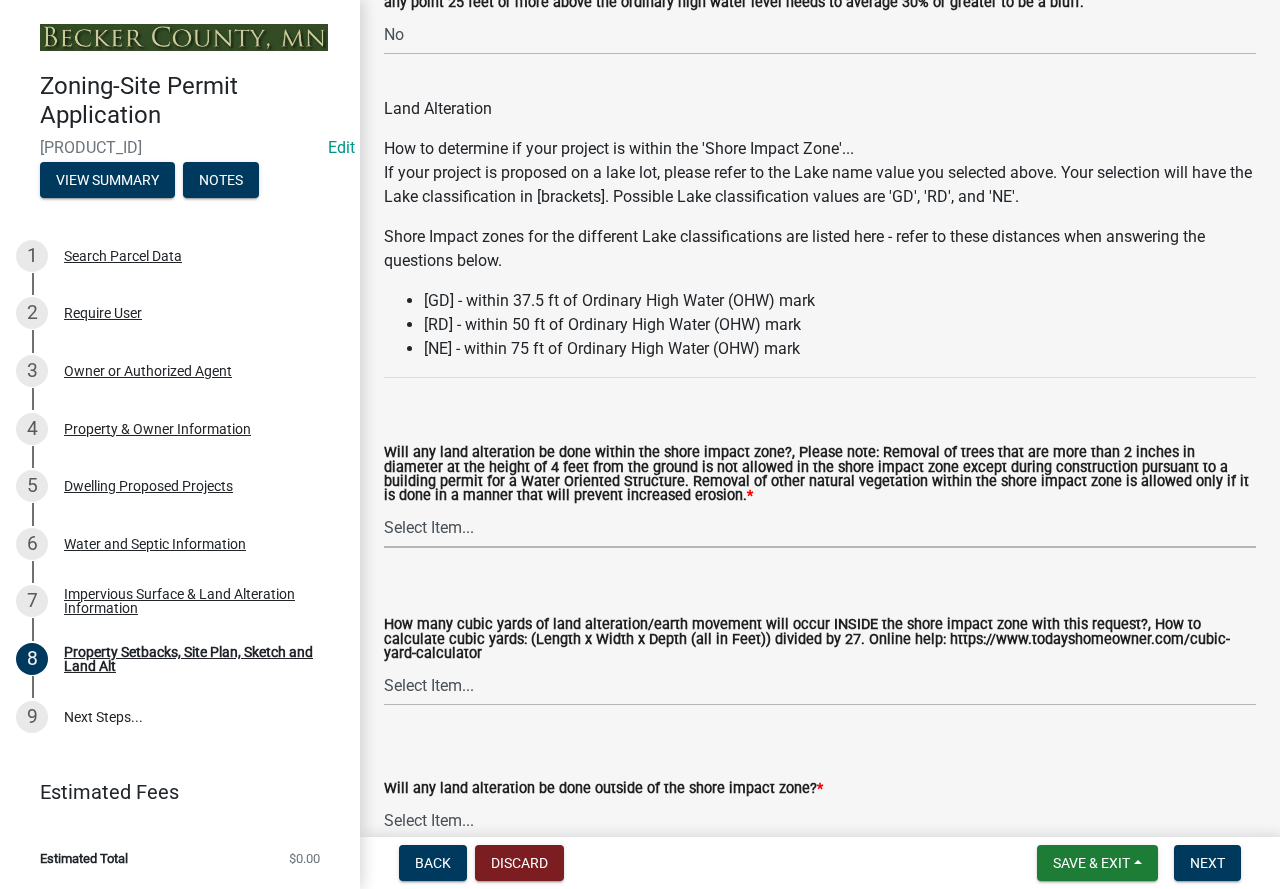 click on "Select Item...   Yes   No   N/A" at bounding box center (820, 527) 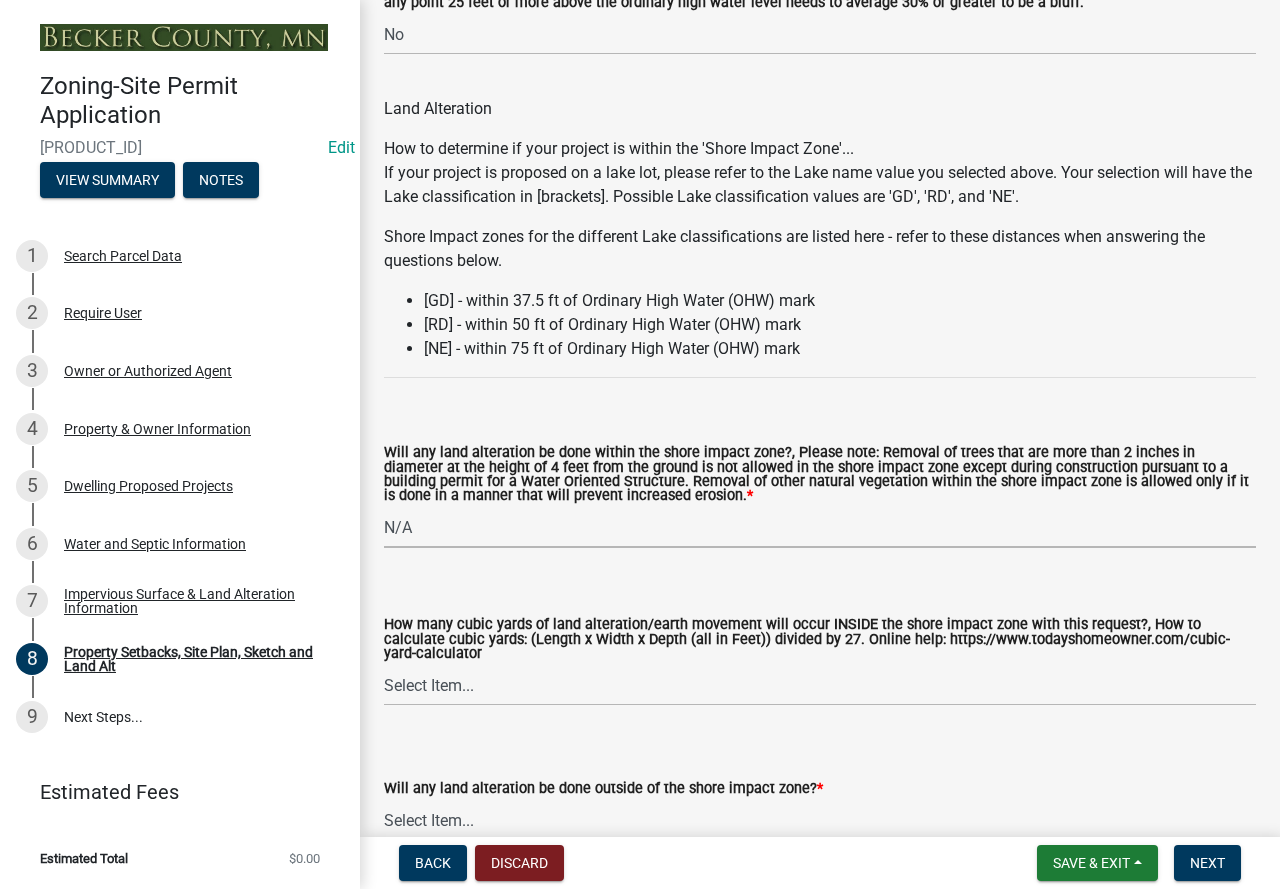 click on "Select Item...   Yes   No   N/A" at bounding box center [820, 527] 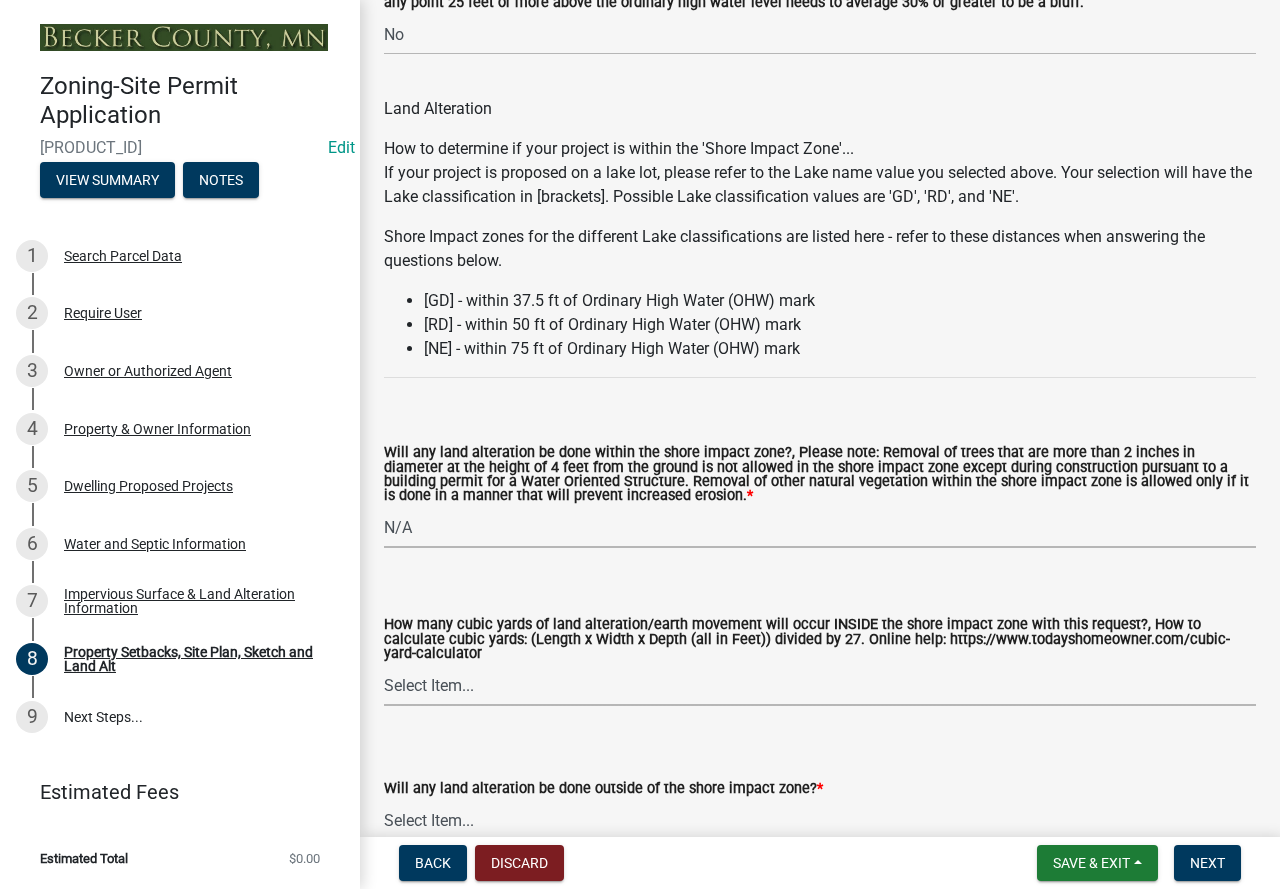 click on "Select Item...   None   10 Cubic Yards or less   11-50 Cubic Yards   Over 50 Cubic Yards" at bounding box center (820, 685) 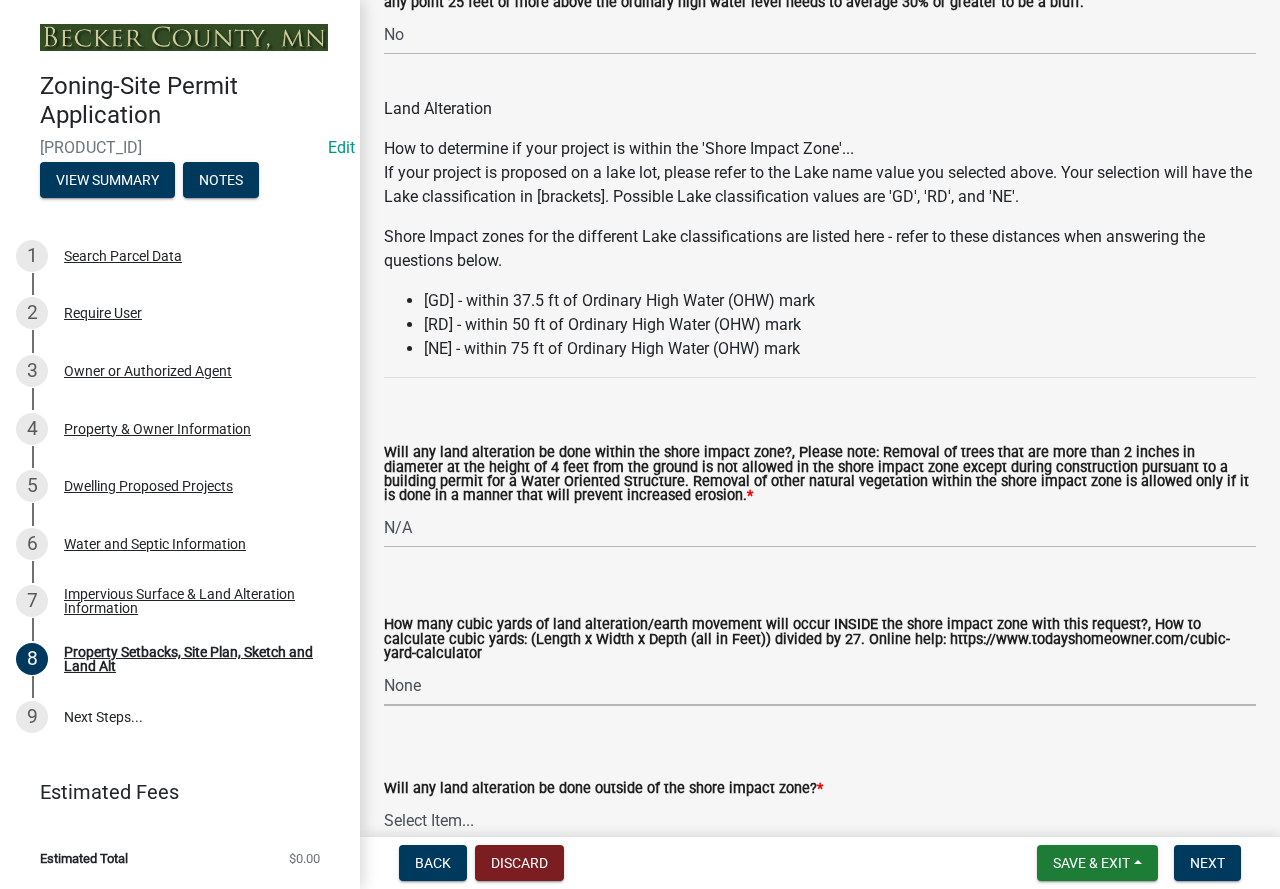 click on "Select Item...   None   10 Cubic Yards or less   11-50 Cubic Yards   Over 50 Cubic Yards" at bounding box center (820, 685) 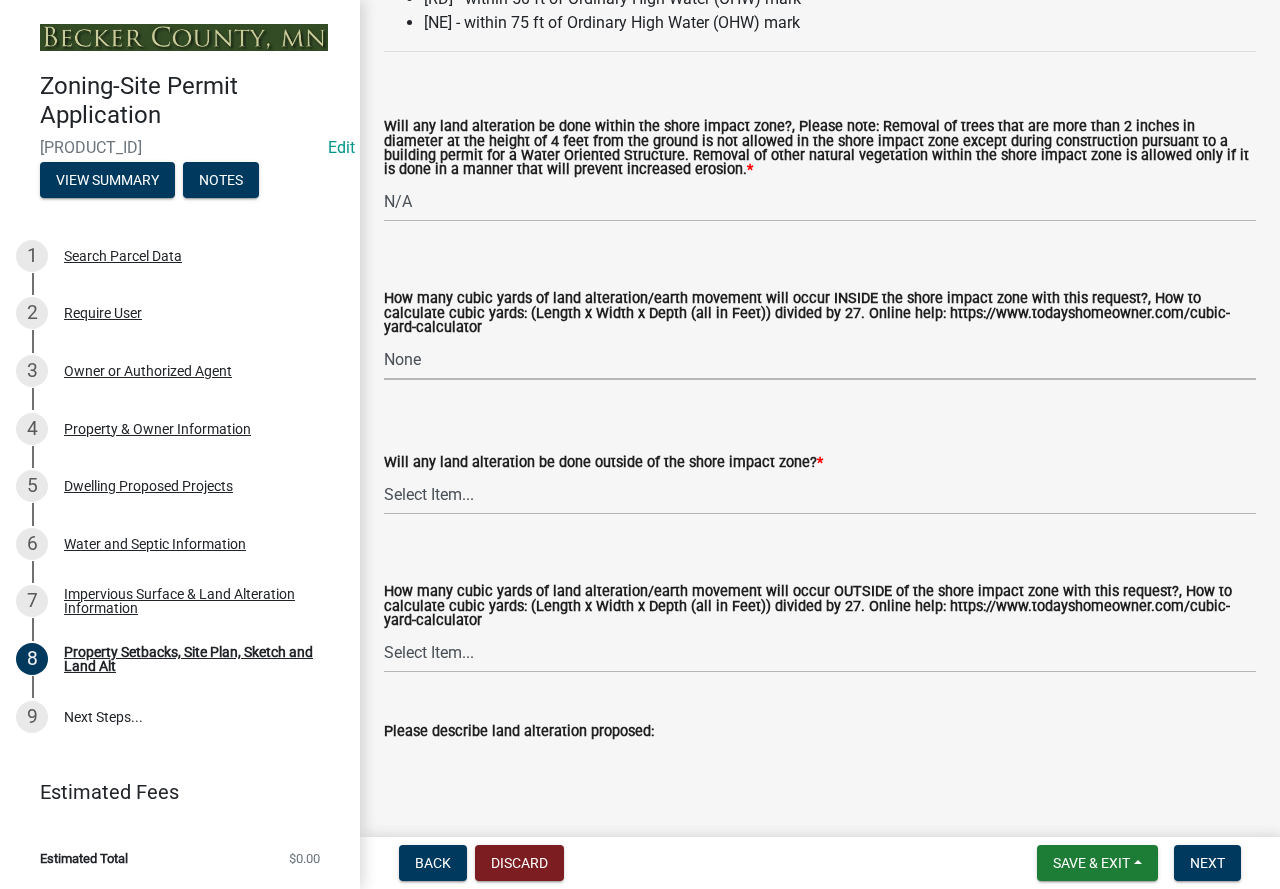scroll, scrollTop: 2900, scrollLeft: 0, axis: vertical 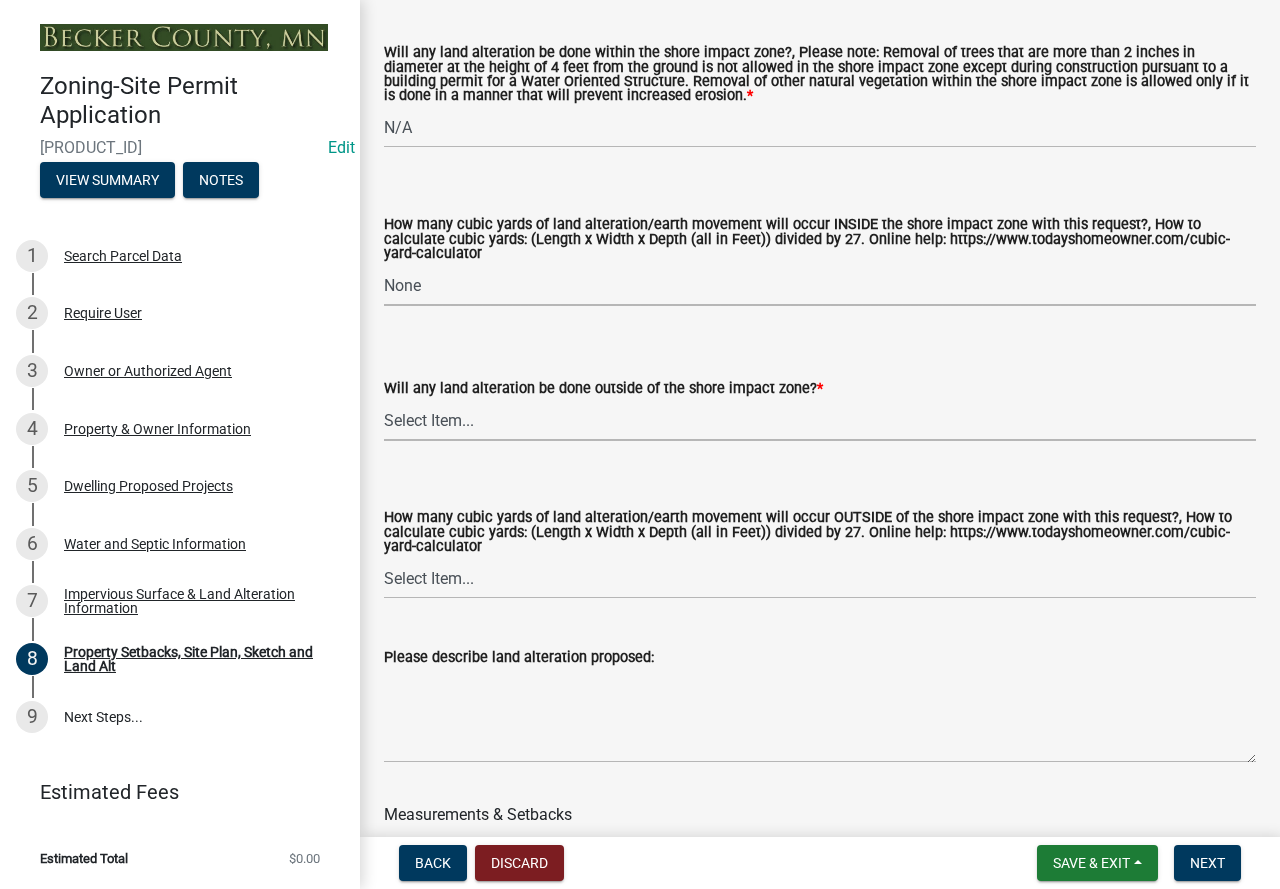 click on "Select Item...   Yes   No   N/A" at bounding box center [820, 420] 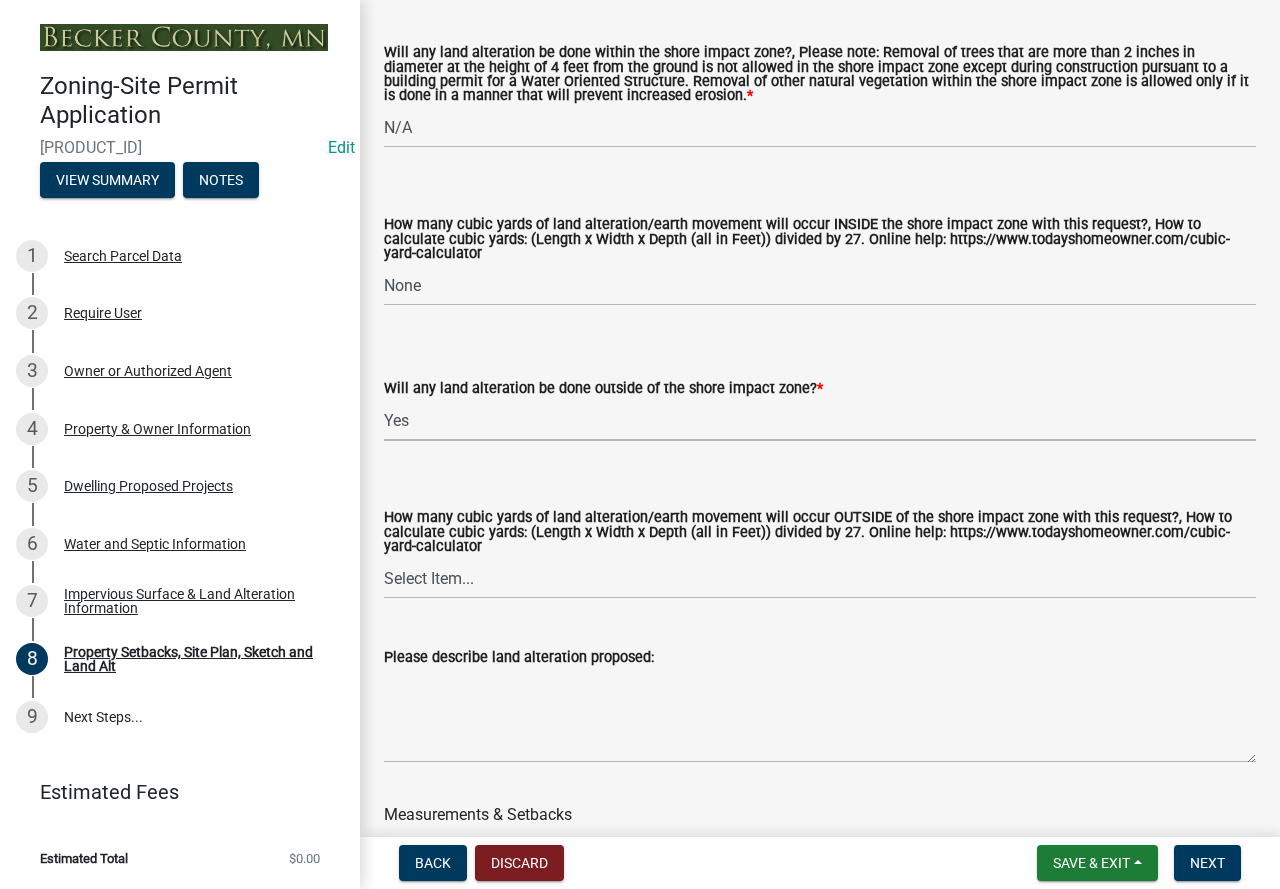 click on "Select Item...   Yes   No   N/A" at bounding box center [820, 420] 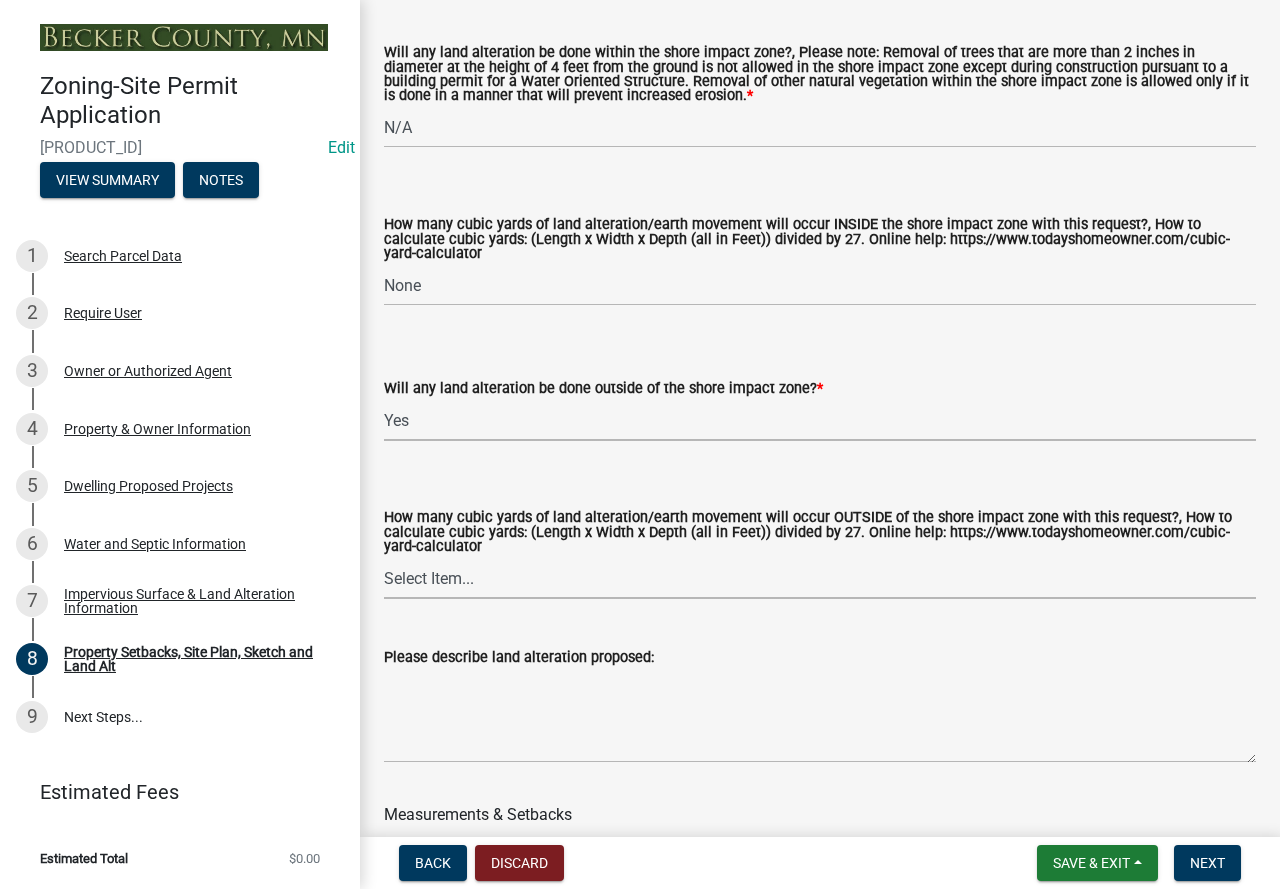 click on "Select Item...   None   10 Cubic Yards or less   11-50 Cubic Yards   Over 50 Cubic Yards" at bounding box center [820, 578] 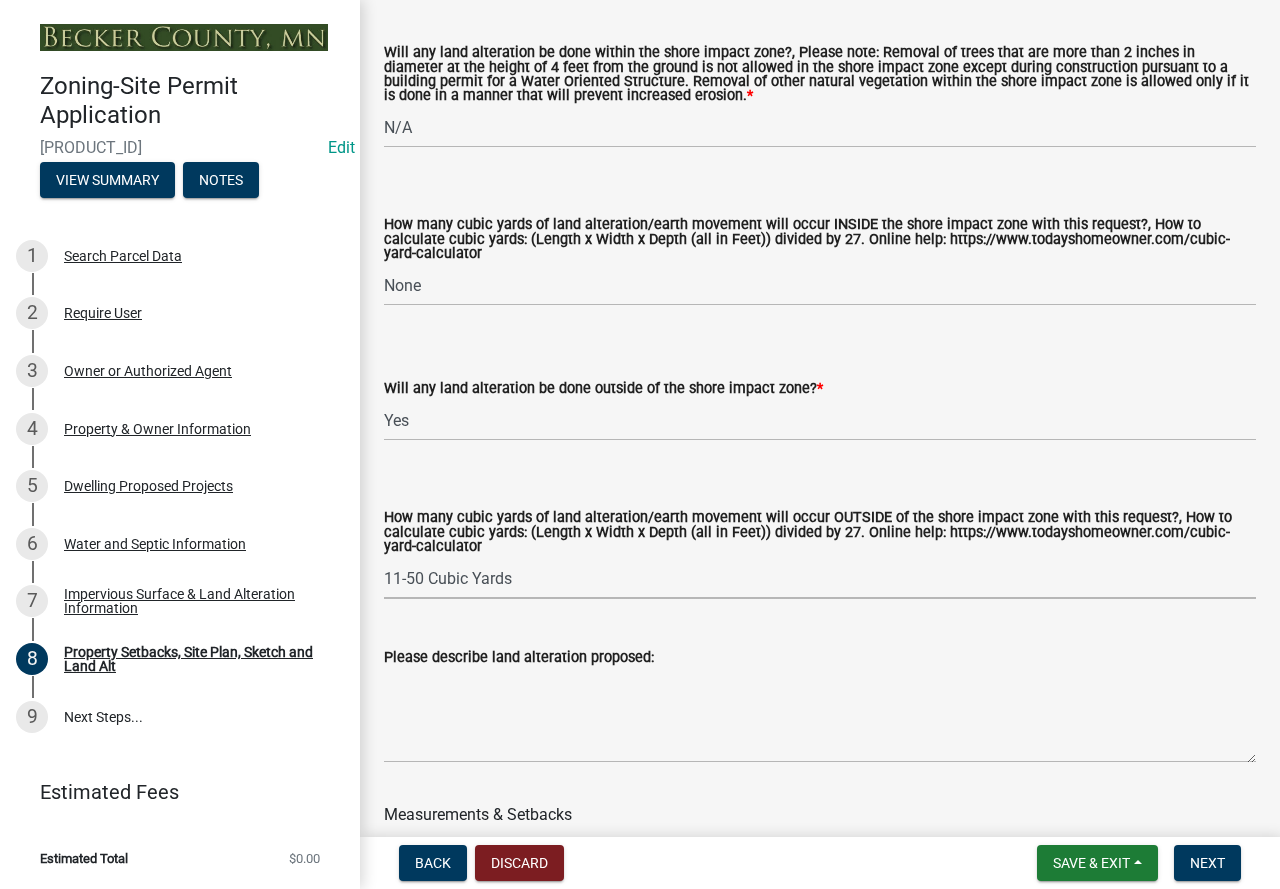 click on "Select Item...   None   10 Cubic Yards or less   11-50 Cubic Yards   Over 50 Cubic Yards" at bounding box center (820, 578) 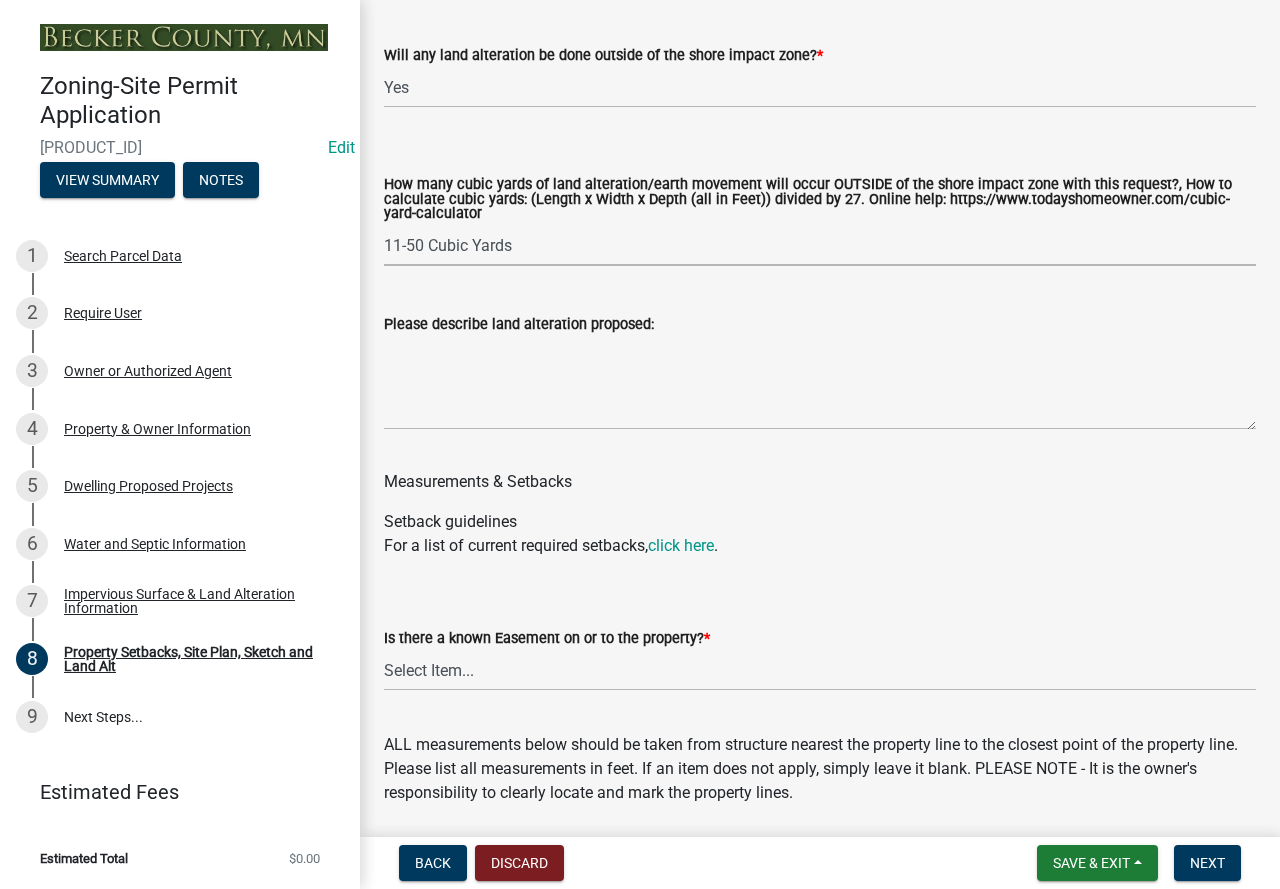 scroll, scrollTop: 3300, scrollLeft: 0, axis: vertical 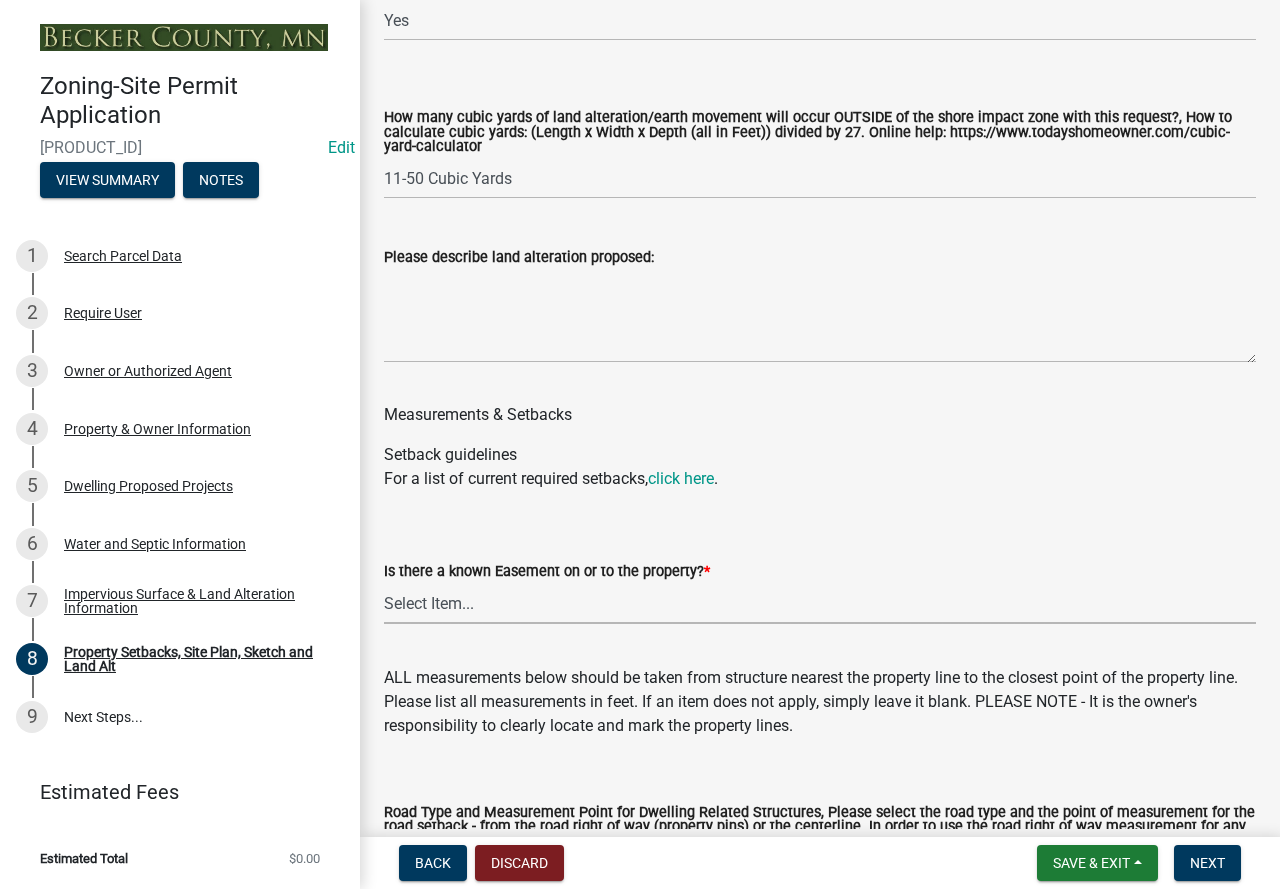 click on "Select Item...   Yes   No" at bounding box center [820, 603] 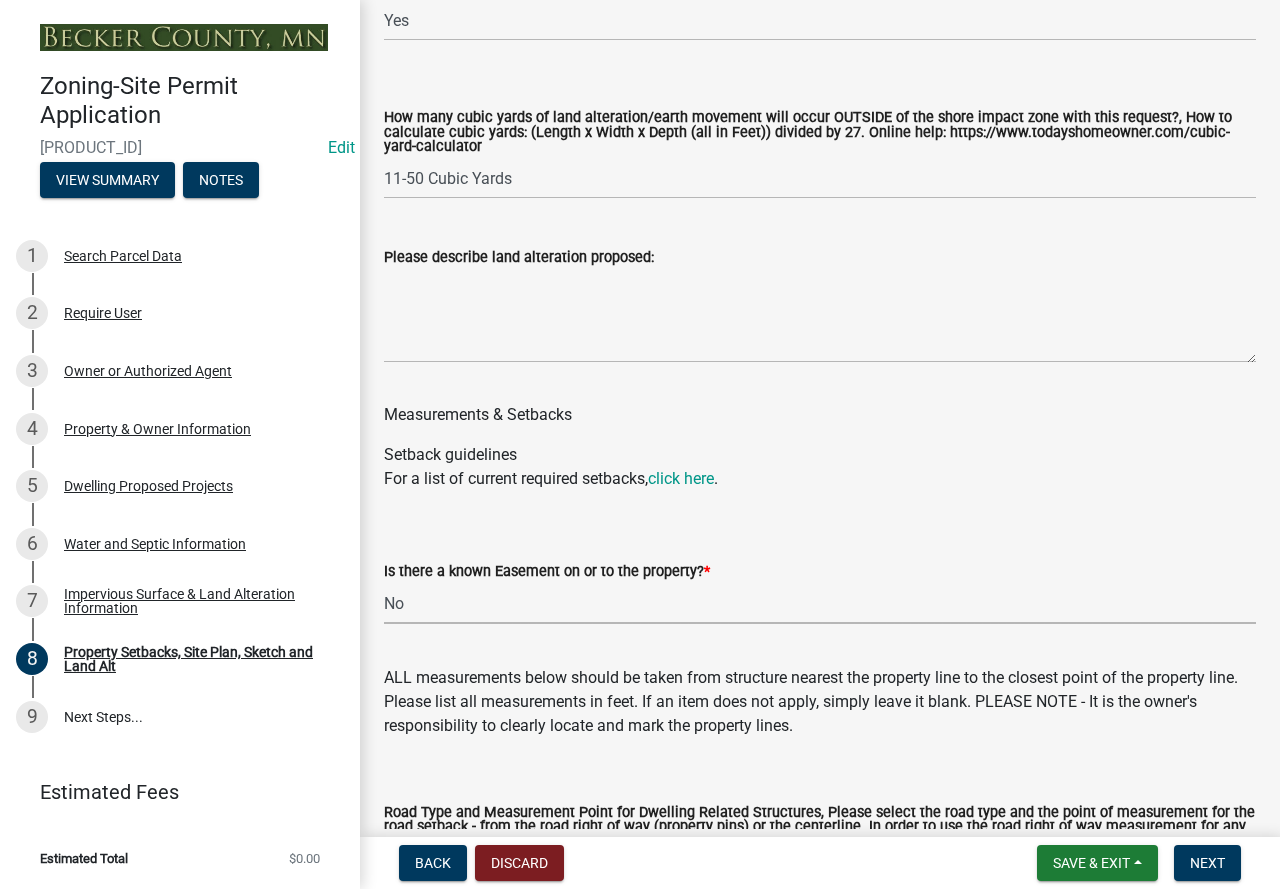 click on "Select Item...   Yes   No" at bounding box center [820, 603] 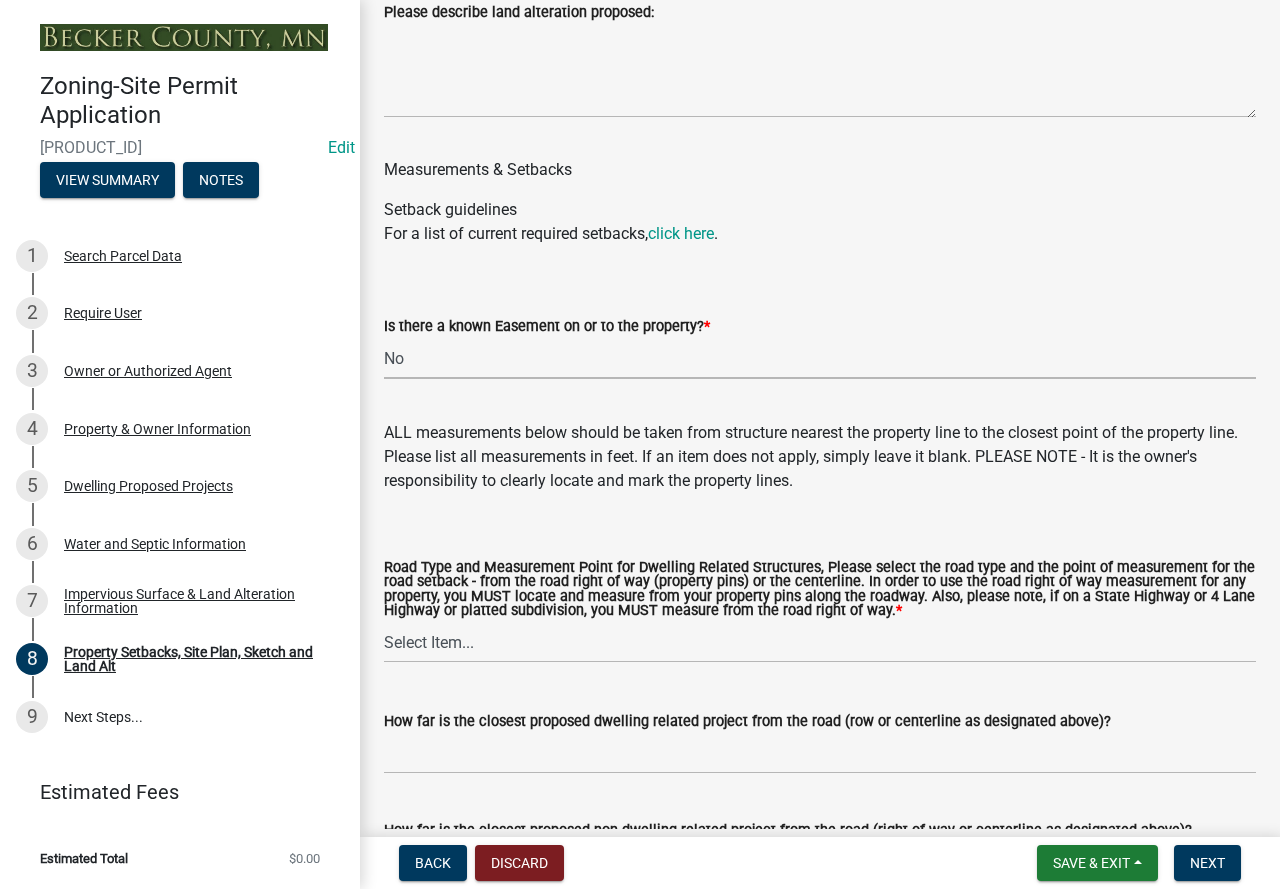 scroll, scrollTop: 3600, scrollLeft: 0, axis: vertical 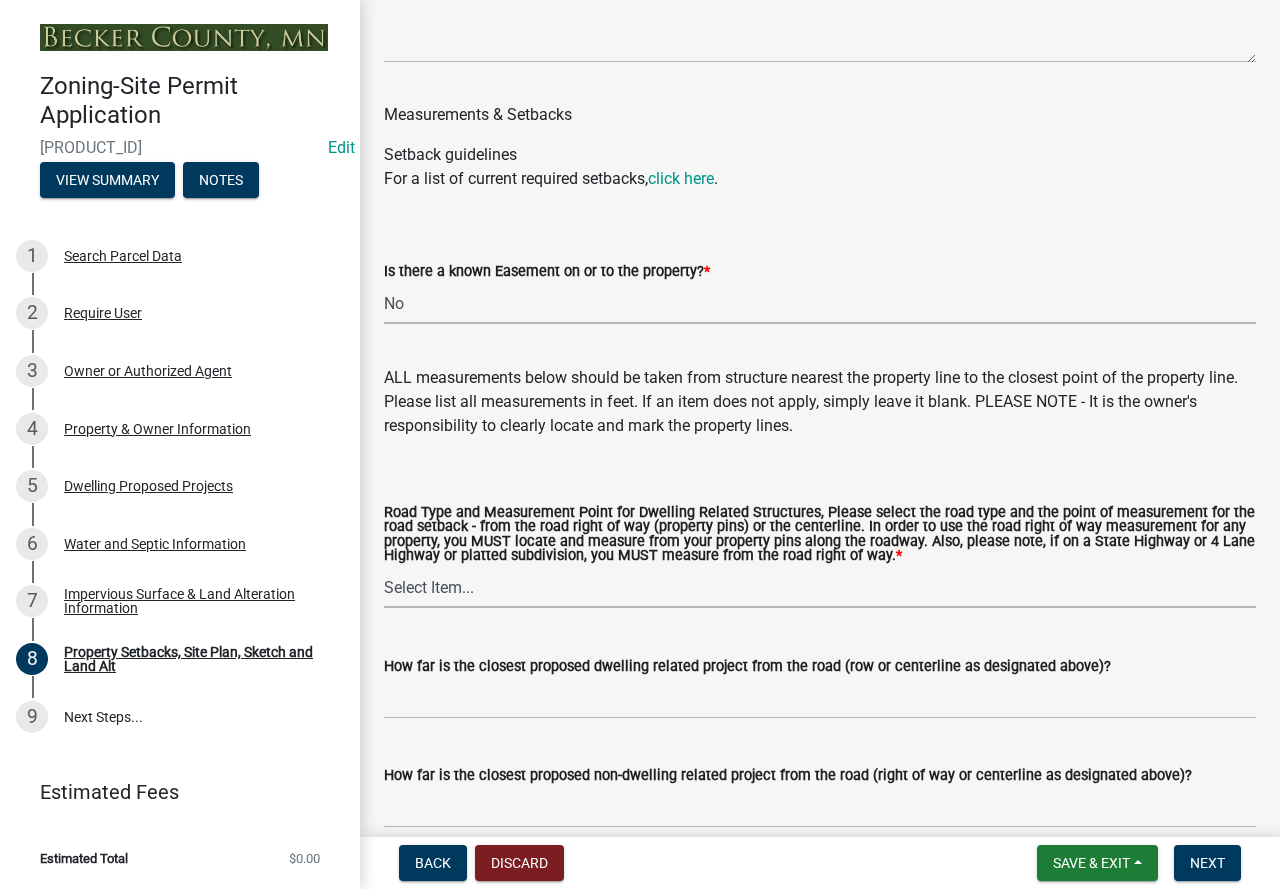 click on "Select Item...   Private Easement - Right of Way   Private Easement - Centerline   Public/Township Rd - Right of Way   Public/Township Rd - Centerline   County Rd - Right of Way   County Rd - Centerline   State Highway - Right of Way   4 Lane Highway - Right of Way" at bounding box center (820, 587) 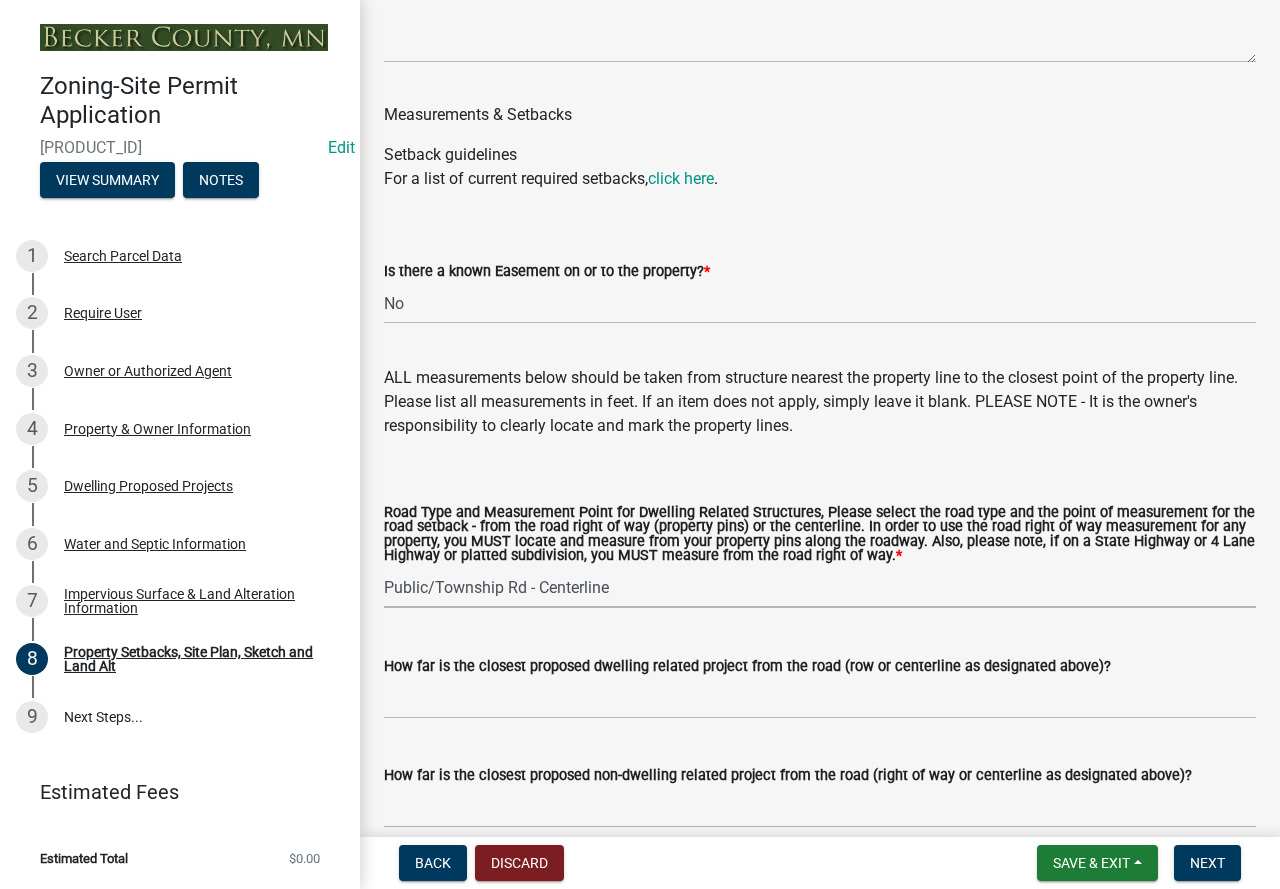 click on "Select Item...   Private Easement - Right of Way   Private Easement - Centerline   Public/Township Rd - Right of Way   Public/Township Rd - Centerline   County Rd - Right of Way   County Rd - Centerline   State Highway - Right of Way   4 Lane Highway - Right of Way" at bounding box center (820, 587) 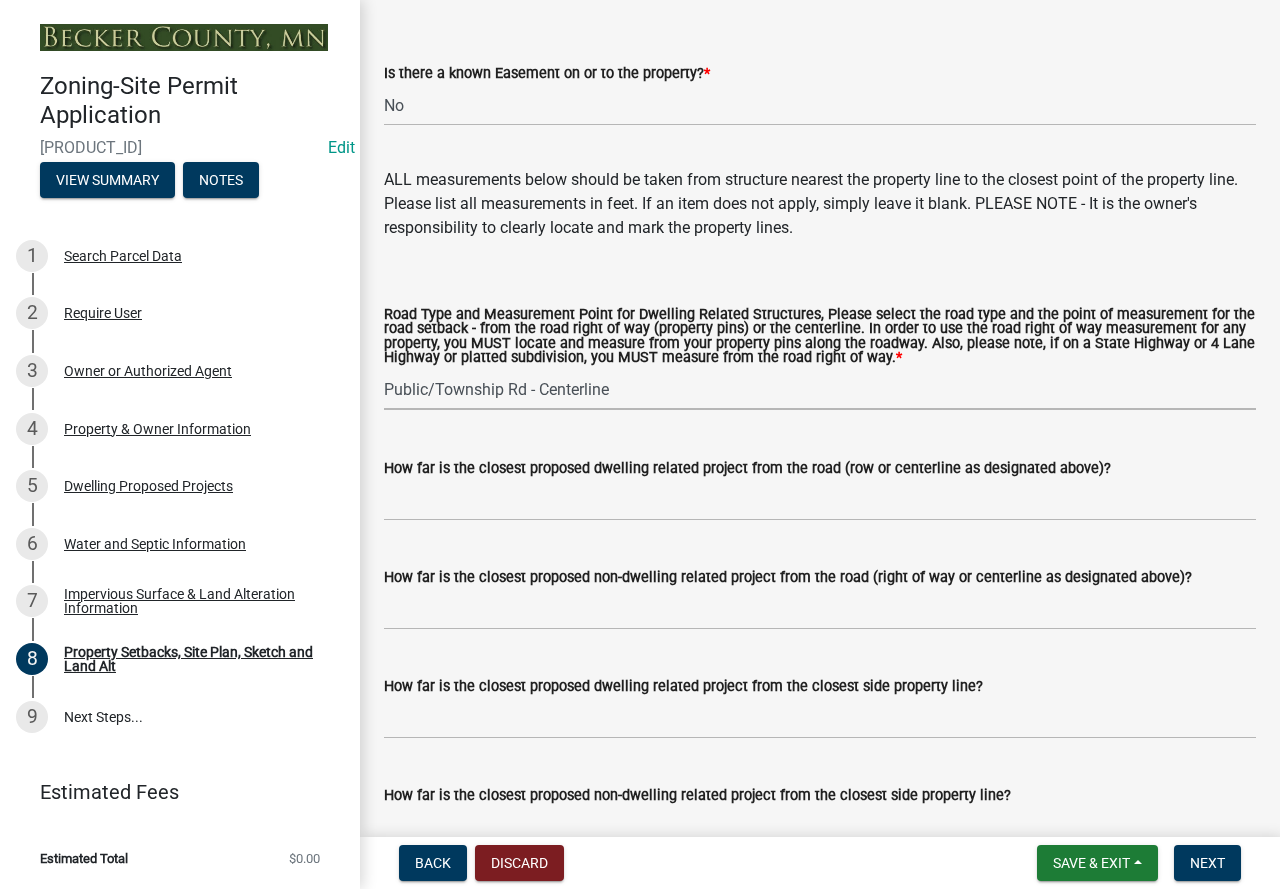 scroll, scrollTop: 3800, scrollLeft: 0, axis: vertical 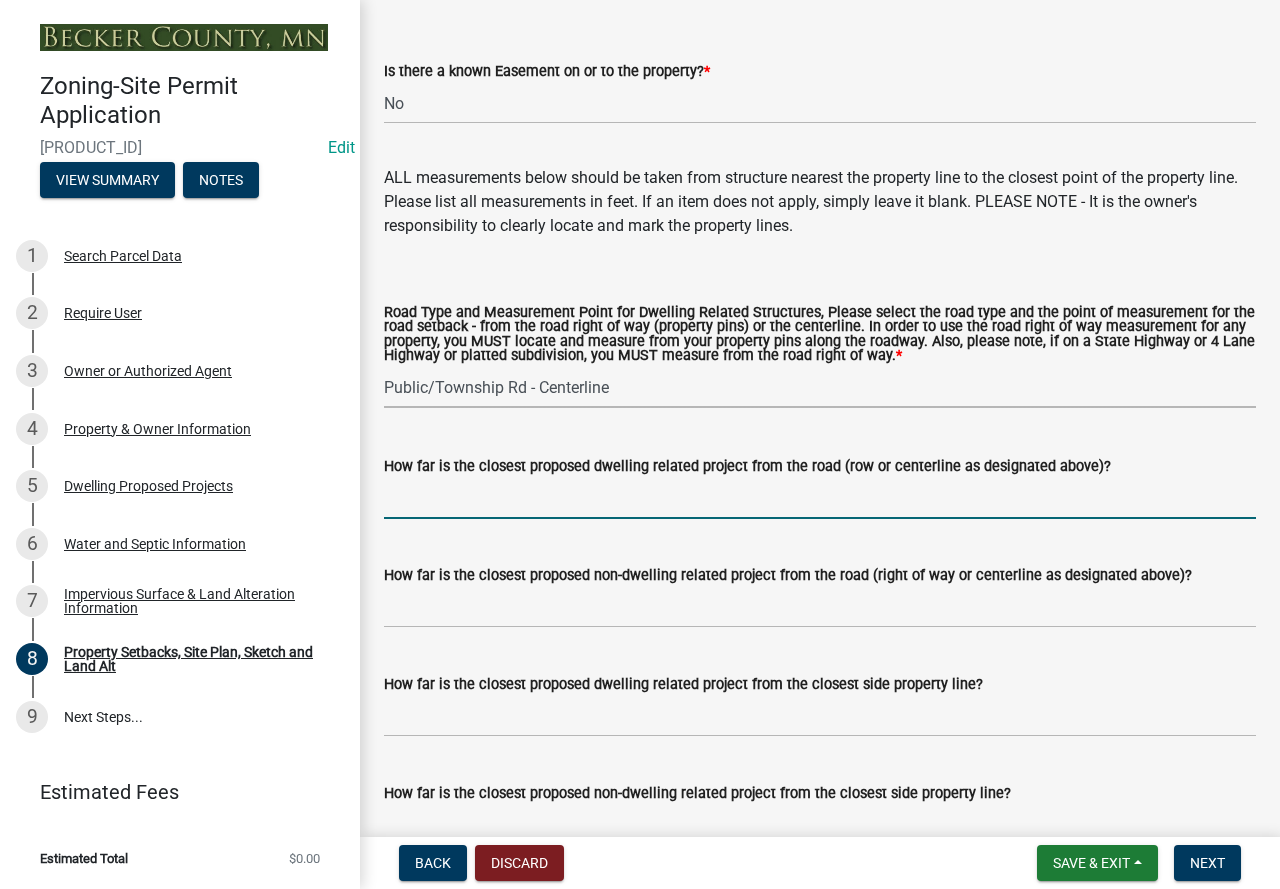 click on "How far is the closest proposed dwelling related project from the road (row or centerline as designated above)?" at bounding box center [820, 498] 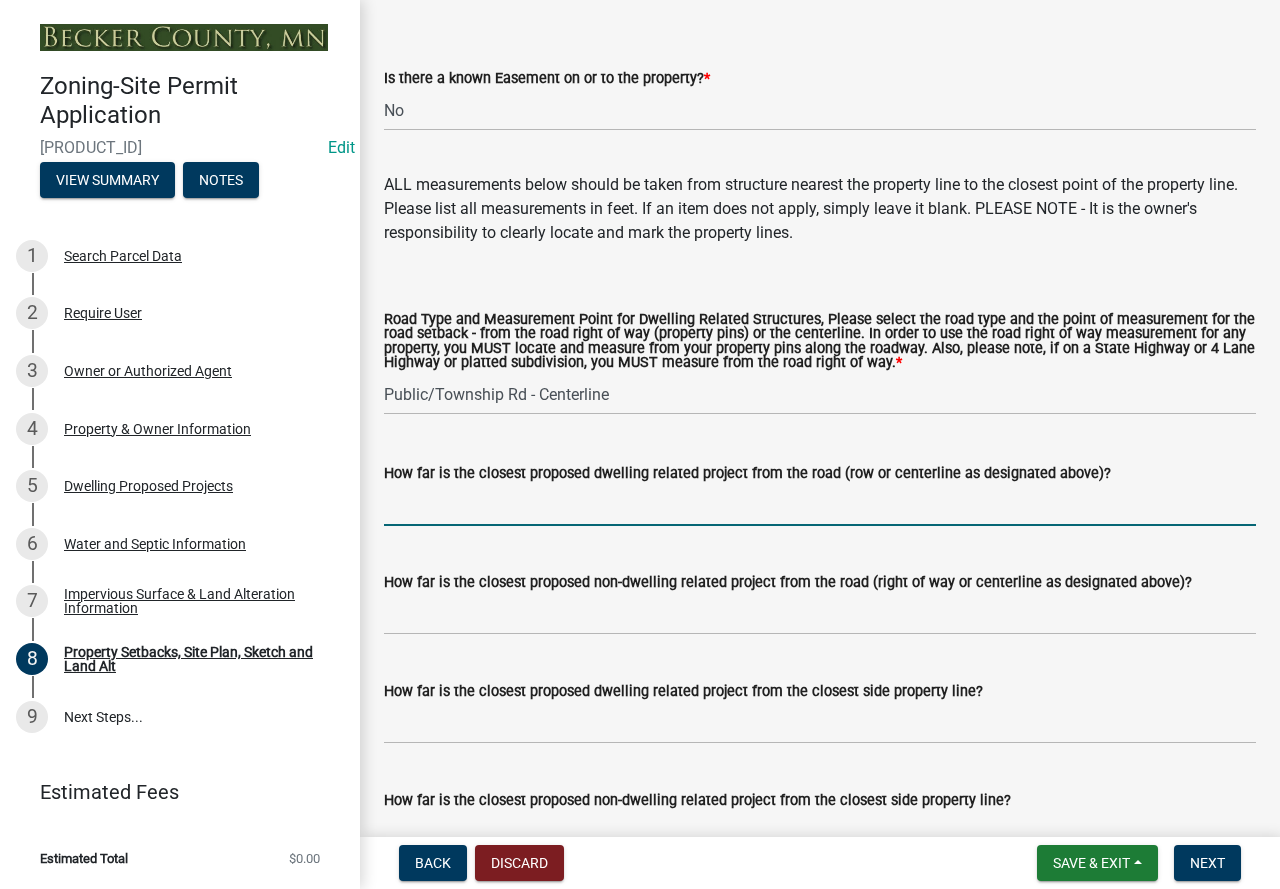 scroll, scrollTop: 3800, scrollLeft: 0, axis: vertical 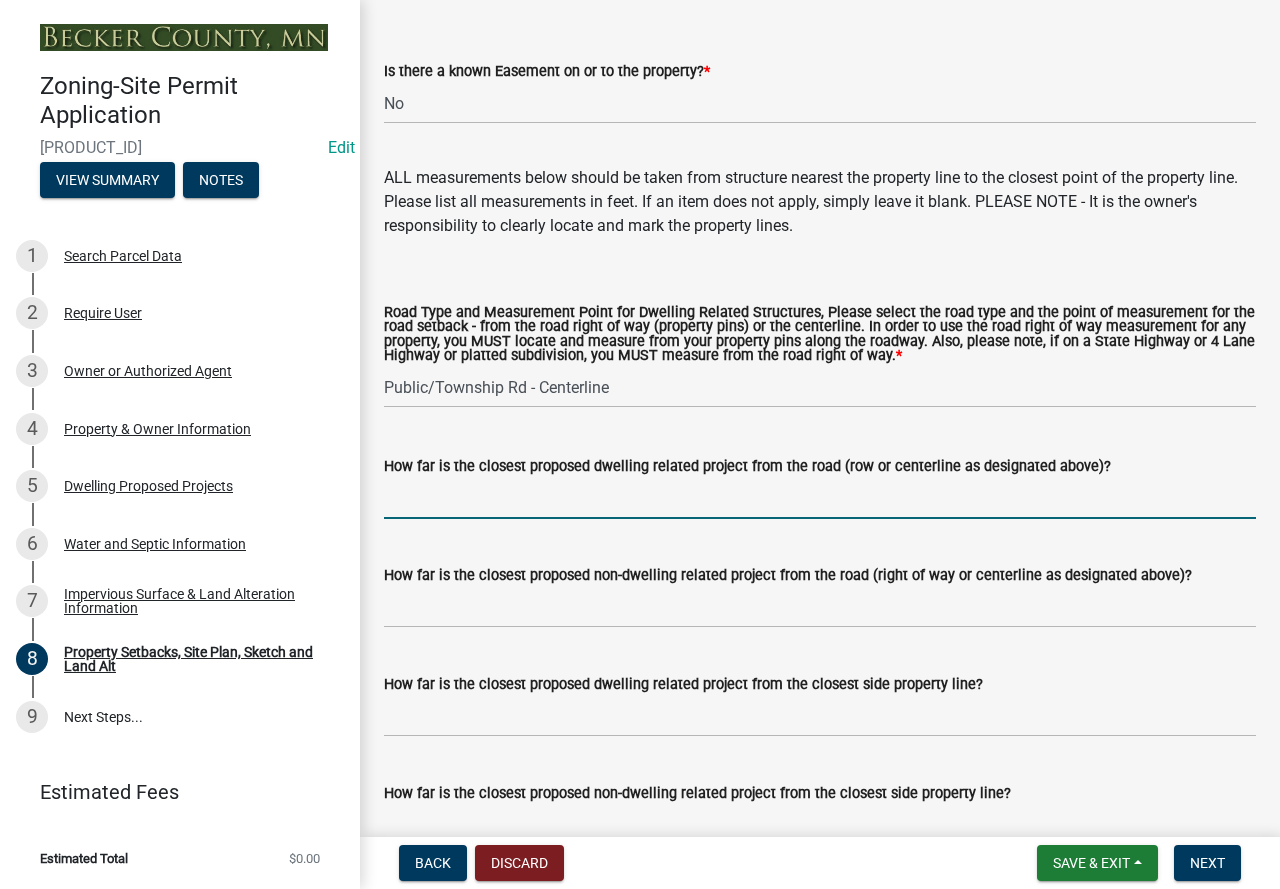 click on "How far is the closest proposed dwelling related project from the road (row or centerline as designated above)?" at bounding box center [820, 498] 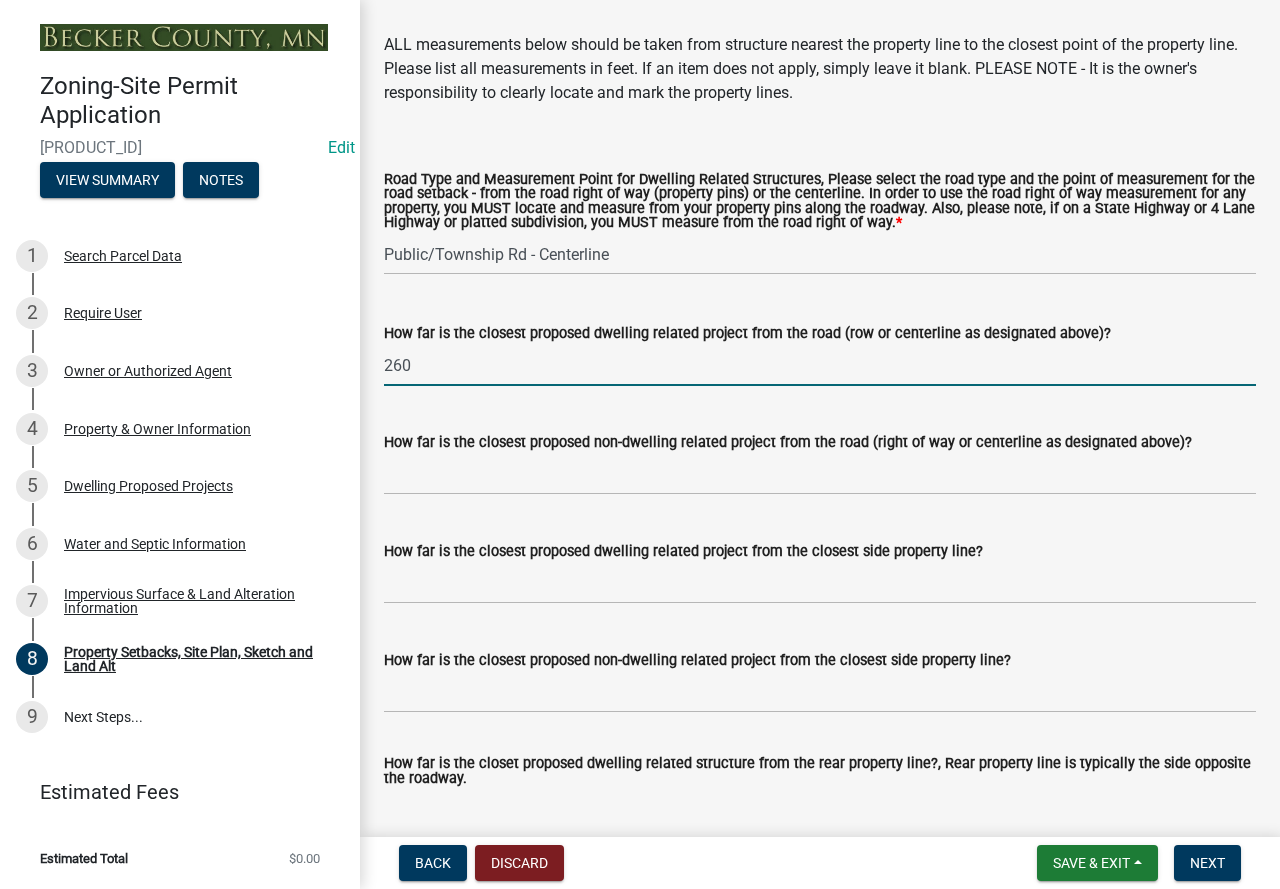 scroll, scrollTop: 4100, scrollLeft: 0, axis: vertical 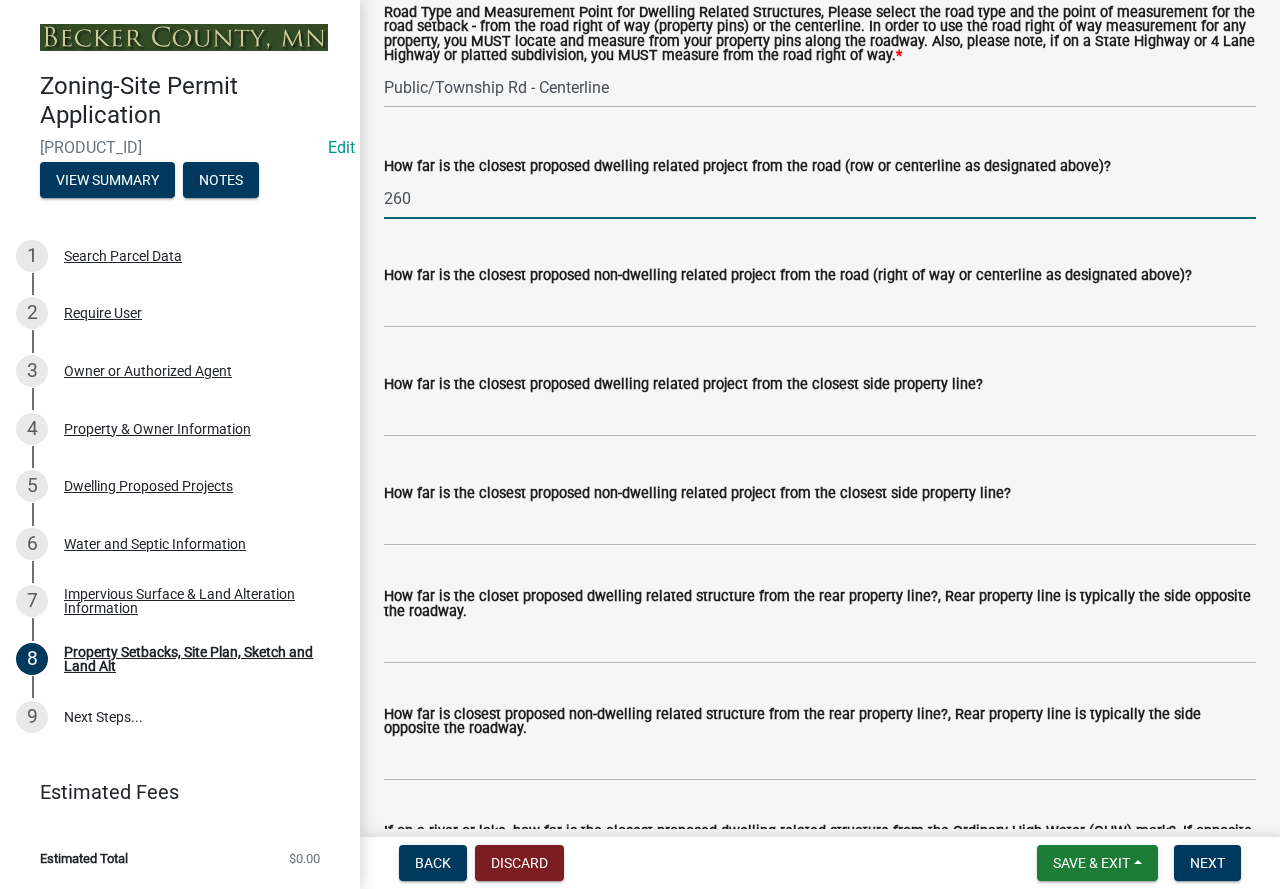 type on "260" 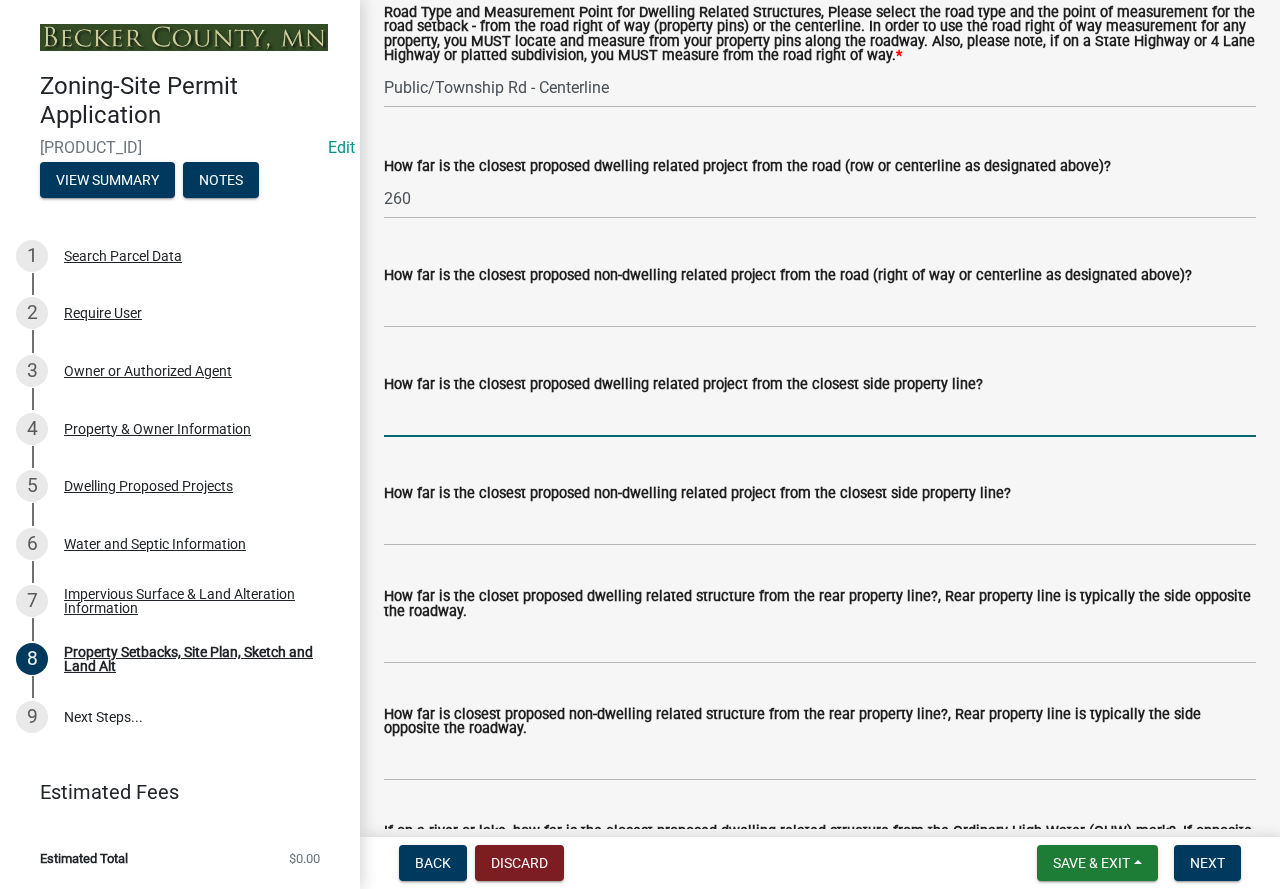 click on "How far is the closest proposed dwelling related project from the closest side property line?" at bounding box center [820, 416] 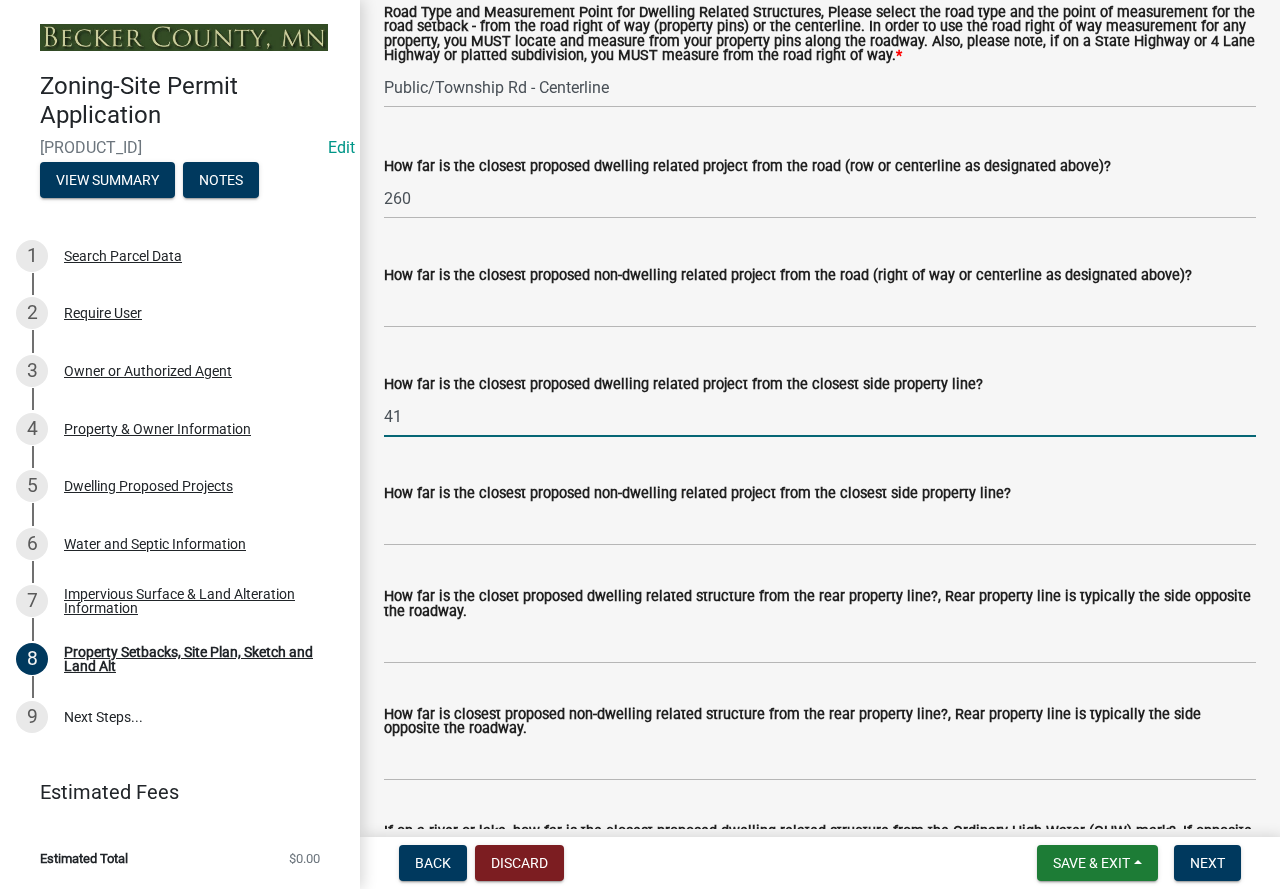 type on "4" 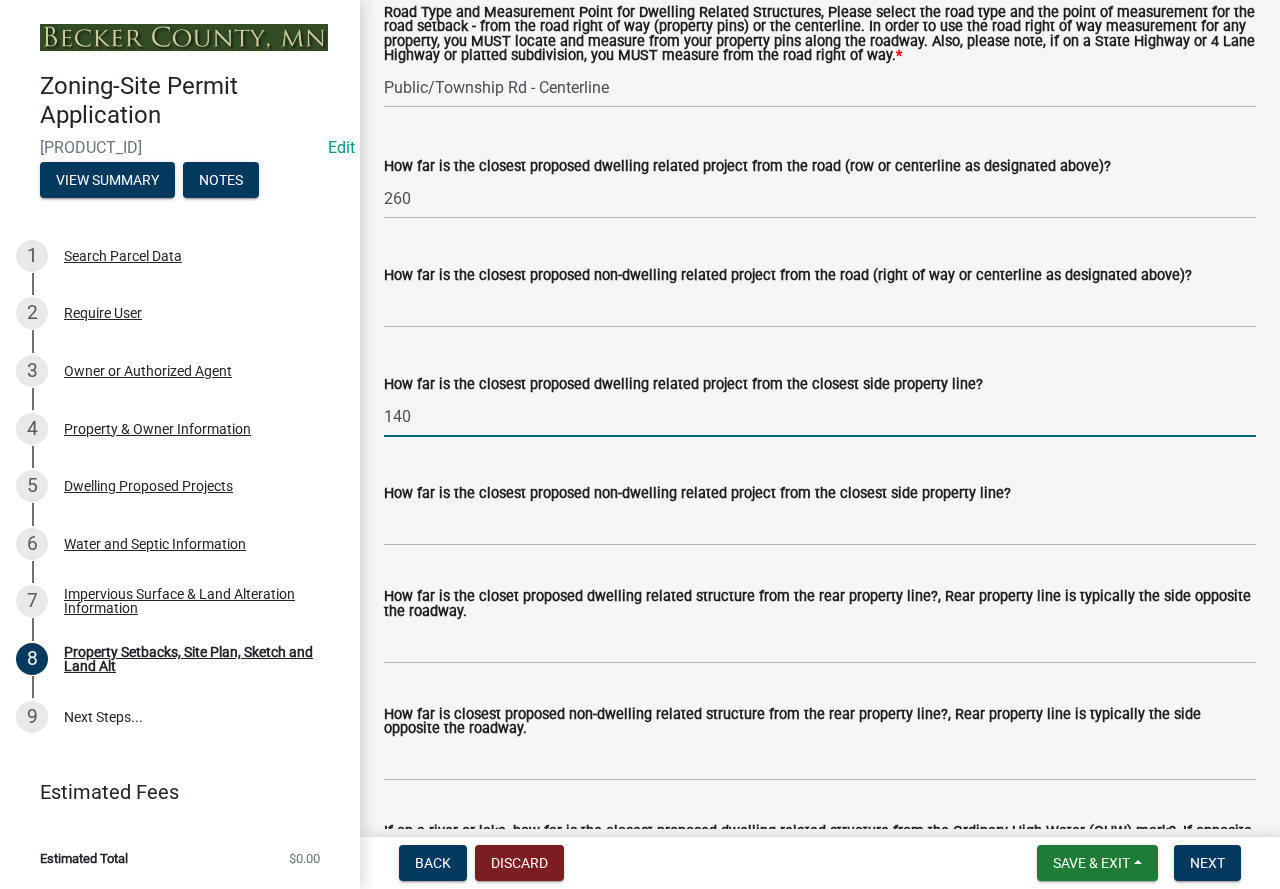 type on "140" 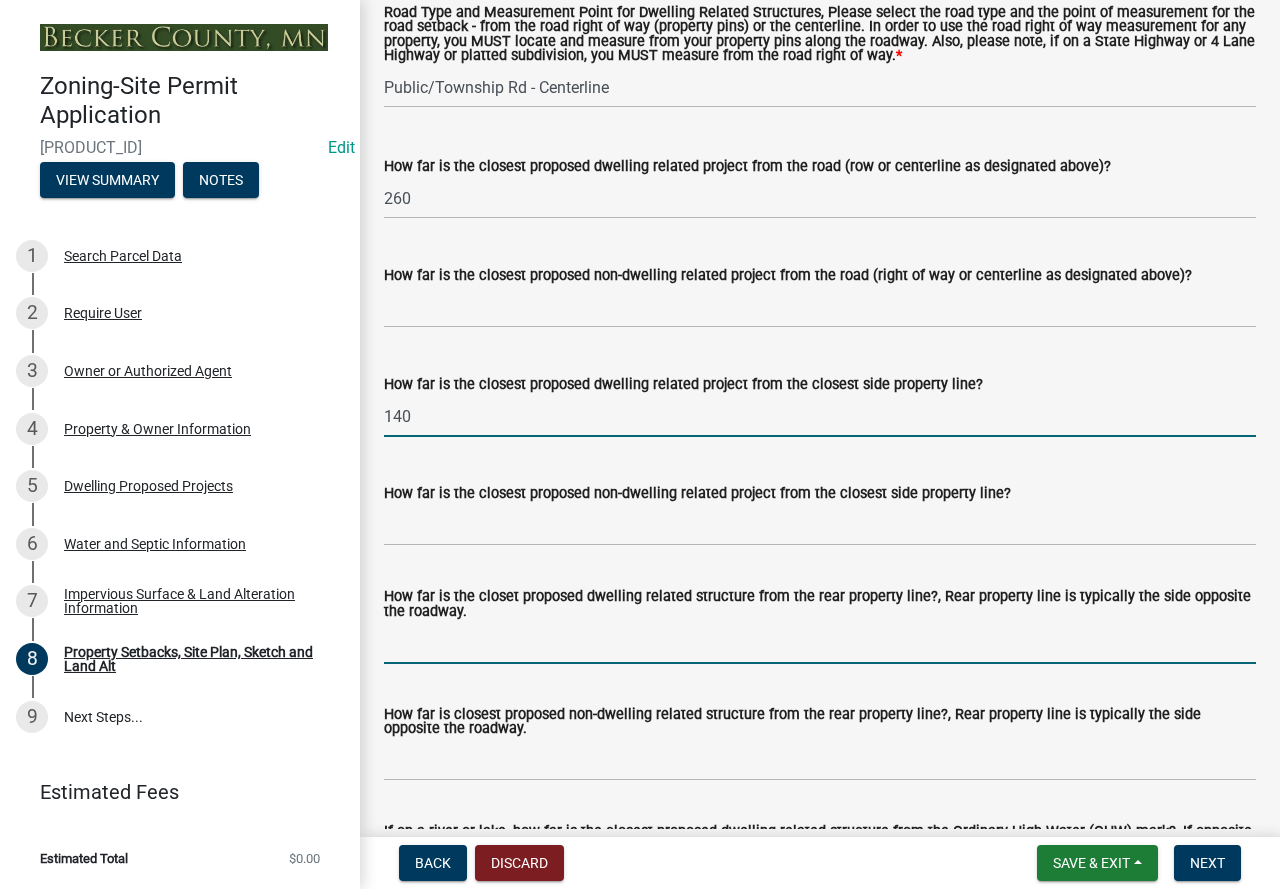 click on "How far is the closet proposed dwelling related structure from the rear property line?, Rear property line is typically the side opposite the roadway." at bounding box center (820, 643) 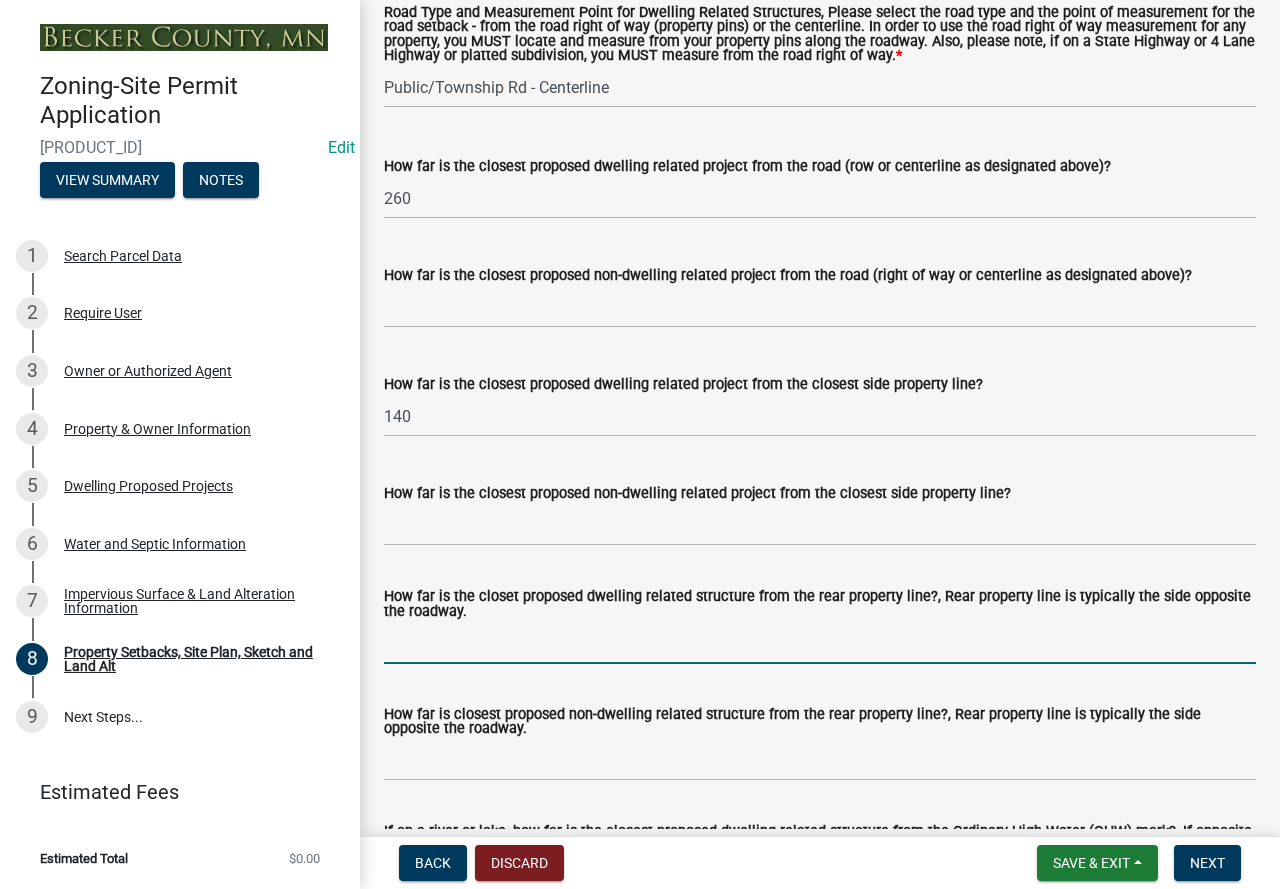 click on "How far is the closet proposed dwelling related structure from the rear property line?, Rear property line is typically the side opposite the roadway." at bounding box center (820, 643) 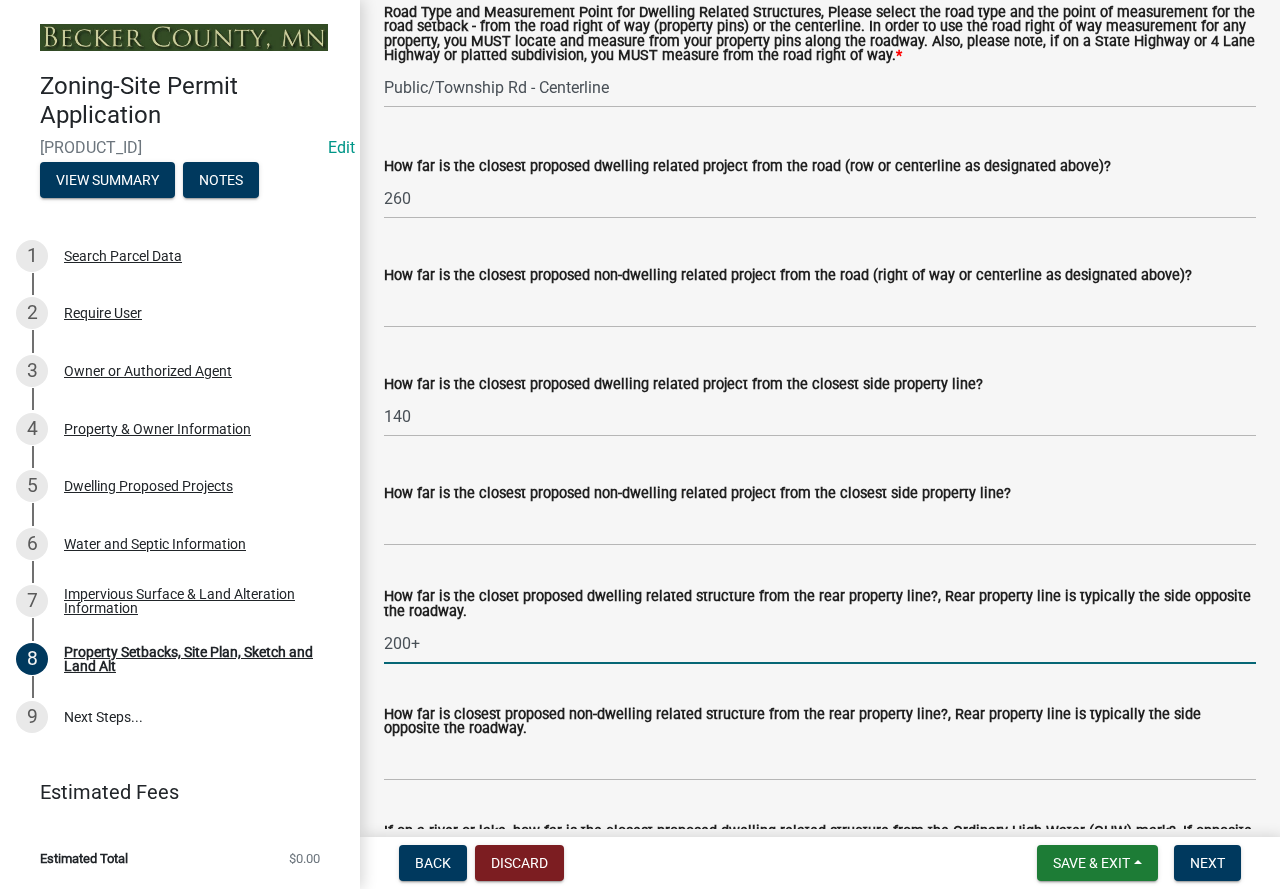 scroll, scrollTop: 4300, scrollLeft: 0, axis: vertical 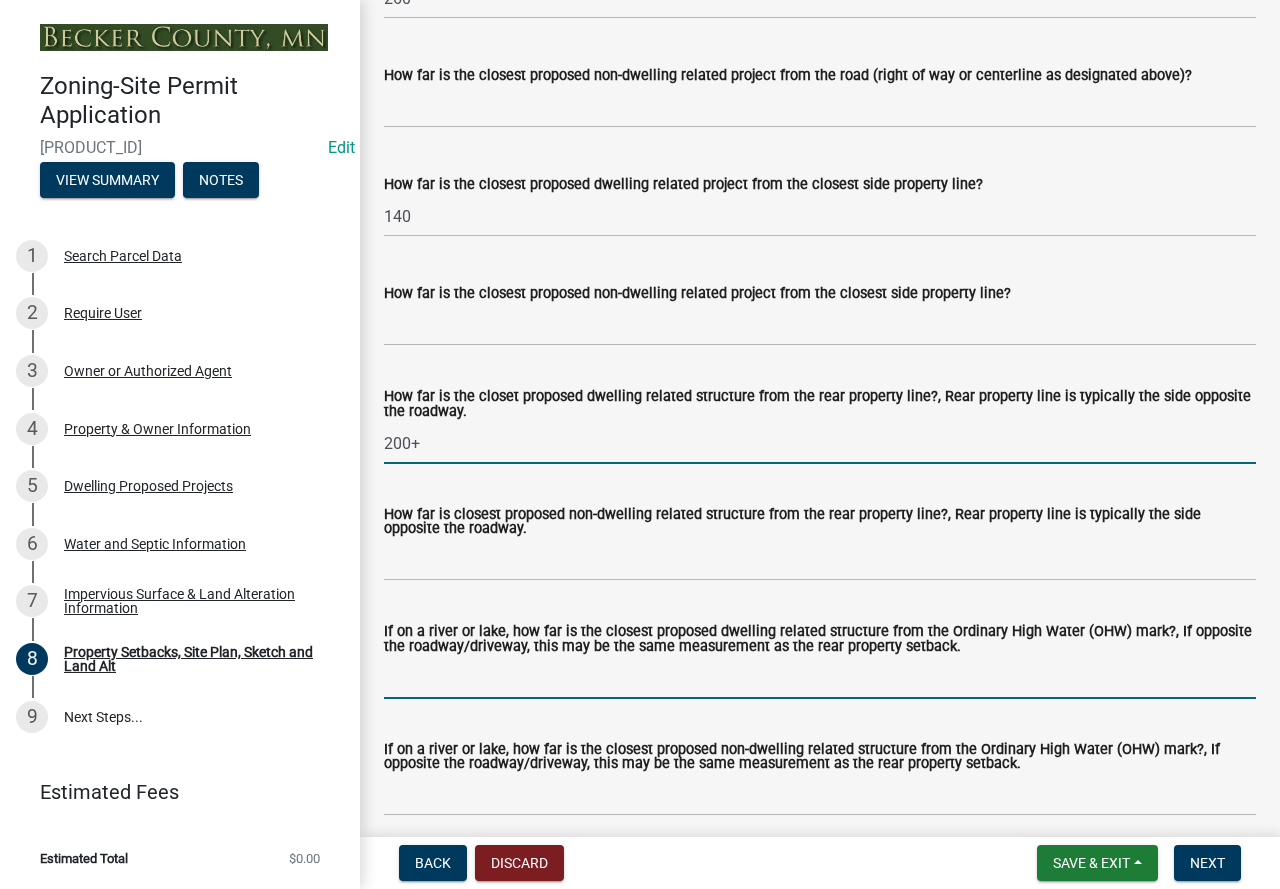 click on "If on a river or lake, how far is the closest proposed dwelling related structure from the Ordinary High Water (OHW) mark?, If opposite the roadway/driveway, this may be the same measurement as the rear property setback." at bounding box center (820, 678) 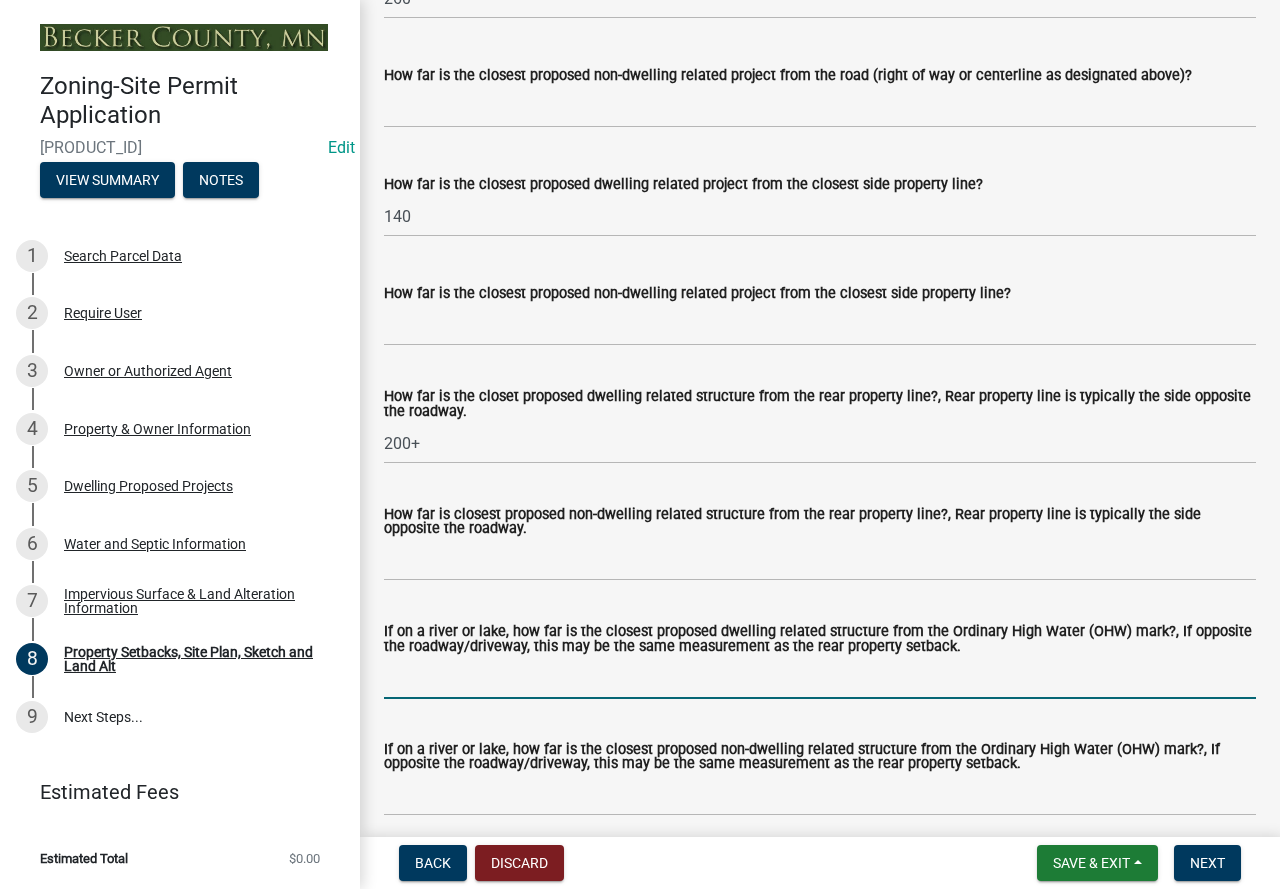 type on "N/A" 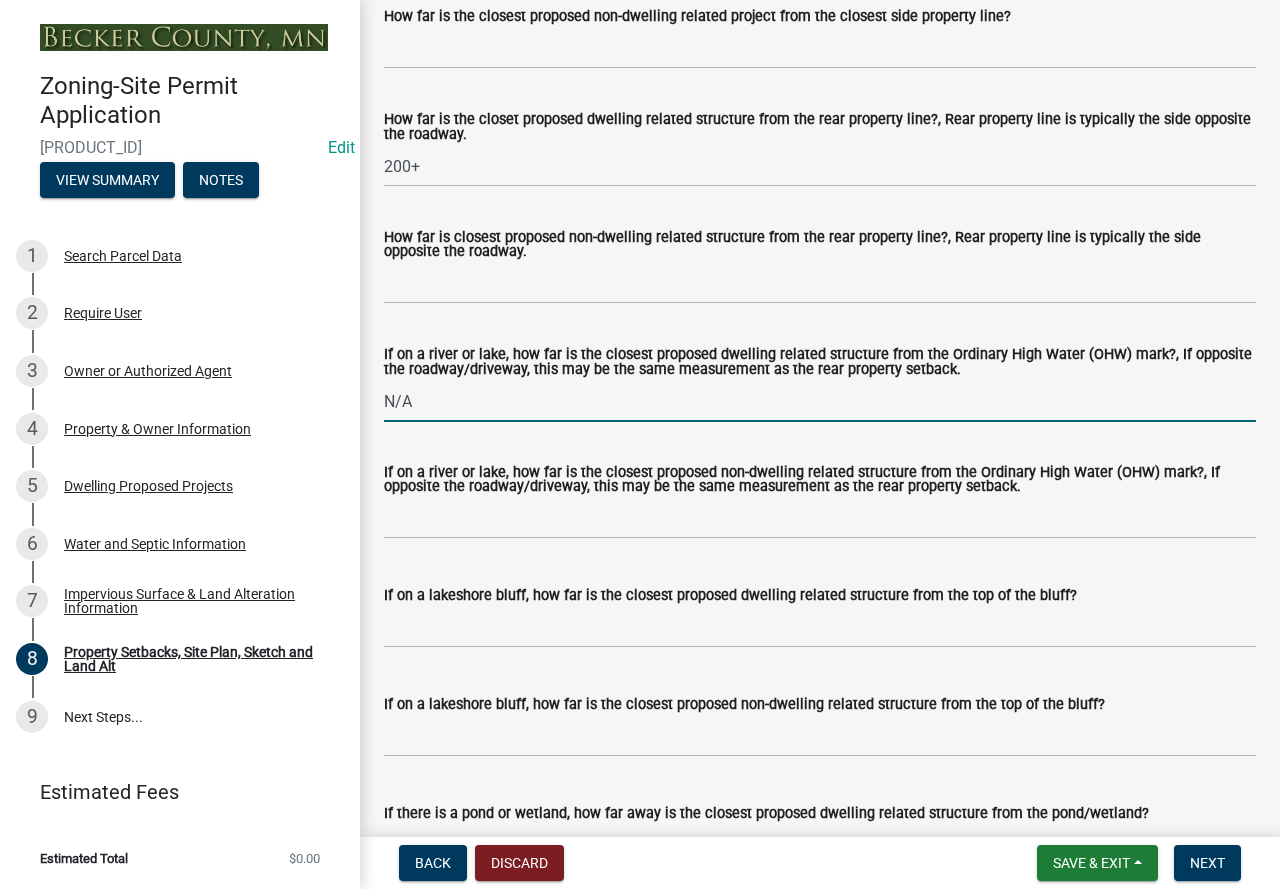 scroll, scrollTop: 4600, scrollLeft: 0, axis: vertical 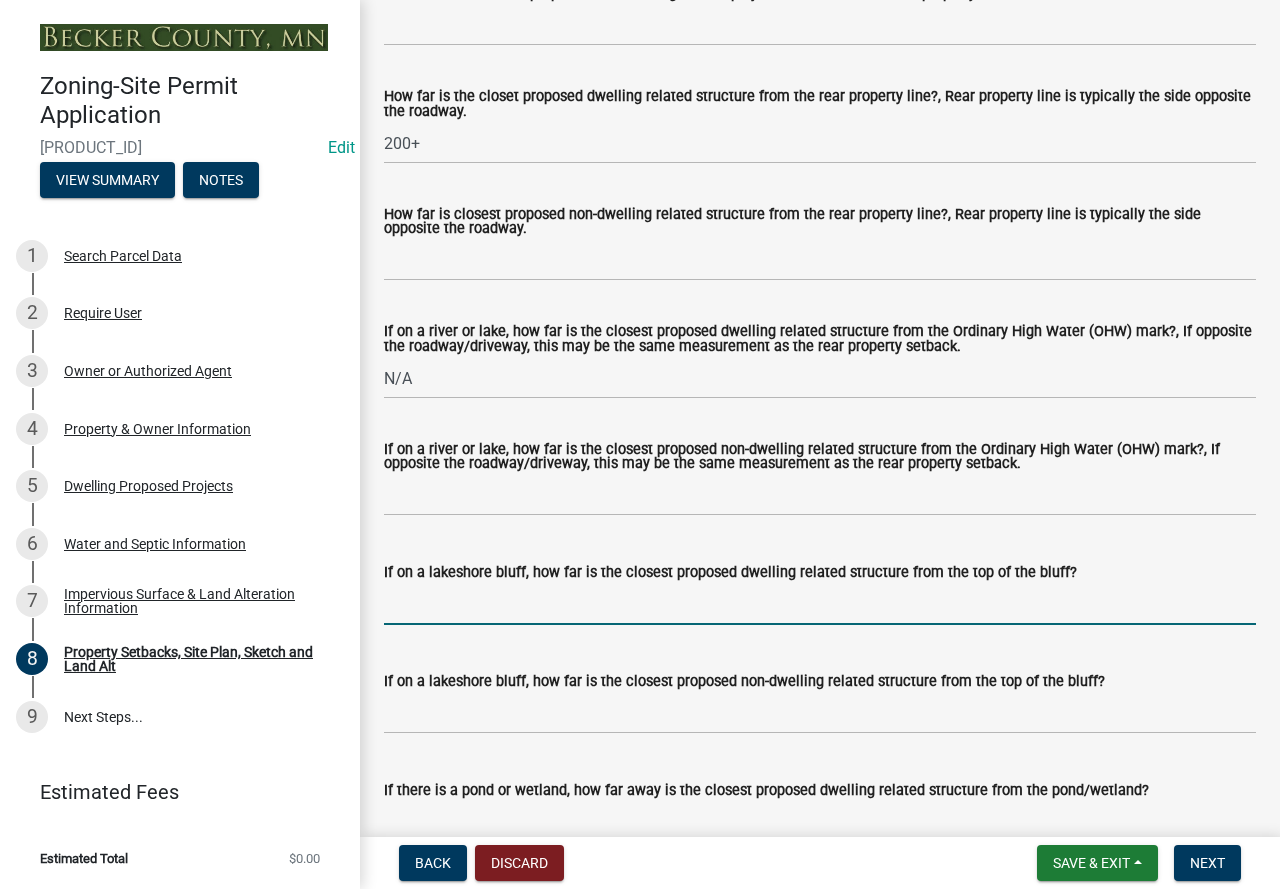 click on "If on a lakeshore bluff, how far is the closest proposed dwelling related structure from the top of the bluff?" at bounding box center (820, 604) 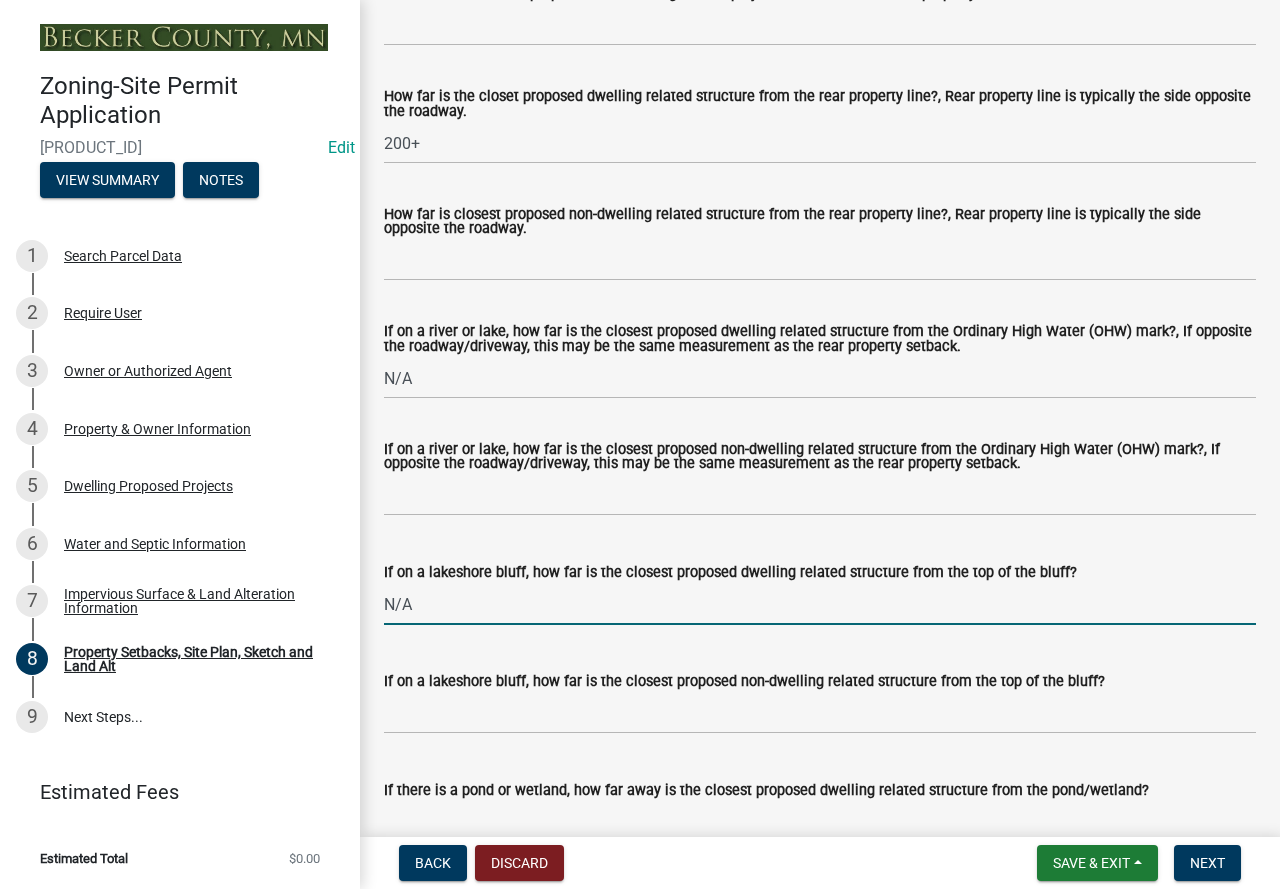 scroll, scrollTop: 4800, scrollLeft: 0, axis: vertical 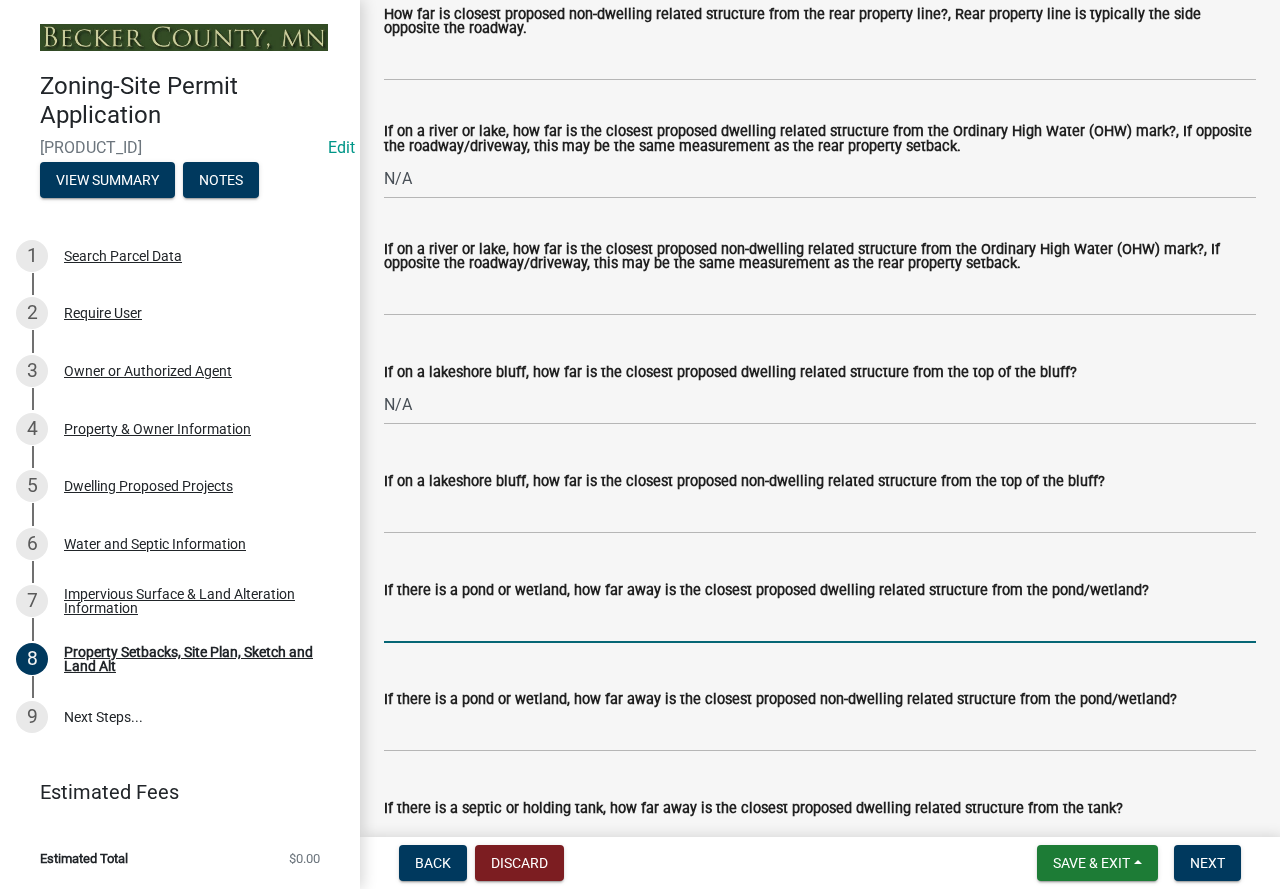 click on "If there is a pond or wetland, how far away is the closest proposed dwelling related structure from the pond/wetland?" at bounding box center (820, 622) 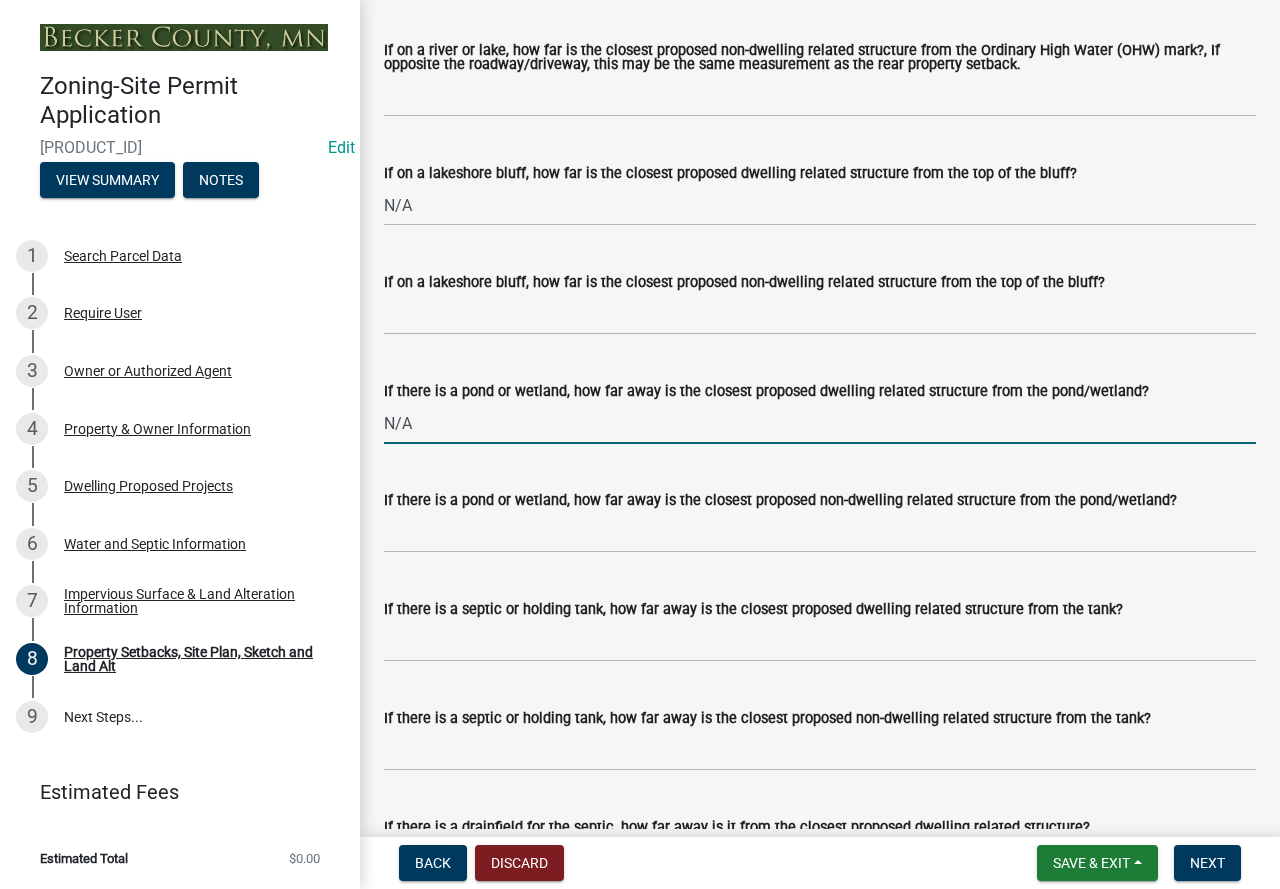 scroll, scrollTop: 5000, scrollLeft: 0, axis: vertical 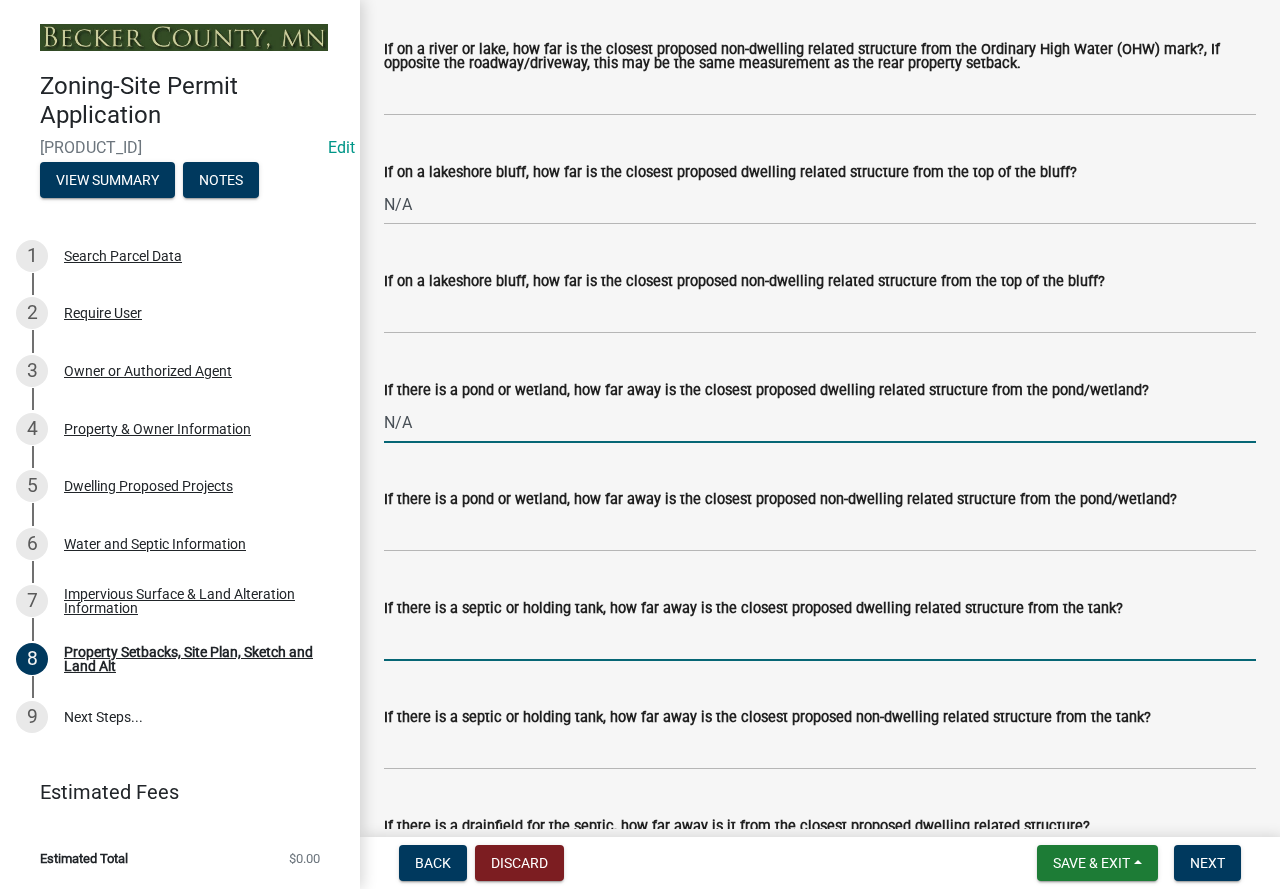 click on "If there is a septic or holding tank, how far away is the closest proposed dwelling related structure from the tank?" at bounding box center (820, 640) 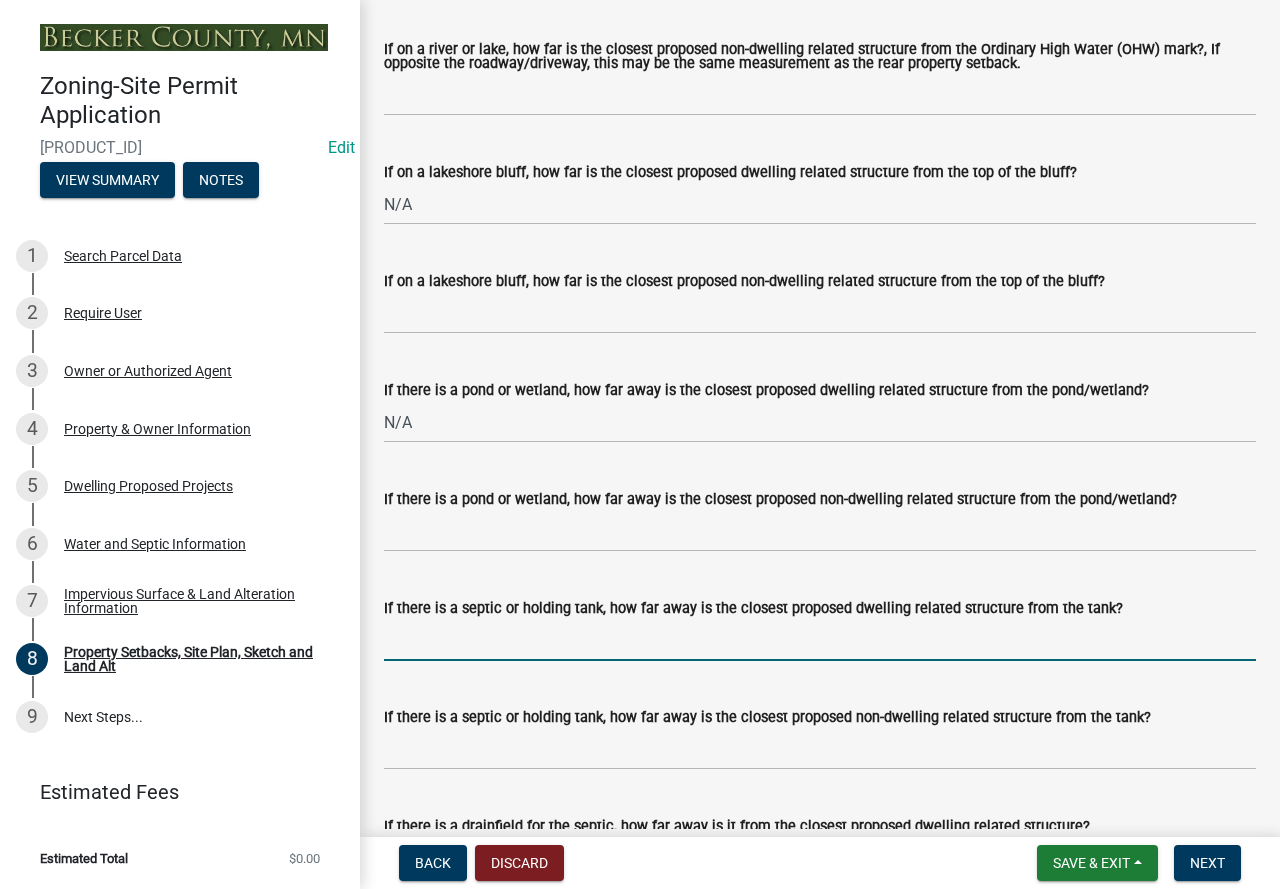 type on "10+" 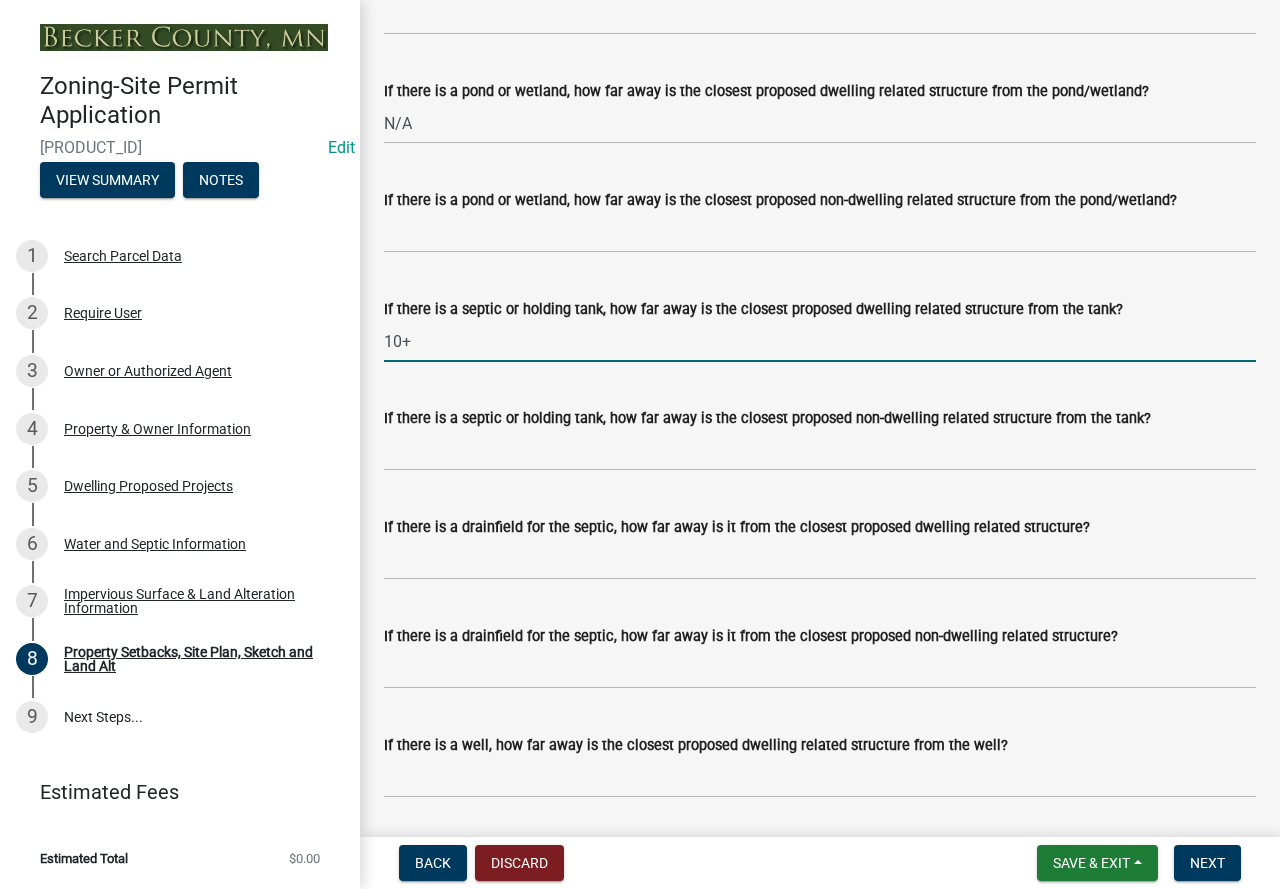 scroll, scrollTop: 5300, scrollLeft: 0, axis: vertical 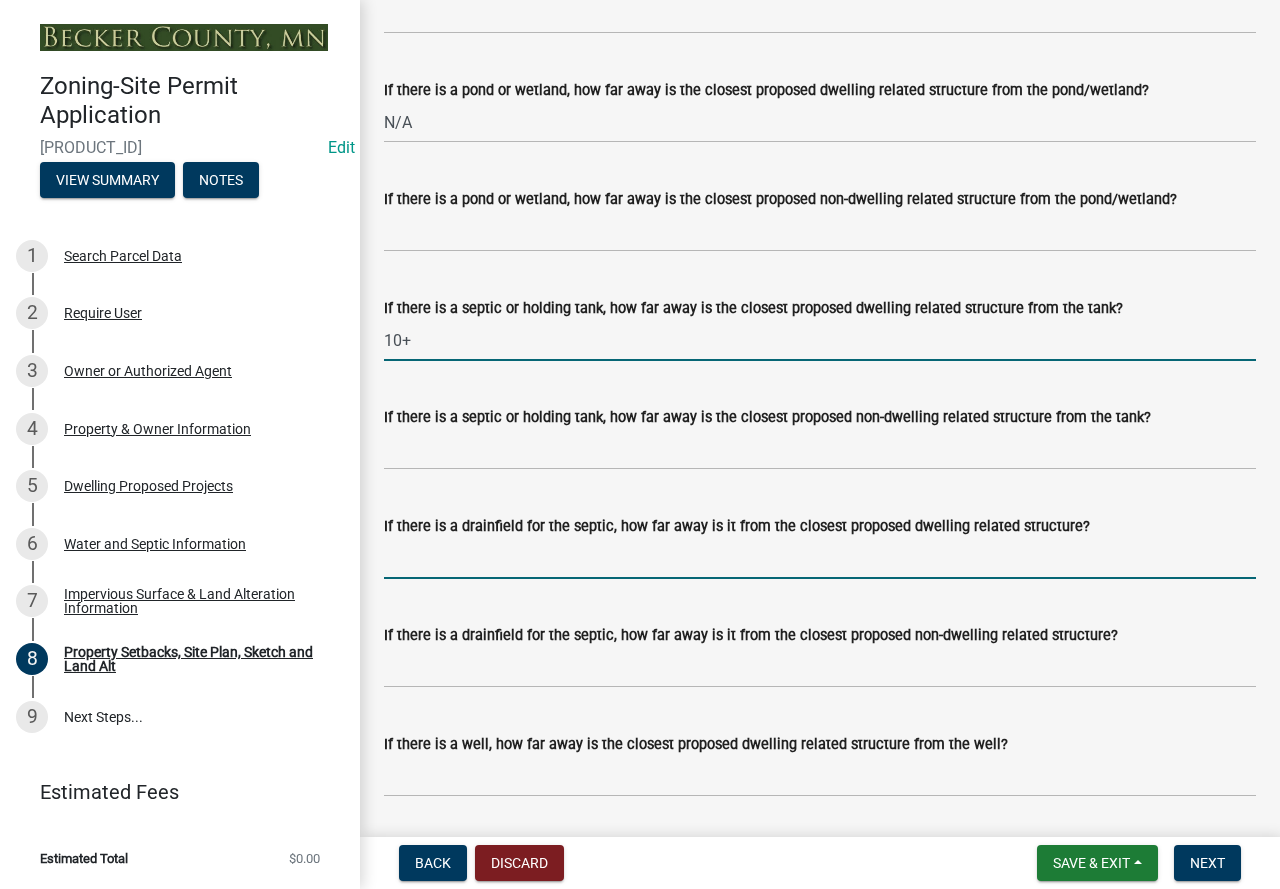 click on "If there is a drainfield for the septic, how far away is it from the closest proposed dwelling related structure?" at bounding box center (820, 558) 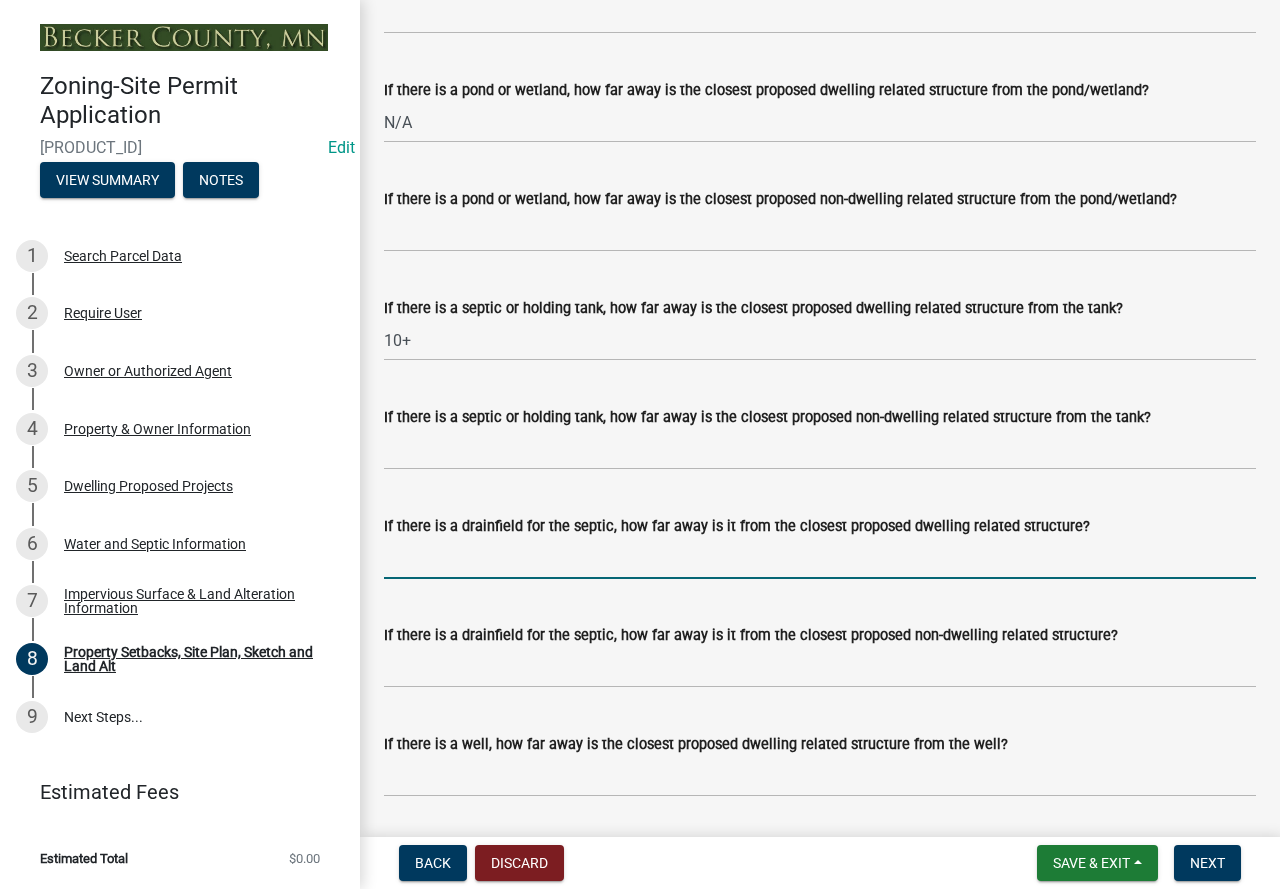 type on "20+" 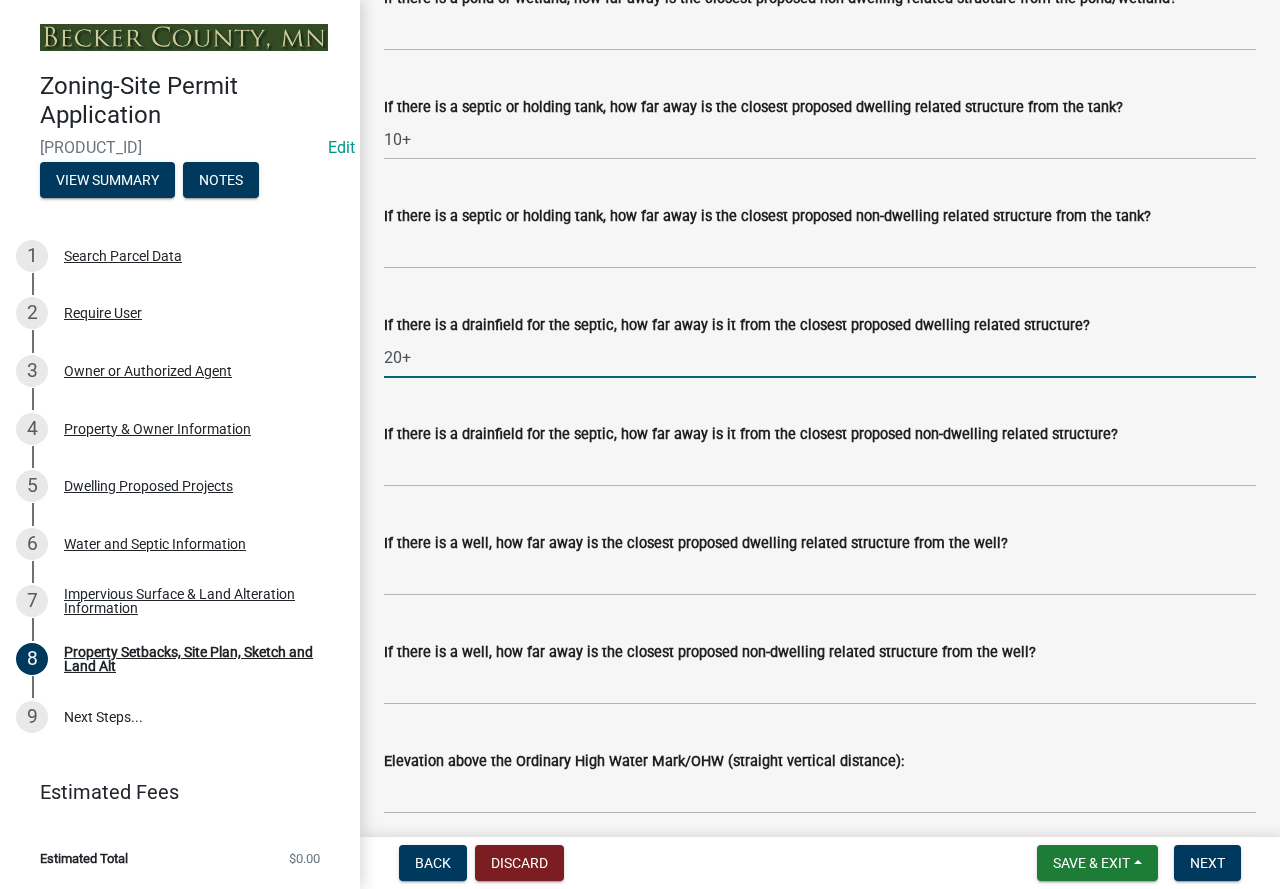 scroll, scrollTop: 5600, scrollLeft: 0, axis: vertical 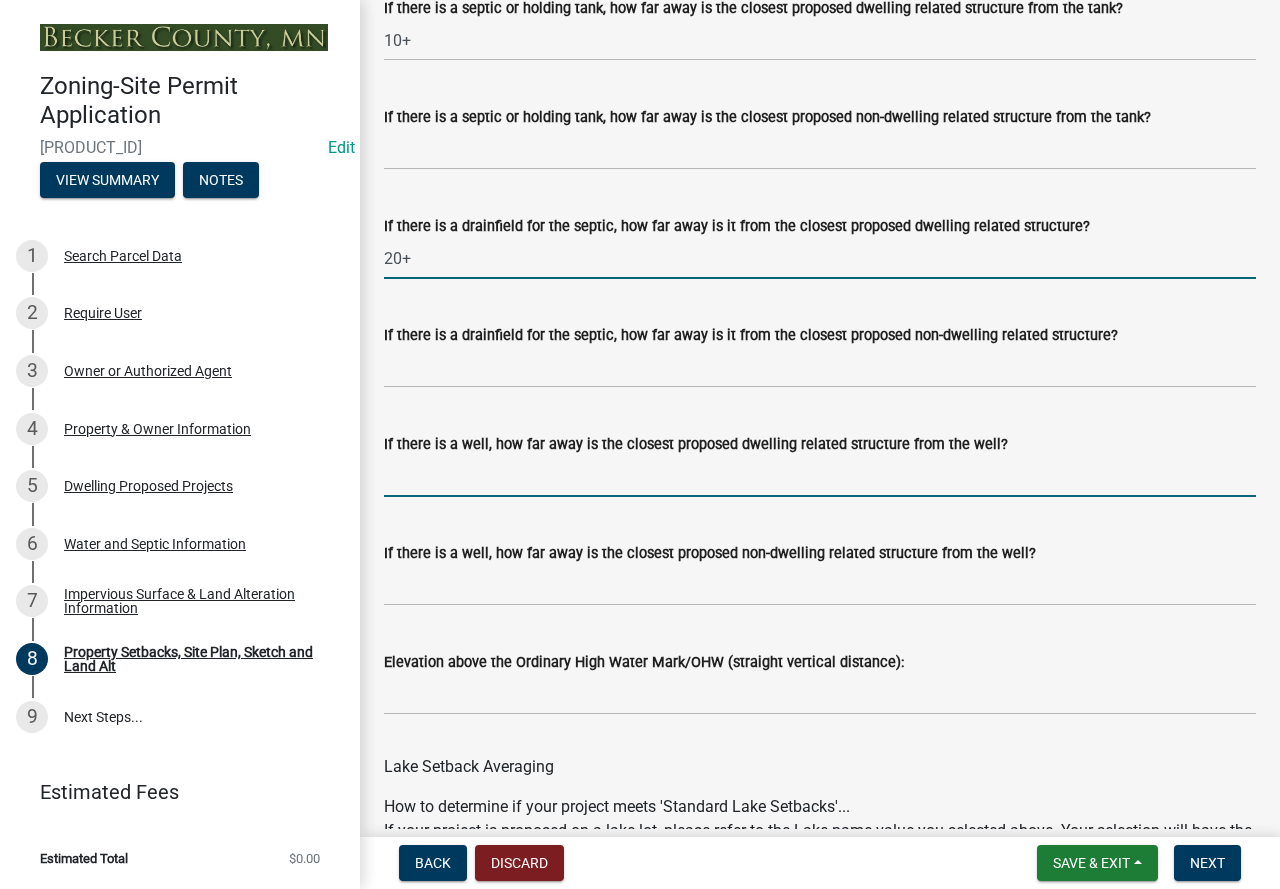click on "If there is a well, how far away is the closest proposed dwelling related structure from the well?" at bounding box center [820, 476] 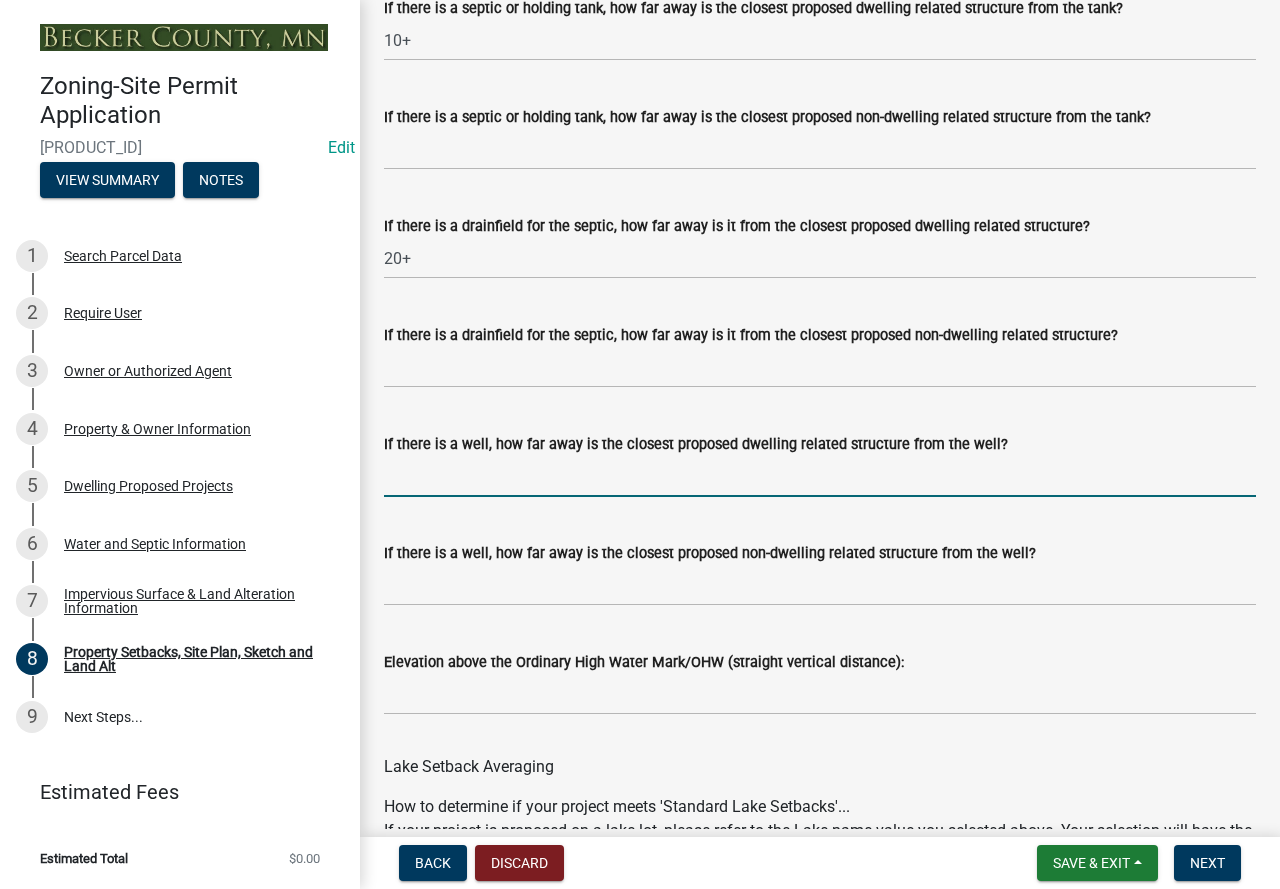 click on "If there is a well, how far away is the closest proposed dwelling related structure from the well?" at bounding box center (820, 476) 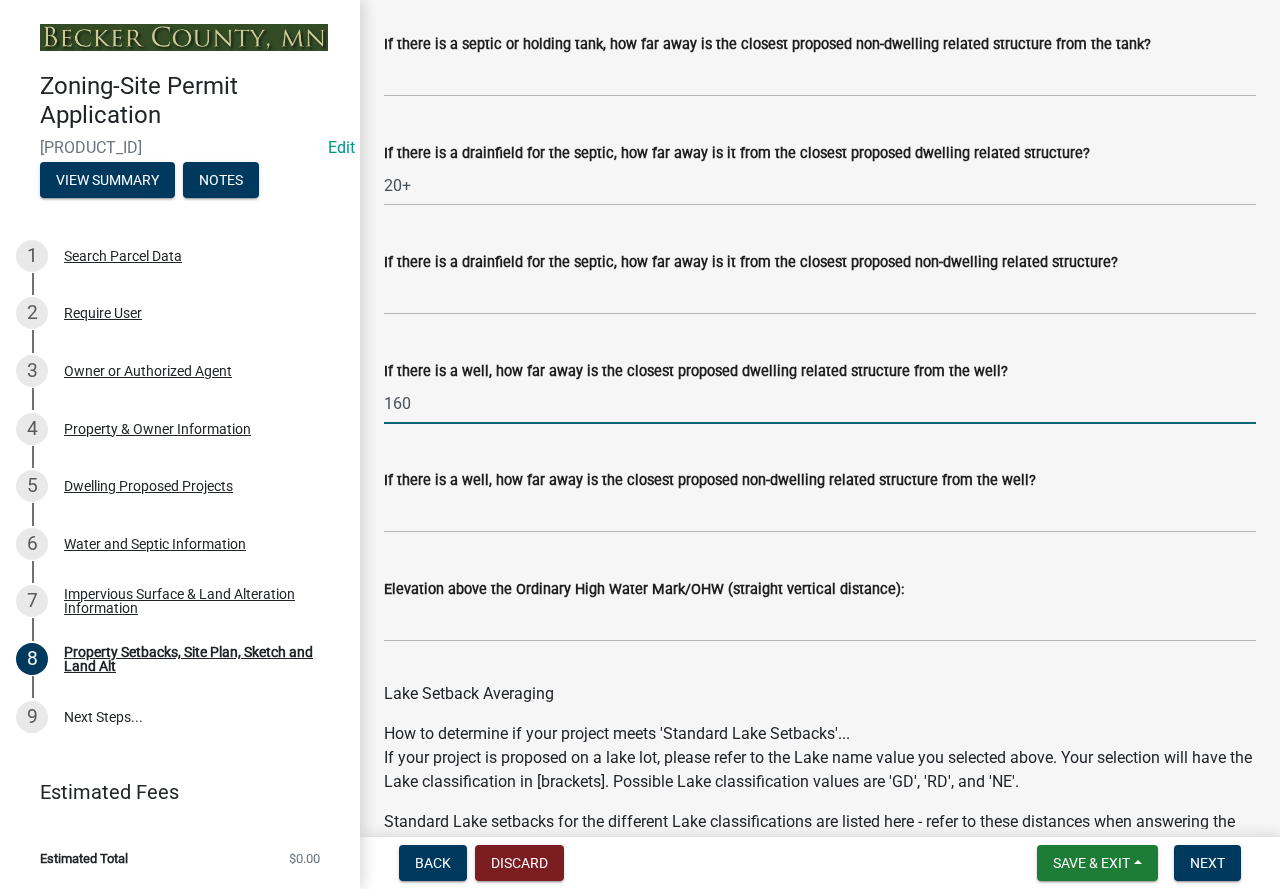 scroll, scrollTop: 5800, scrollLeft: 0, axis: vertical 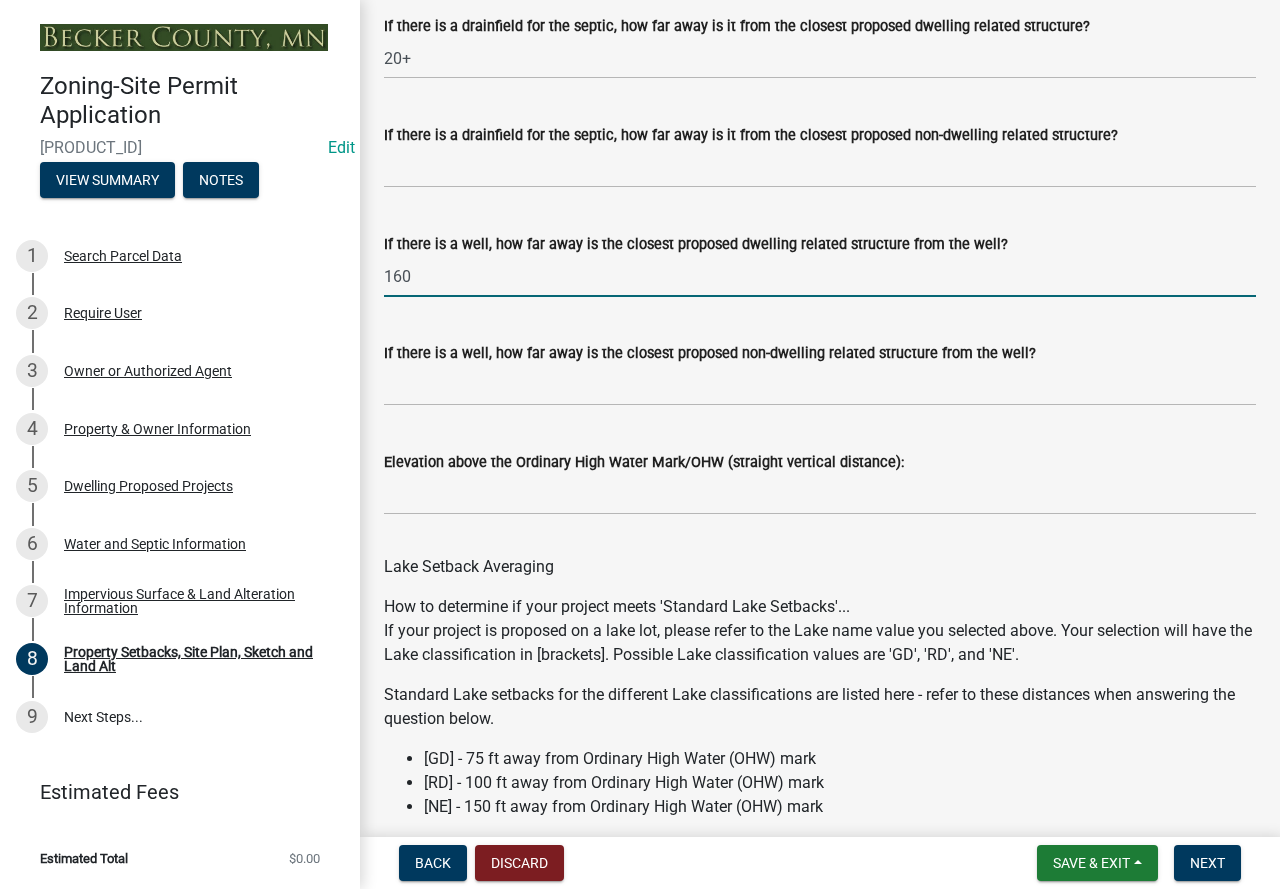 type on "160" 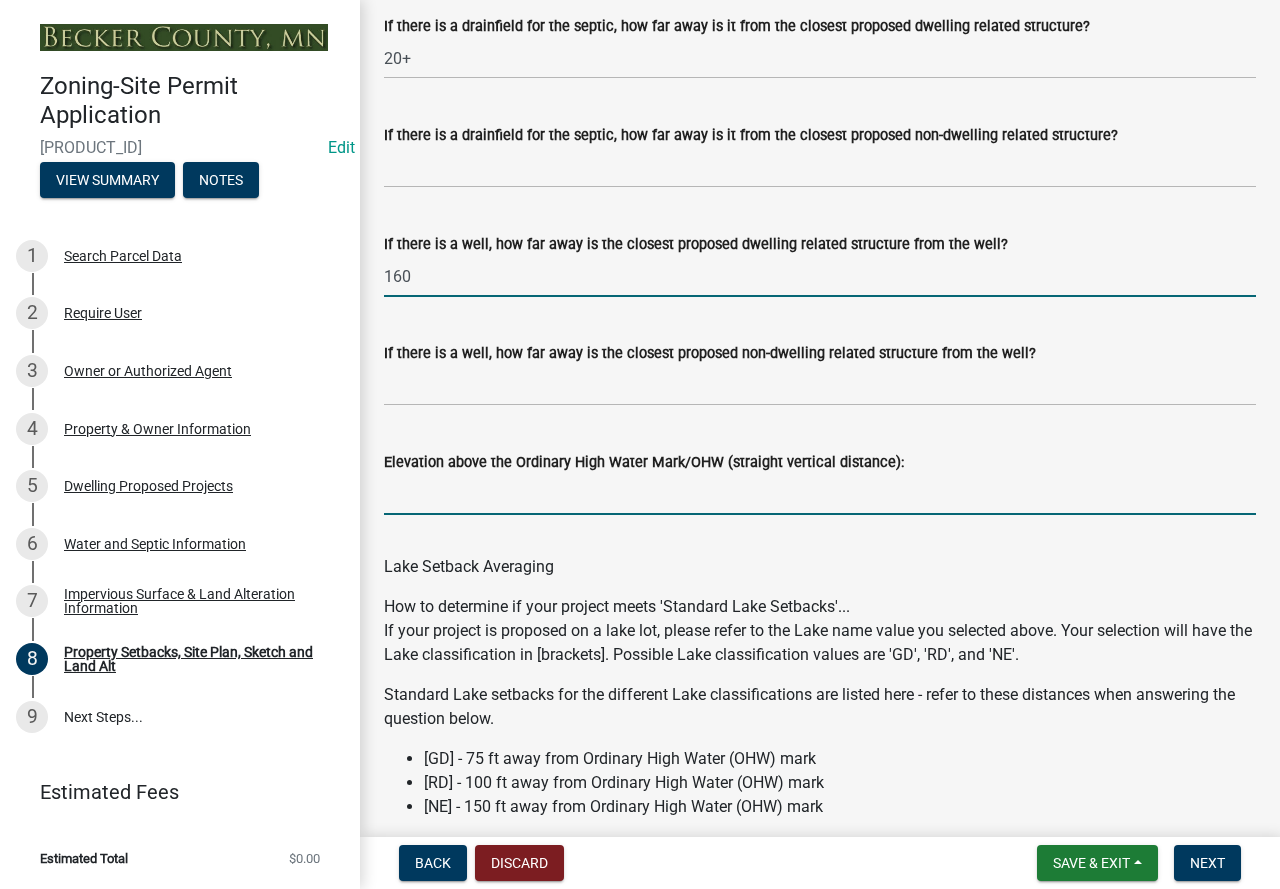 click on "Elevation above the Ordinary High Water Mark/OHW (straight vertical distance):" at bounding box center [820, 494] 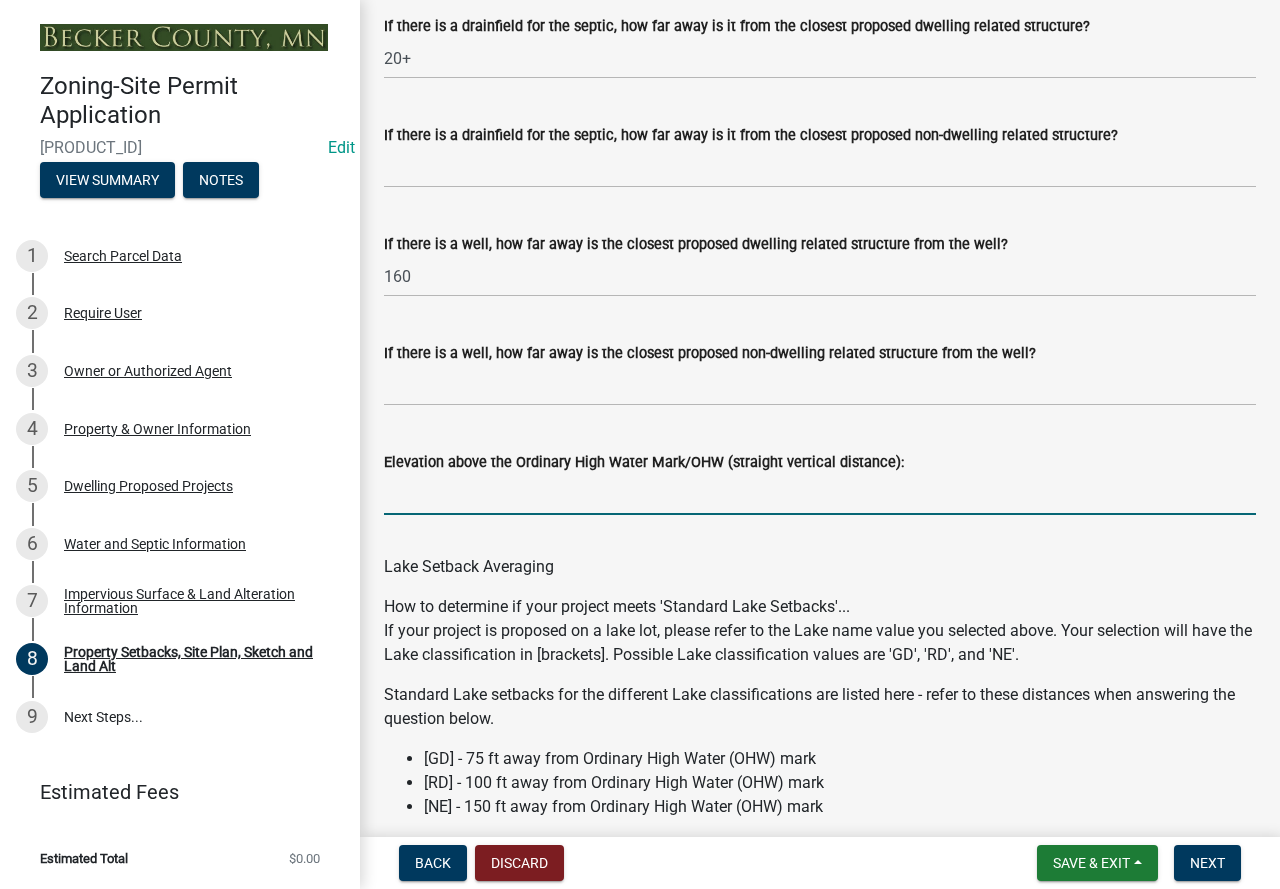 type on "N/A" 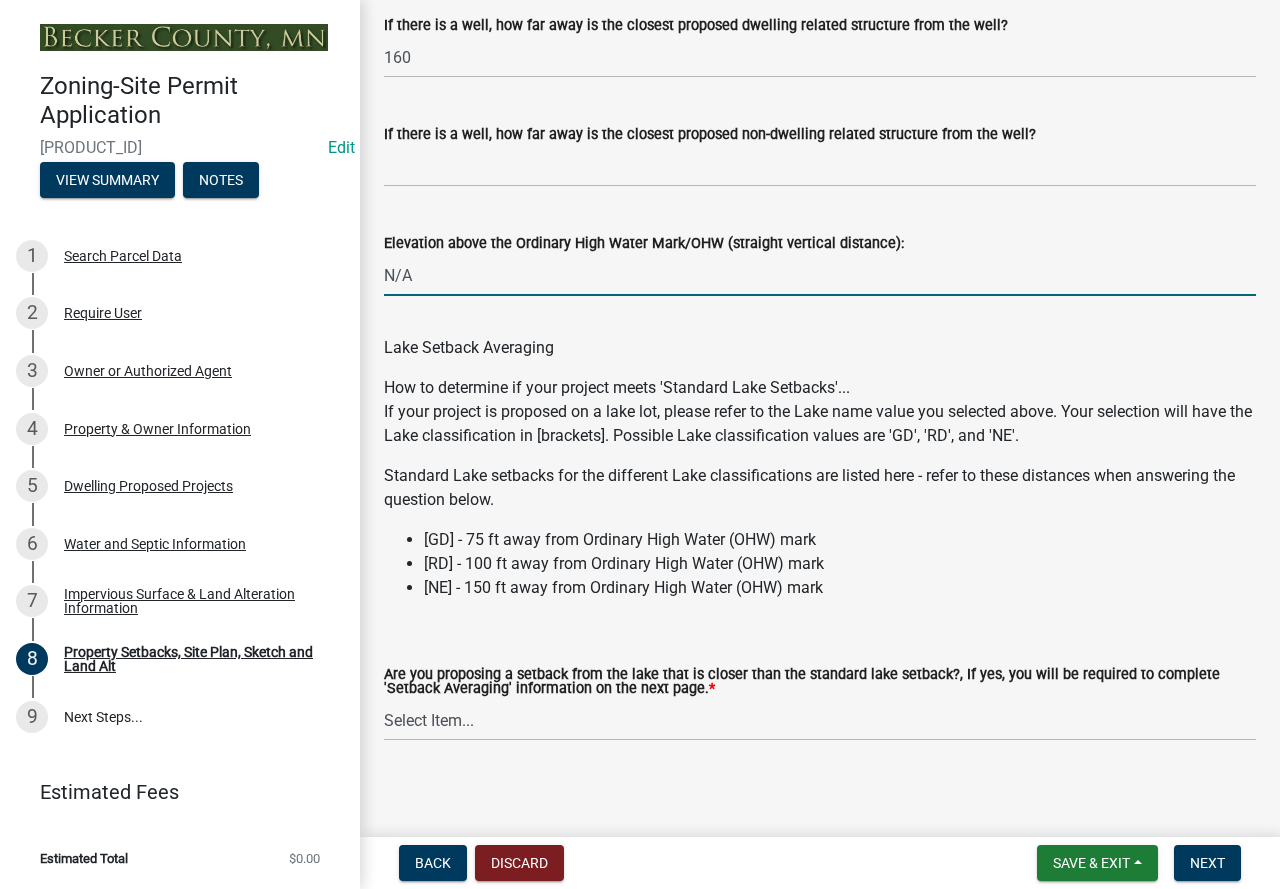scroll, scrollTop: 6024, scrollLeft: 0, axis: vertical 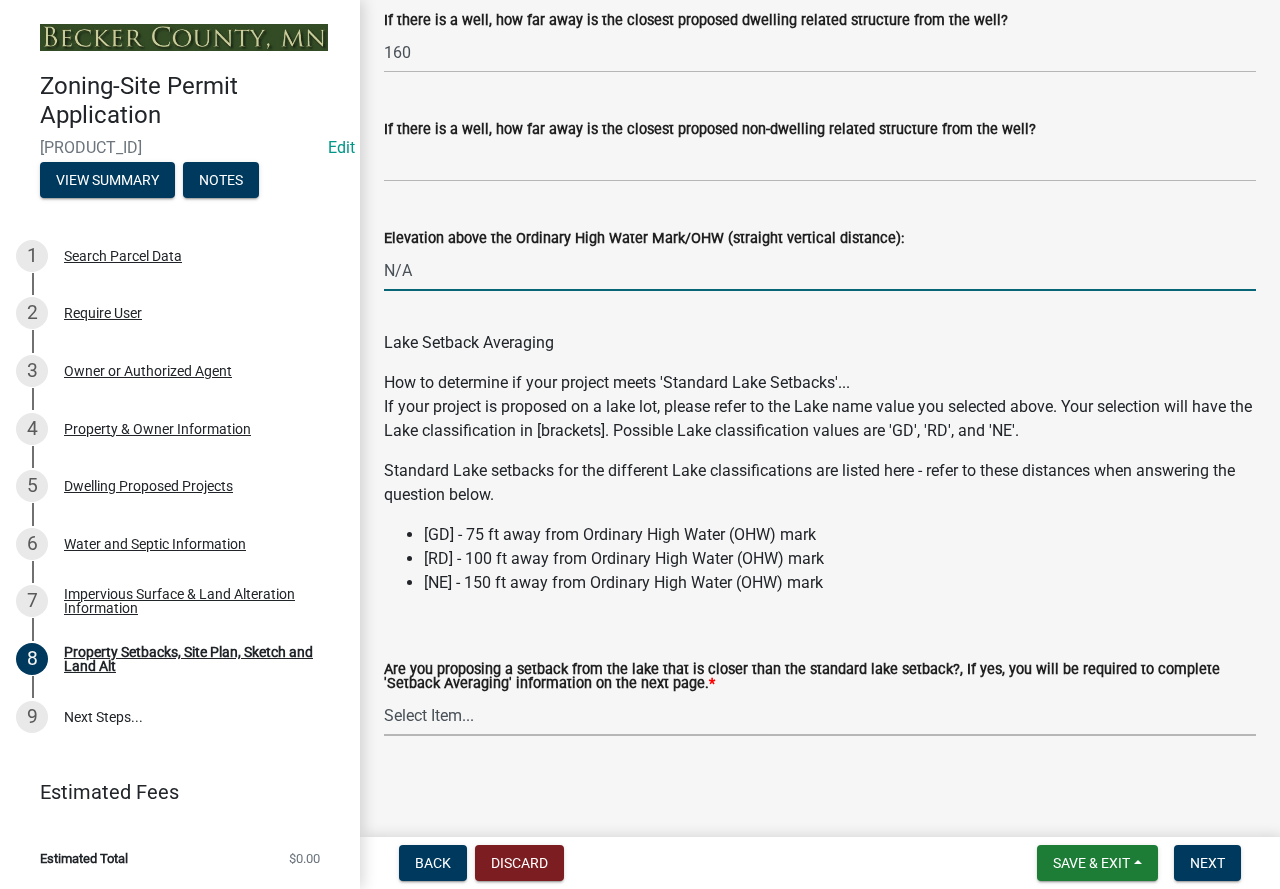 click on "Select Item...   Yes   No   N/A" at bounding box center (820, 715) 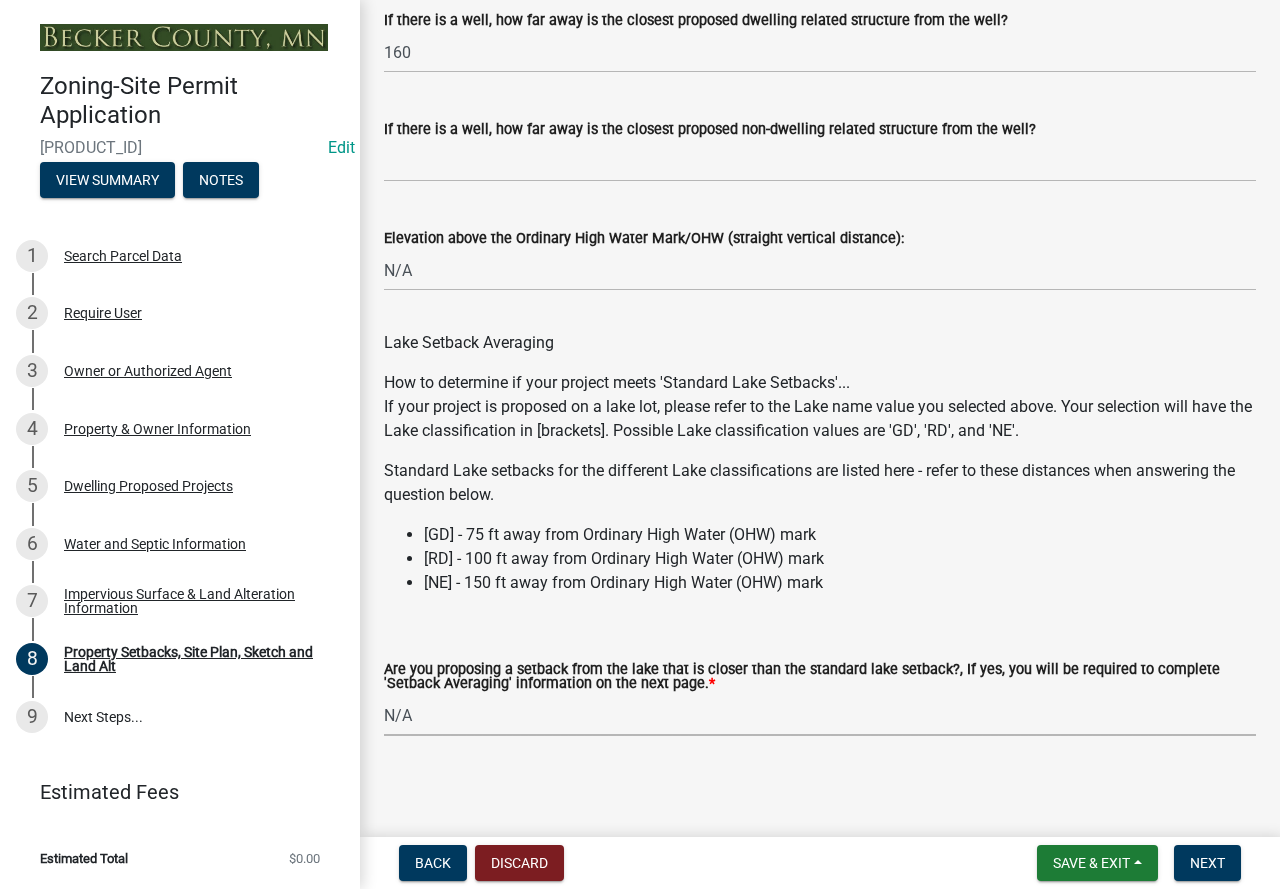 click on "Select Item...   Yes   No   N/A" at bounding box center [820, 715] 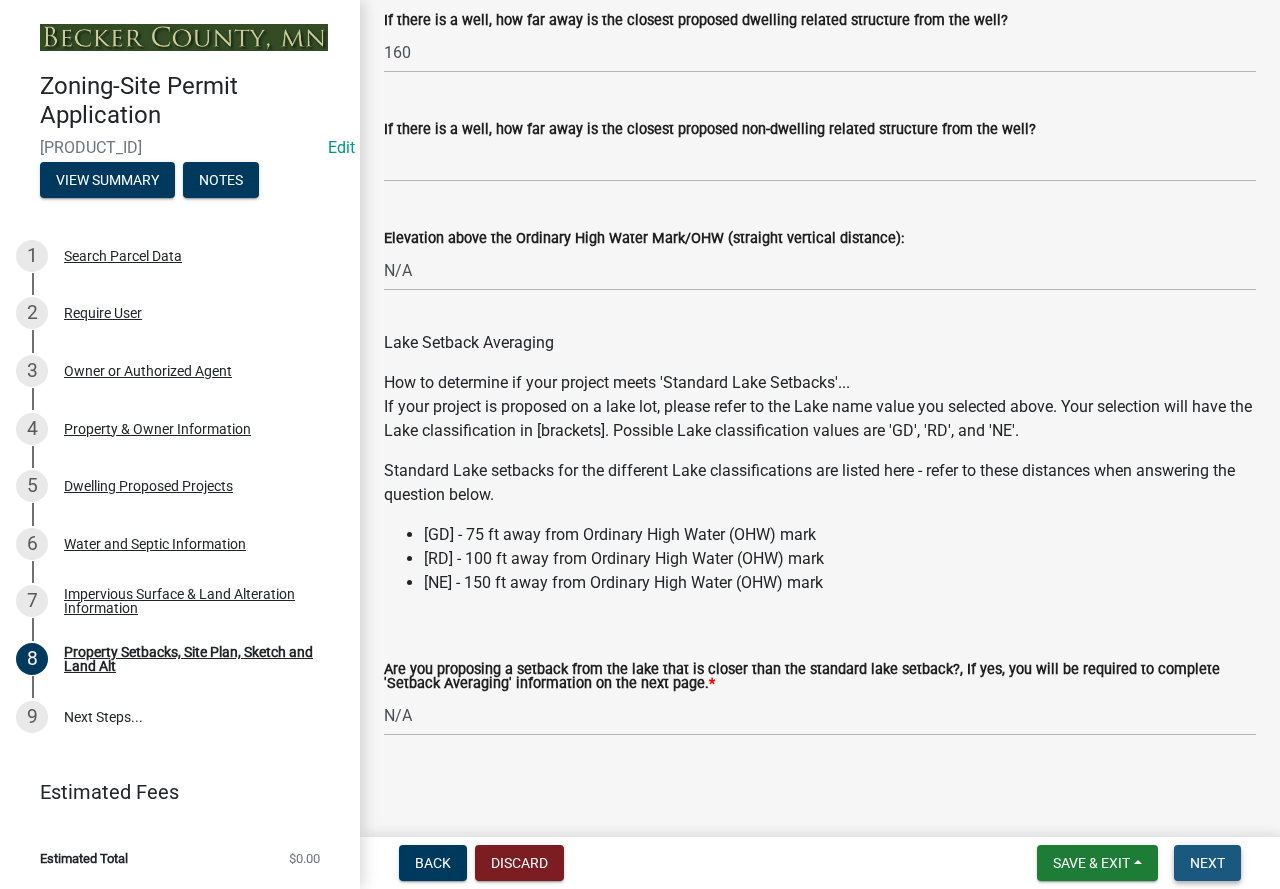 click on "Next" at bounding box center (1207, 863) 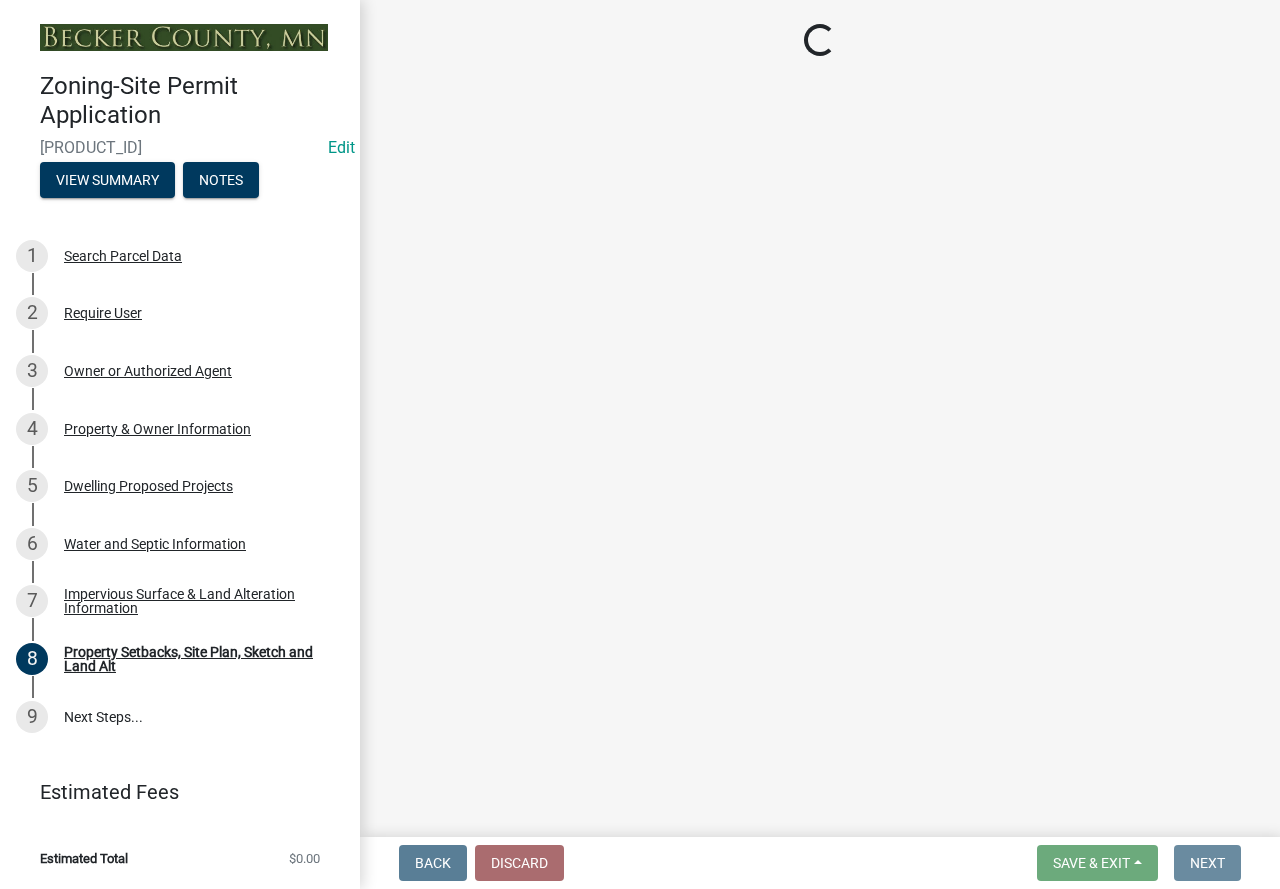scroll, scrollTop: 0, scrollLeft: 0, axis: both 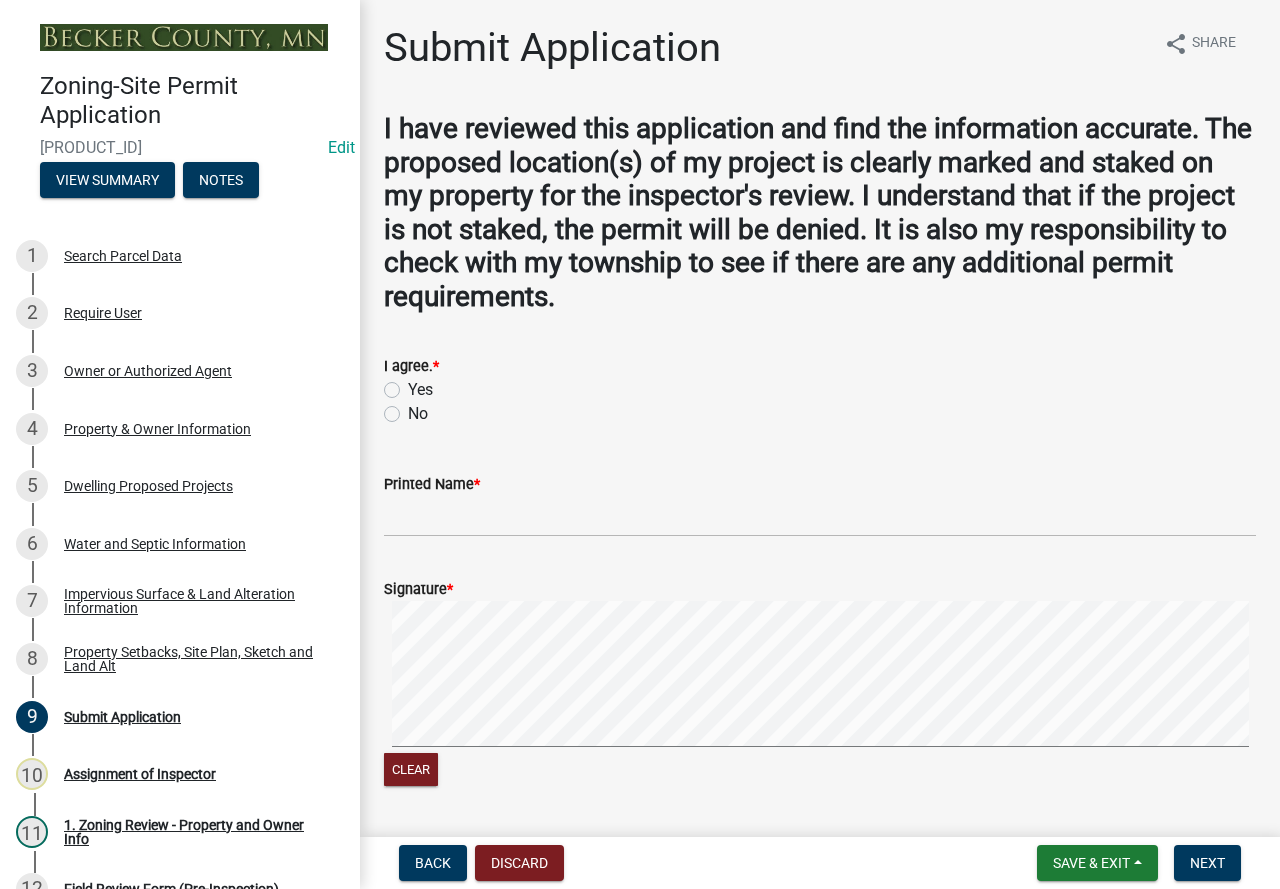 click on "Yes" 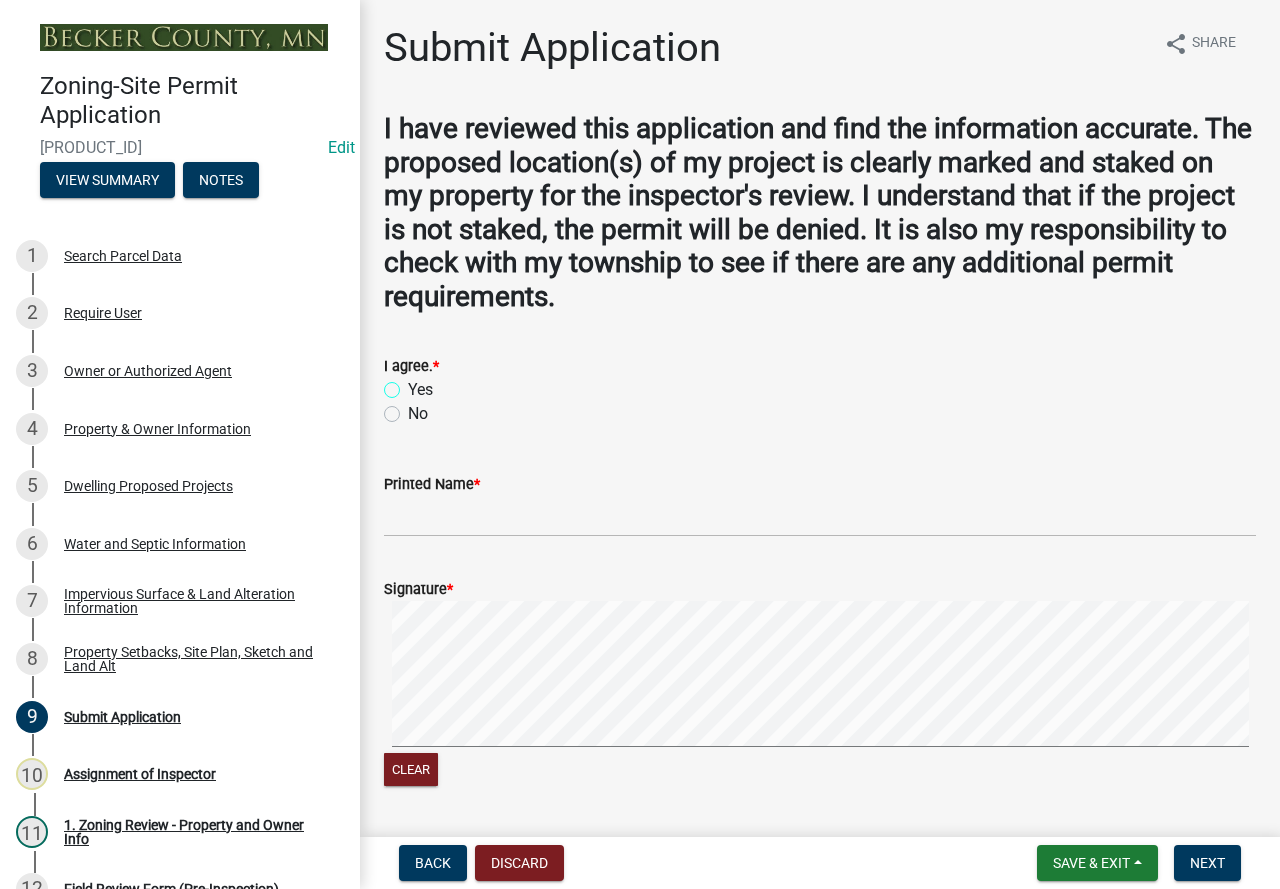 click on "Yes" at bounding box center (414, 384) 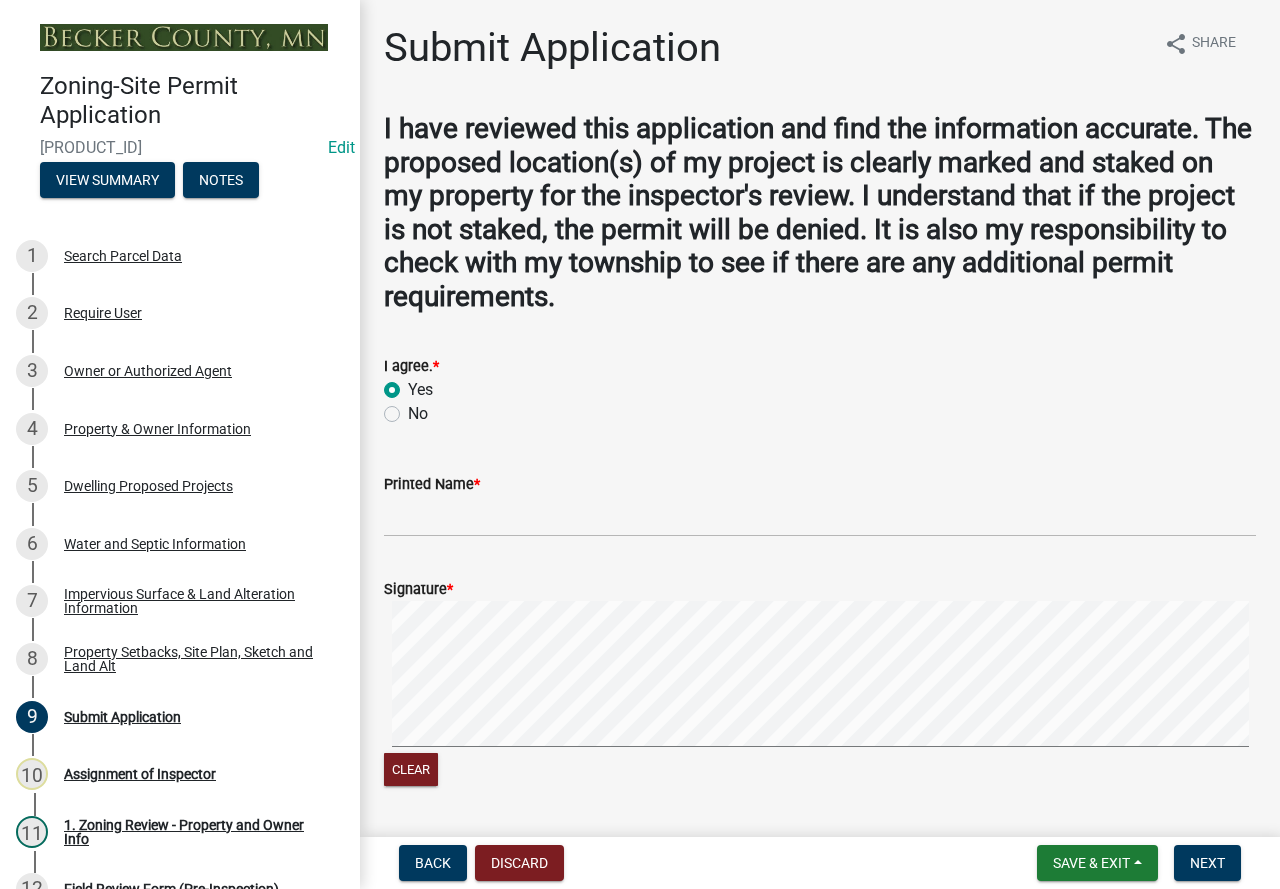 radio on "true" 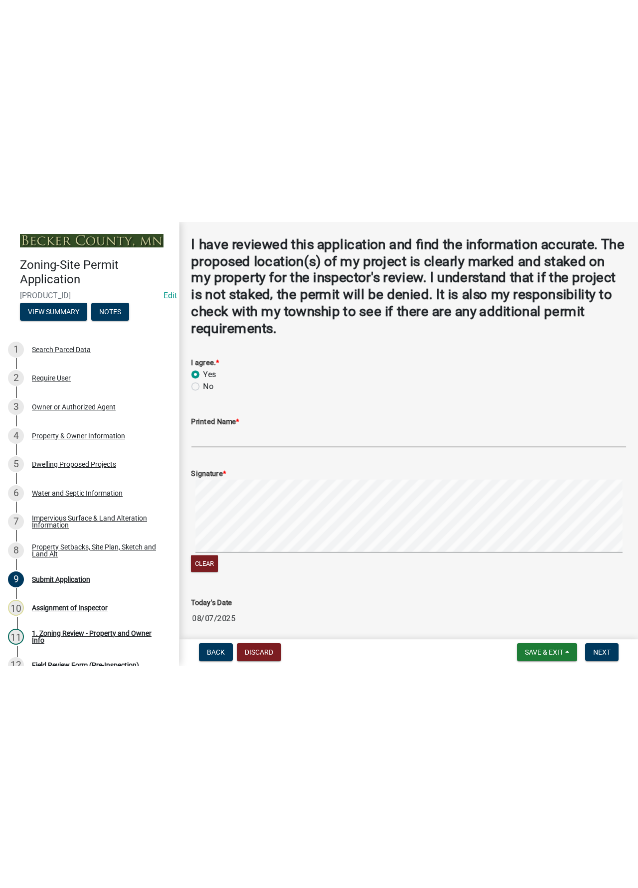 scroll, scrollTop: 200, scrollLeft: 0, axis: vertical 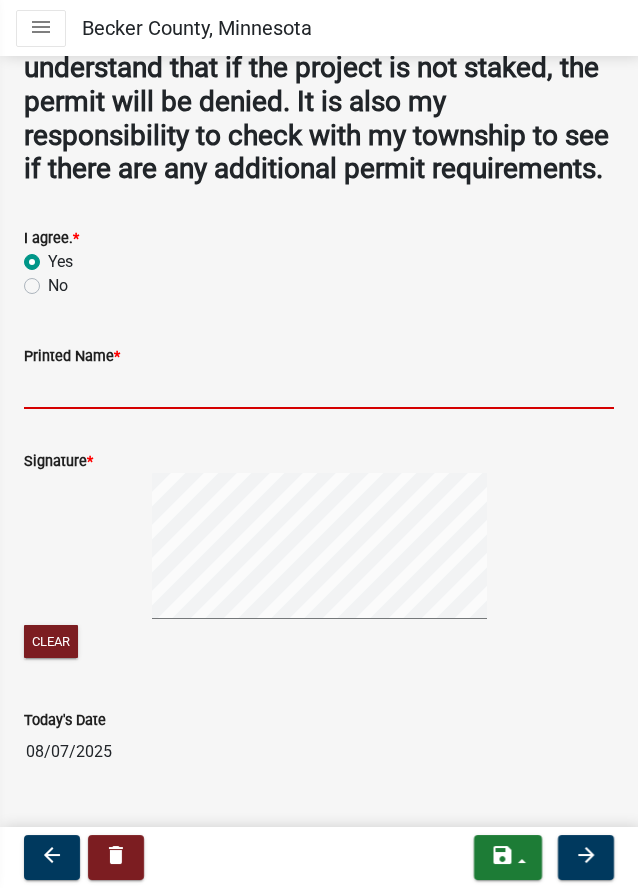 click on "Printed Name  *" at bounding box center (319, 388) 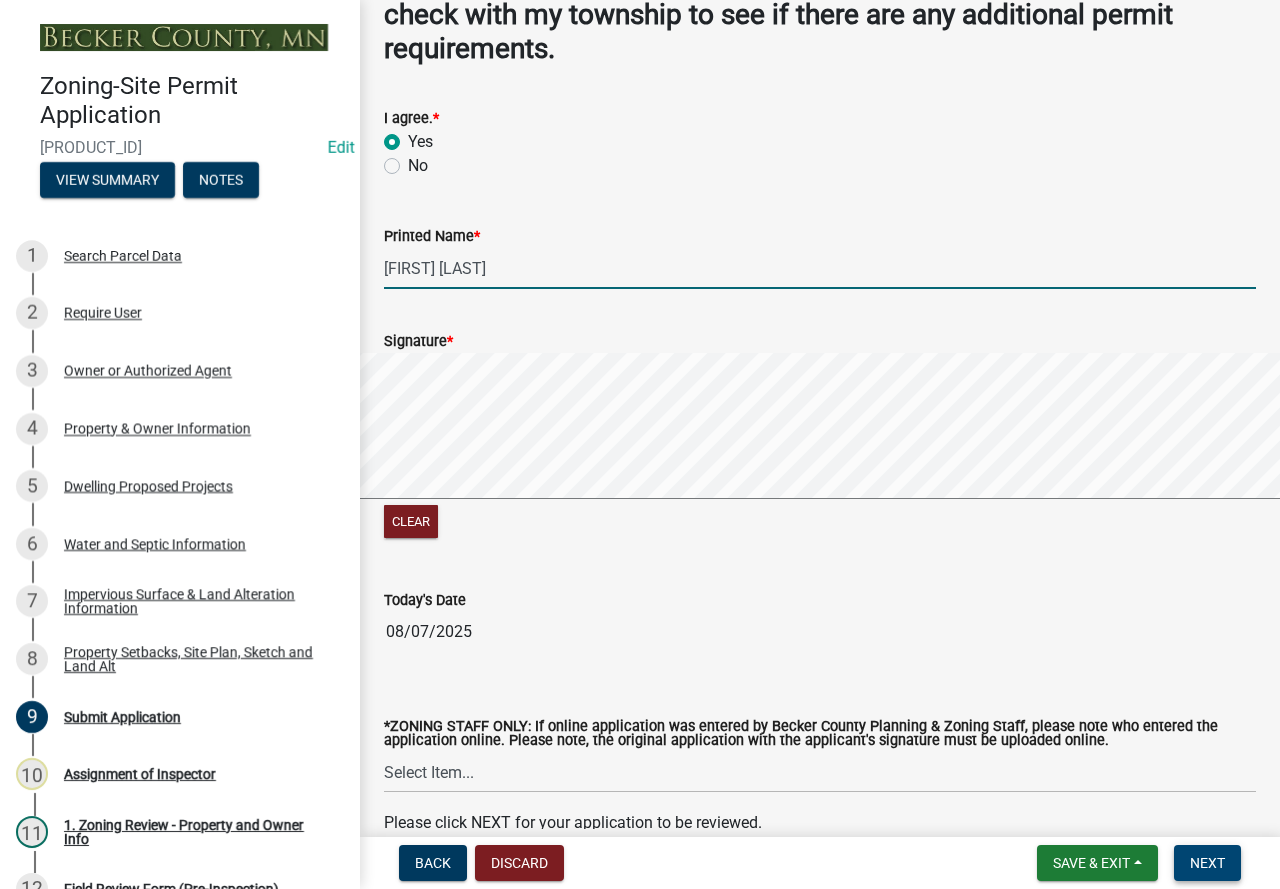 type on "[FIRST] [LAST]" 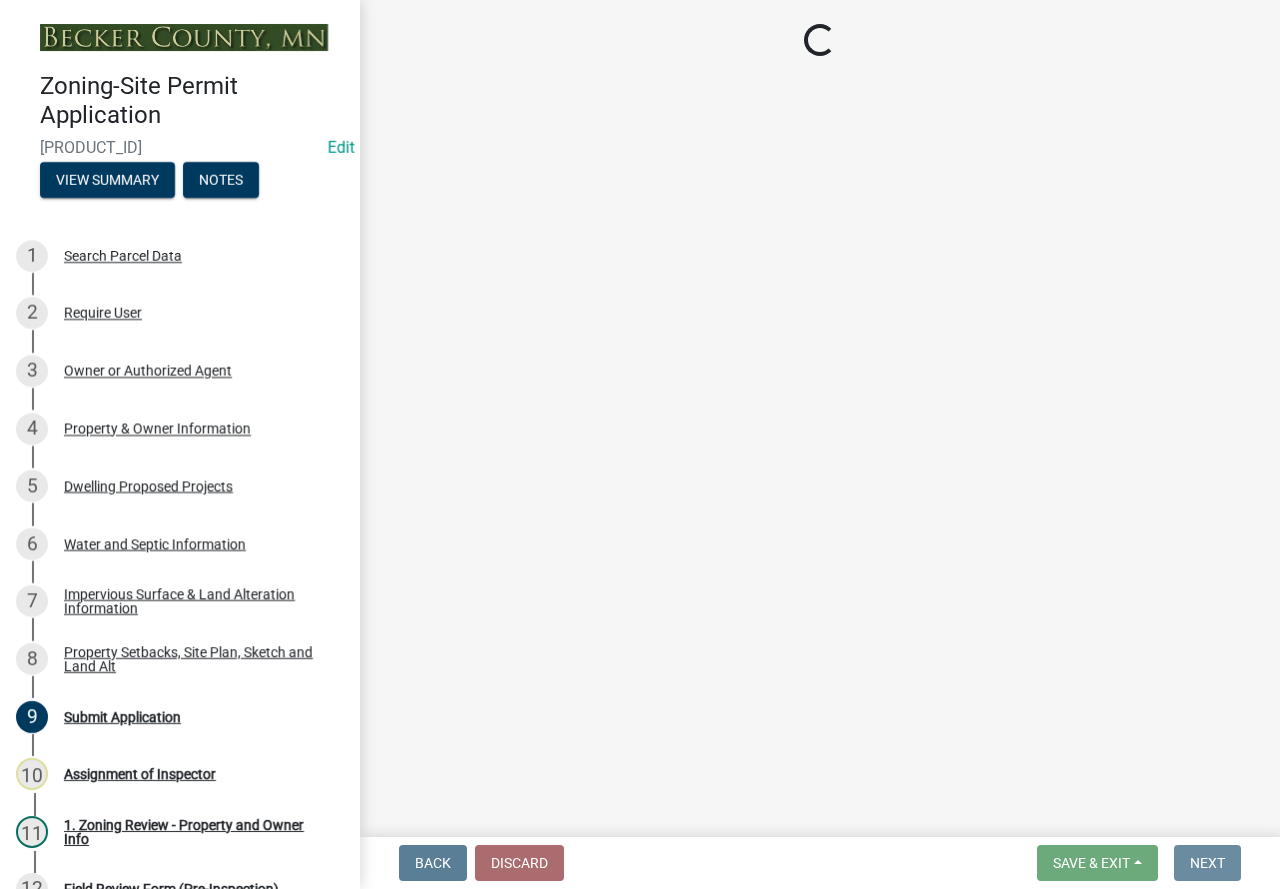 scroll, scrollTop: 0, scrollLeft: 0, axis: both 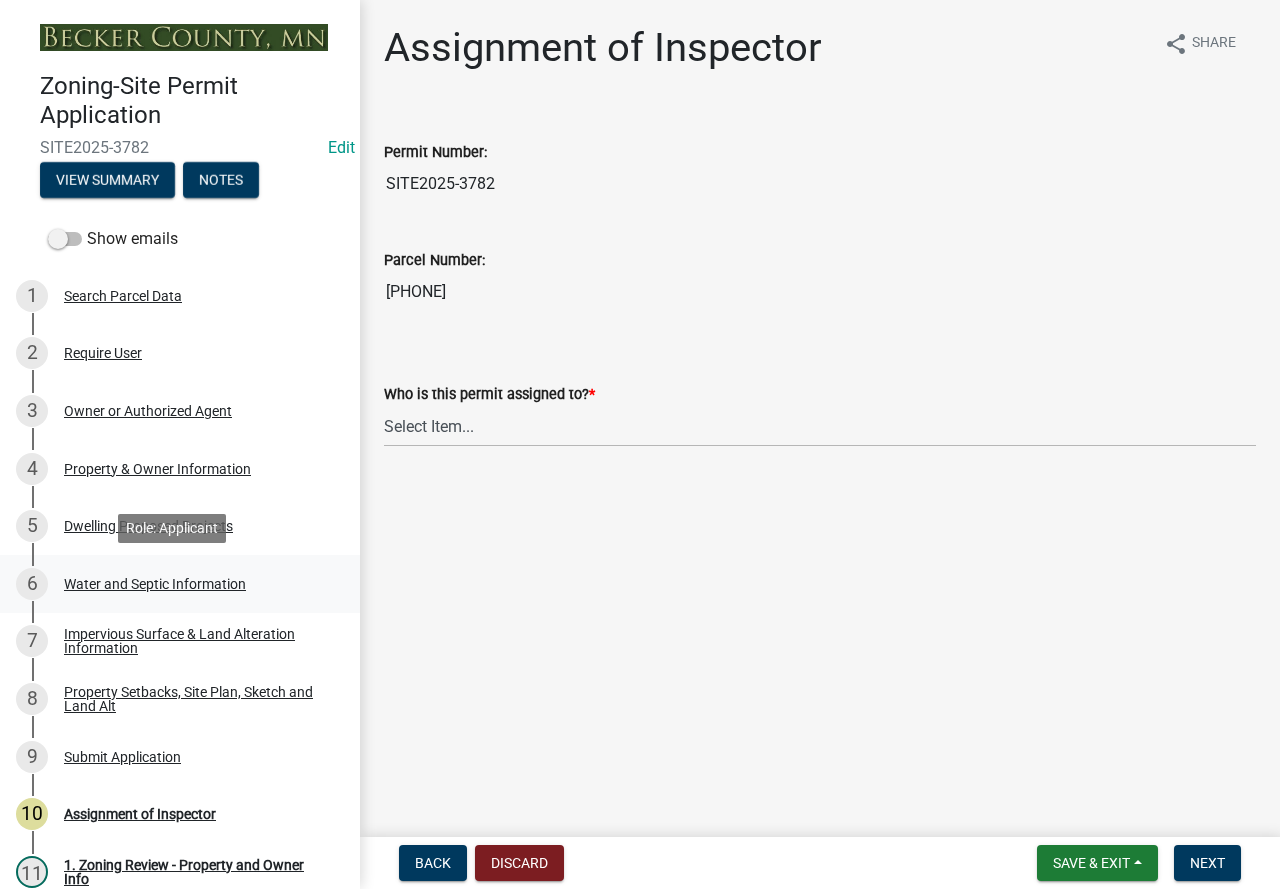 click on "Water and Septic Information" at bounding box center [155, 584] 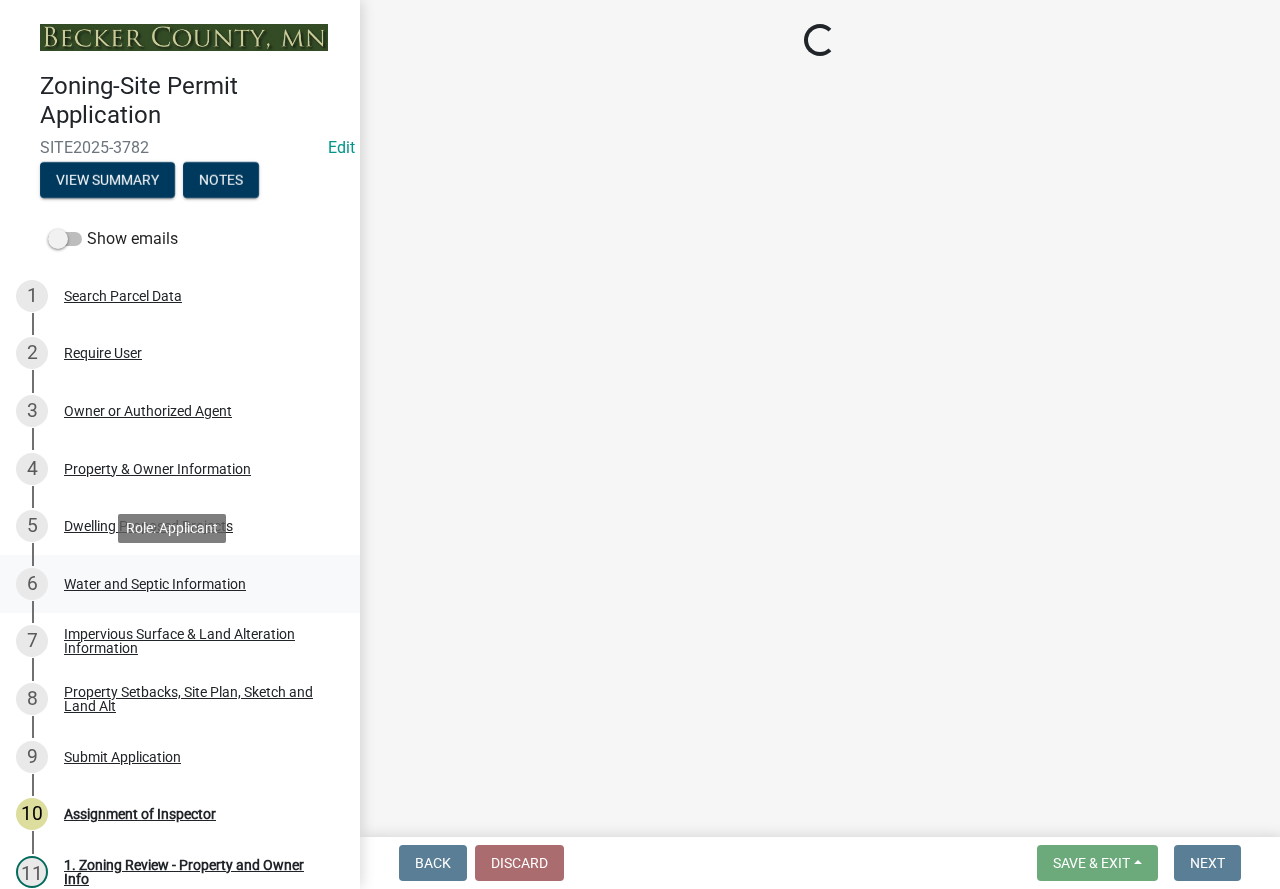 select on "9c51a48b-0bee-4836-8d5c-beab6e77ad2a" 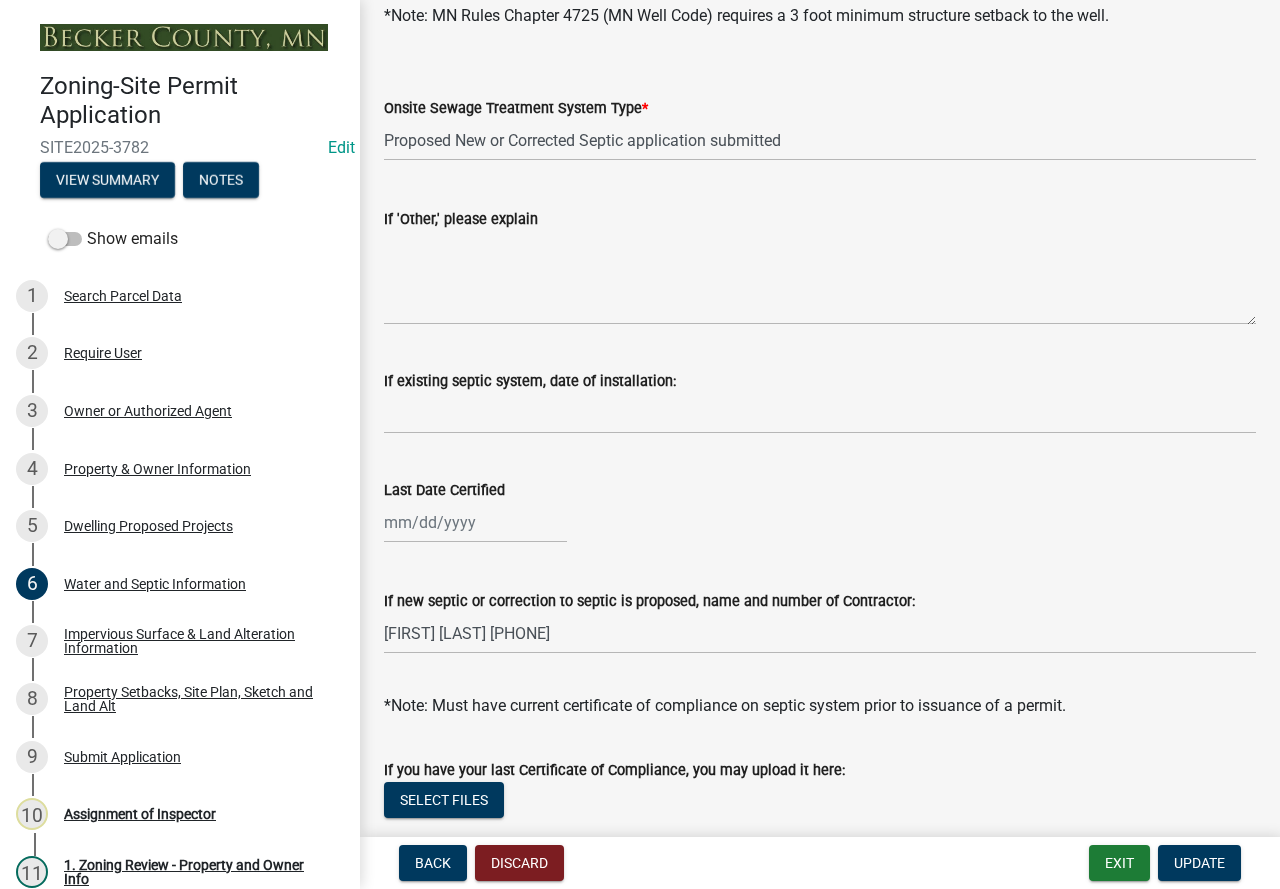 scroll, scrollTop: 600, scrollLeft: 0, axis: vertical 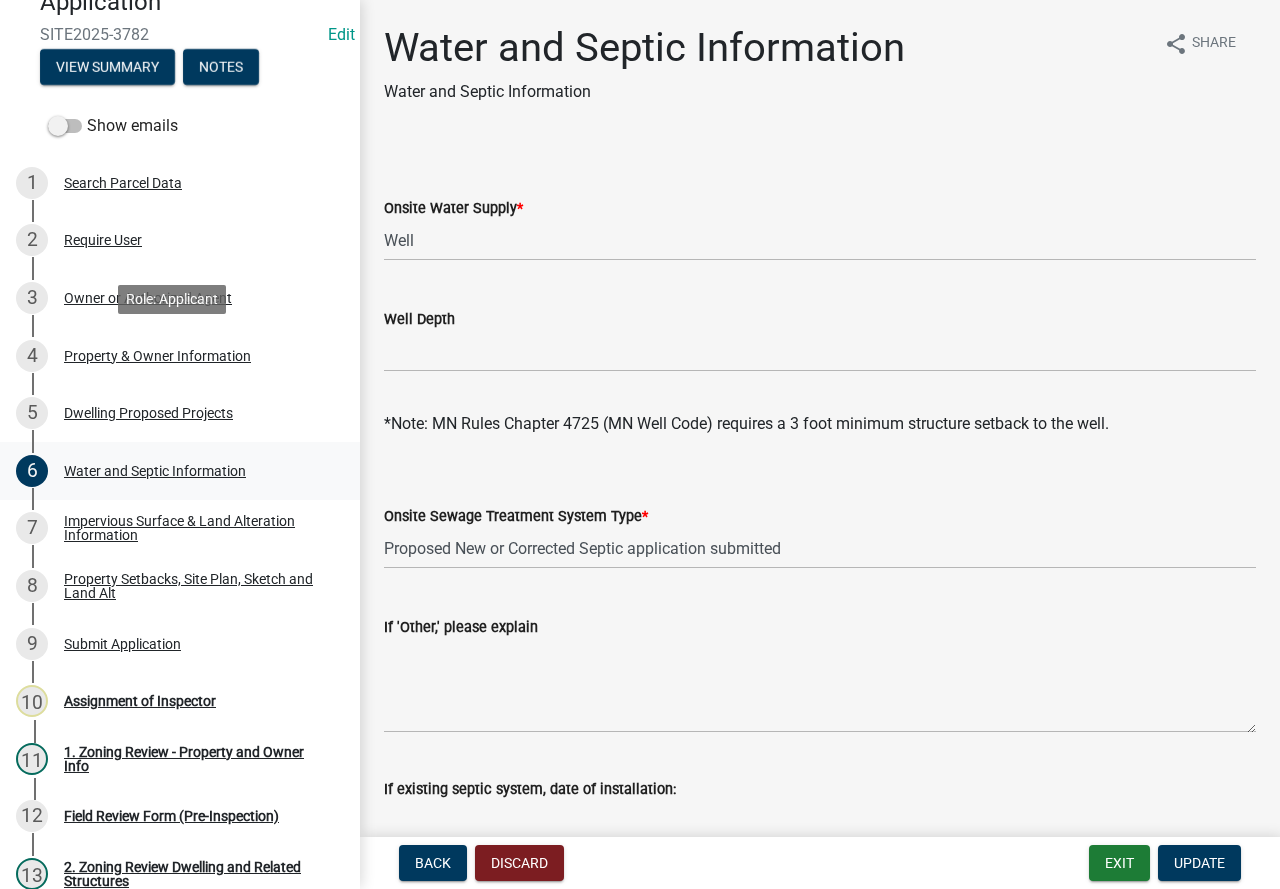 click on "4     Property & Owner Information" at bounding box center [172, 356] 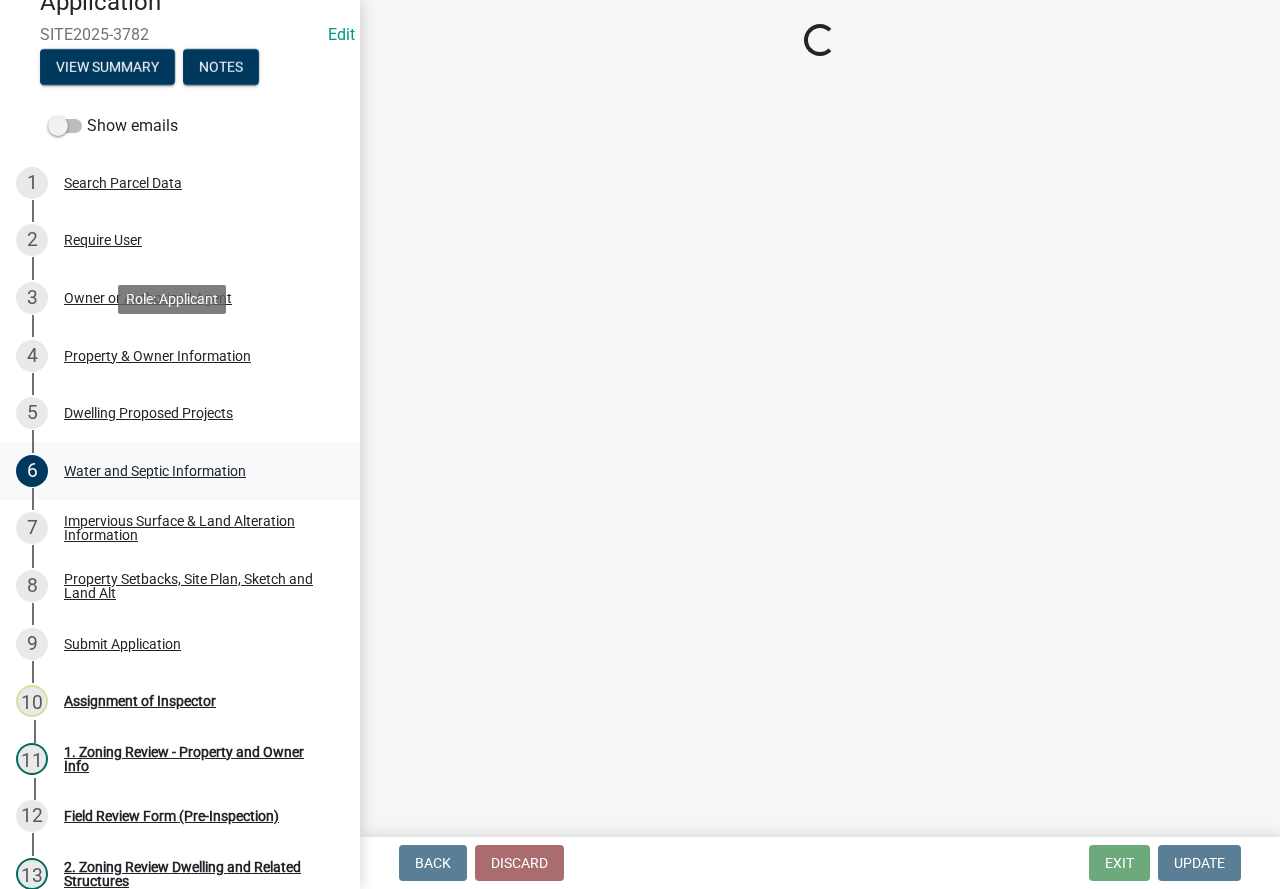select on "aea05cec-4b30-44a4-8e5c-9d9ca1404b75" 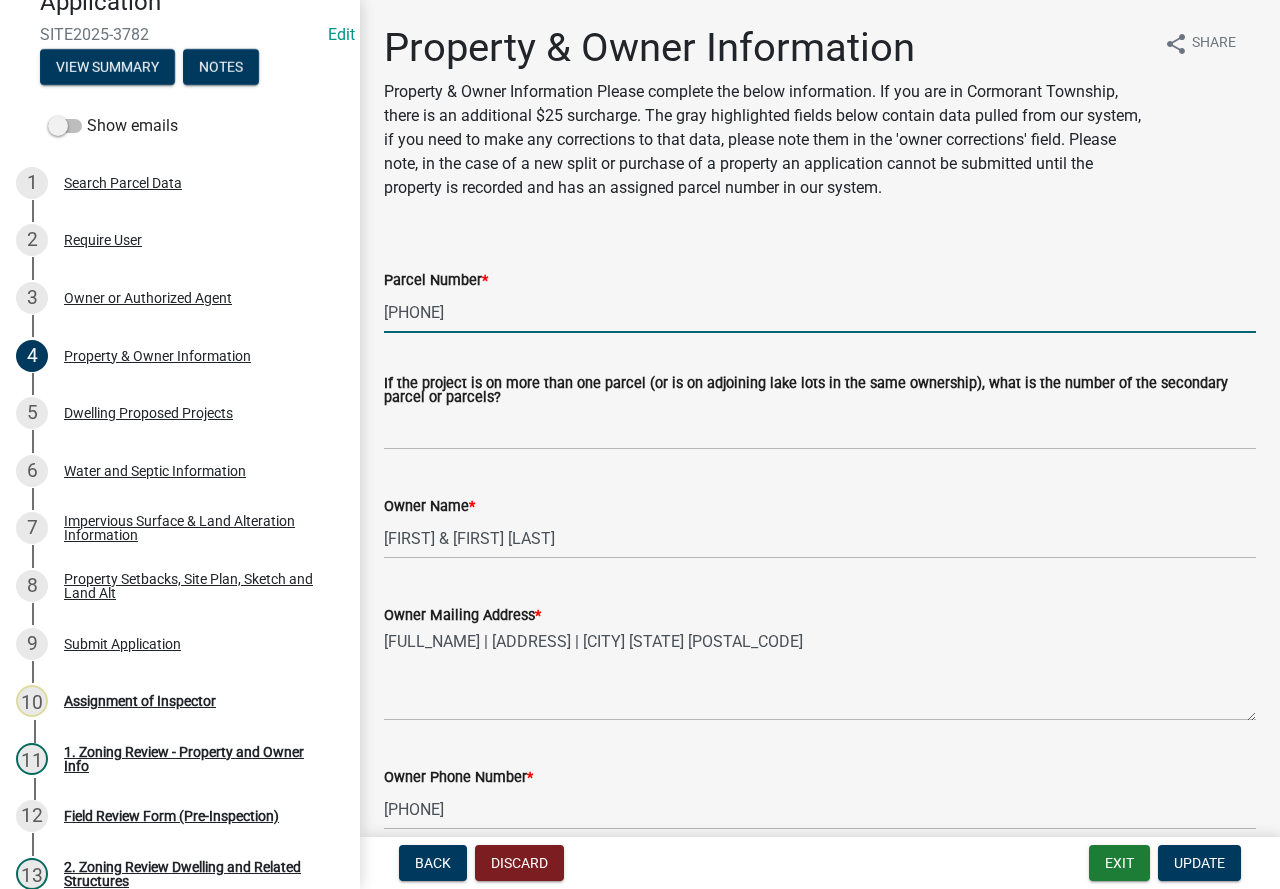 click on "[PHONE]" at bounding box center (820, 312) 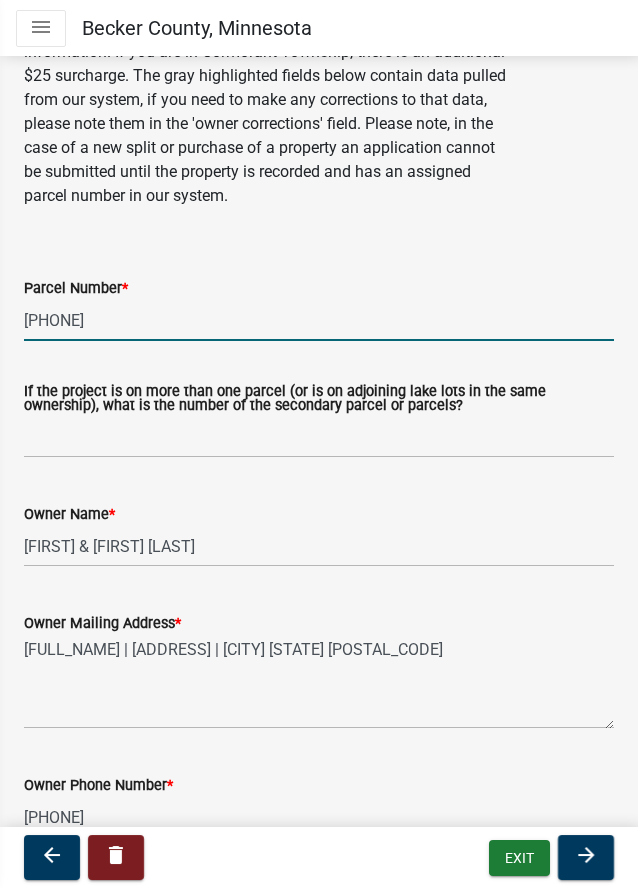 scroll, scrollTop: 0, scrollLeft: 0, axis: both 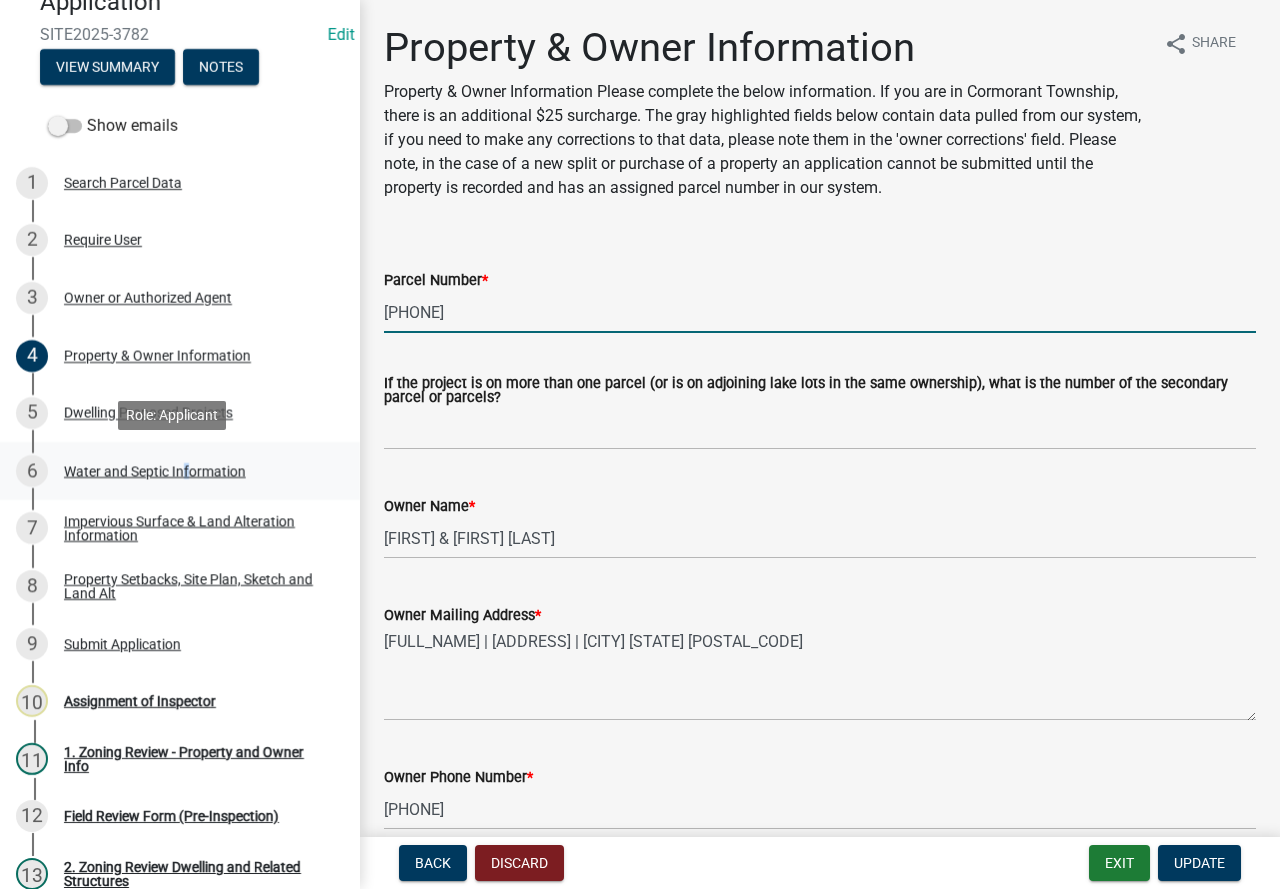 click on "Water and Septic Information" at bounding box center (155, 471) 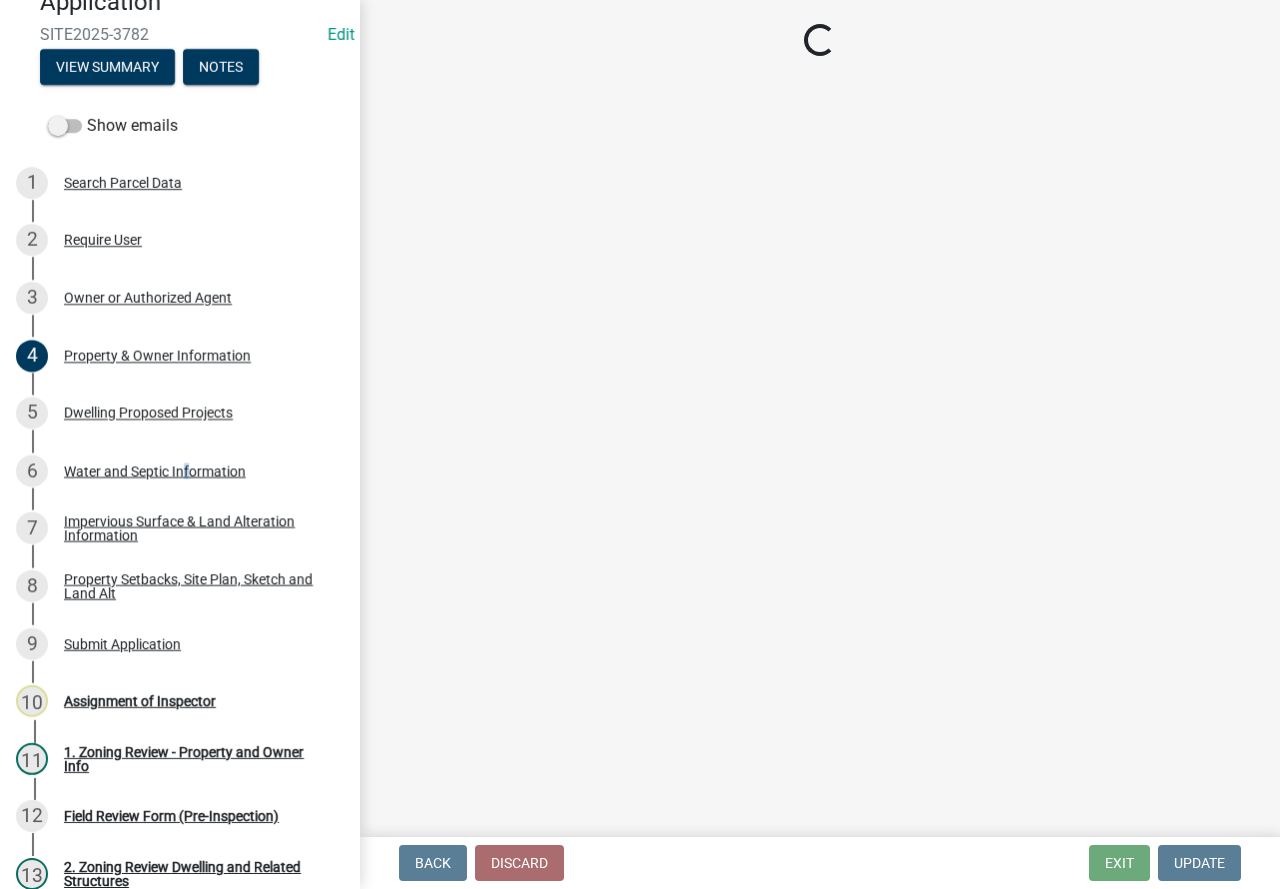 select on "9c51a48b-0bee-4836-8d5c-beab6e77ad2a" 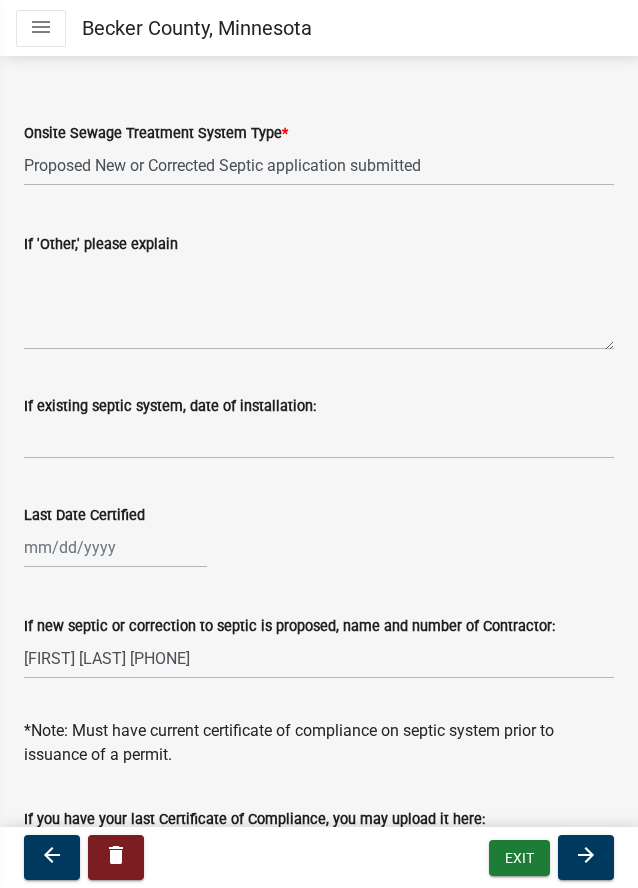 scroll, scrollTop: 800, scrollLeft: 0, axis: vertical 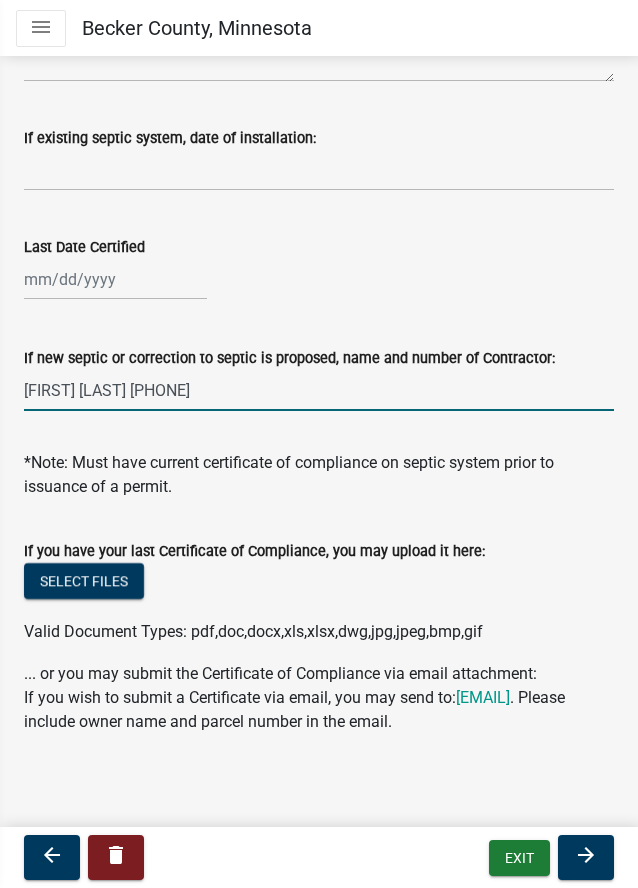 click on "[FIRST] [LAST] [PHONE]" at bounding box center (319, 390) 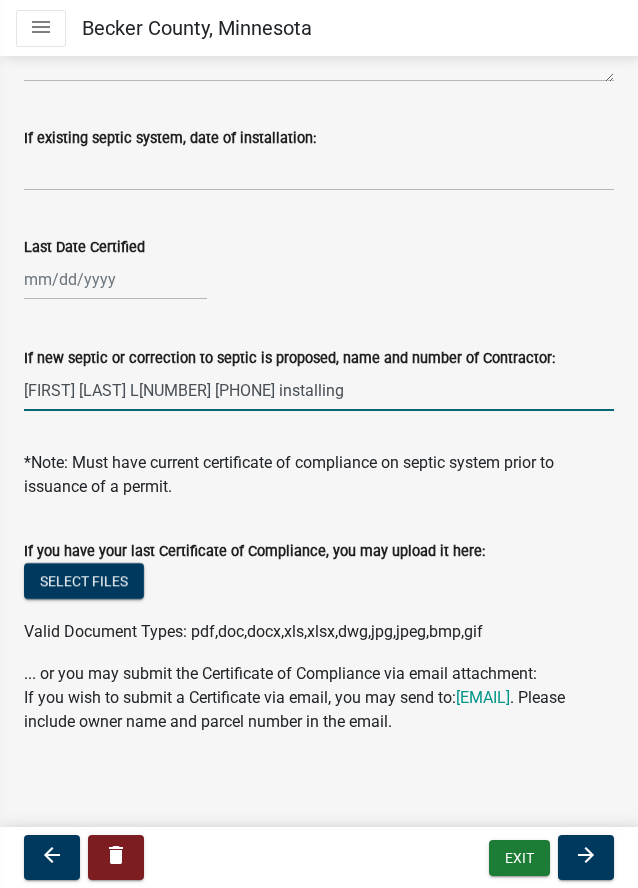 click on "[FIRST] [LAST] L[NUMBER] [PHONE] installing" at bounding box center [319, 390] 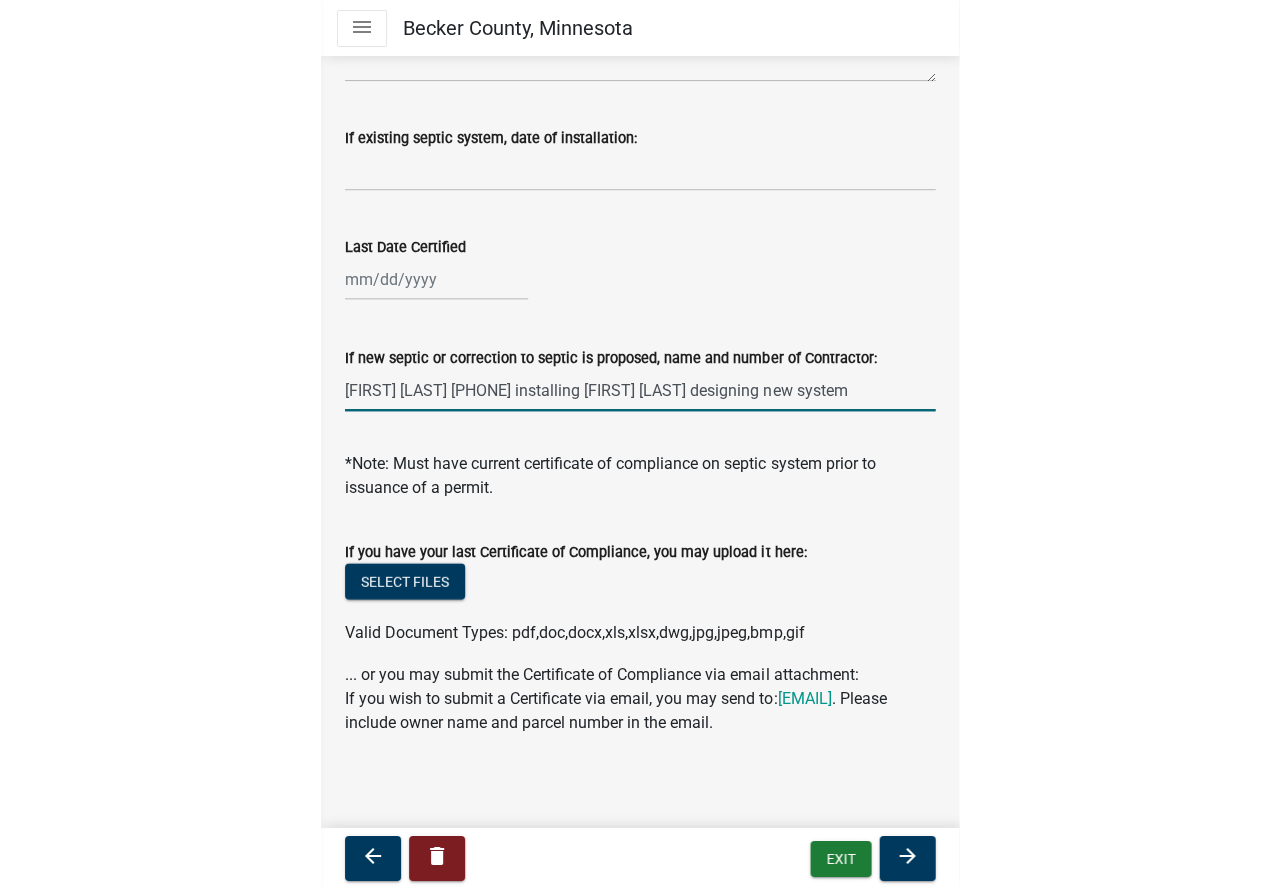 scroll, scrollTop: 0, scrollLeft: 26, axis: horizontal 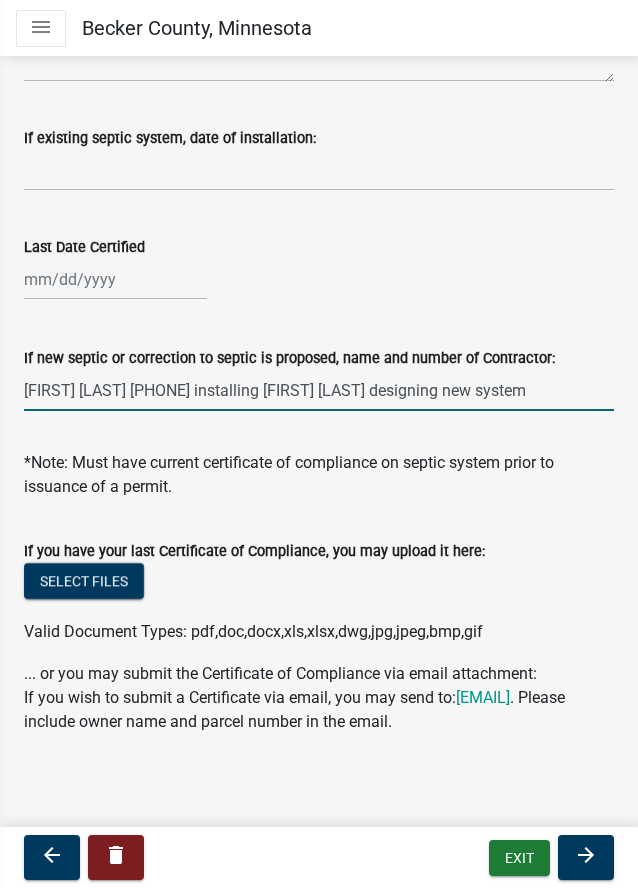 click on "[FIRST] [LAST] [PHONE] installing [FIRST] [LAST] designing new system" at bounding box center [319, 390] 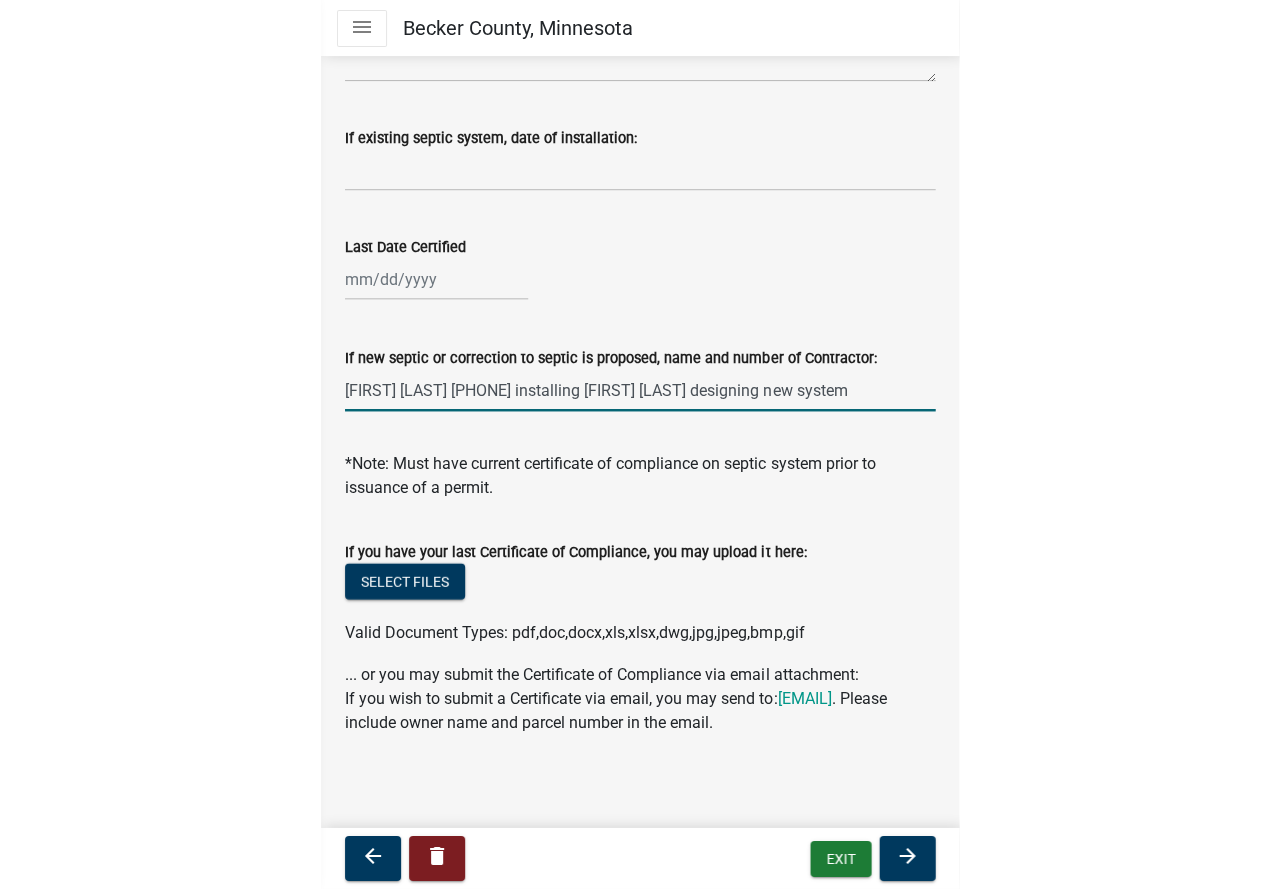 scroll, scrollTop: 0, scrollLeft: 0, axis: both 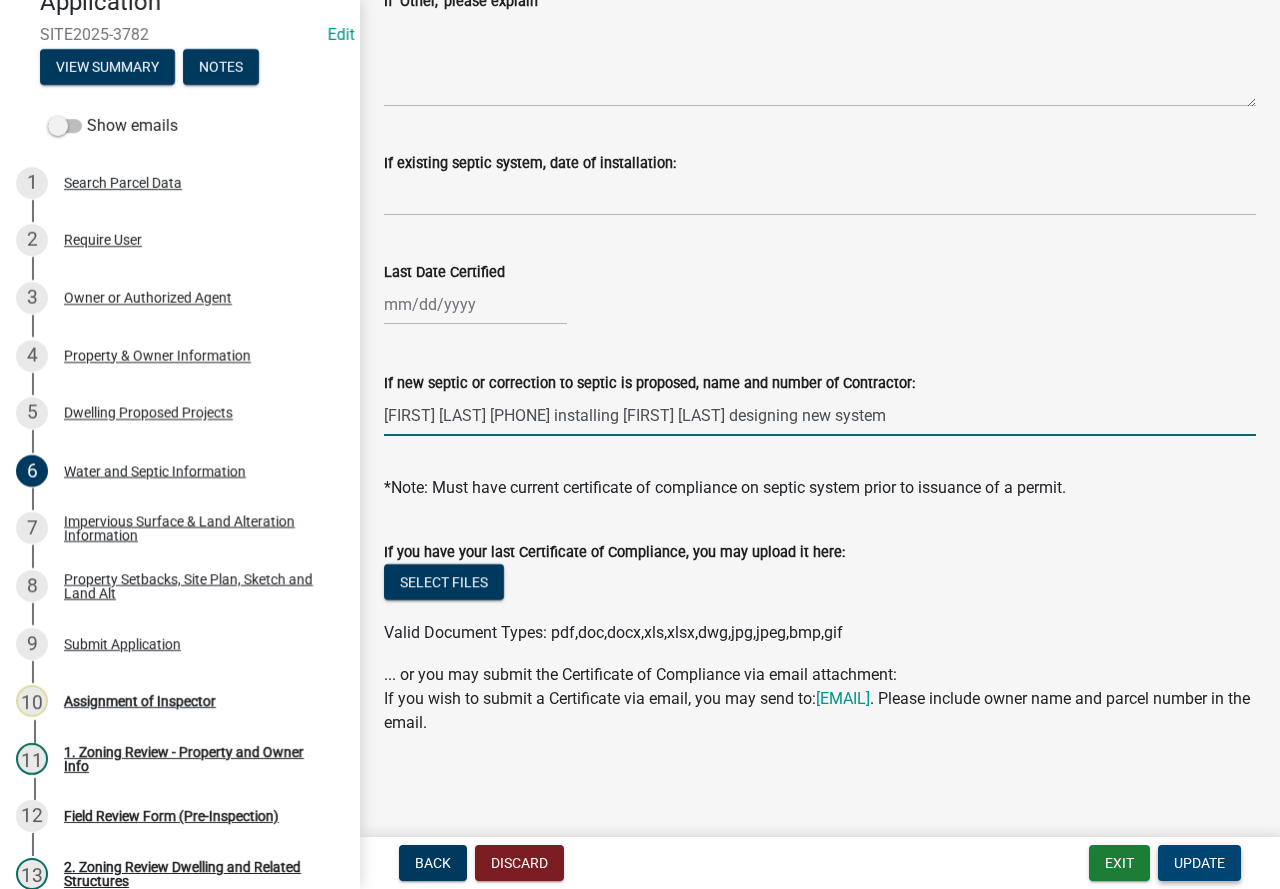 type on "[FIRST] [LAST] [PHONE] installing [FIRST] [LAST] designing new system" 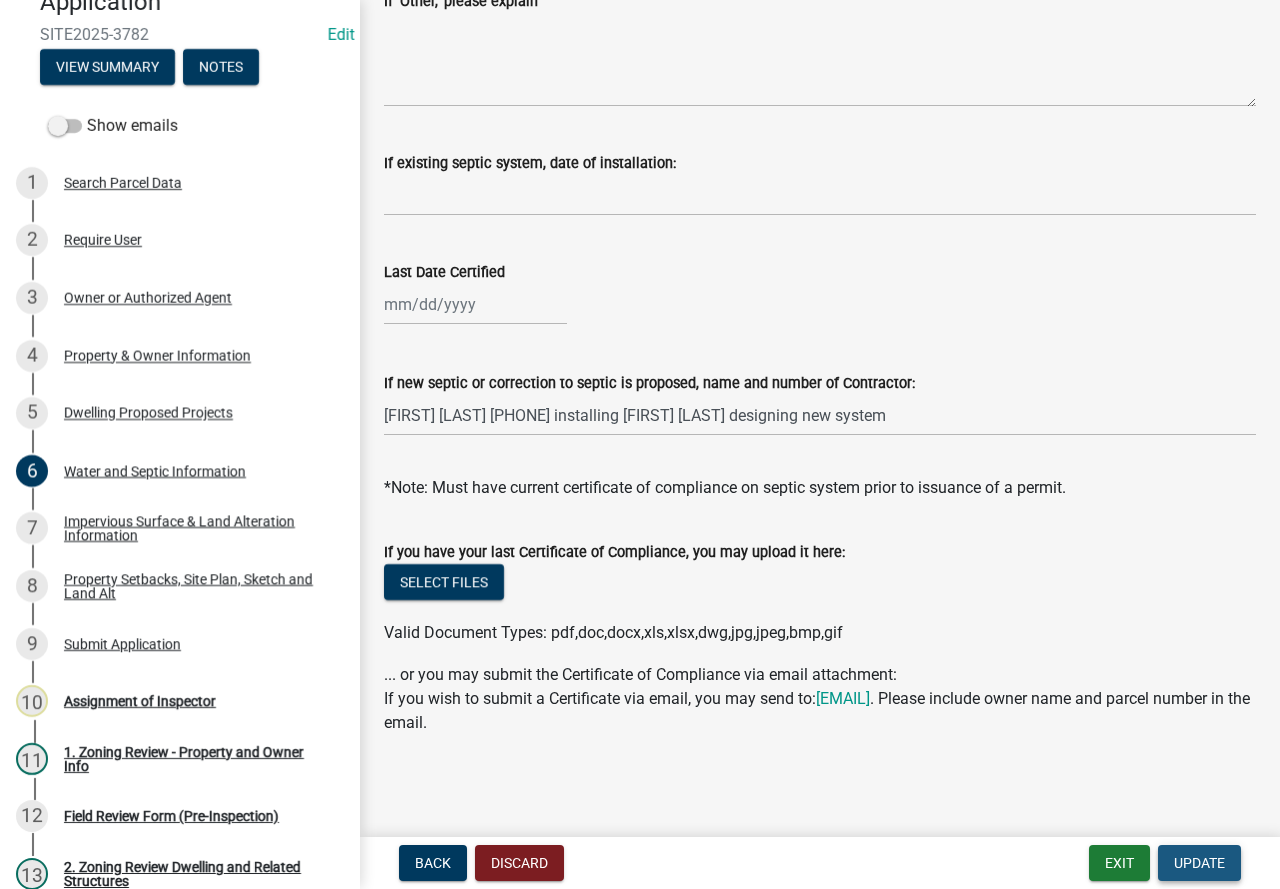 click on "Update" at bounding box center [1199, 863] 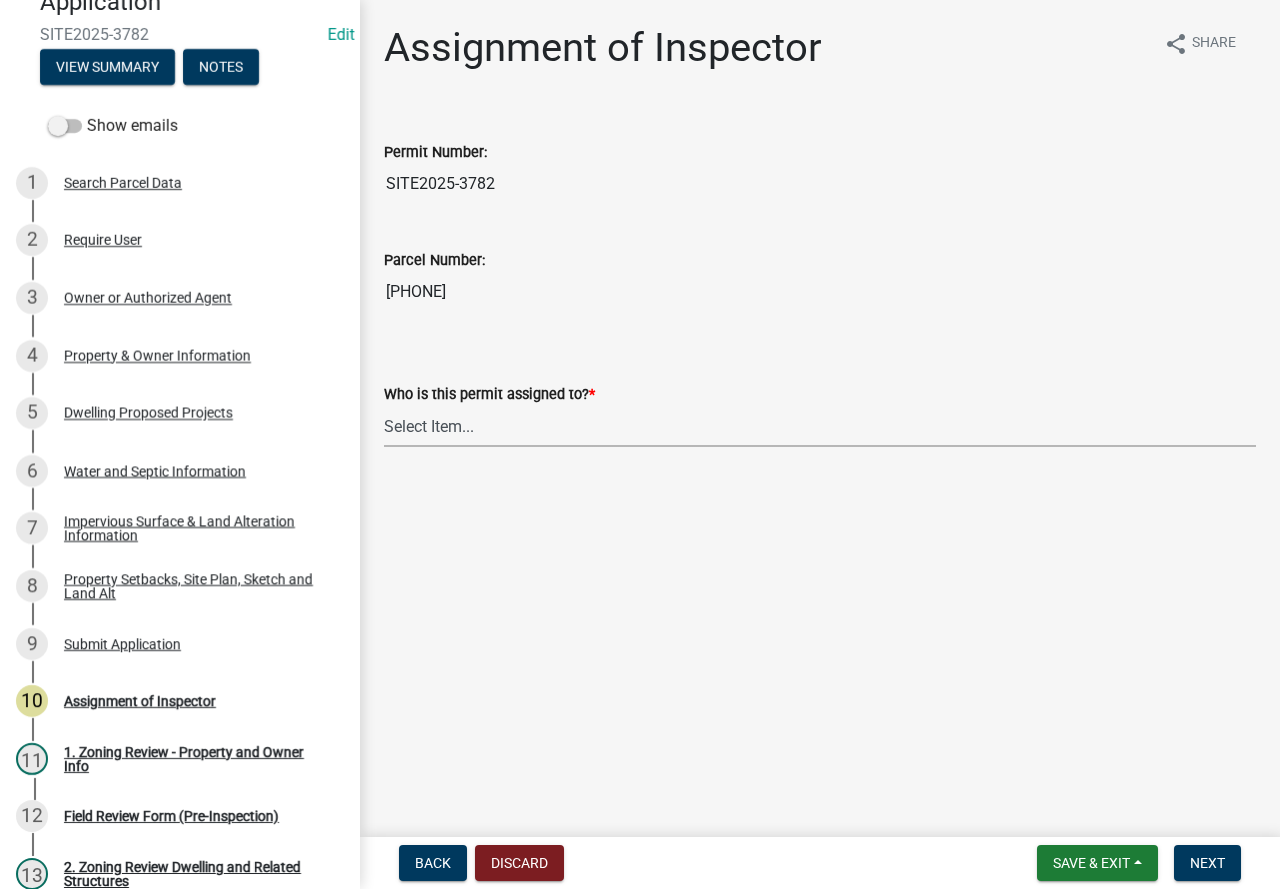 click on "Select Item...   [FIRST] [LAST]   [FIRST] [LAST]   [FIRST] [LAST]   [FIRST] [LAST]   [FIRST] [LAST]   [FIRST] [LAST]" at bounding box center [820, 426] 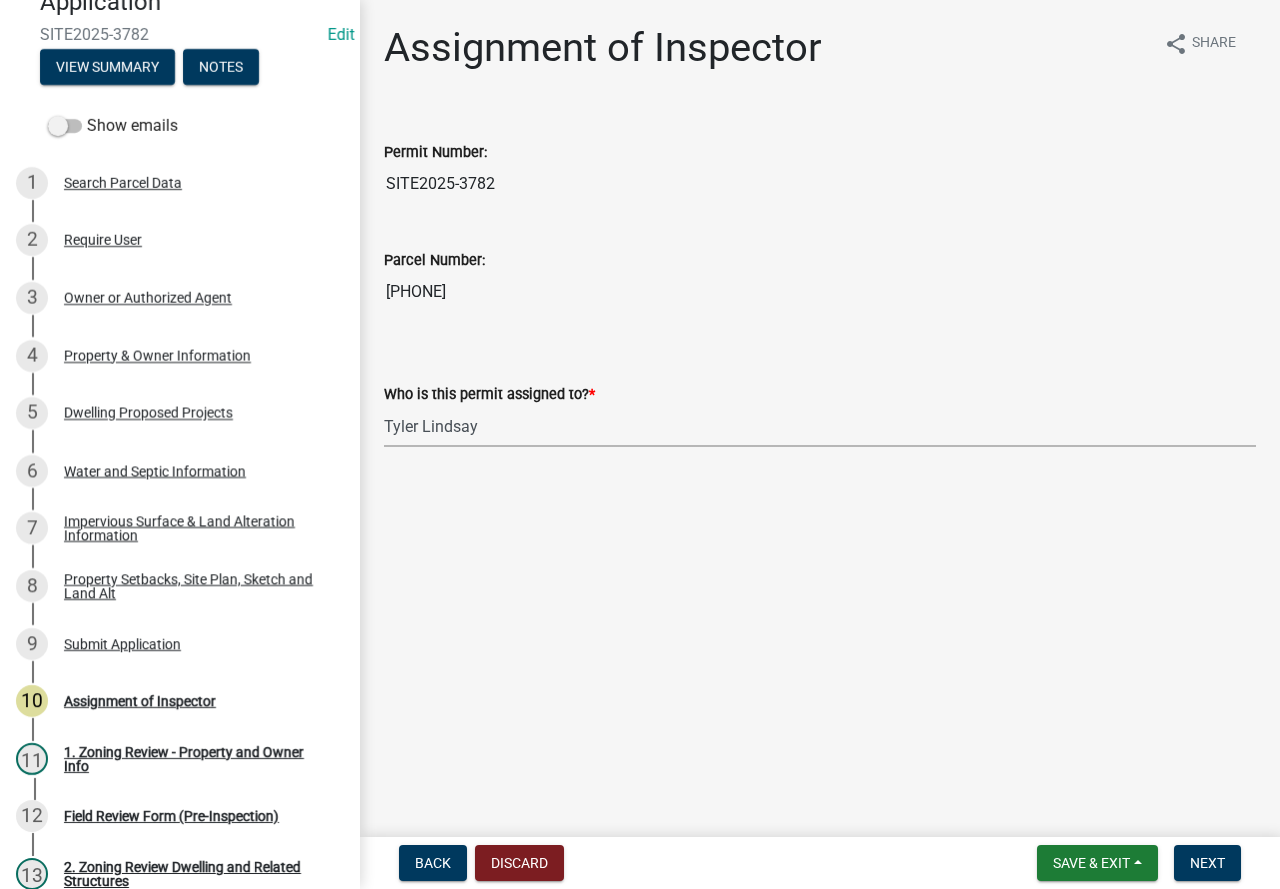 click on "Select Item...   [FIRST] [LAST]   [FIRST] [LAST]   [FIRST] [LAST]   [FIRST] [LAST]   [FIRST] [LAST]   [FIRST] [LAST]" at bounding box center [820, 426] 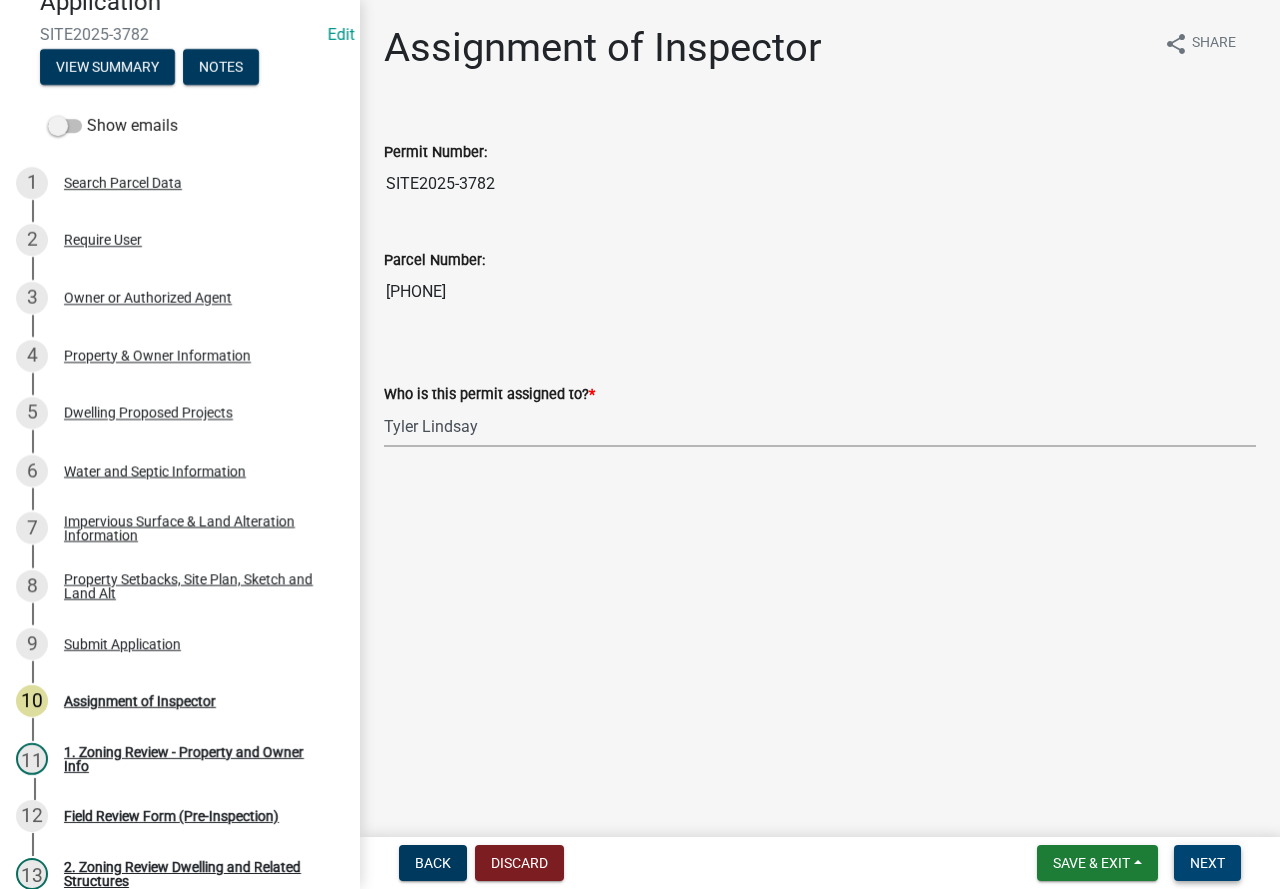 click on "Next" at bounding box center [1207, 863] 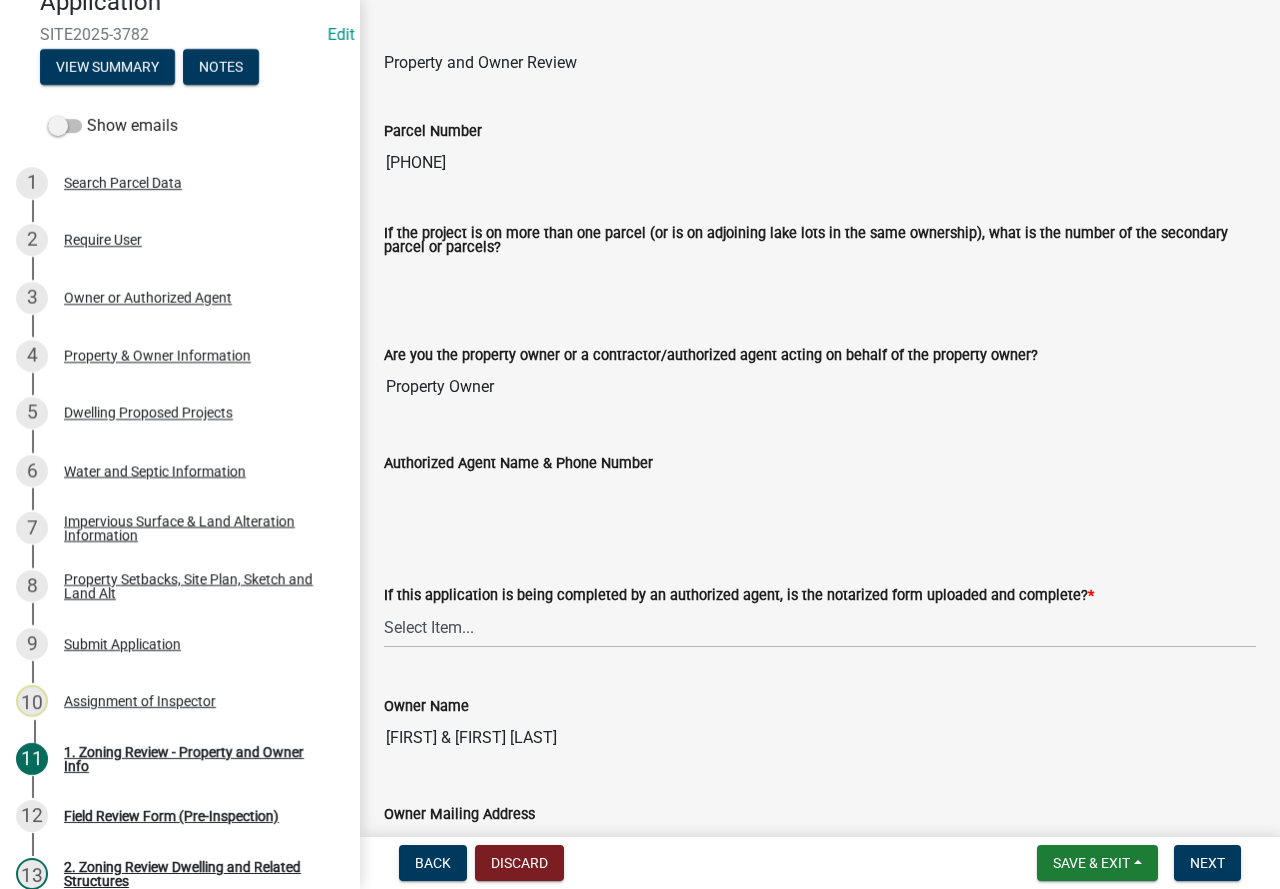 scroll, scrollTop: 300, scrollLeft: 0, axis: vertical 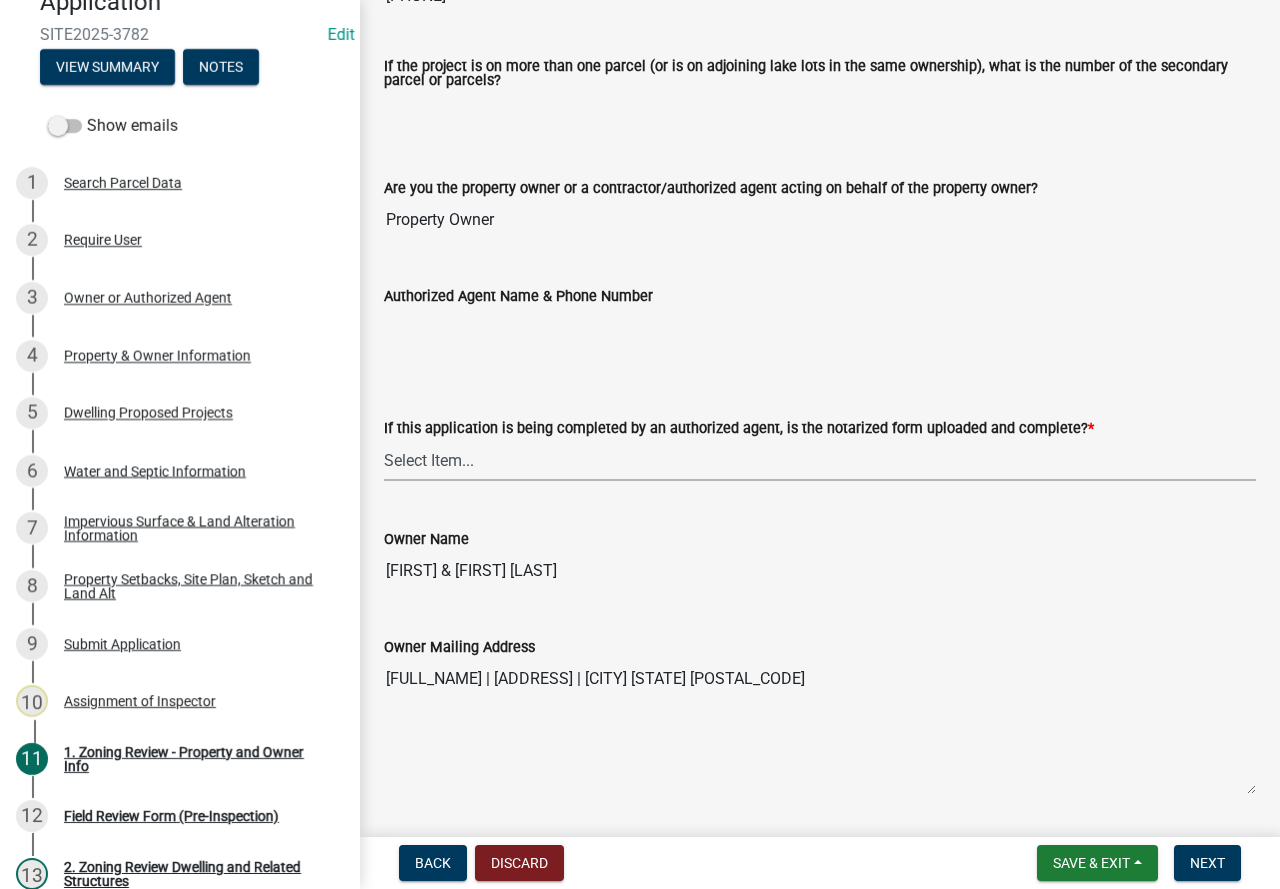 click on "Select Item...   Yes   No   N/A" at bounding box center [820, 460] 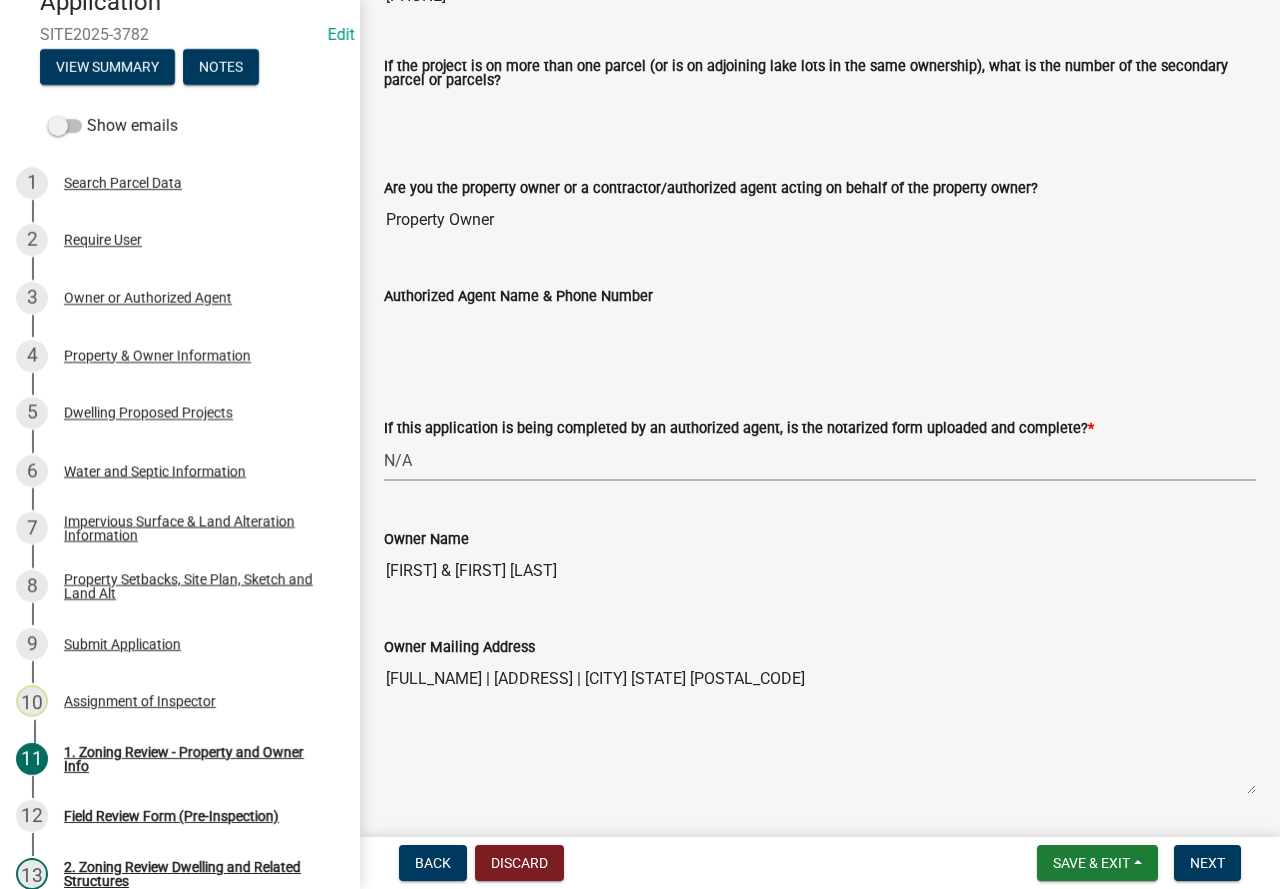 click on "Select Item...   Yes   No   N/A" at bounding box center (820, 460) 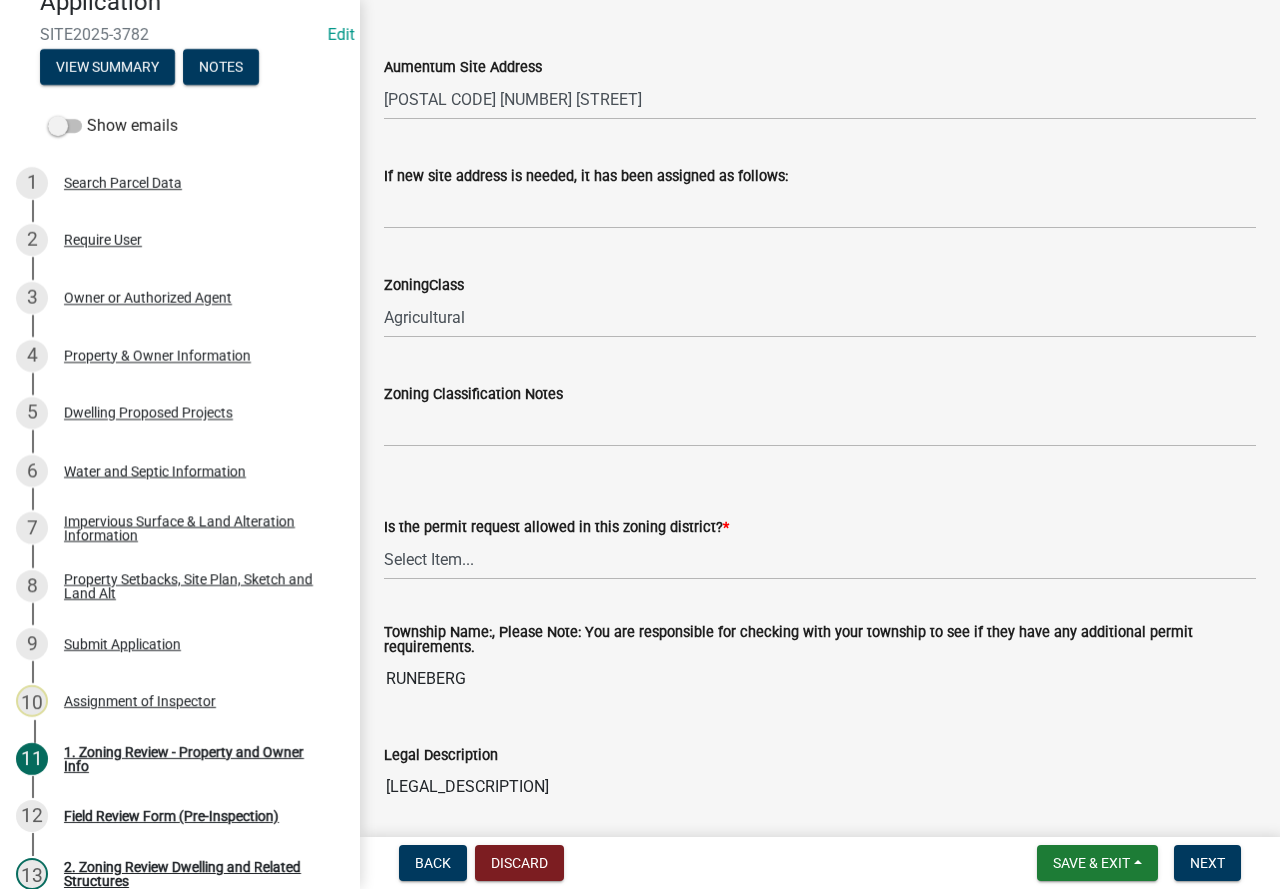 scroll, scrollTop: 1200, scrollLeft: 0, axis: vertical 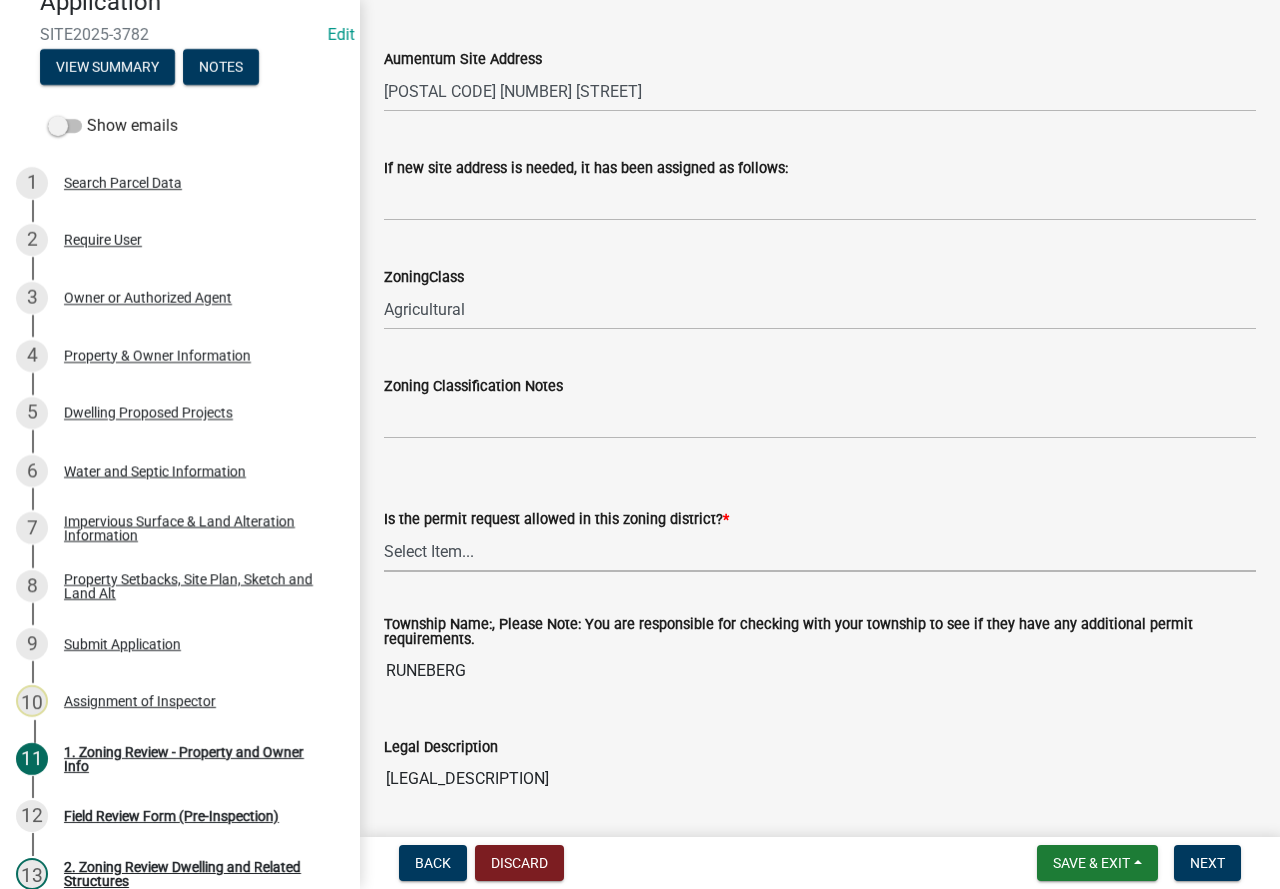 click on "Select Item...   Yes   No" at bounding box center (820, 551) 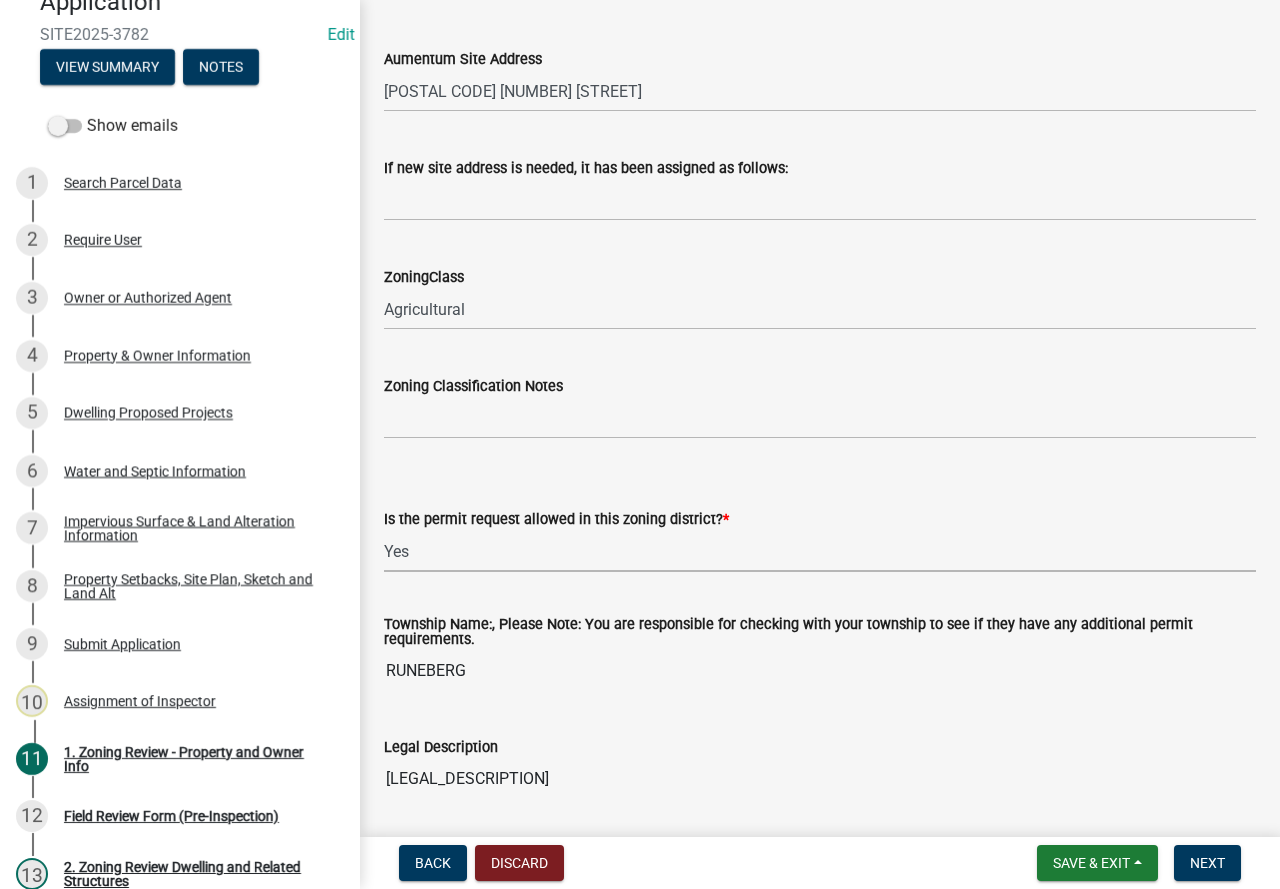 click on "Select Item...   Yes   No" at bounding box center [820, 551] 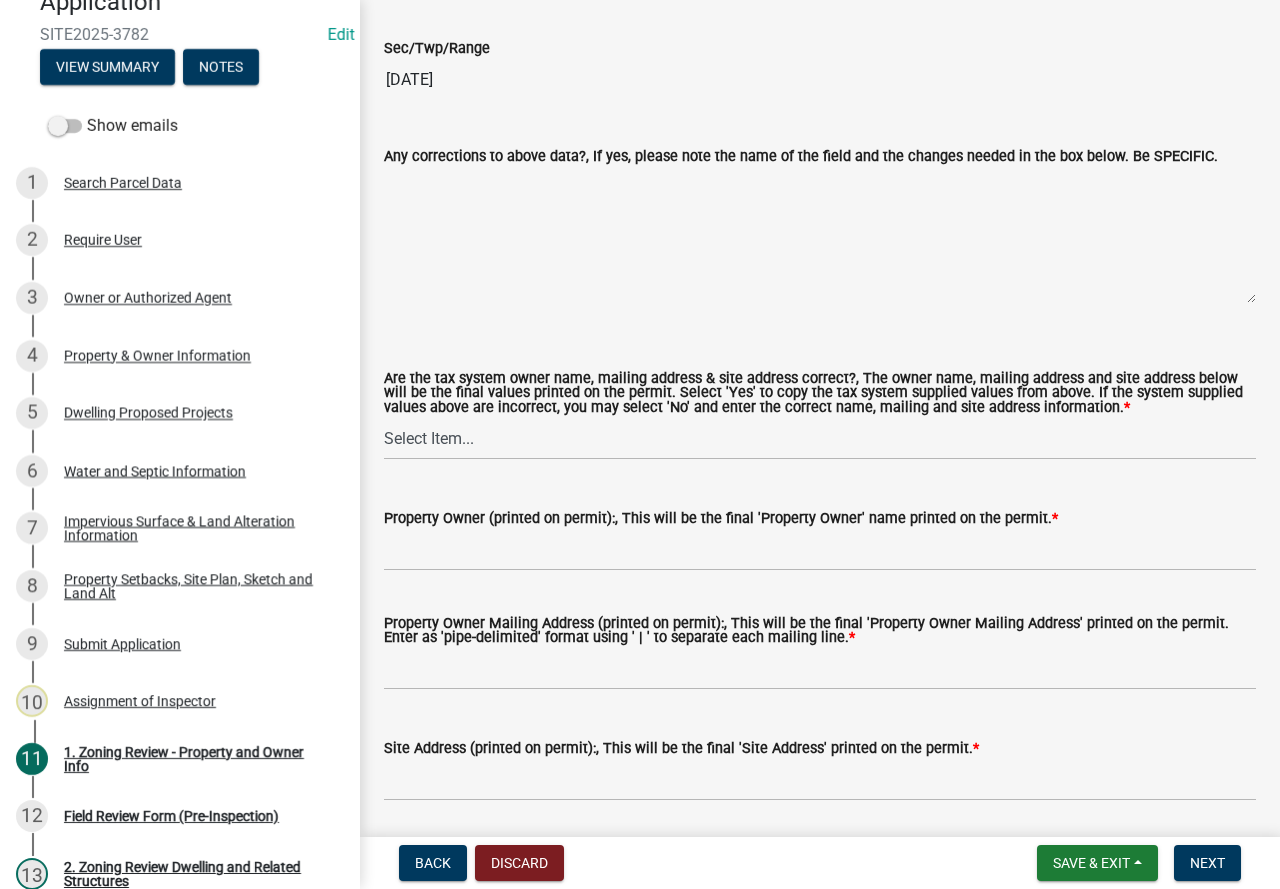 scroll, scrollTop: 2200, scrollLeft: 0, axis: vertical 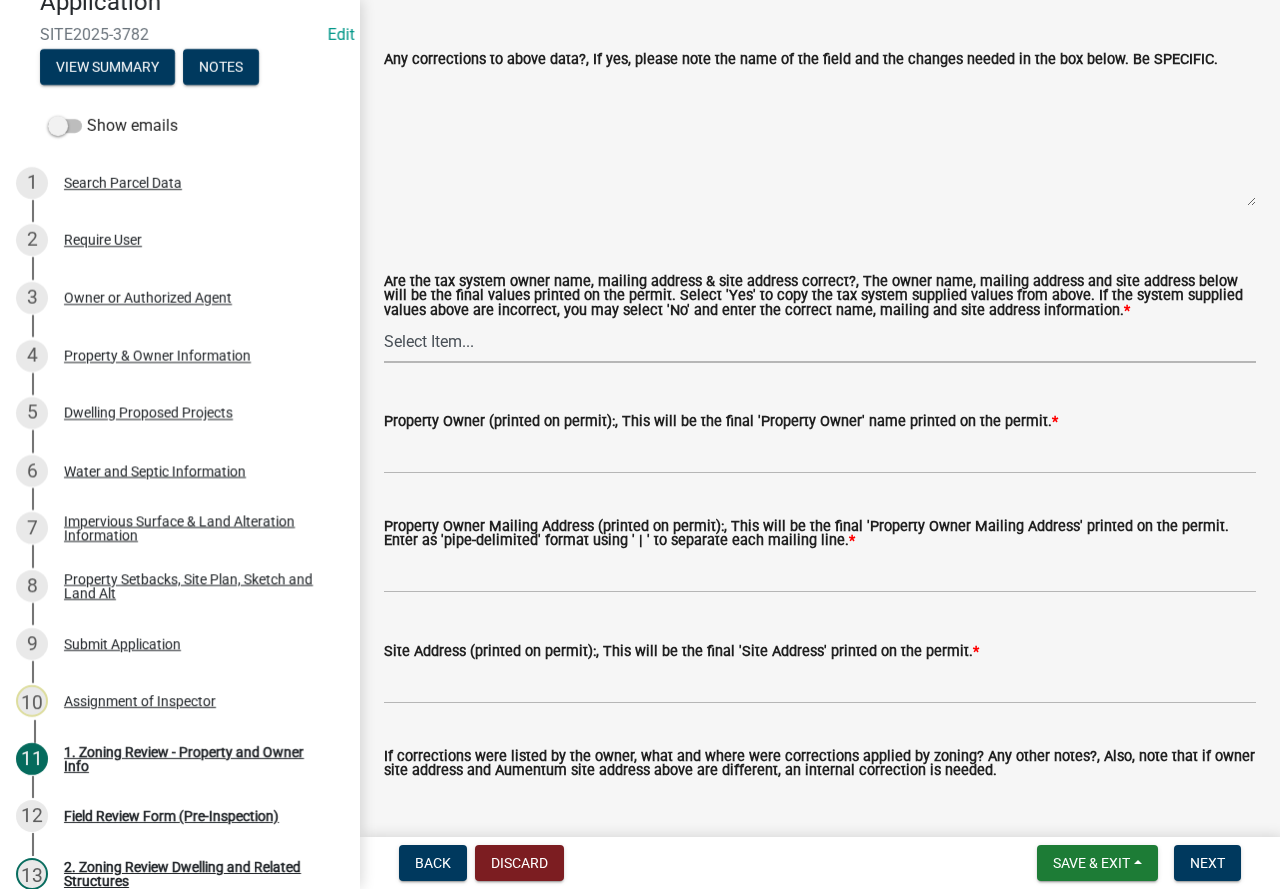 click on "Select Item...   Yes   No" at bounding box center [820, 342] 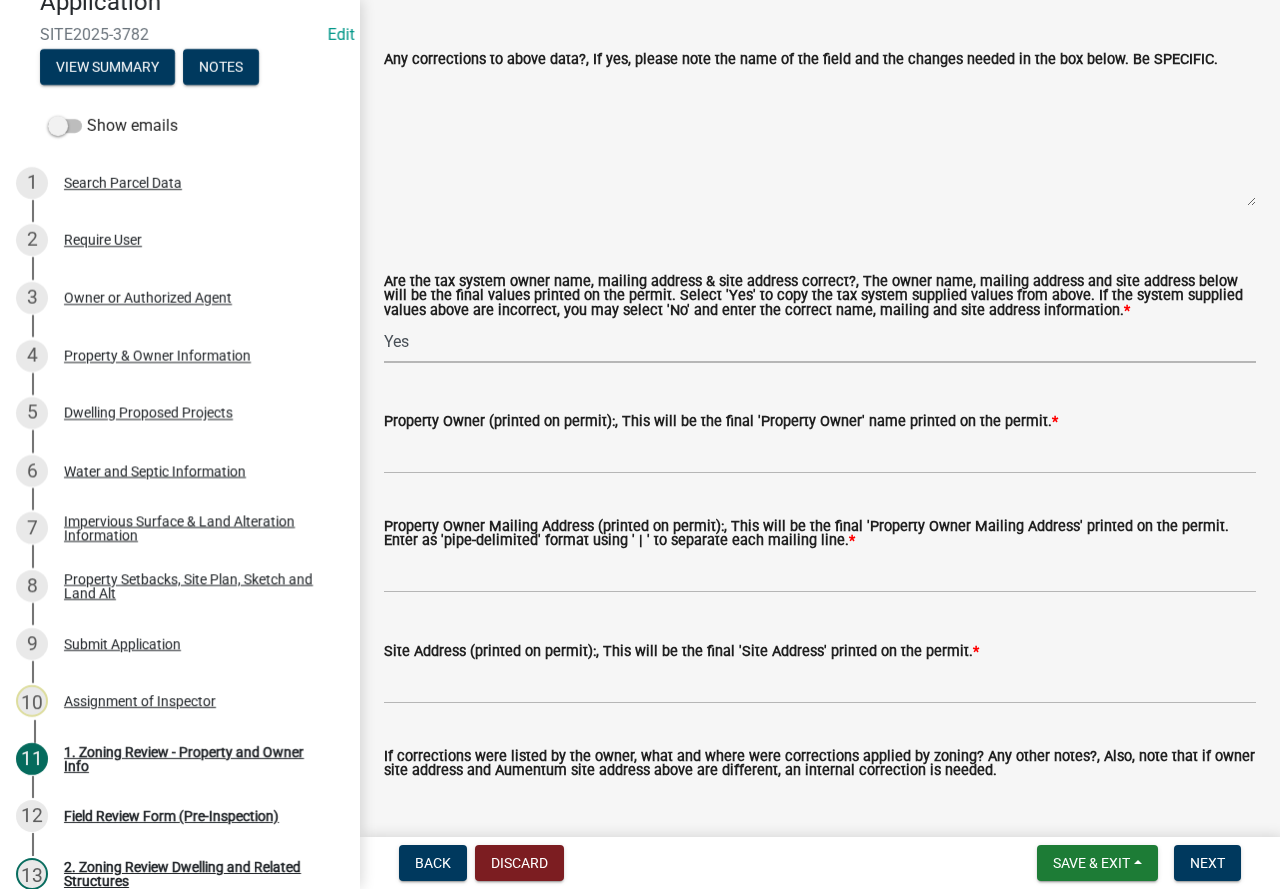 click on "Select Item...   Yes   No" at bounding box center (820, 342) 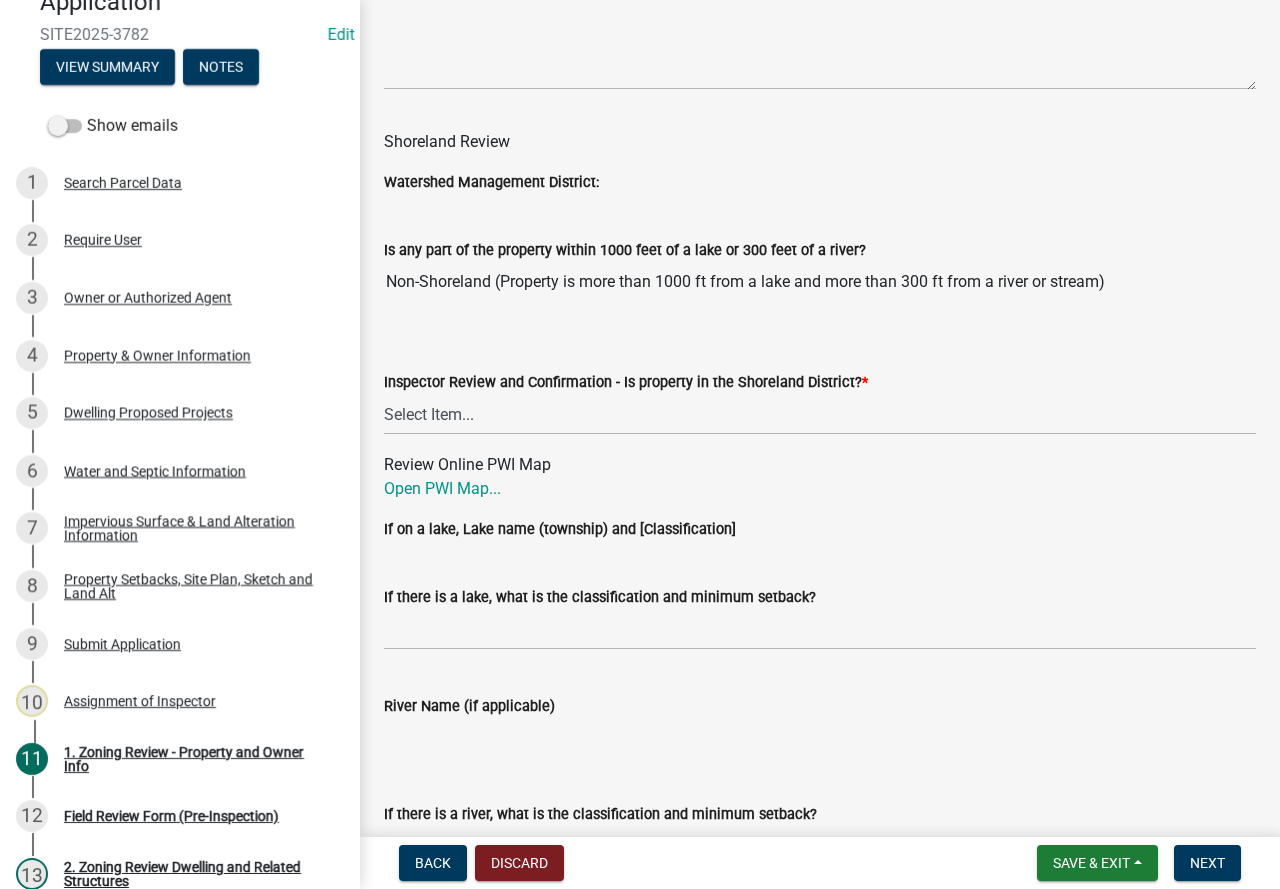 scroll, scrollTop: 3000, scrollLeft: 0, axis: vertical 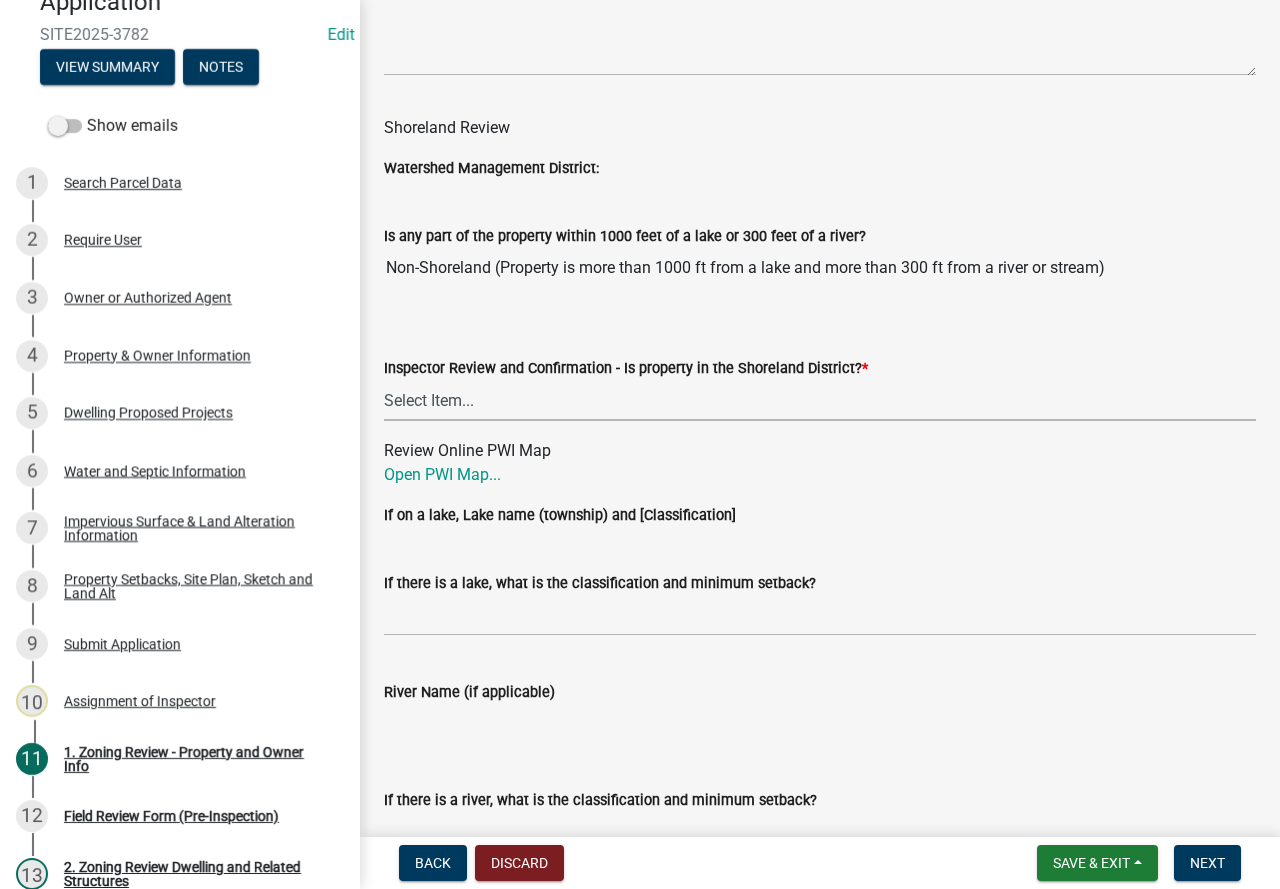 click on "Select Item...   Within Shoreland District (SD)   Not in Shoreland District (NOTSL)" at bounding box center [820, 400] 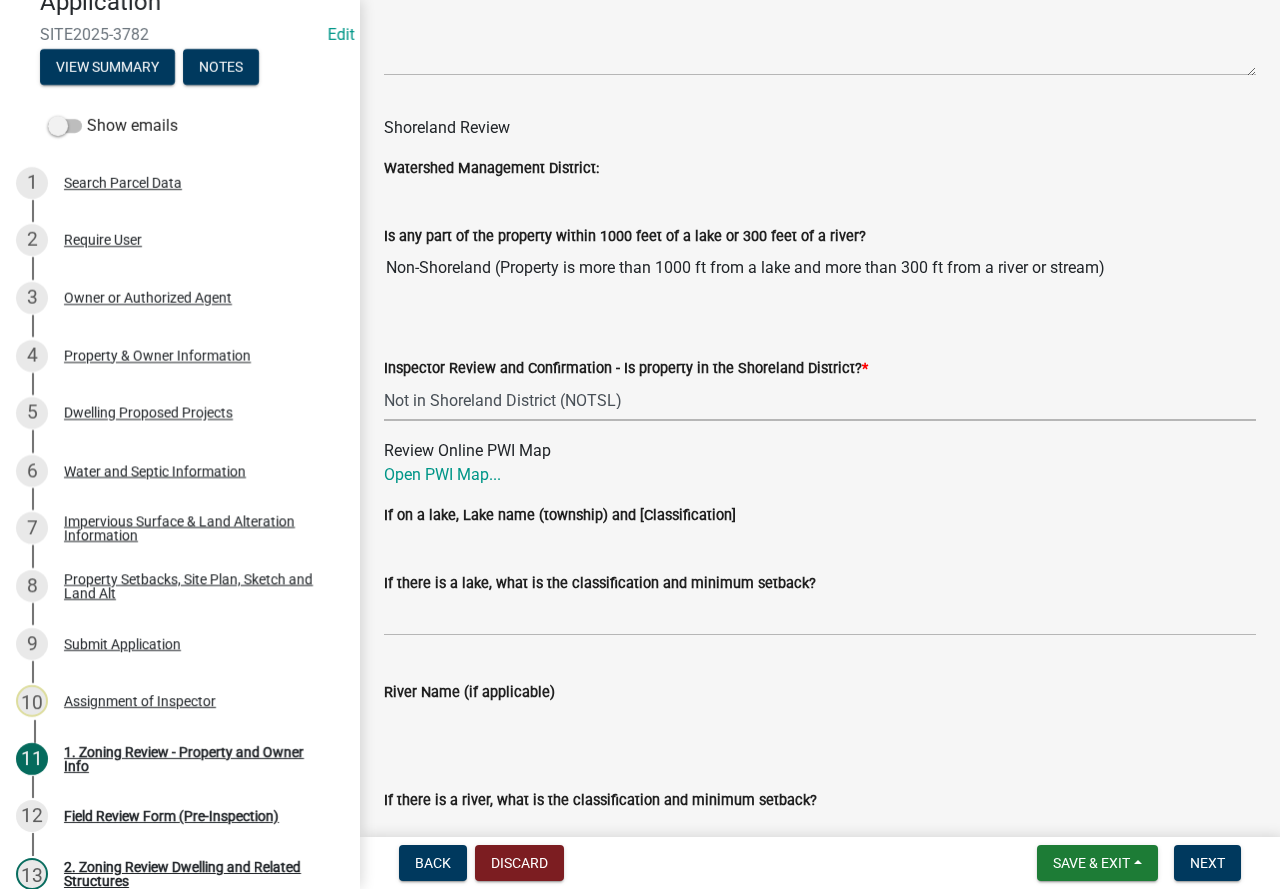click on "Select Item...   Within Shoreland District (SD)   Not in Shoreland District (NOTSL)" at bounding box center [820, 400] 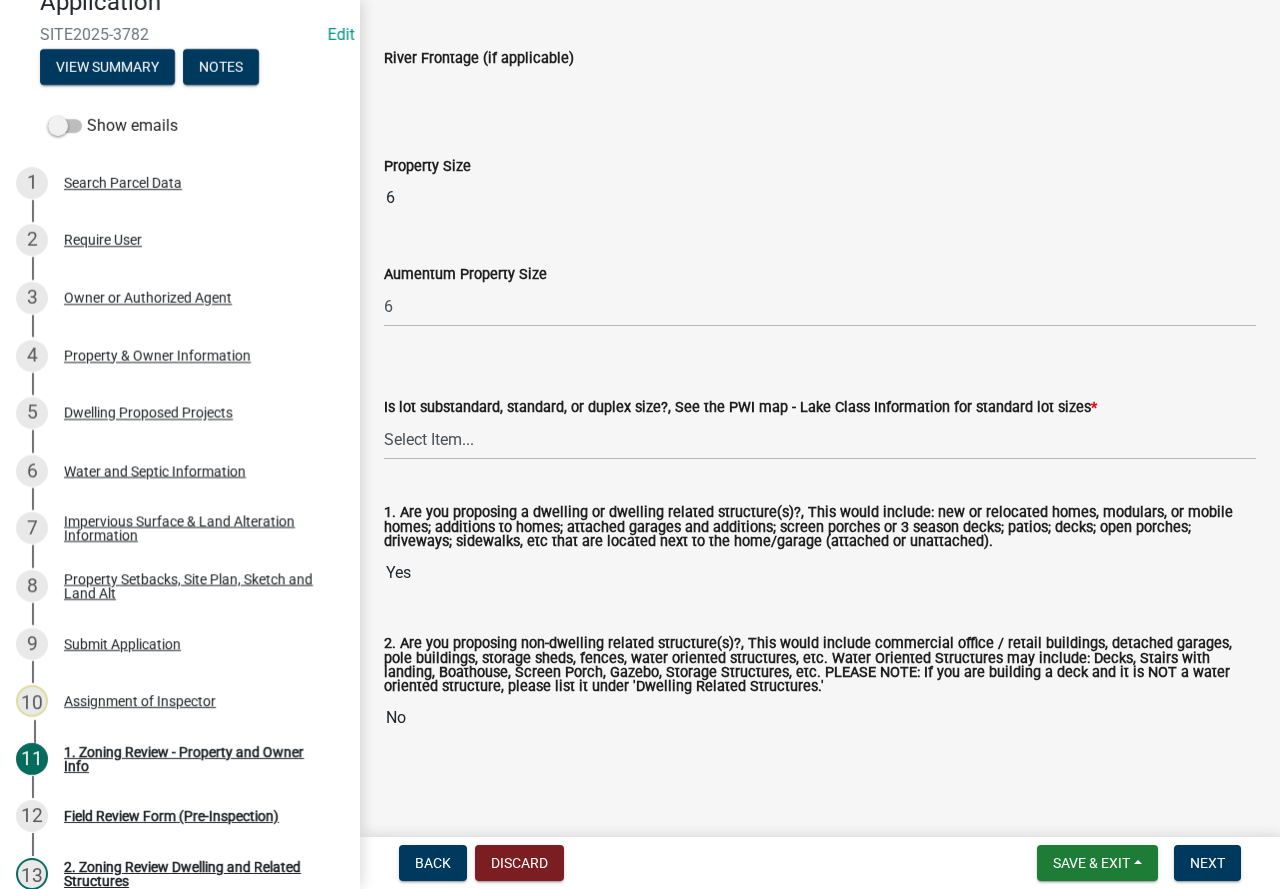scroll, scrollTop: 4186, scrollLeft: 0, axis: vertical 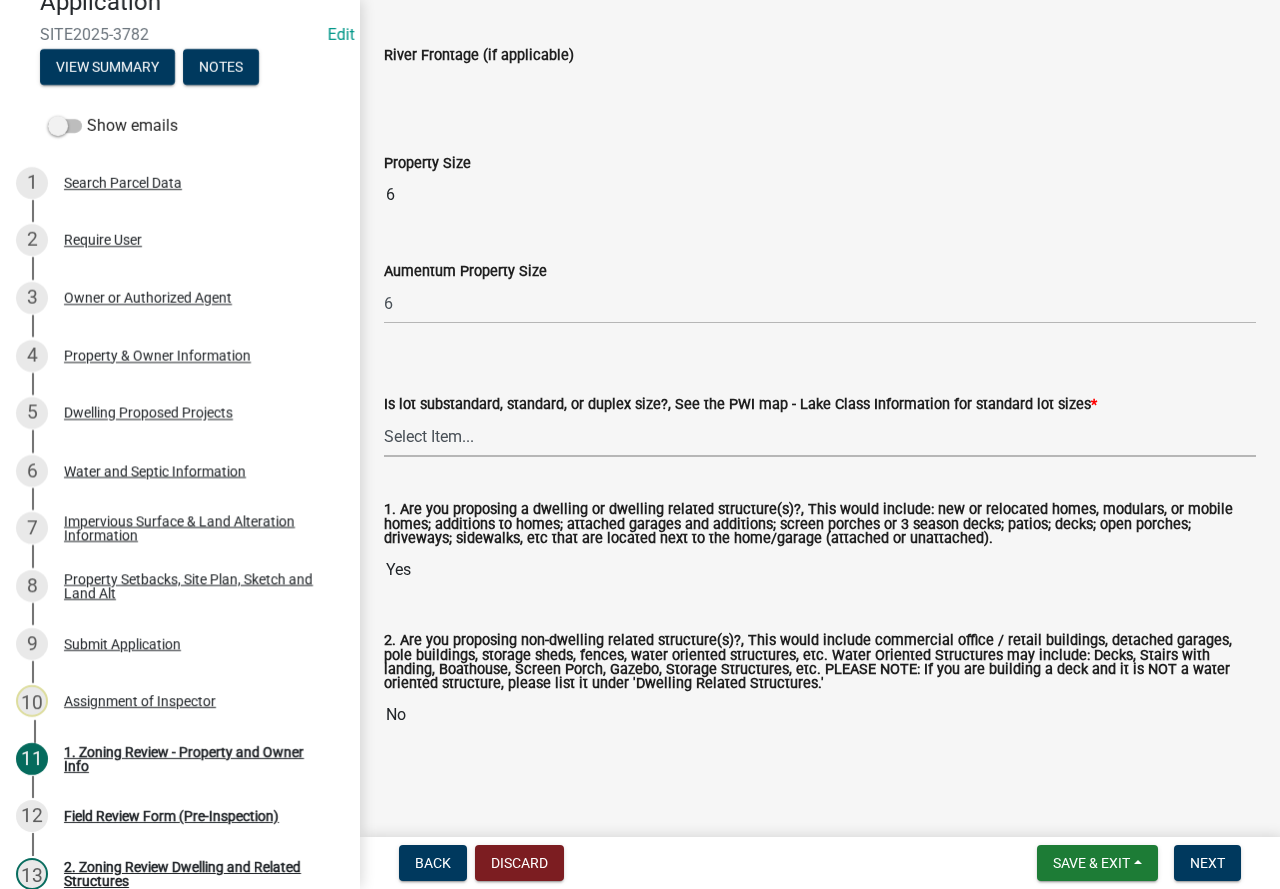 click on "Select Item...   Non-Riparian and not back lot   Substandard Non-Riparian Backlot   Substandard Riparian Lot   Standard Non-Riparian Backlot   Standard Riparian Lot   Duplex Non-Riparian Backlot   Duplex Riparian Lot" at bounding box center [820, 436] 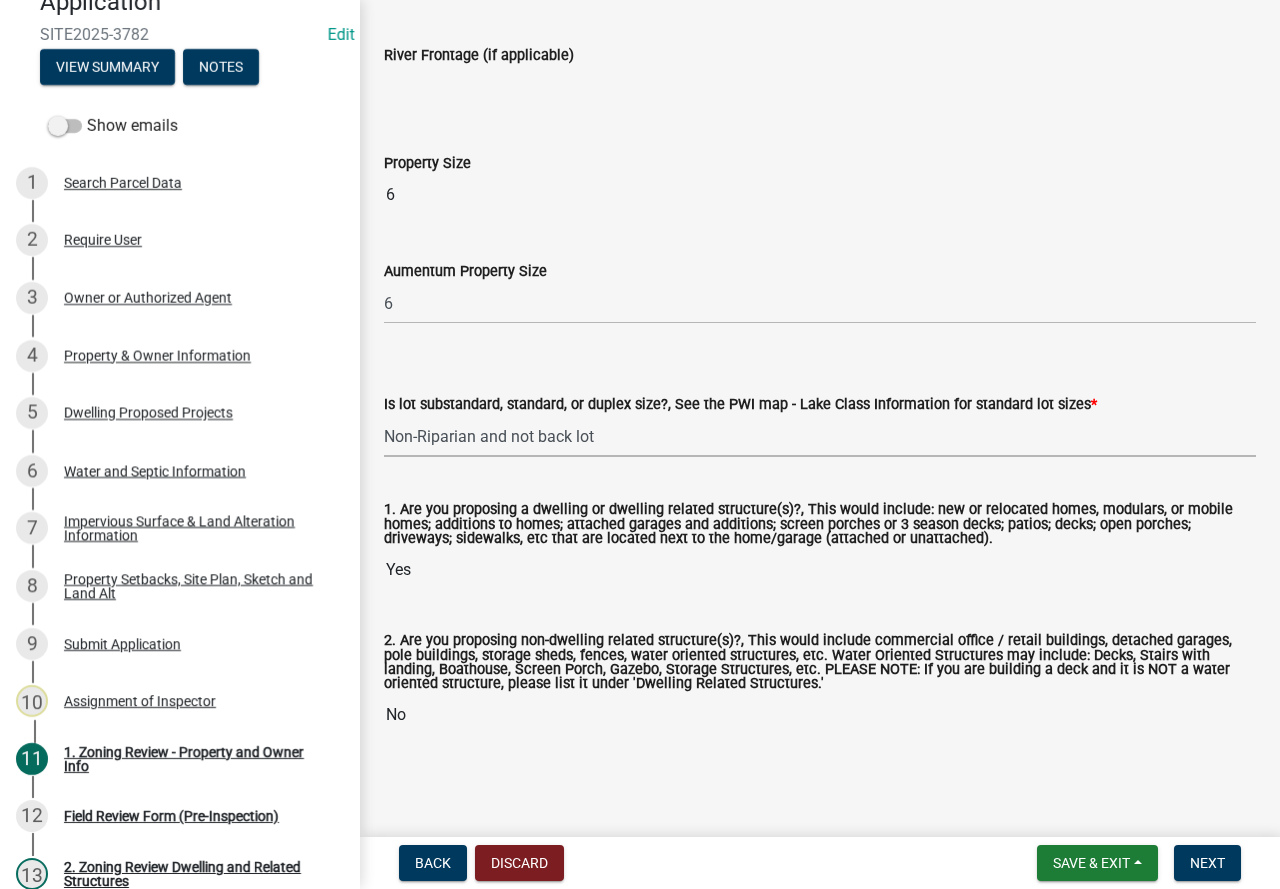 click on "Select Item...   Non-Riparian and not back lot   Substandard Non-Riparian Backlot   Substandard Riparian Lot   Standard Non-Riparian Backlot   Standard Riparian Lot   Duplex Non-Riparian Backlot   Duplex Riparian Lot" at bounding box center [820, 436] 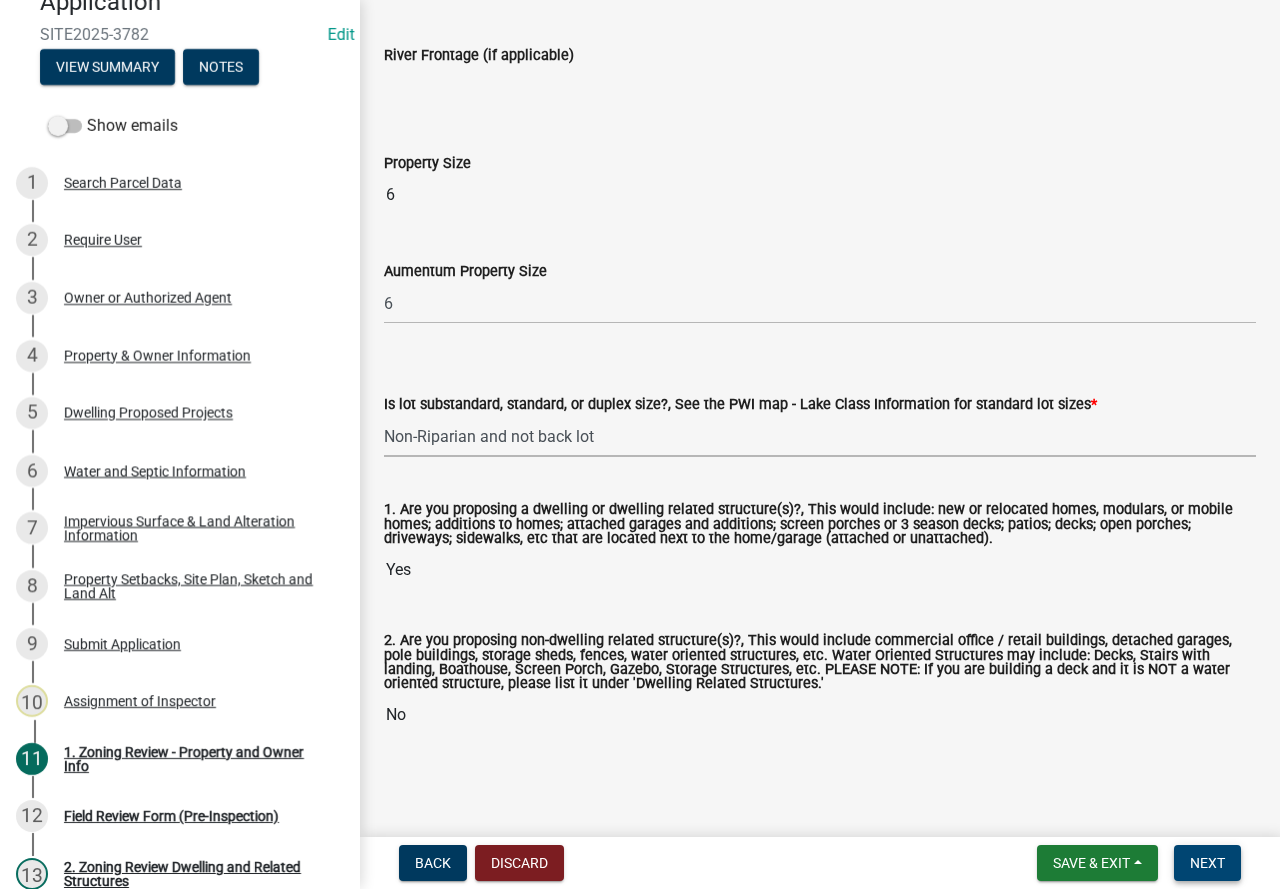 click on "Next" at bounding box center [1207, 863] 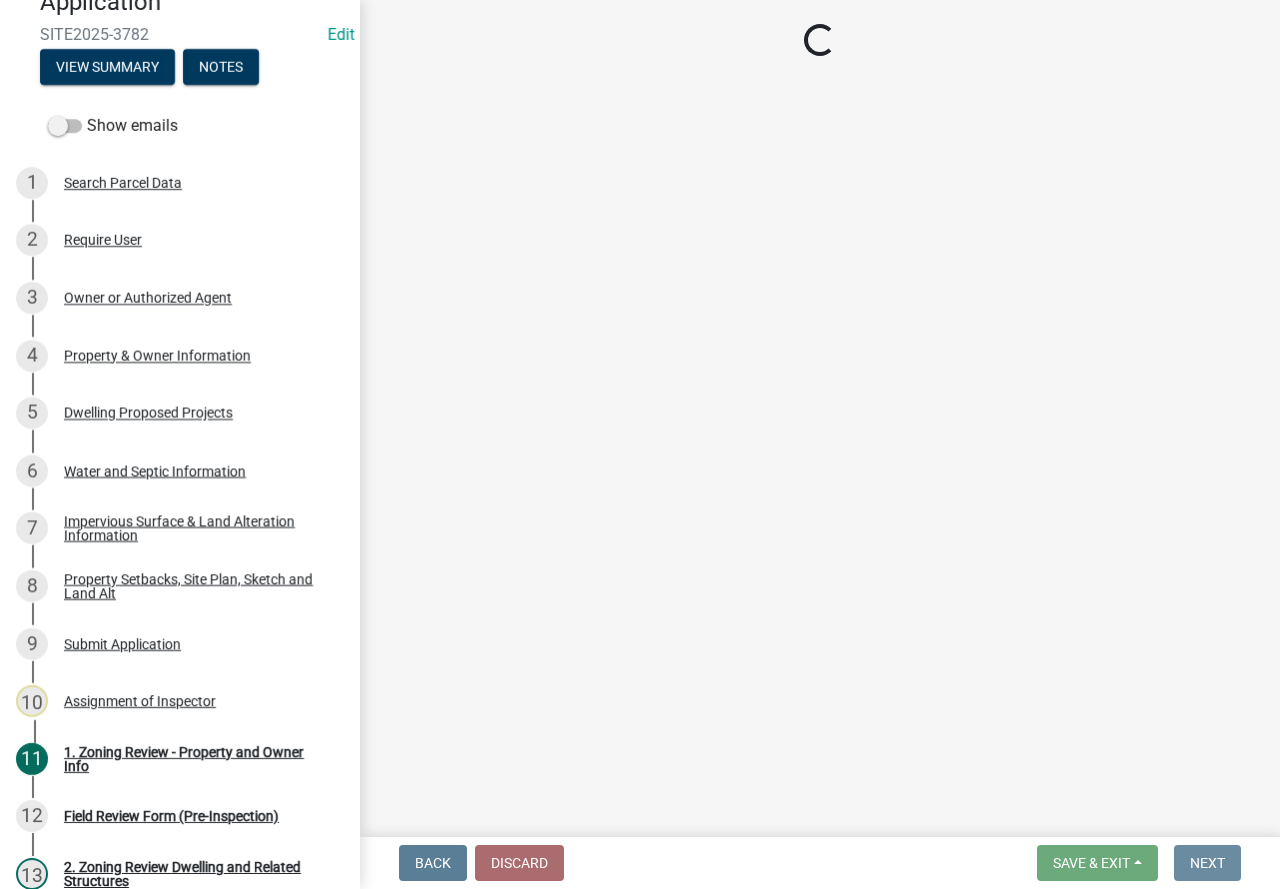 scroll, scrollTop: 0, scrollLeft: 0, axis: both 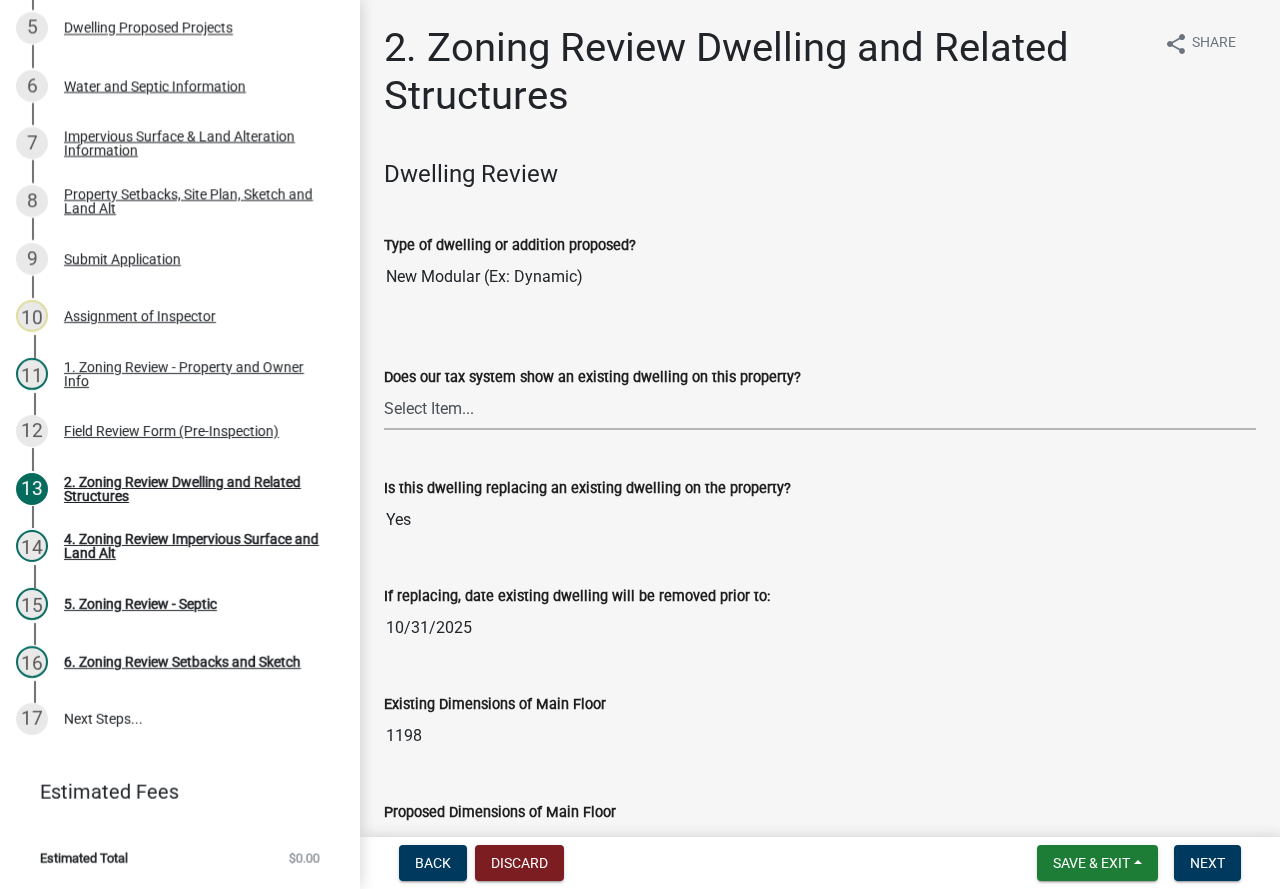 click on "Select Item...   Yes   No" at bounding box center (820, 409) 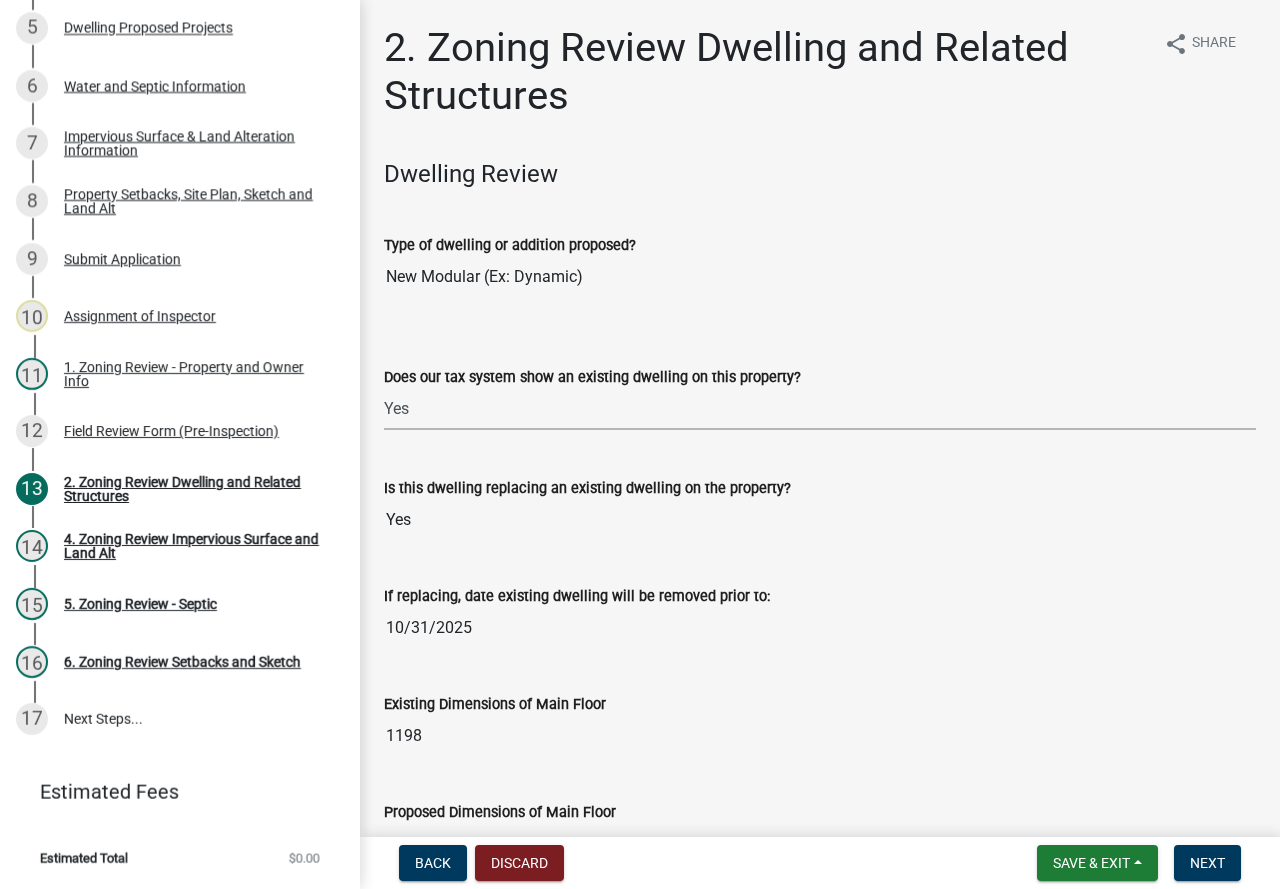 click on "Select Item...   Yes   No" at bounding box center [820, 409] 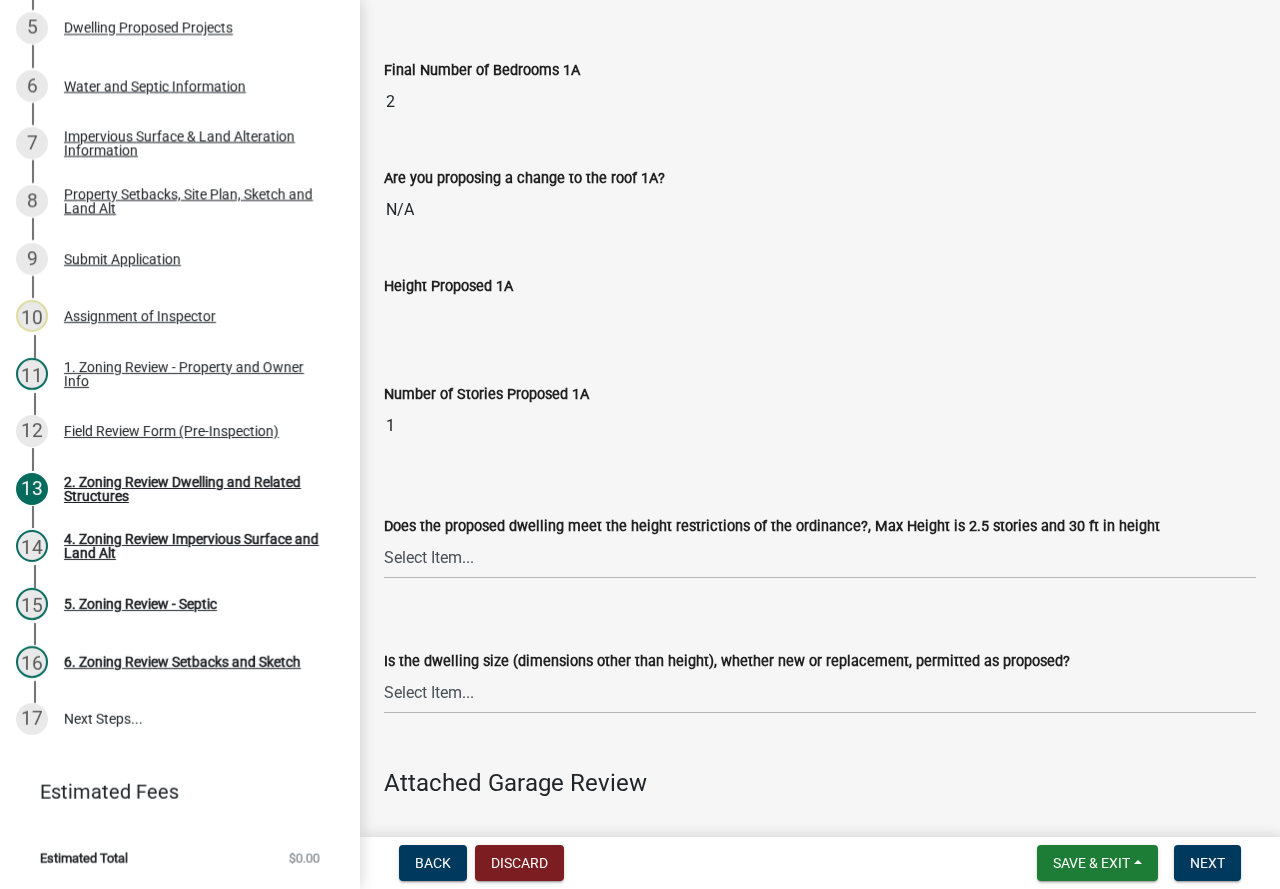 scroll, scrollTop: 1500, scrollLeft: 0, axis: vertical 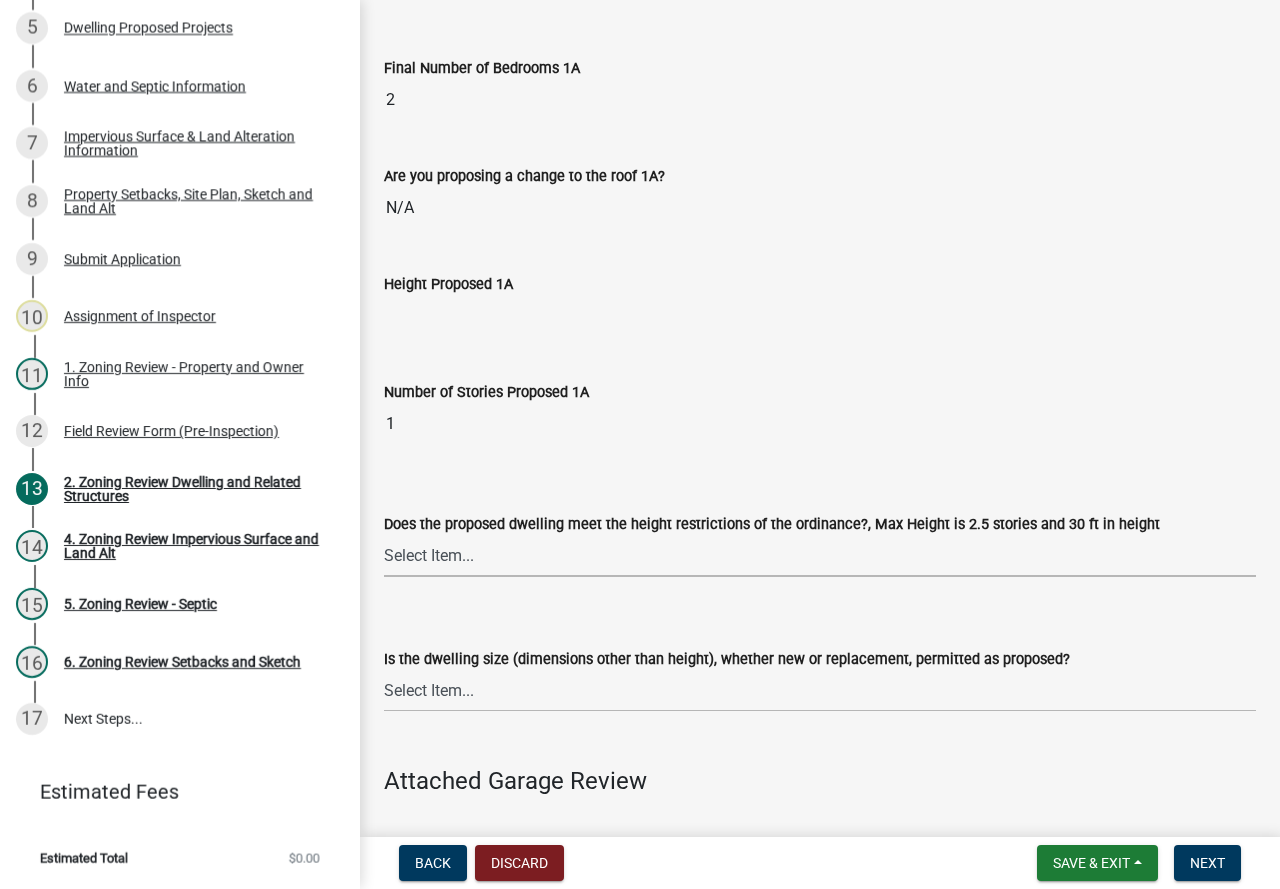 click on "Select Item...   Yes   No" at bounding box center [820, 556] 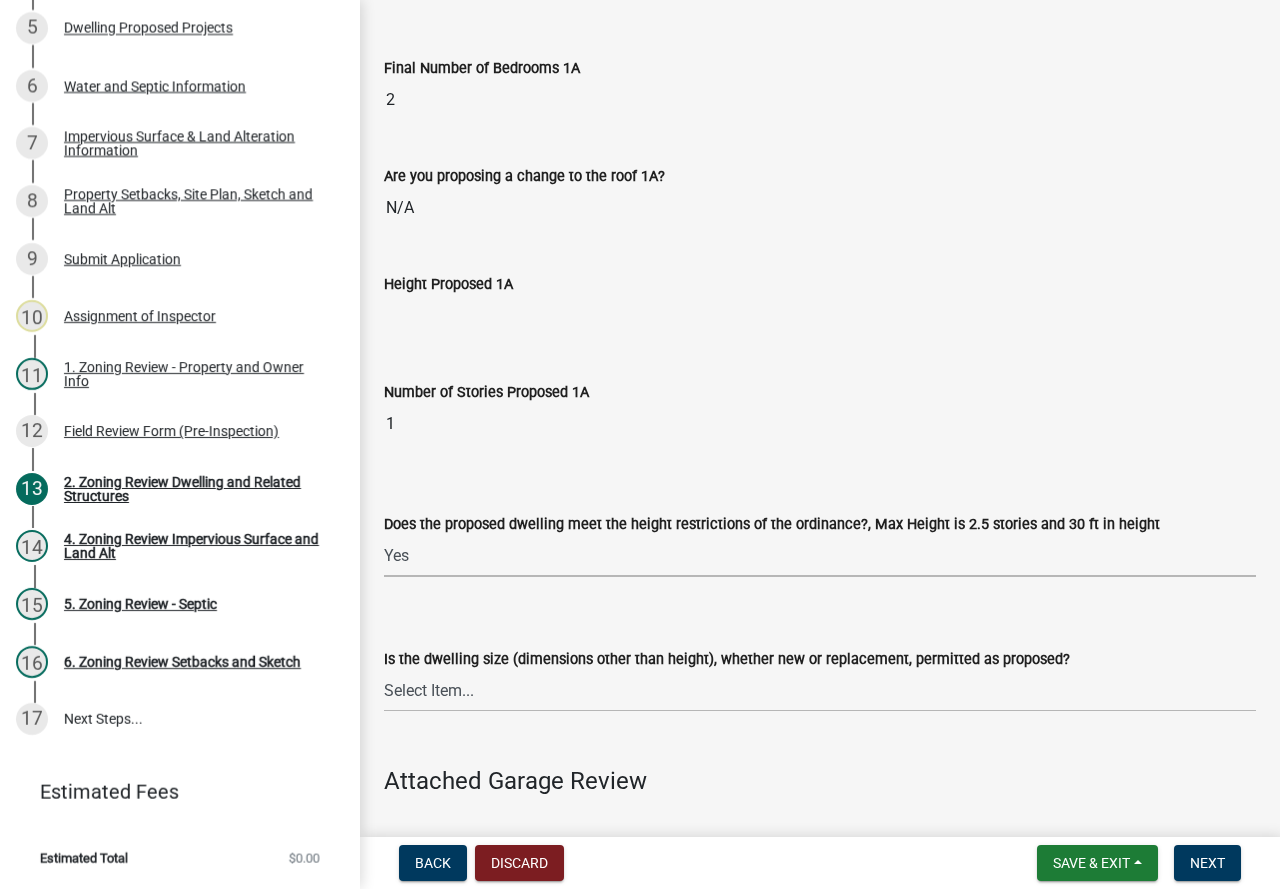click on "Select Item...   Yes   No" at bounding box center [820, 556] 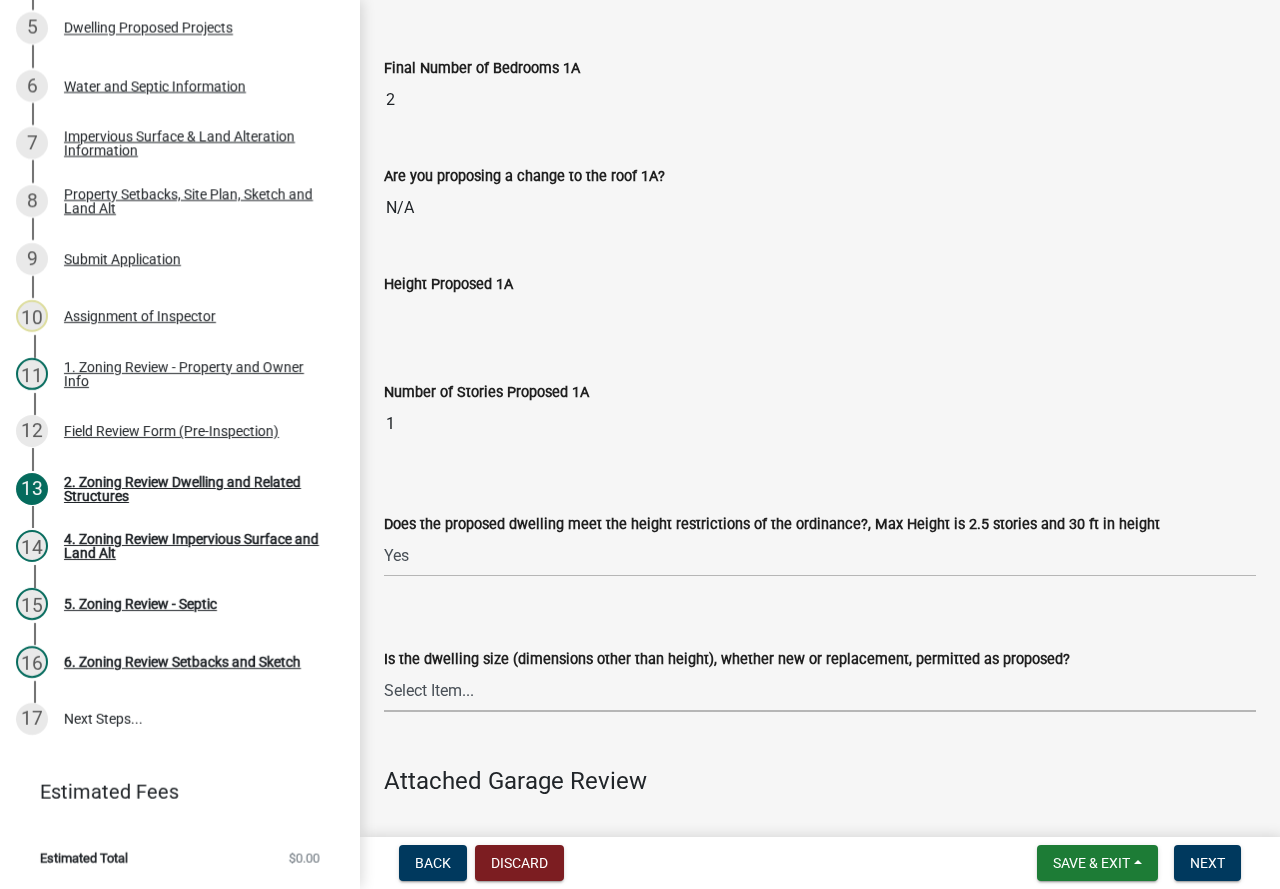 click on "Select Item...   Yes   No" at bounding box center [820, 691] 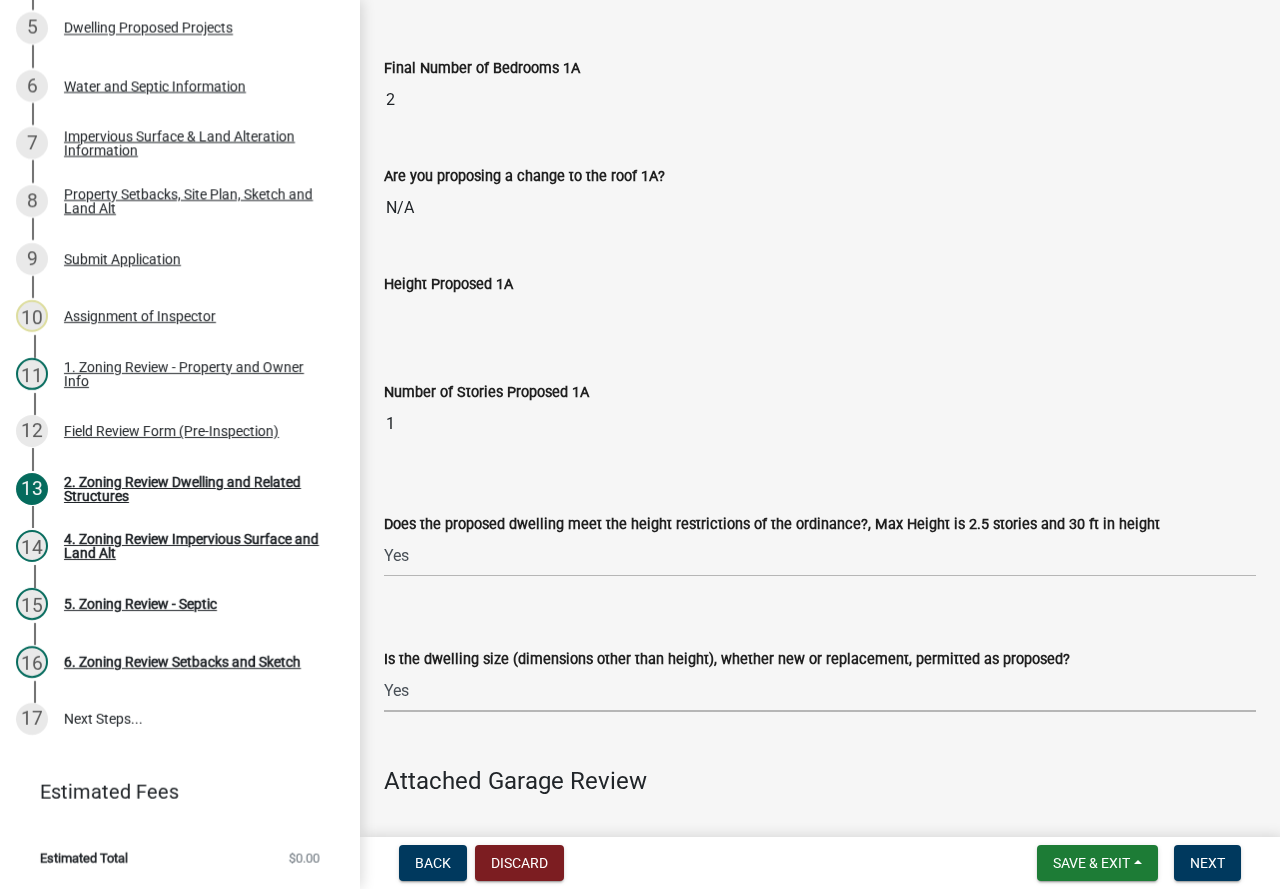click on "Select Item...   Yes   No" at bounding box center [820, 691] 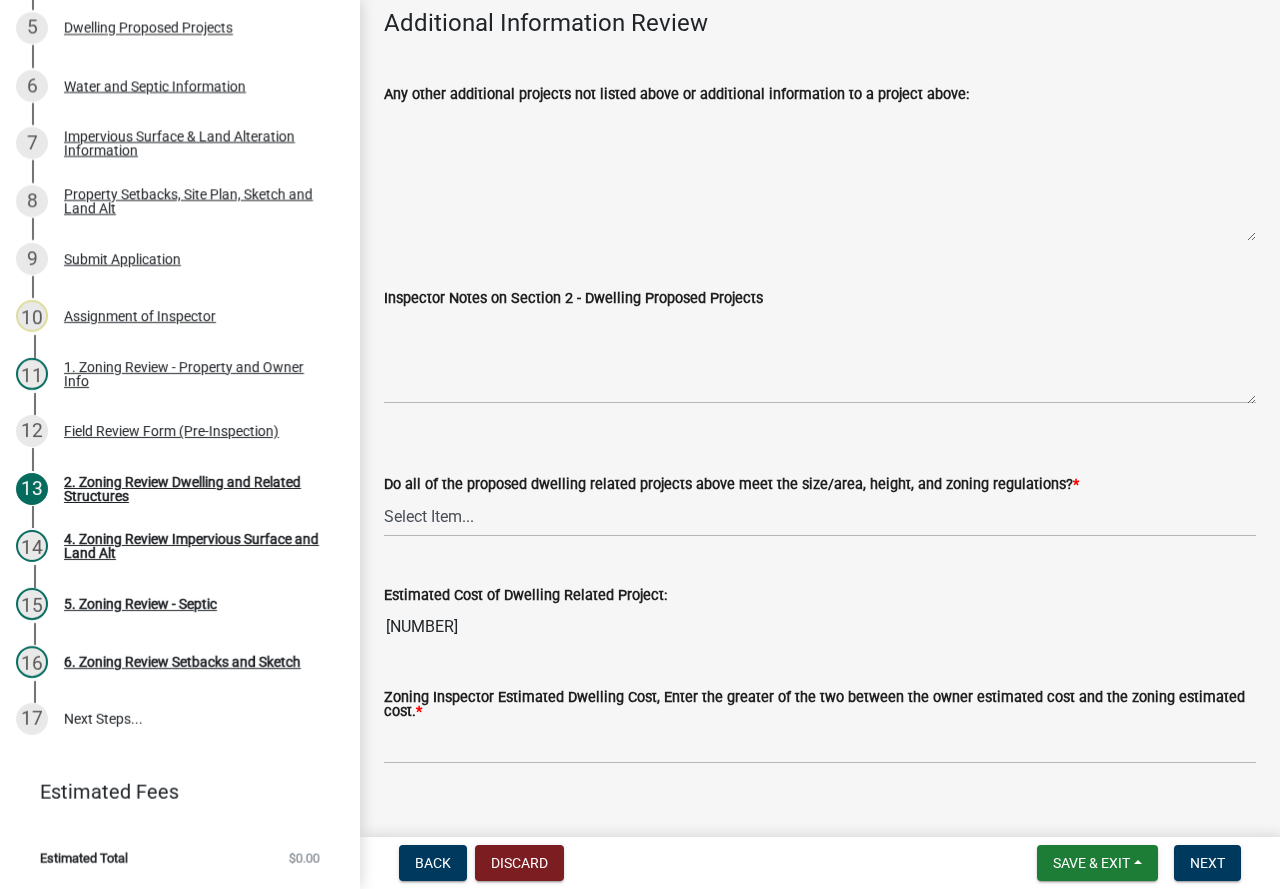scroll, scrollTop: 4925, scrollLeft: 0, axis: vertical 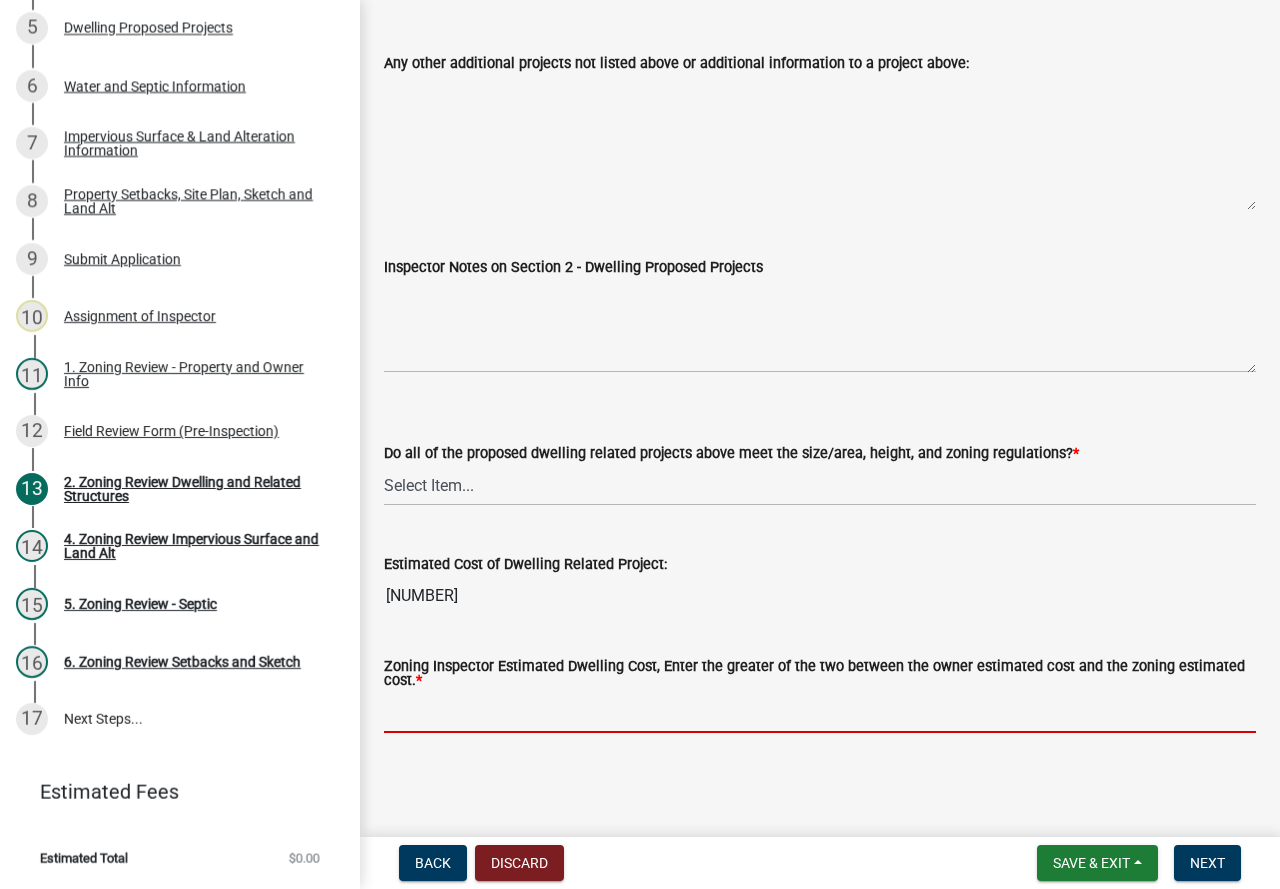 click 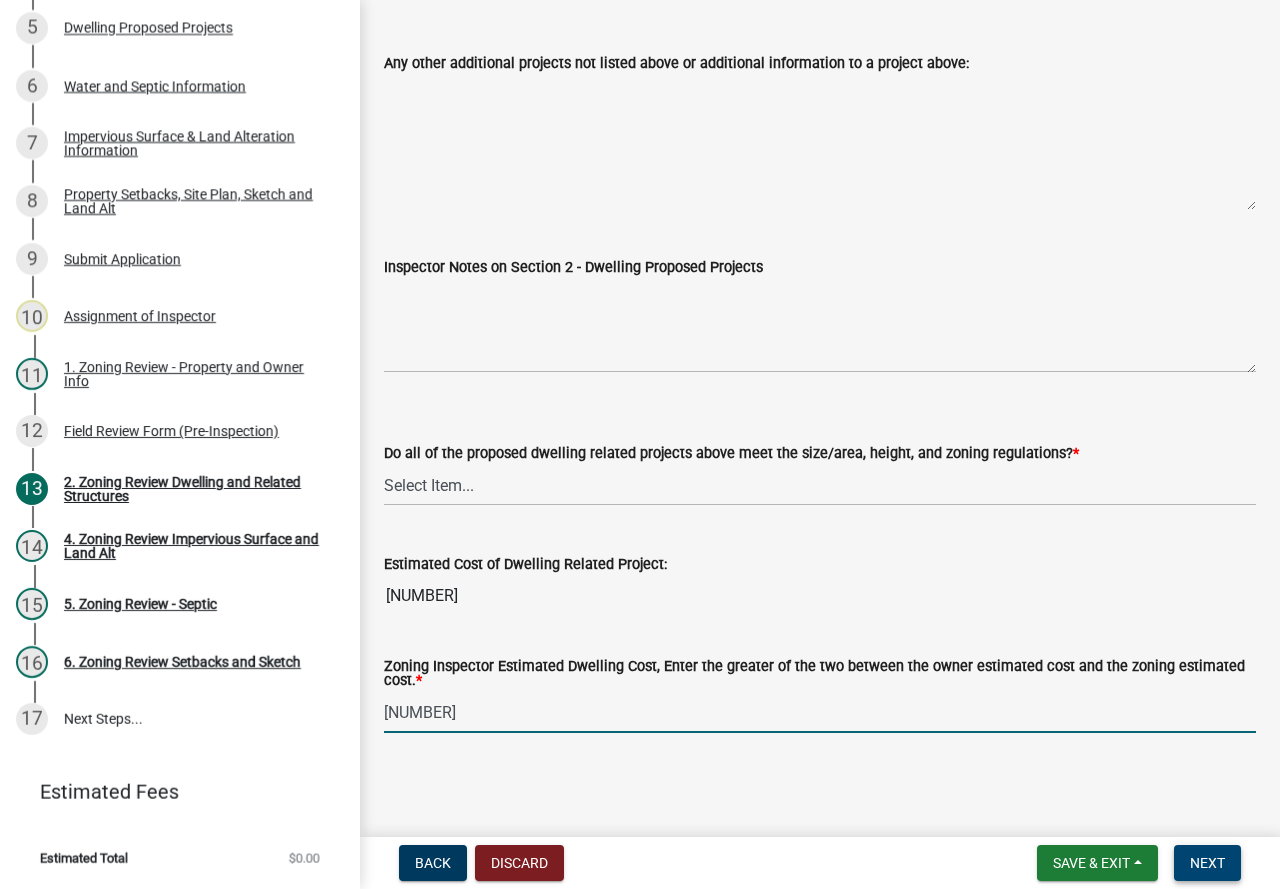 type on "[NUMBER]" 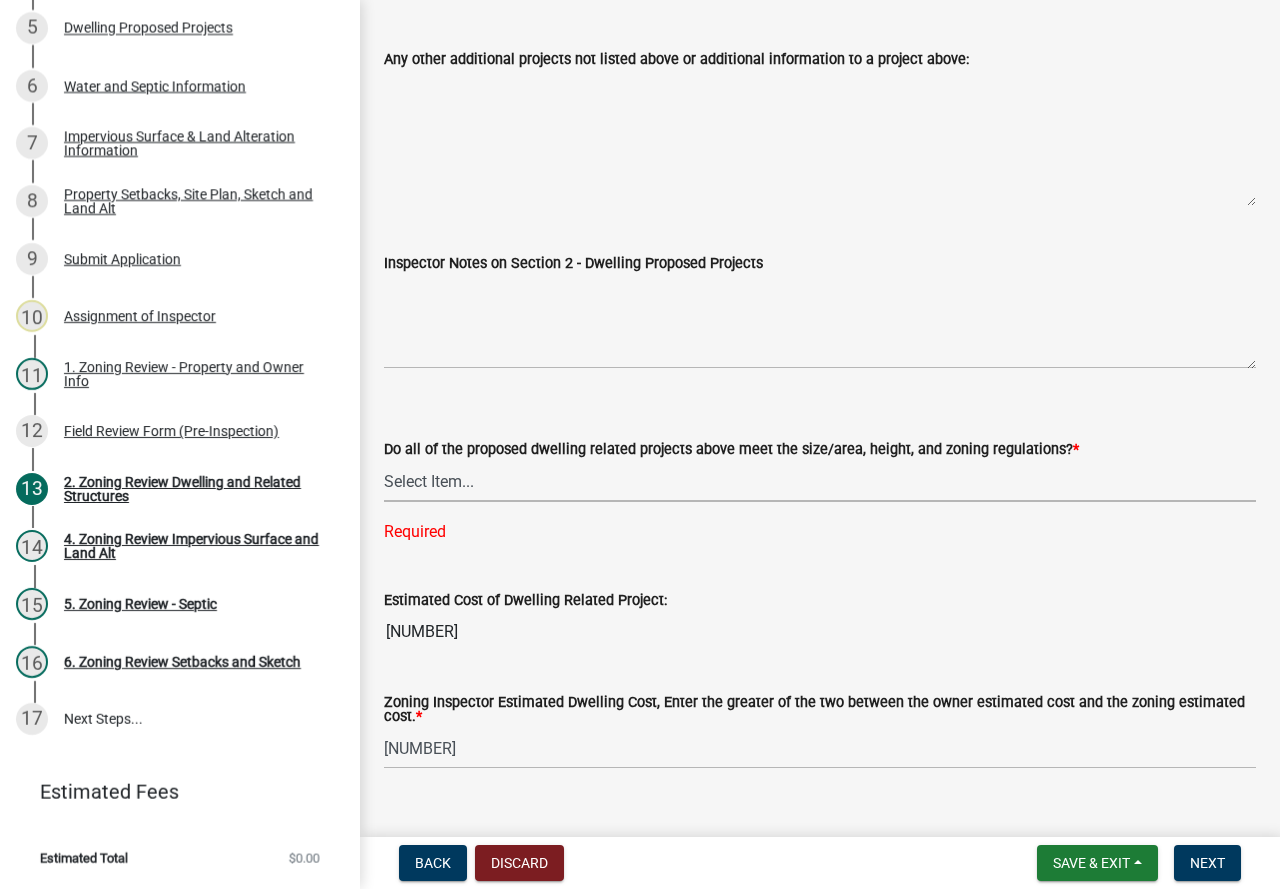 click on "Select Item...   Yes   No" at bounding box center [820, 481] 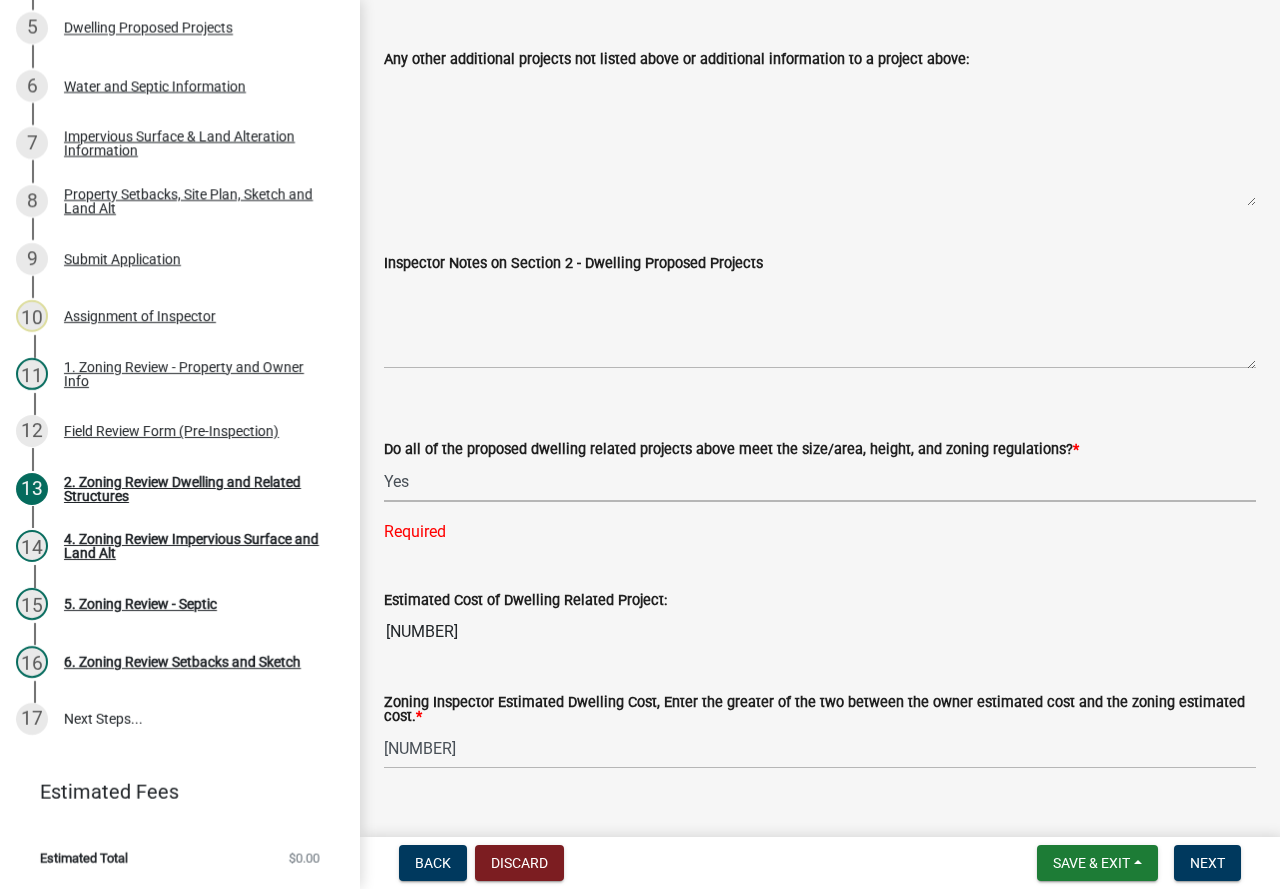 click on "Select Item...   Yes   No" at bounding box center (820, 481) 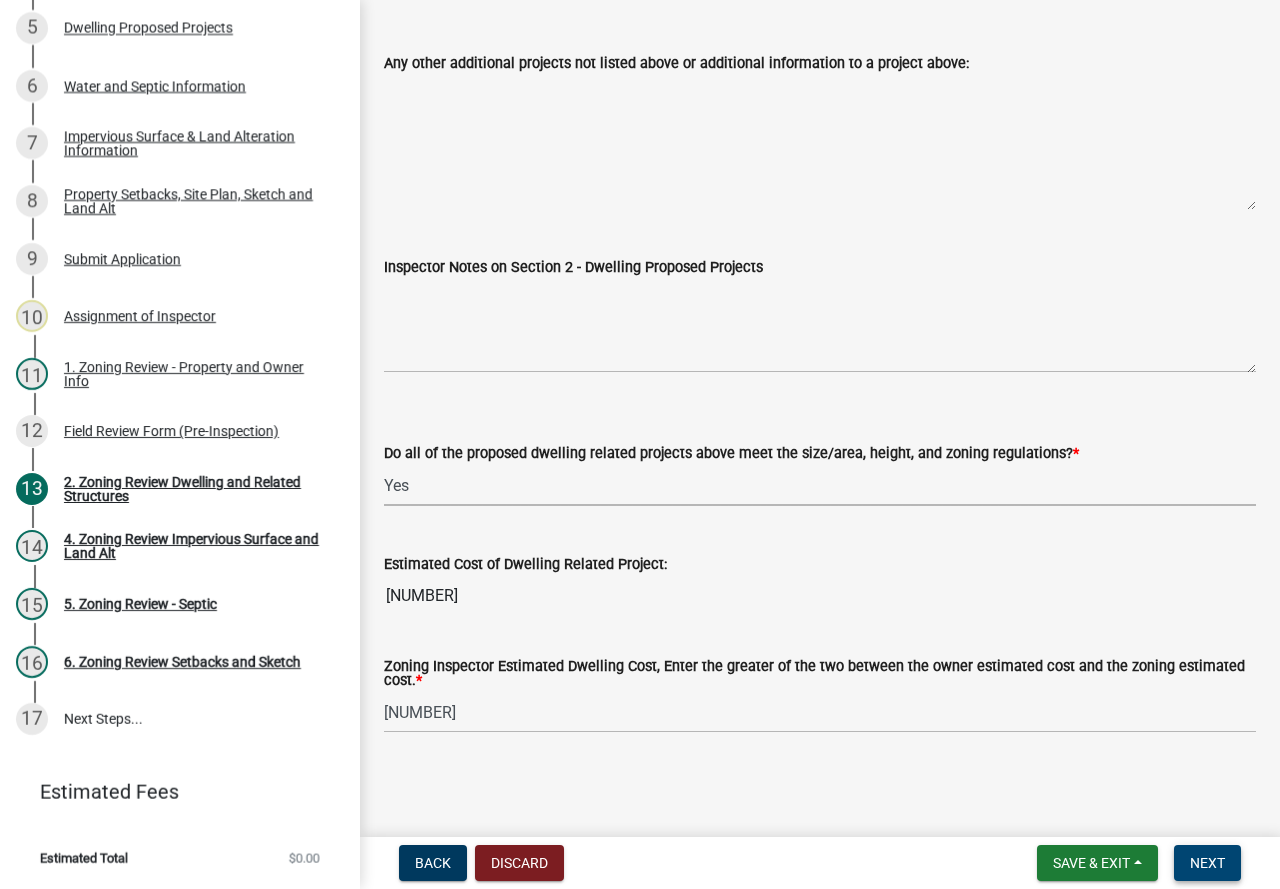 click on "Next" at bounding box center [1207, 863] 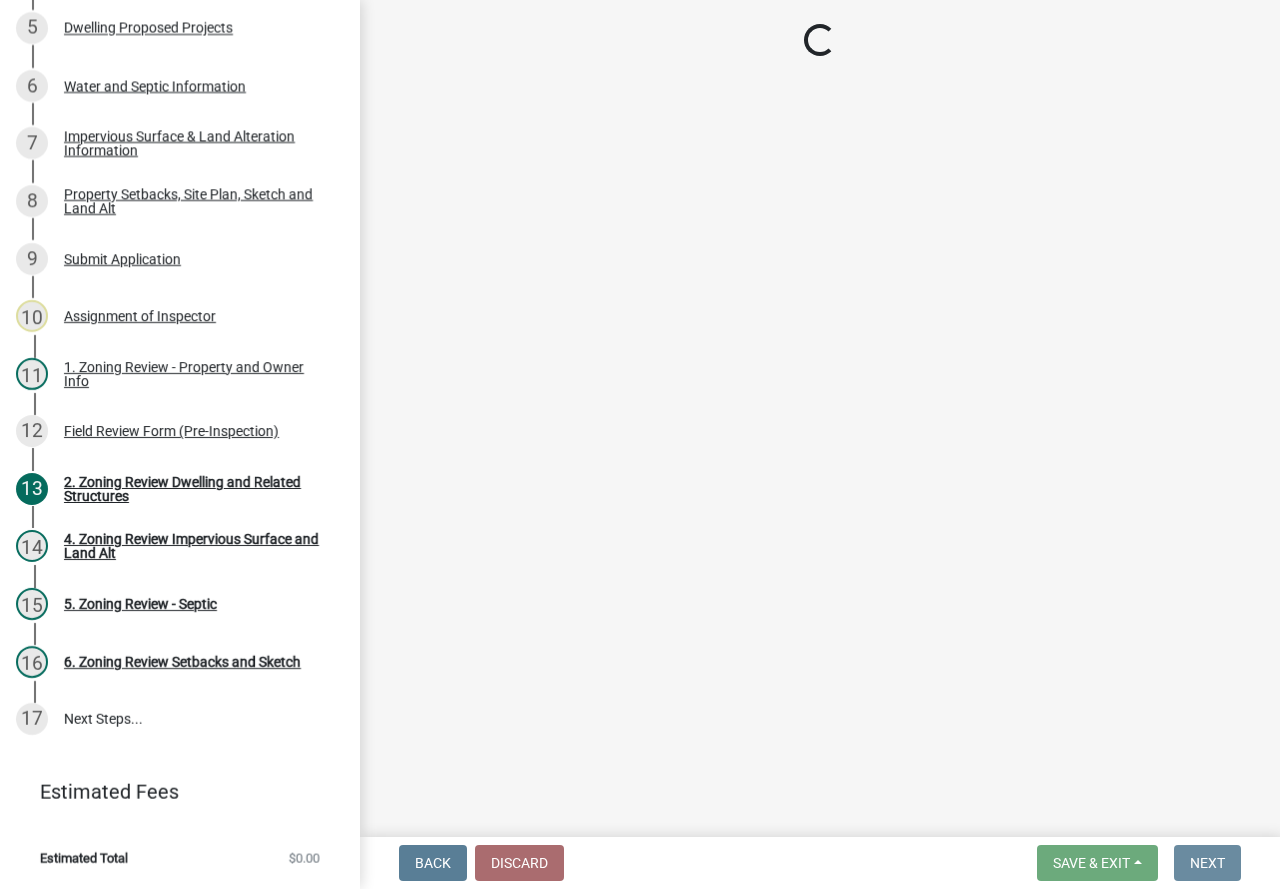 scroll, scrollTop: 0, scrollLeft: 0, axis: both 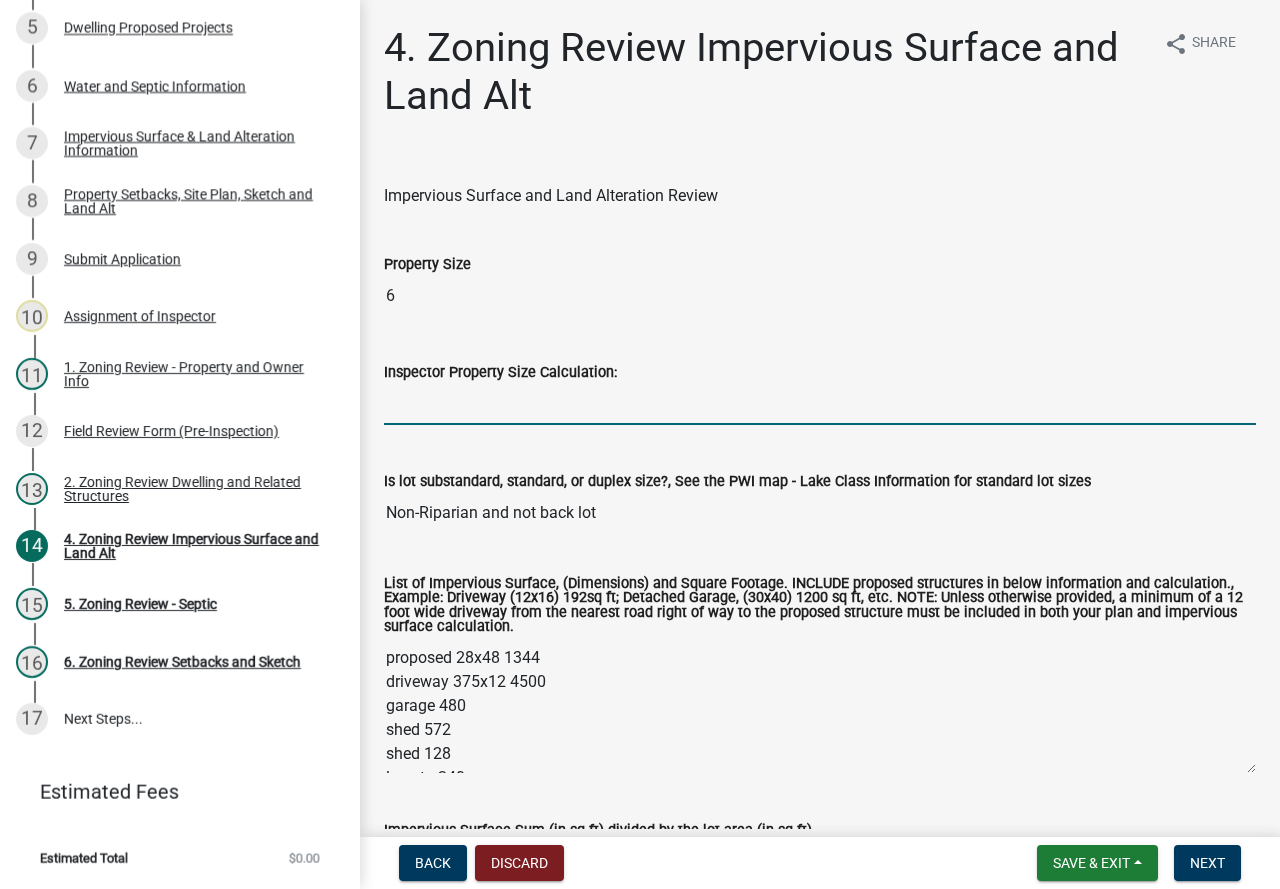 click on "Inspector Property Size Calculation:" at bounding box center [820, 404] 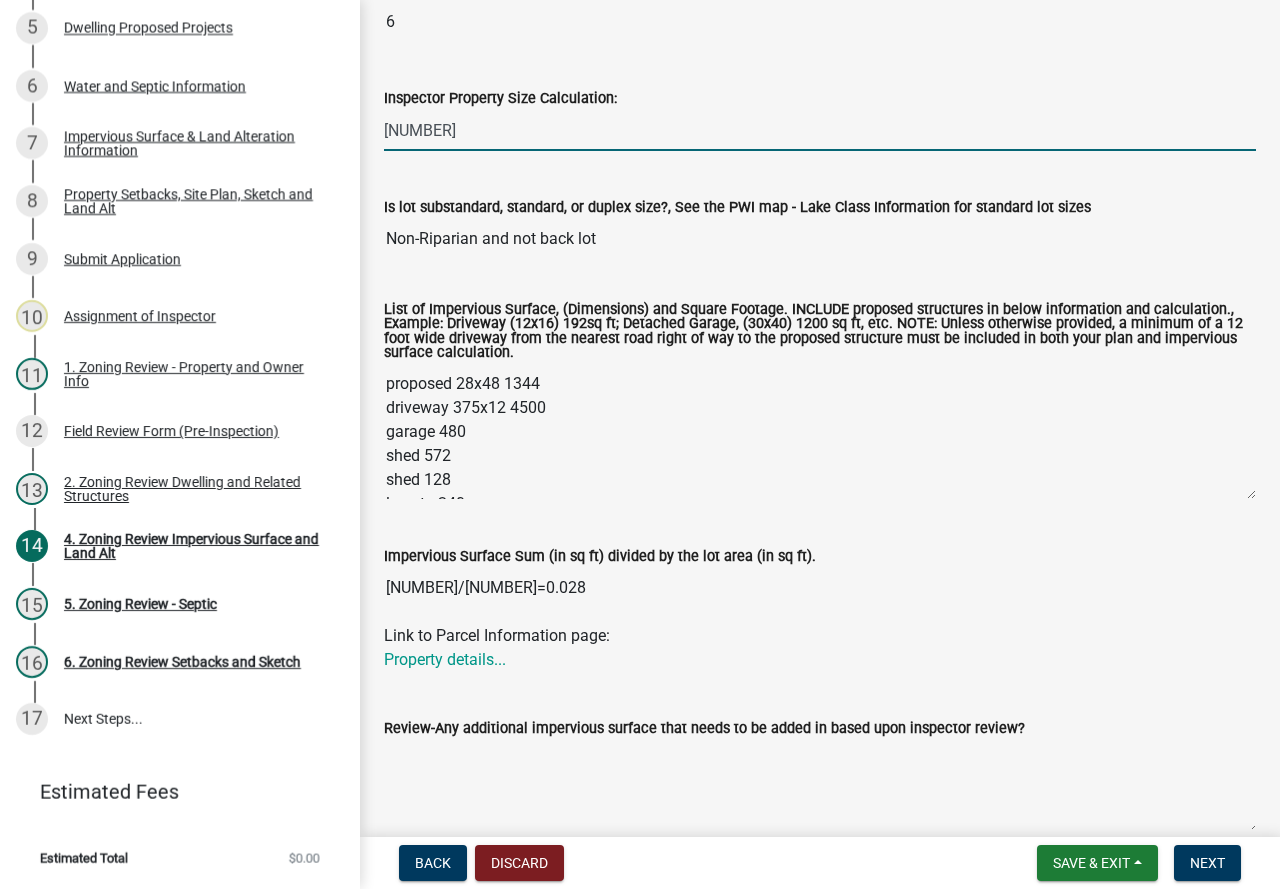 scroll, scrollTop: 400, scrollLeft: 0, axis: vertical 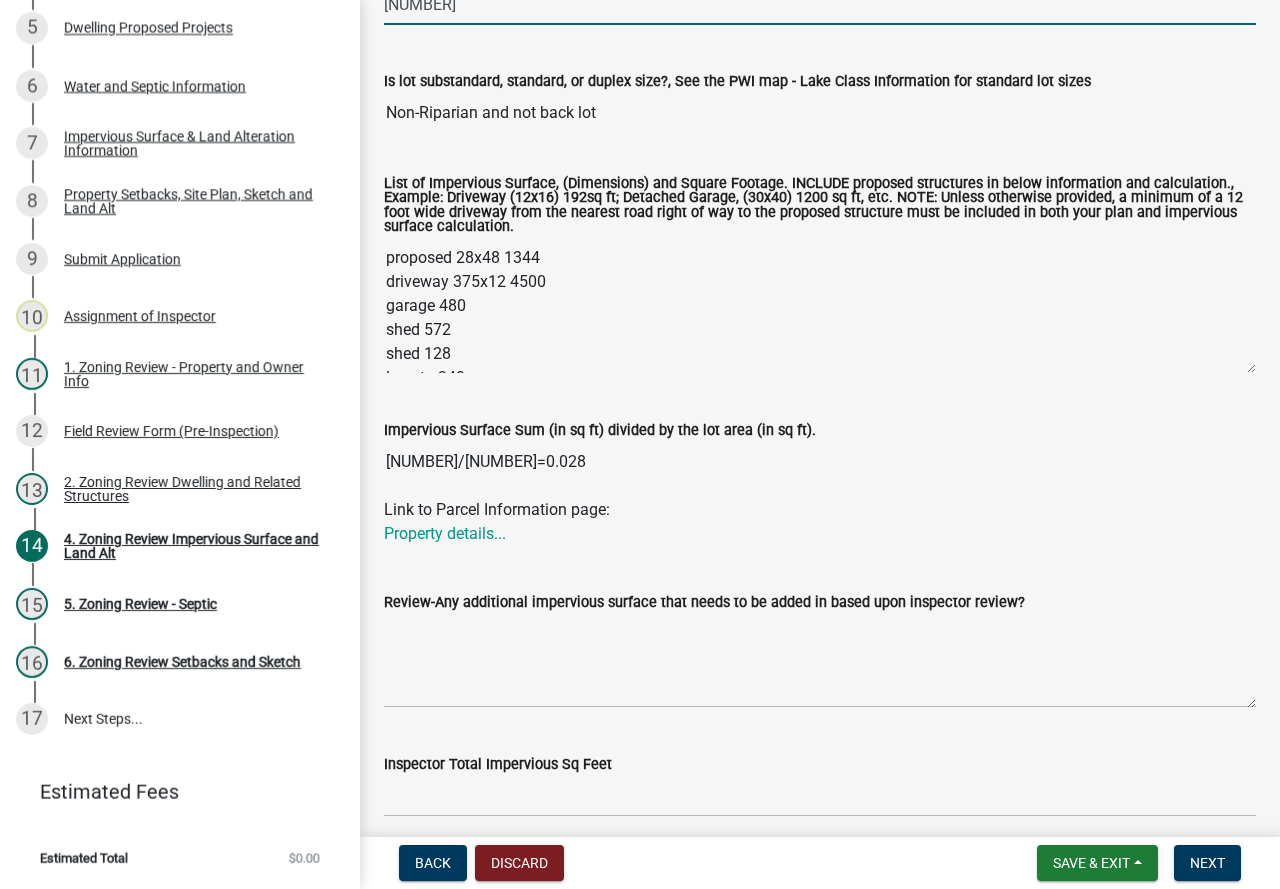 type on "[NUMBER]" 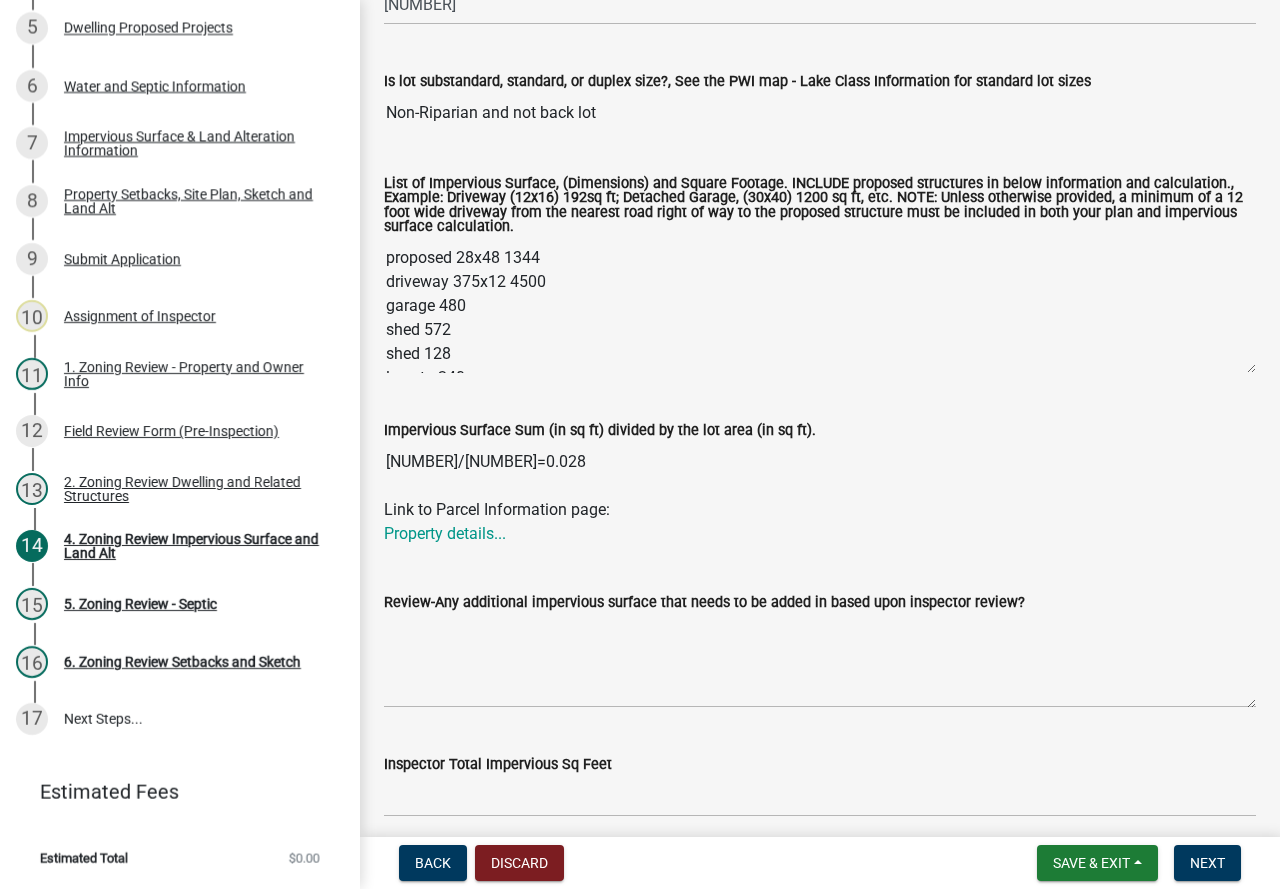 click on "[NUMBER]/[NUMBER]=0.028" at bounding box center (820, 462) 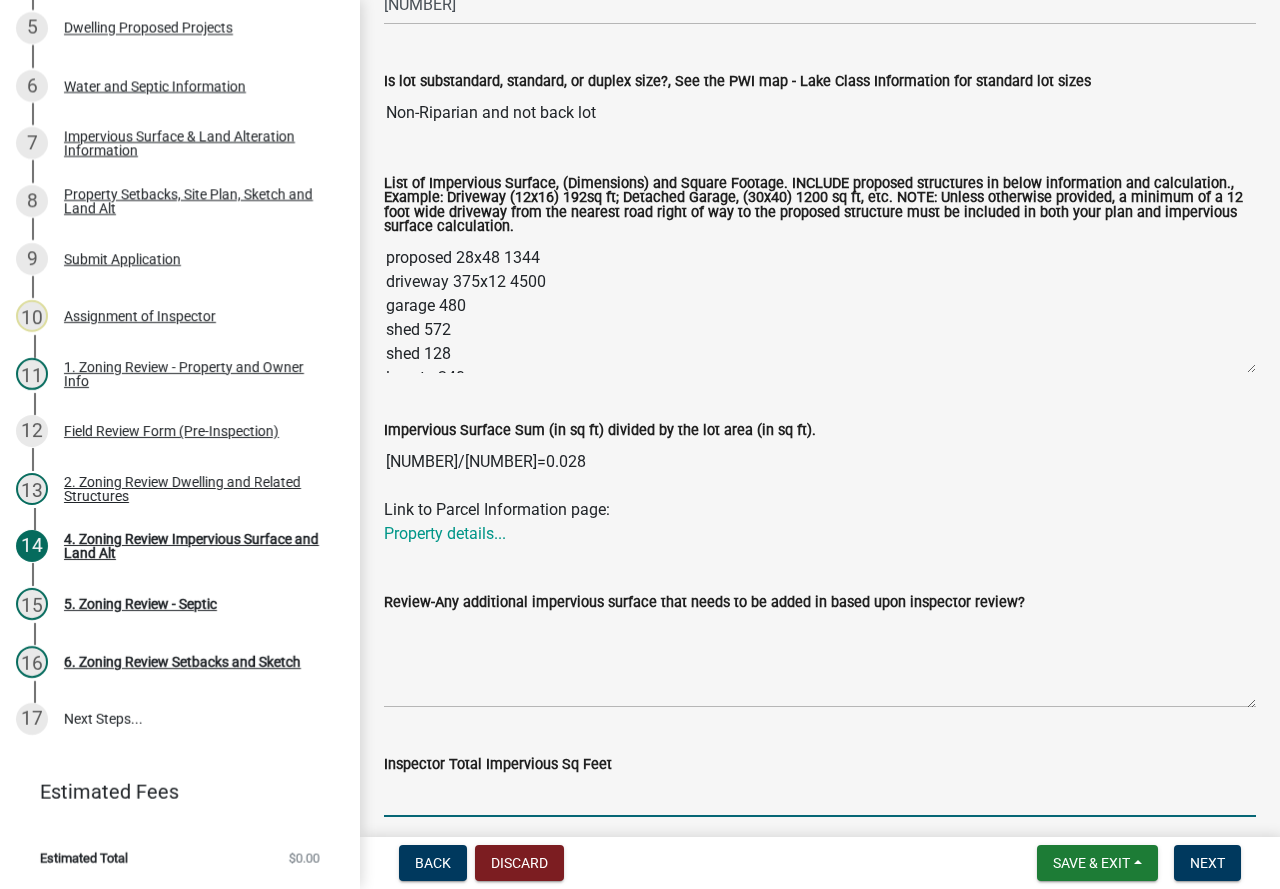 drag, startPoint x: 519, startPoint y: 471, endPoint x: 433, endPoint y: 793, distance: 333.28665 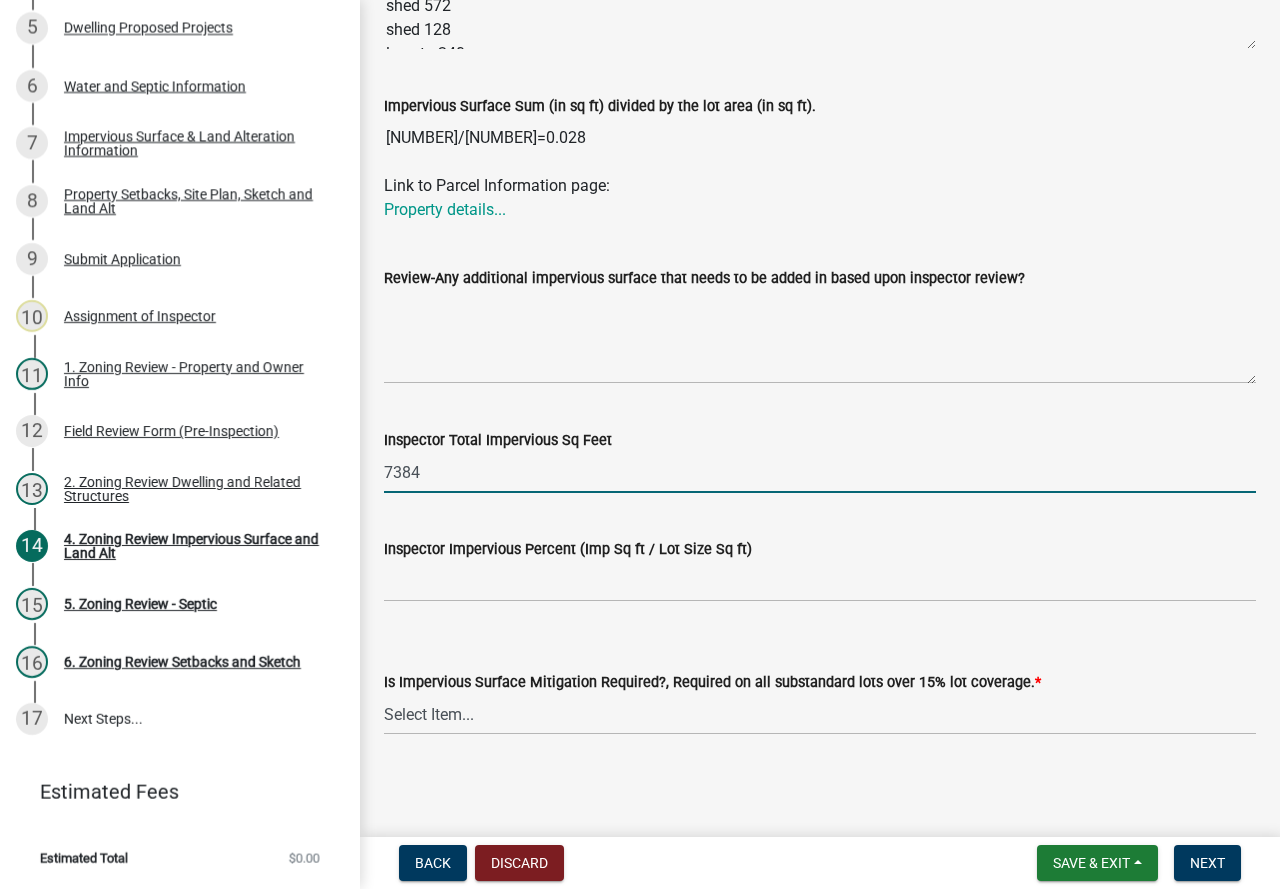 scroll, scrollTop: 727, scrollLeft: 0, axis: vertical 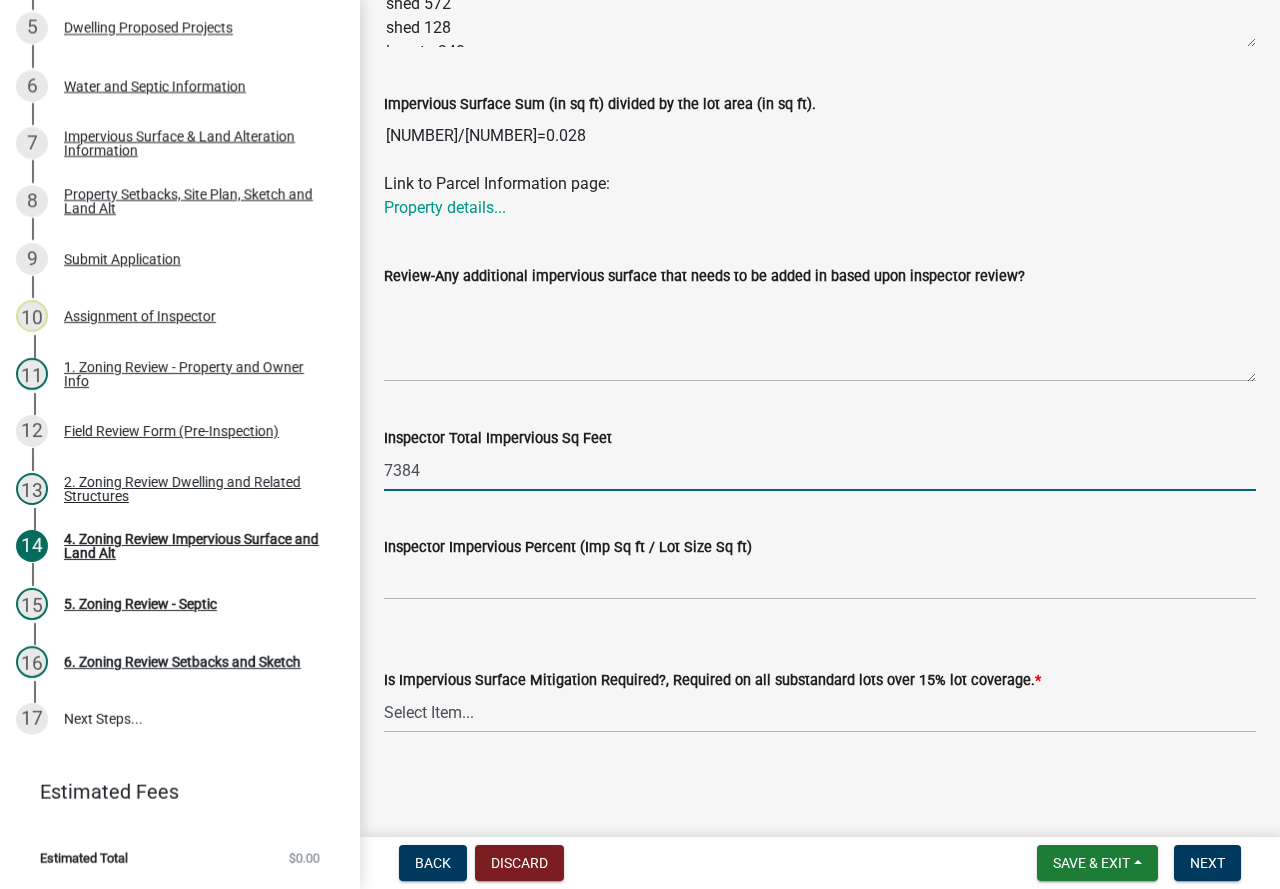 type on "7384" 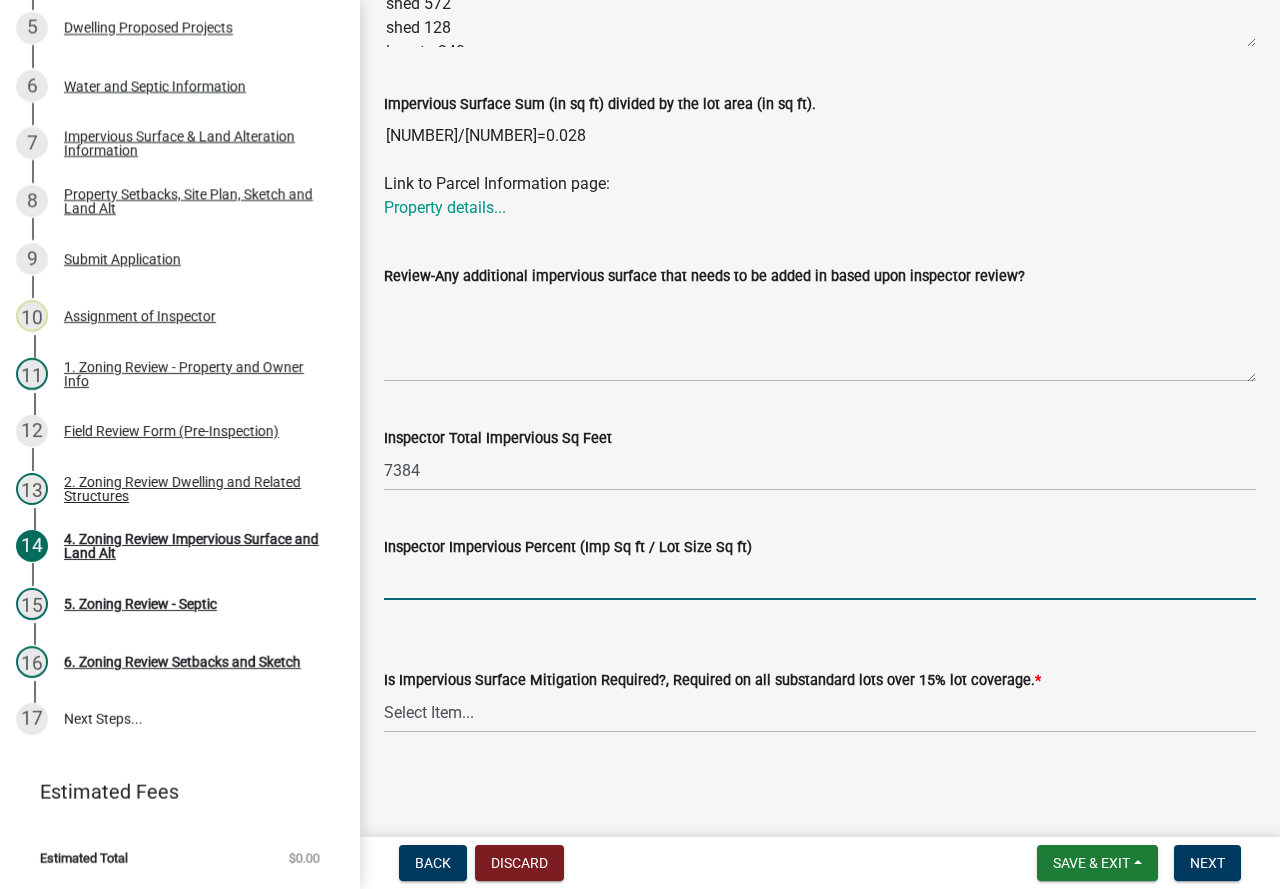click on "Inspector Impervious Percent (Imp Sq ft / Lot Size Sq ft)" at bounding box center [820, 579] 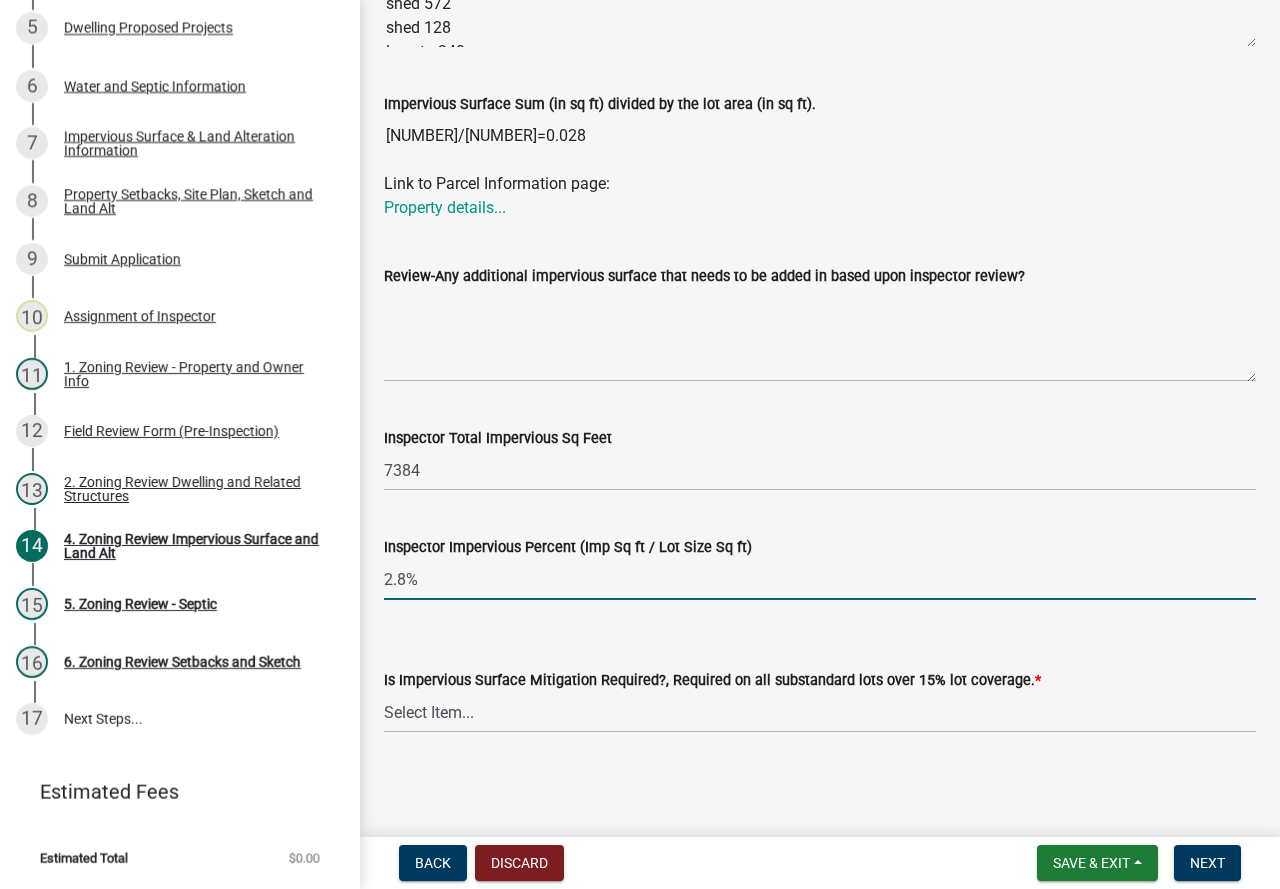 type on "2.8%" 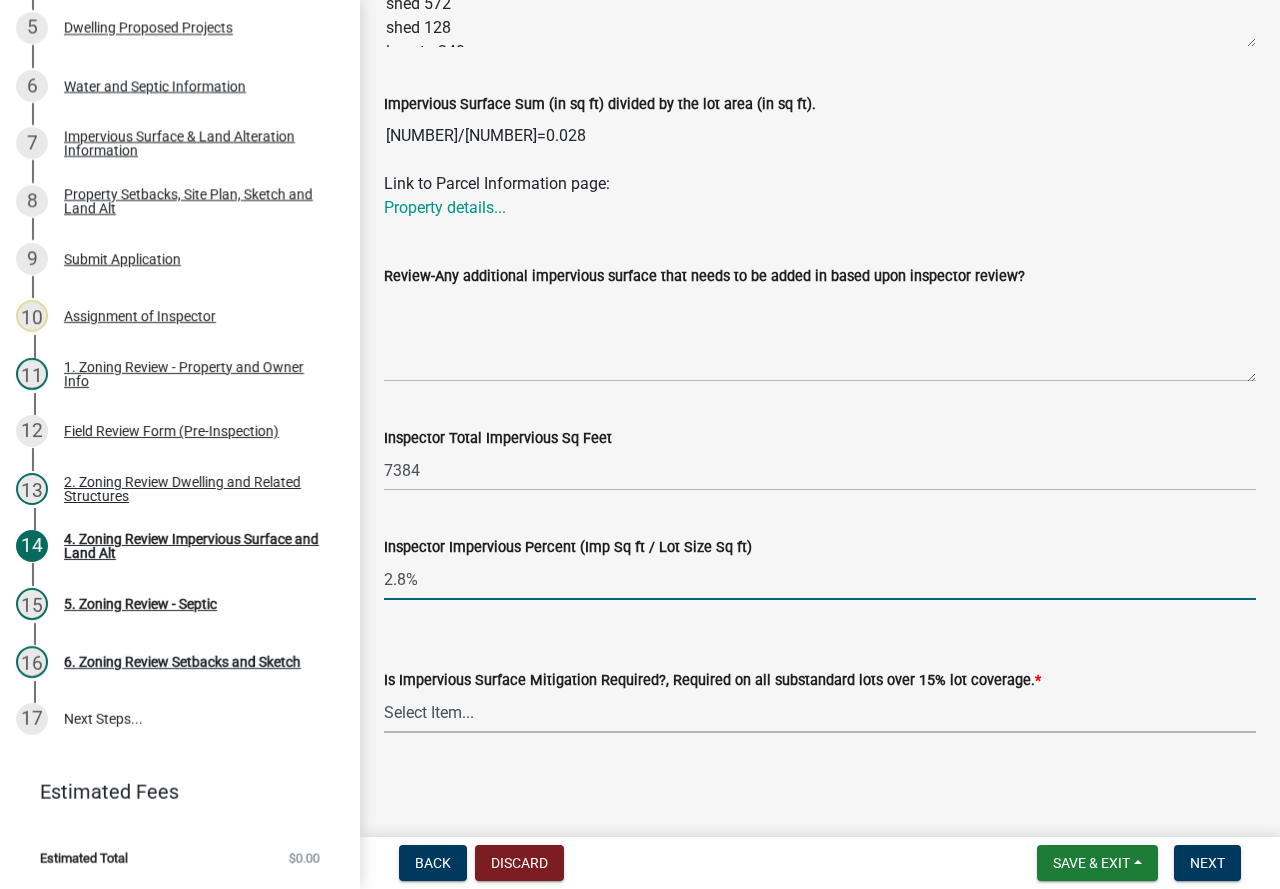 click on "Select Item...   Yes- Over 15% substandard lot coverage   No   N/A" at bounding box center (820, 712) 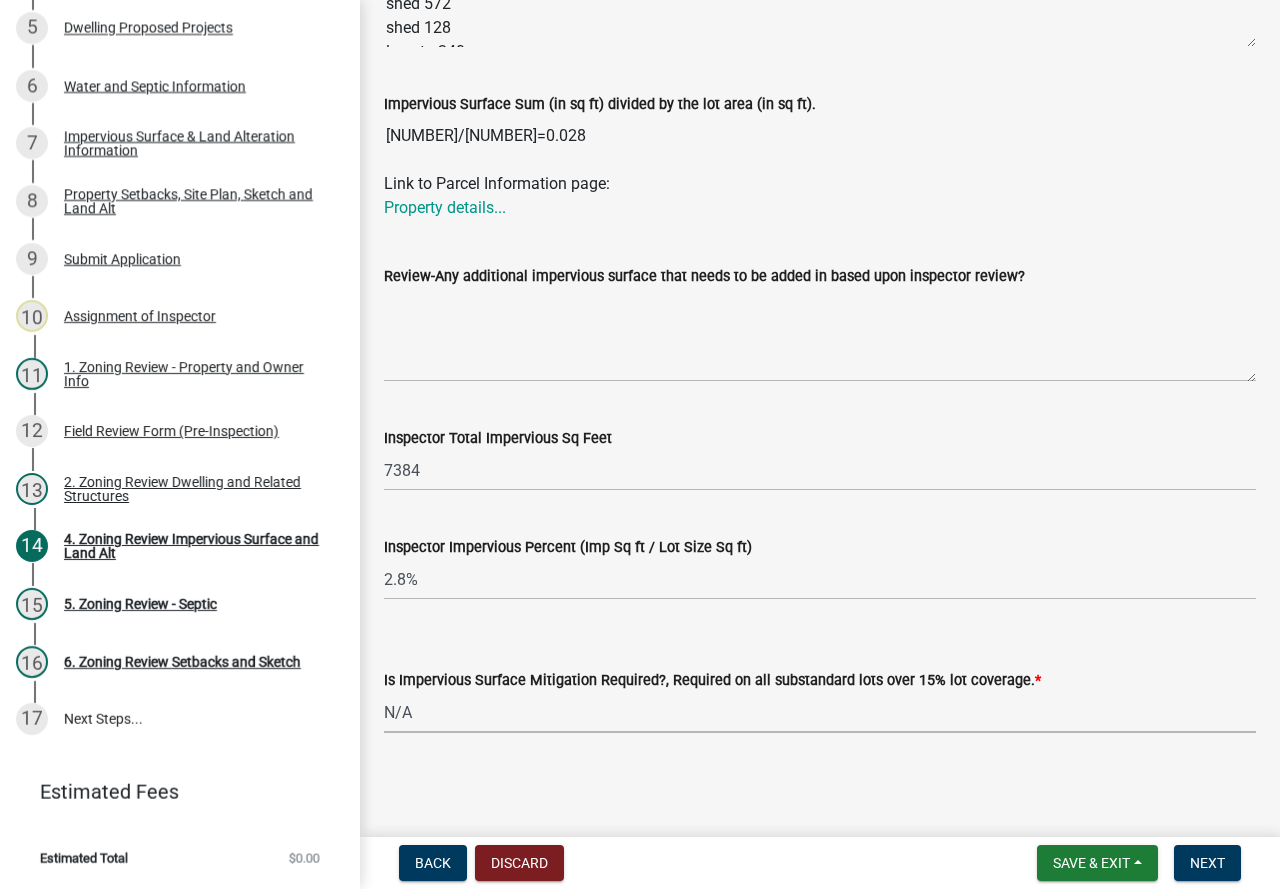 click on "Select Item...   Yes- Over 15% substandard lot coverage   No   N/A" at bounding box center [820, 712] 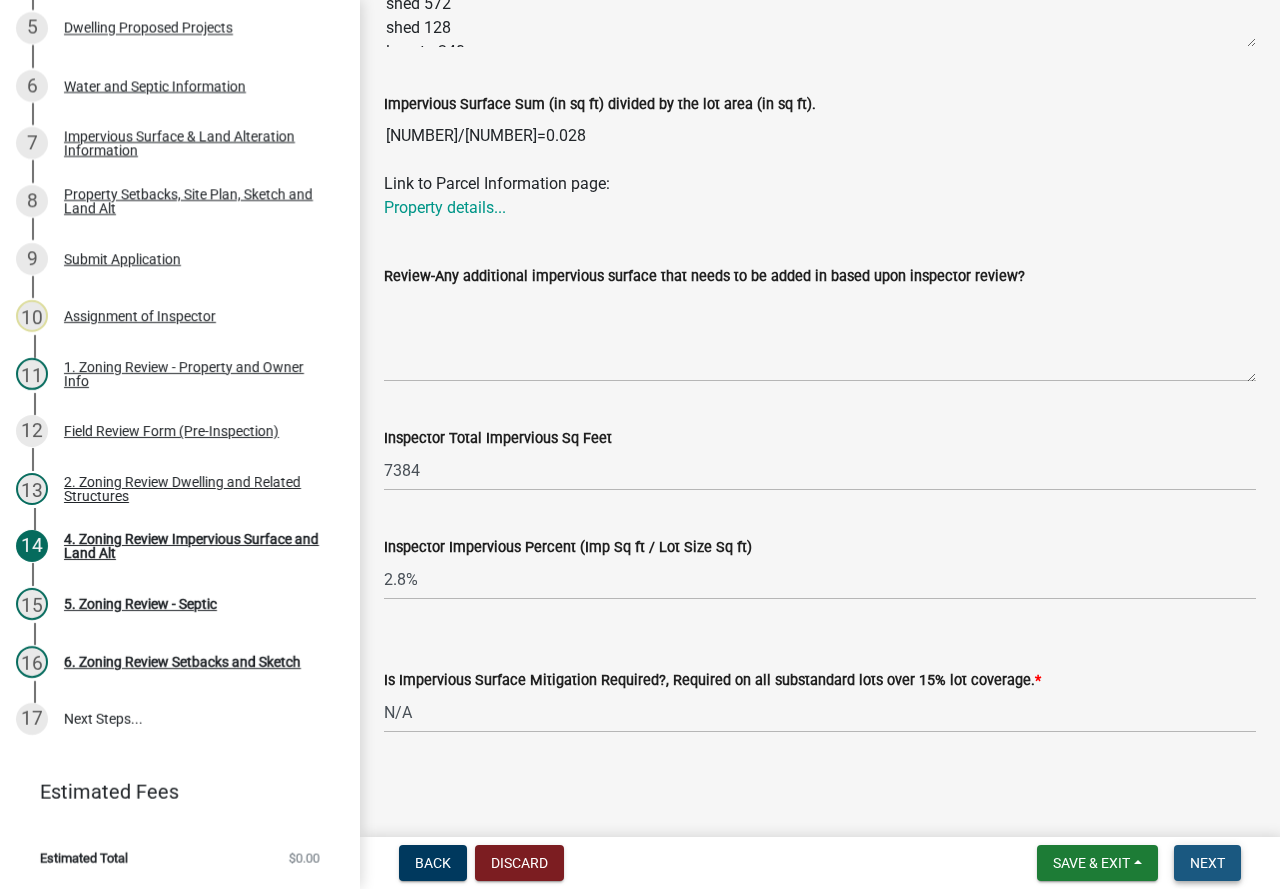 click on "Next" at bounding box center [1207, 863] 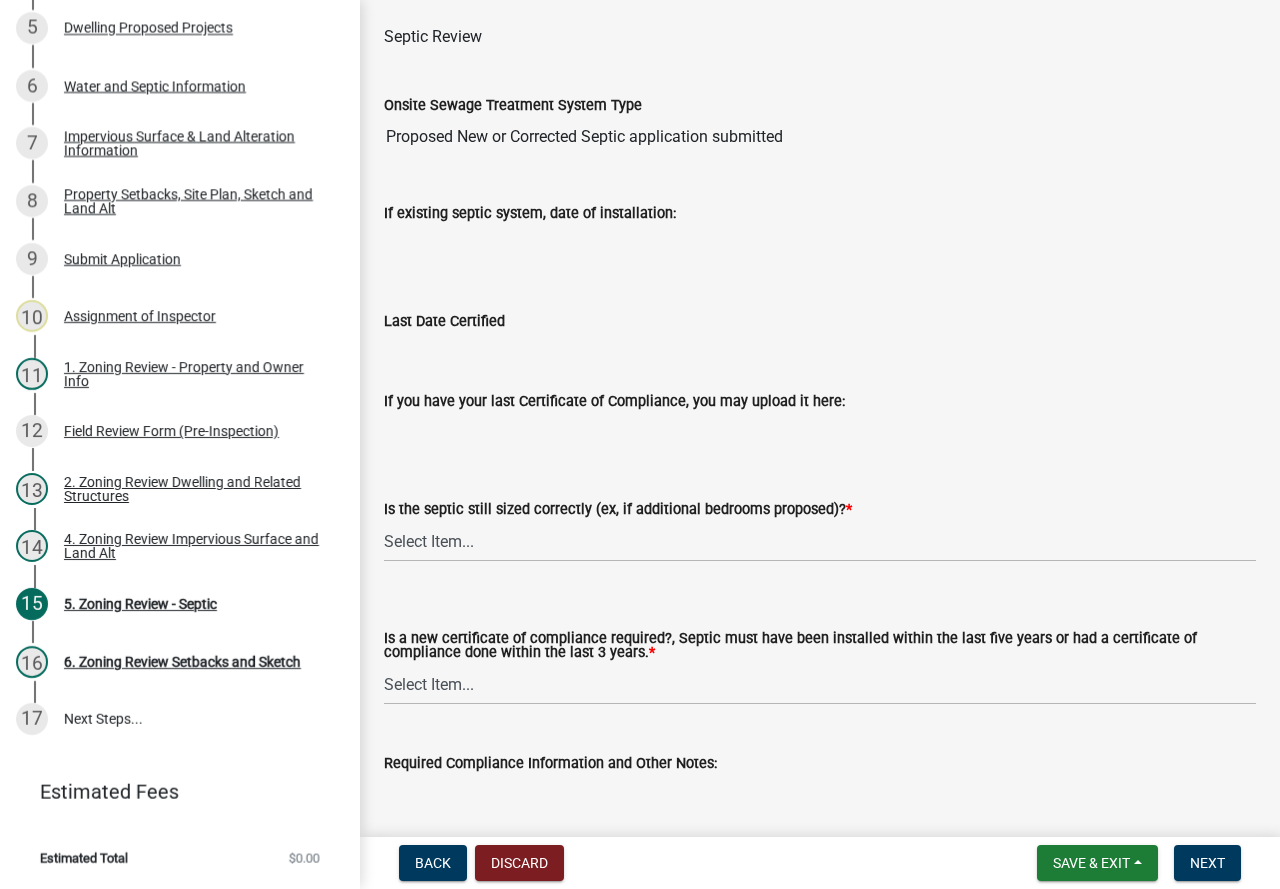 scroll, scrollTop: 246, scrollLeft: 0, axis: vertical 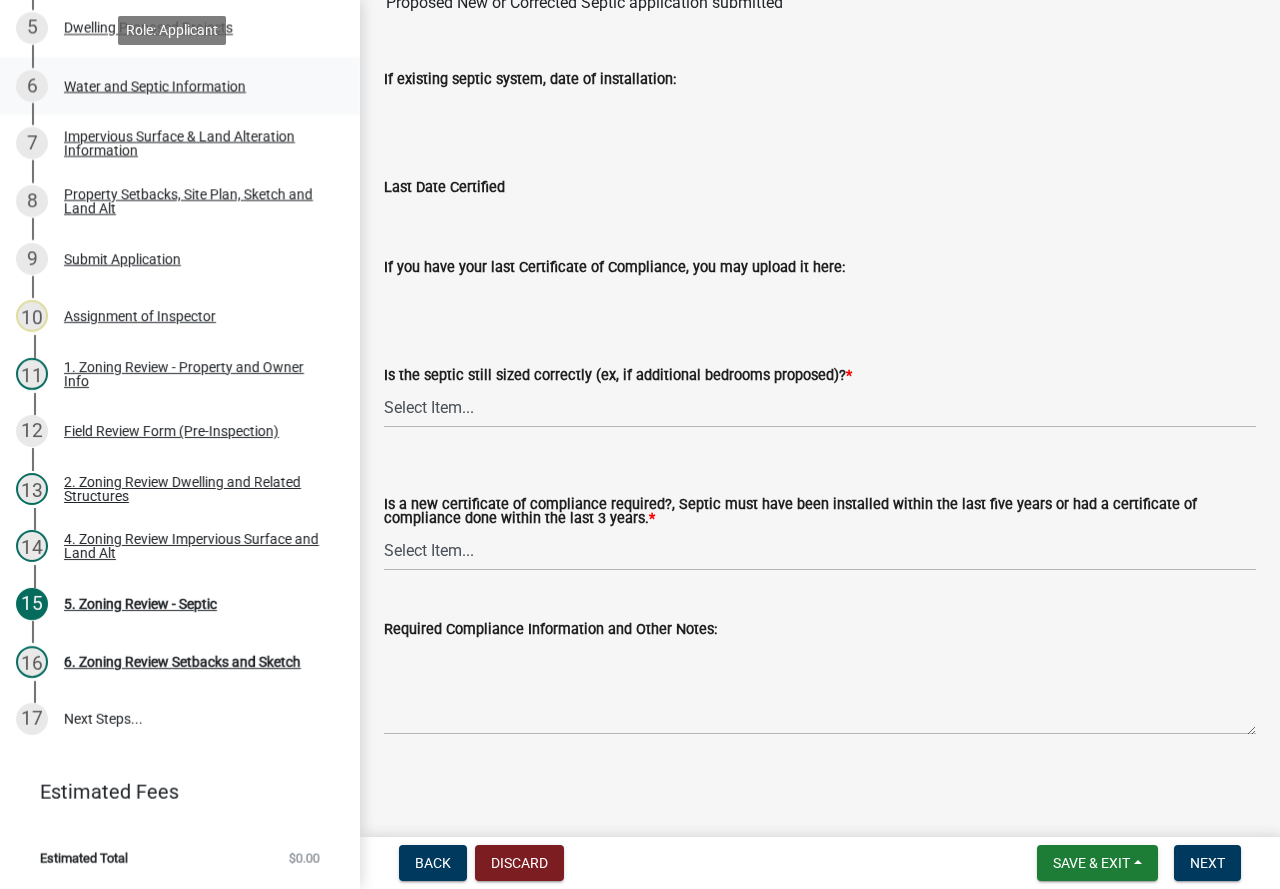 click on "Water and Septic Information" at bounding box center (155, 86) 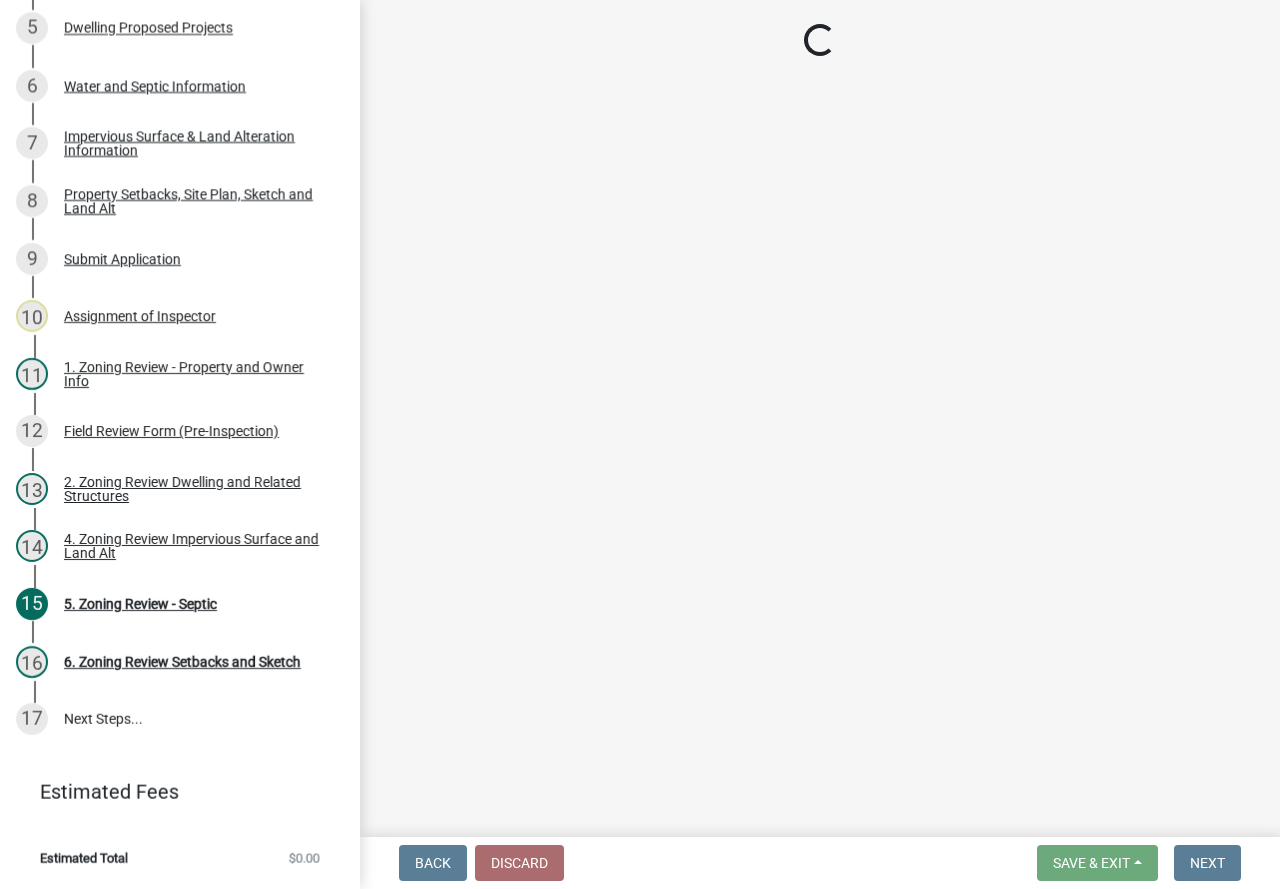 select on "9c51a48b-0bee-4836-8d5c-beab6e77ad2a" 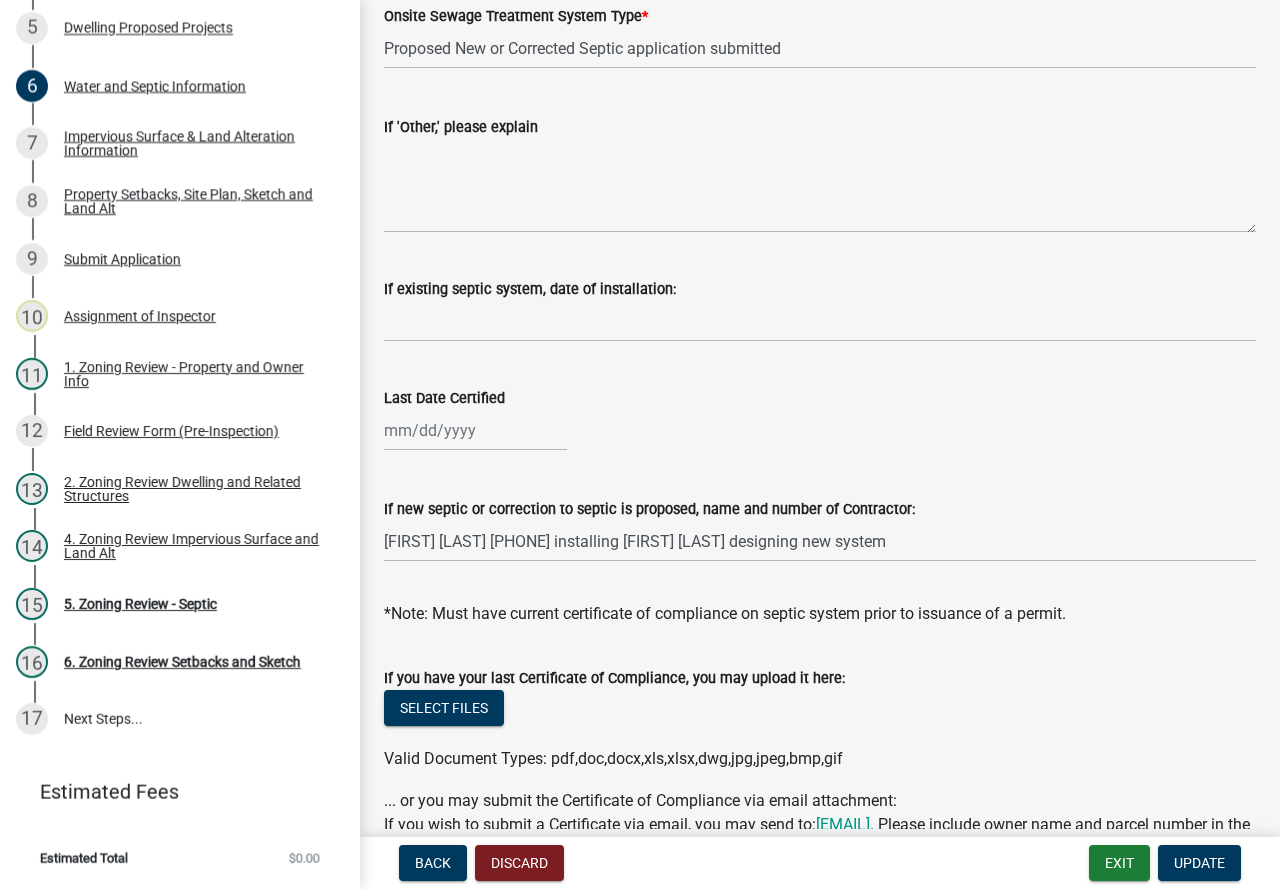 scroll, scrollTop: 600, scrollLeft: 0, axis: vertical 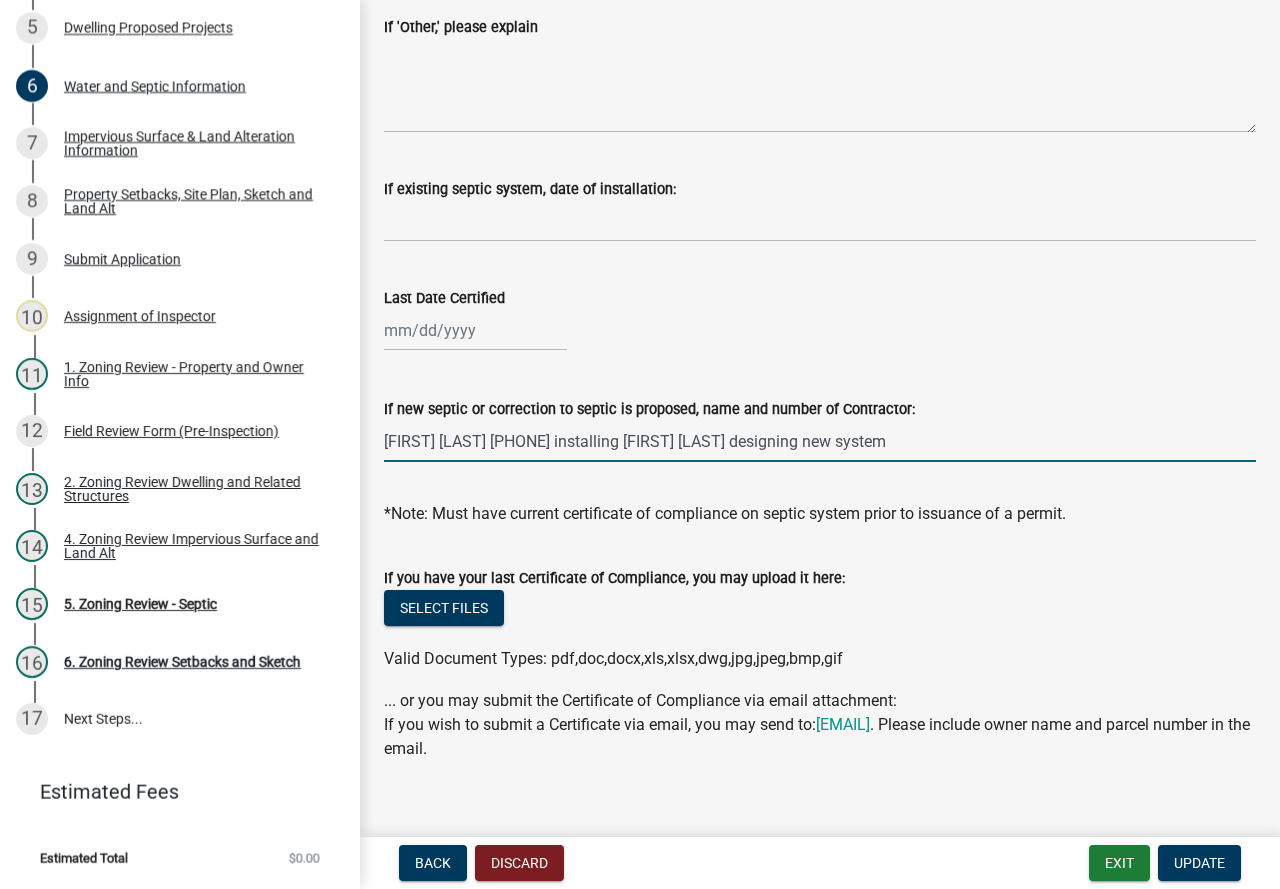 drag, startPoint x: 990, startPoint y: 441, endPoint x: 378, endPoint y: 434, distance: 612.04004 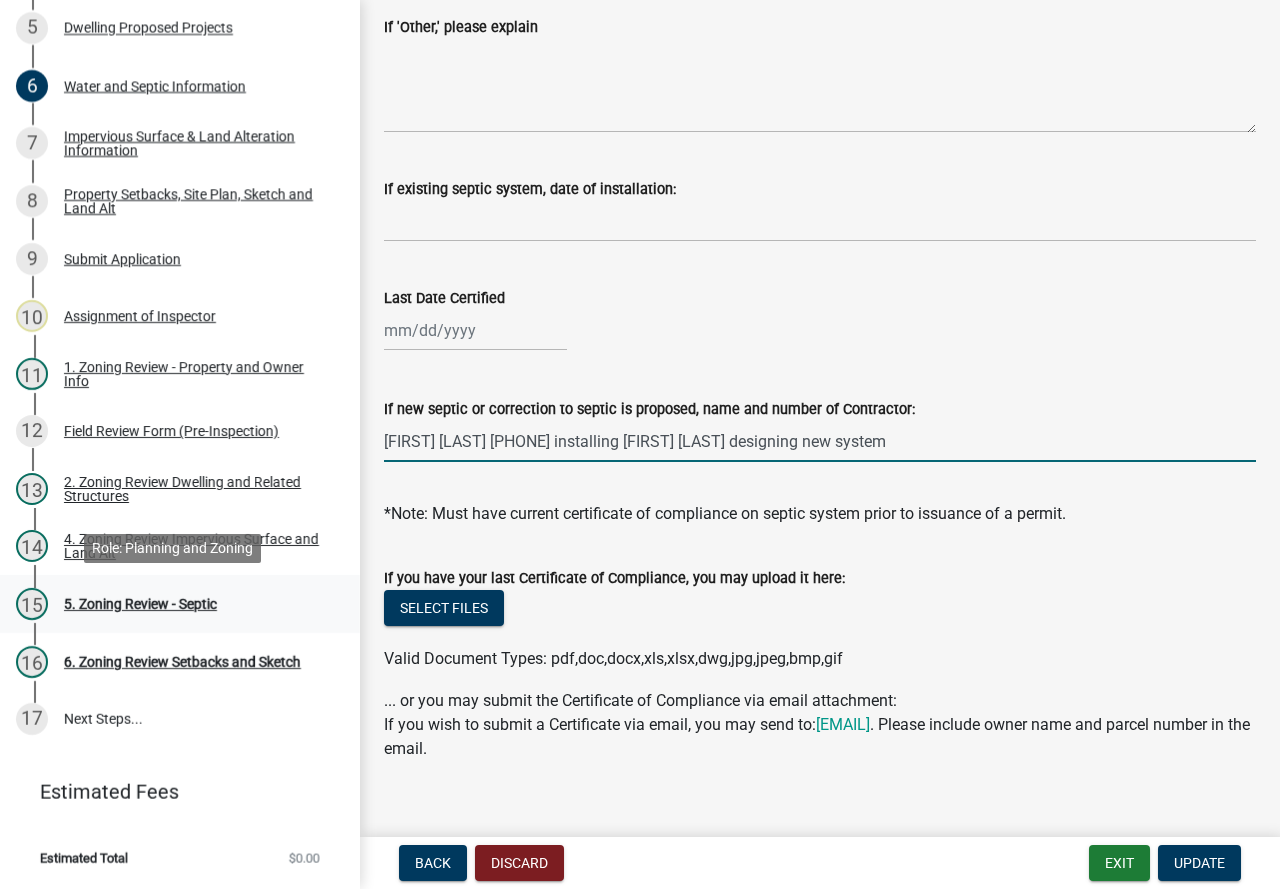click on "5. Zoning Review - Septic" at bounding box center [140, 604] 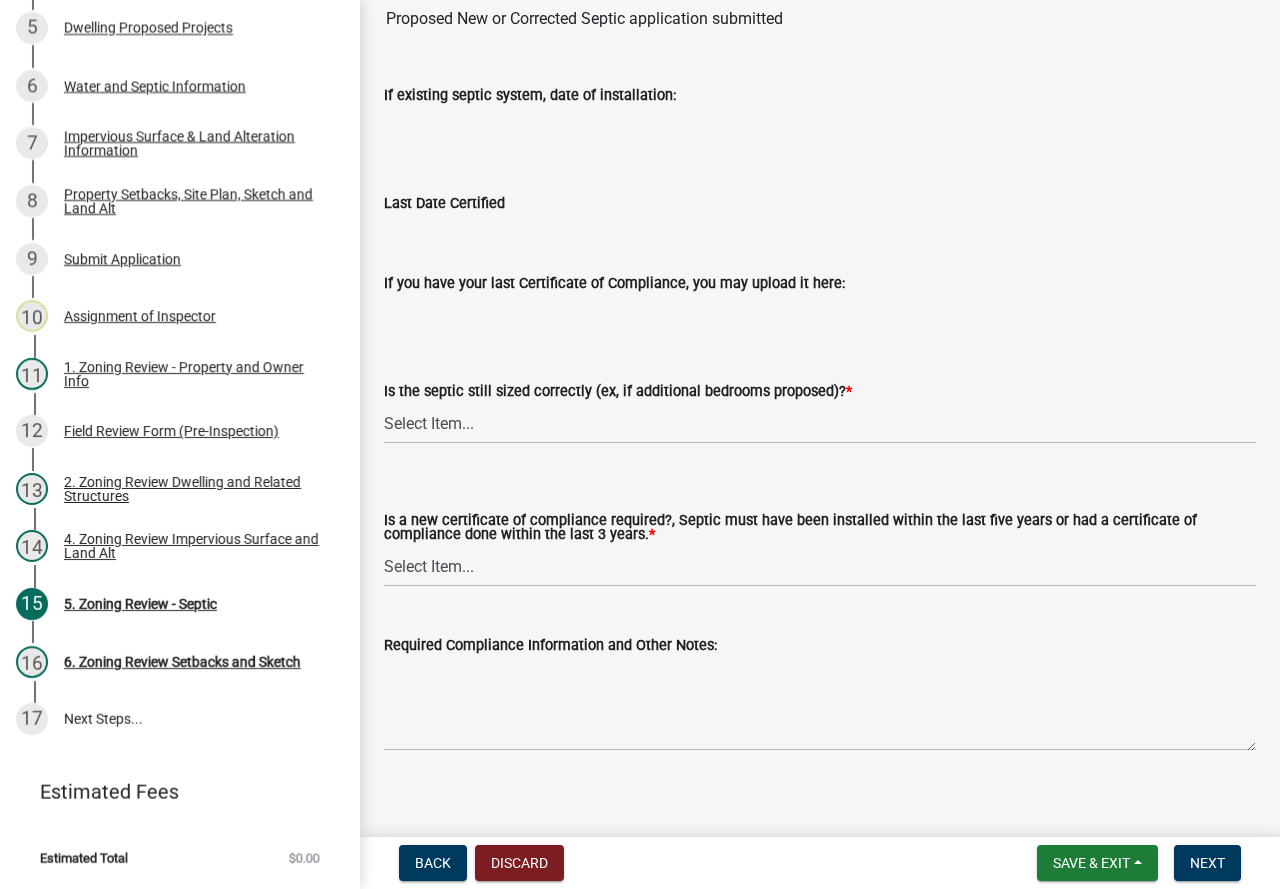 scroll, scrollTop: 246, scrollLeft: 0, axis: vertical 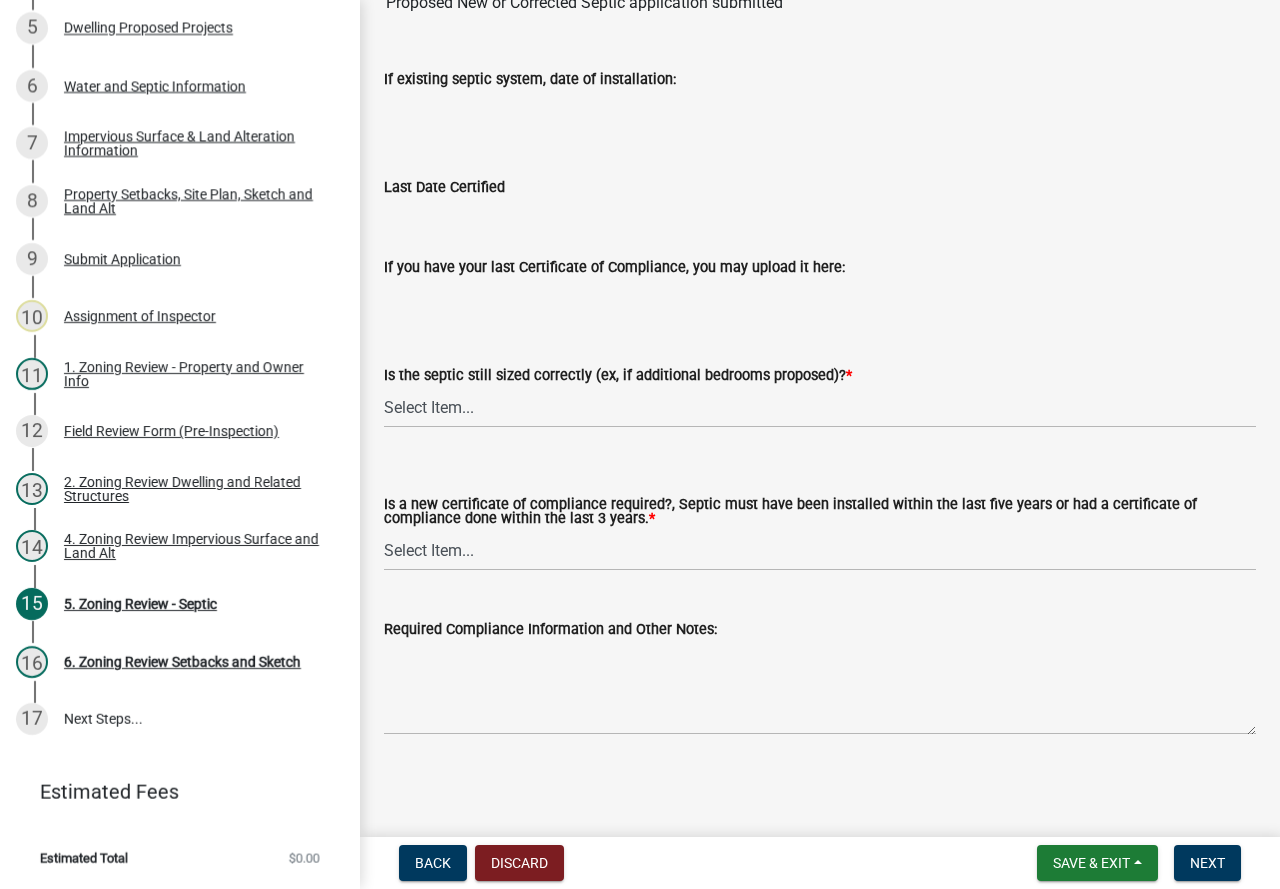 click on "Is the septic still sized correctly (ex, if additional bedrooms proposed)?  *" 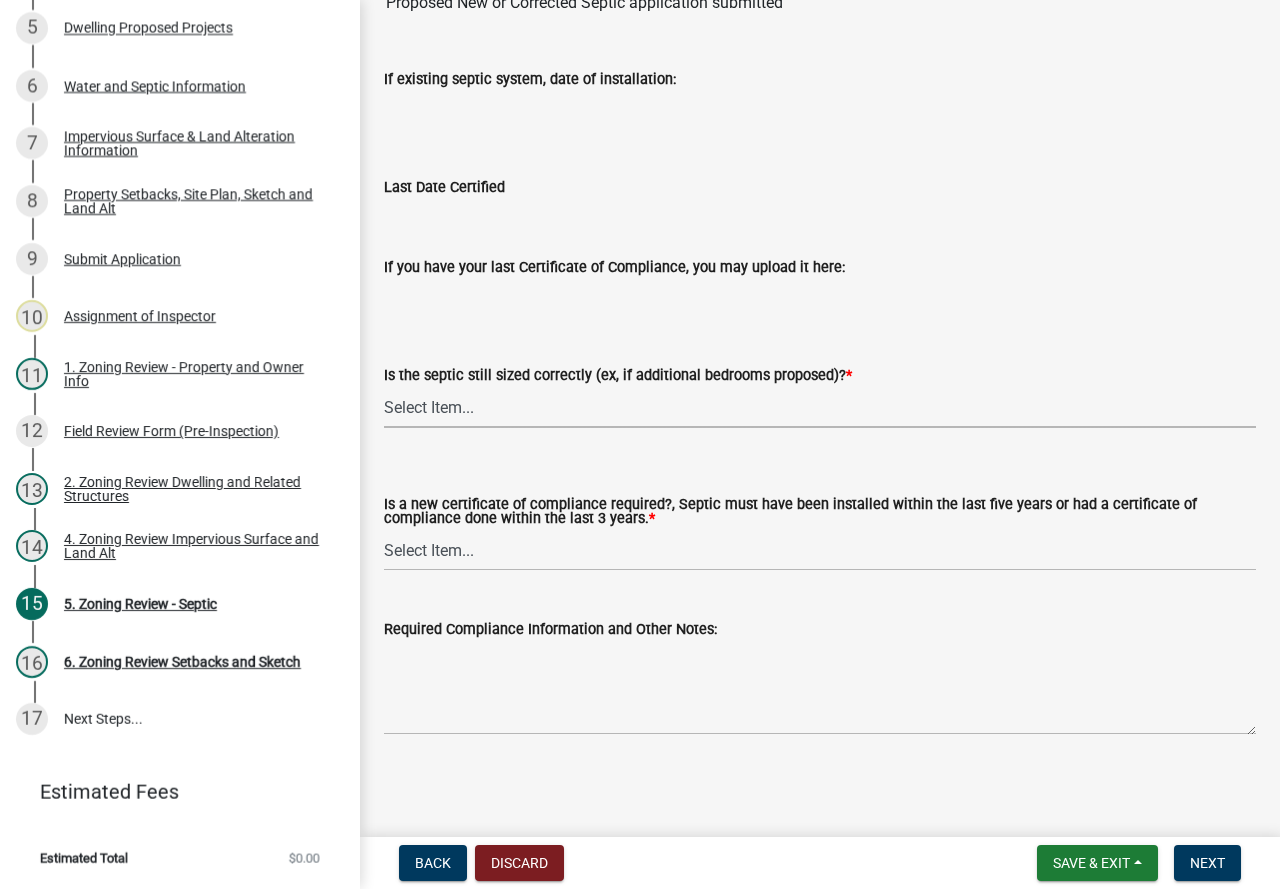 click on "Select Item...   Yes   No   N/A" at bounding box center (820, 407) 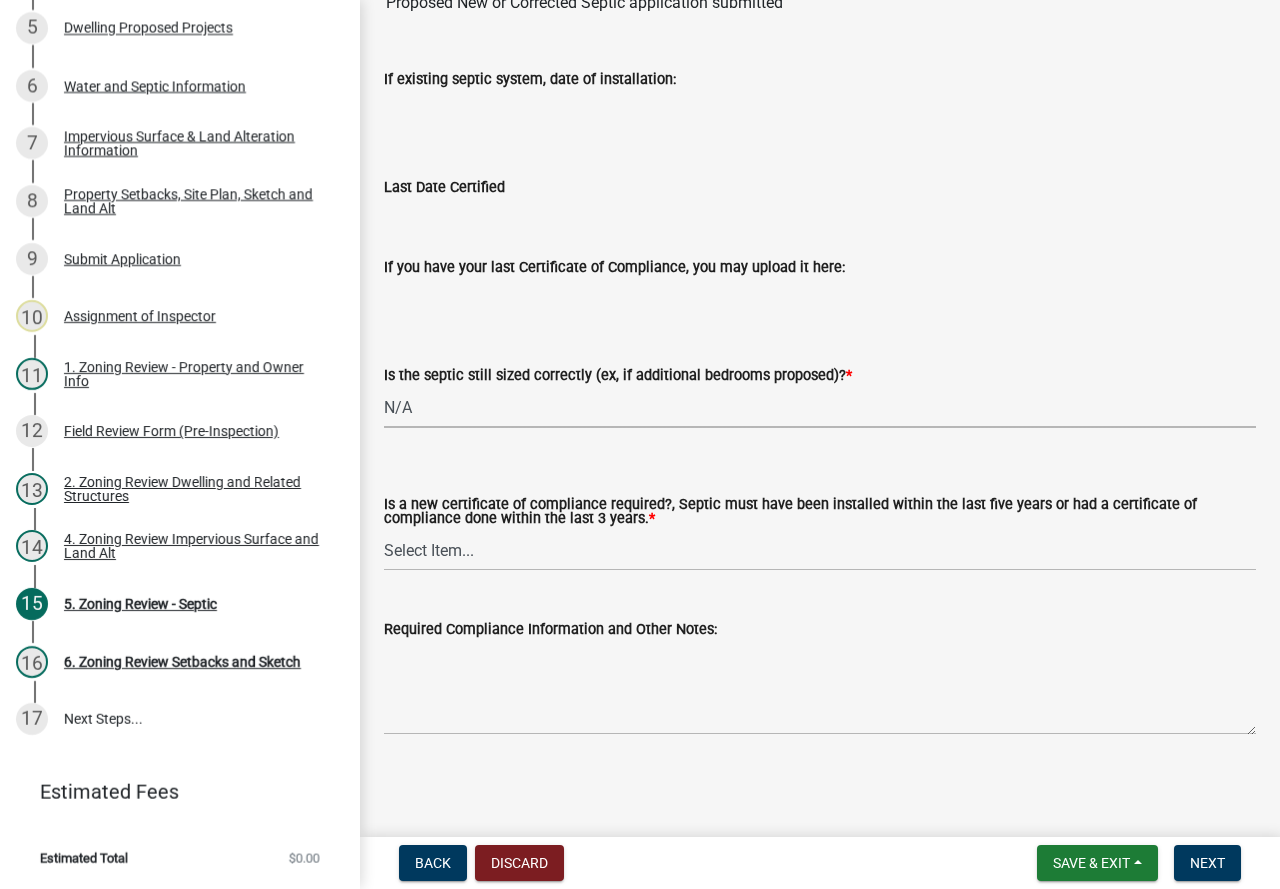 click on "Select Item...   Yes   No   N/A" at bounding box center [820, 407] 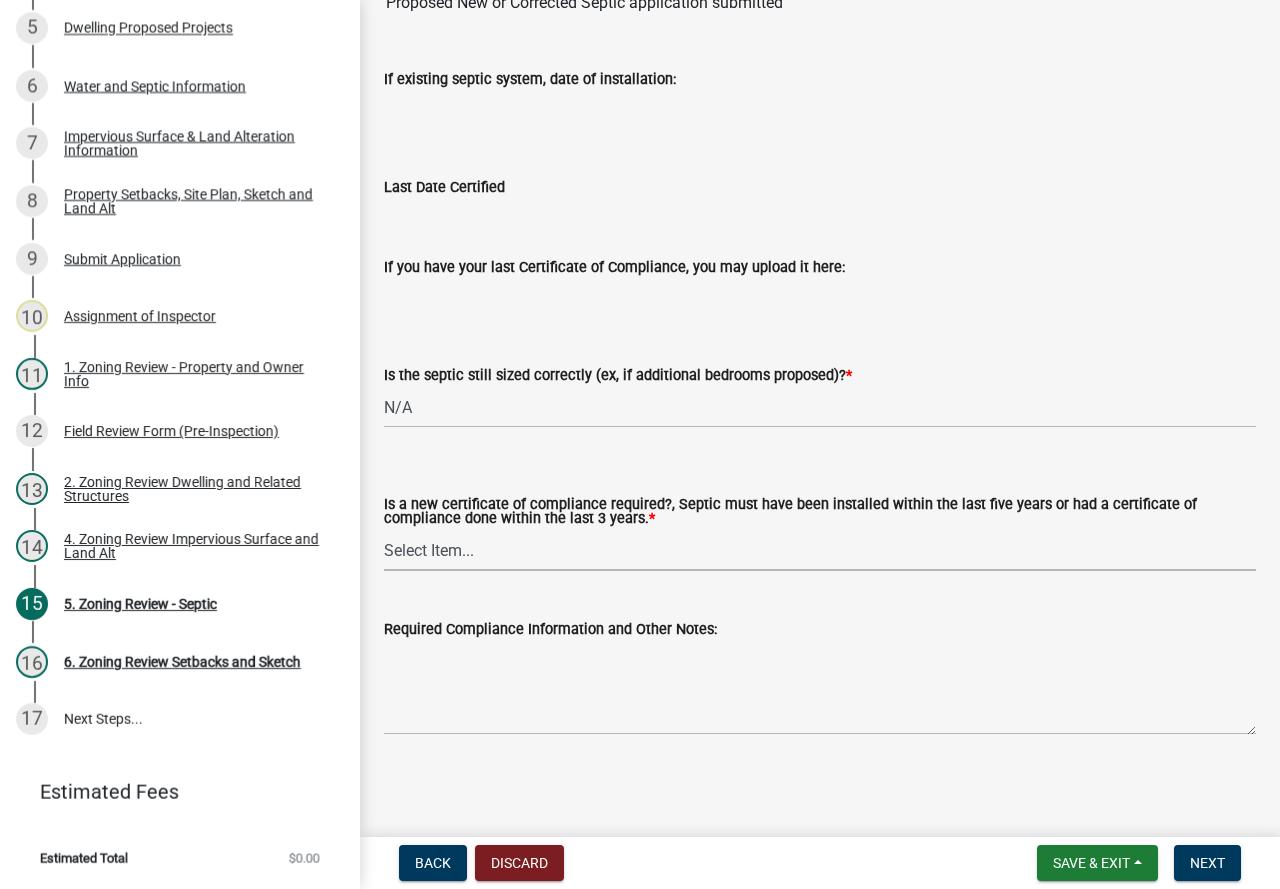 click on "Select Item...   Yes   No" at bounding box center [820, 550] 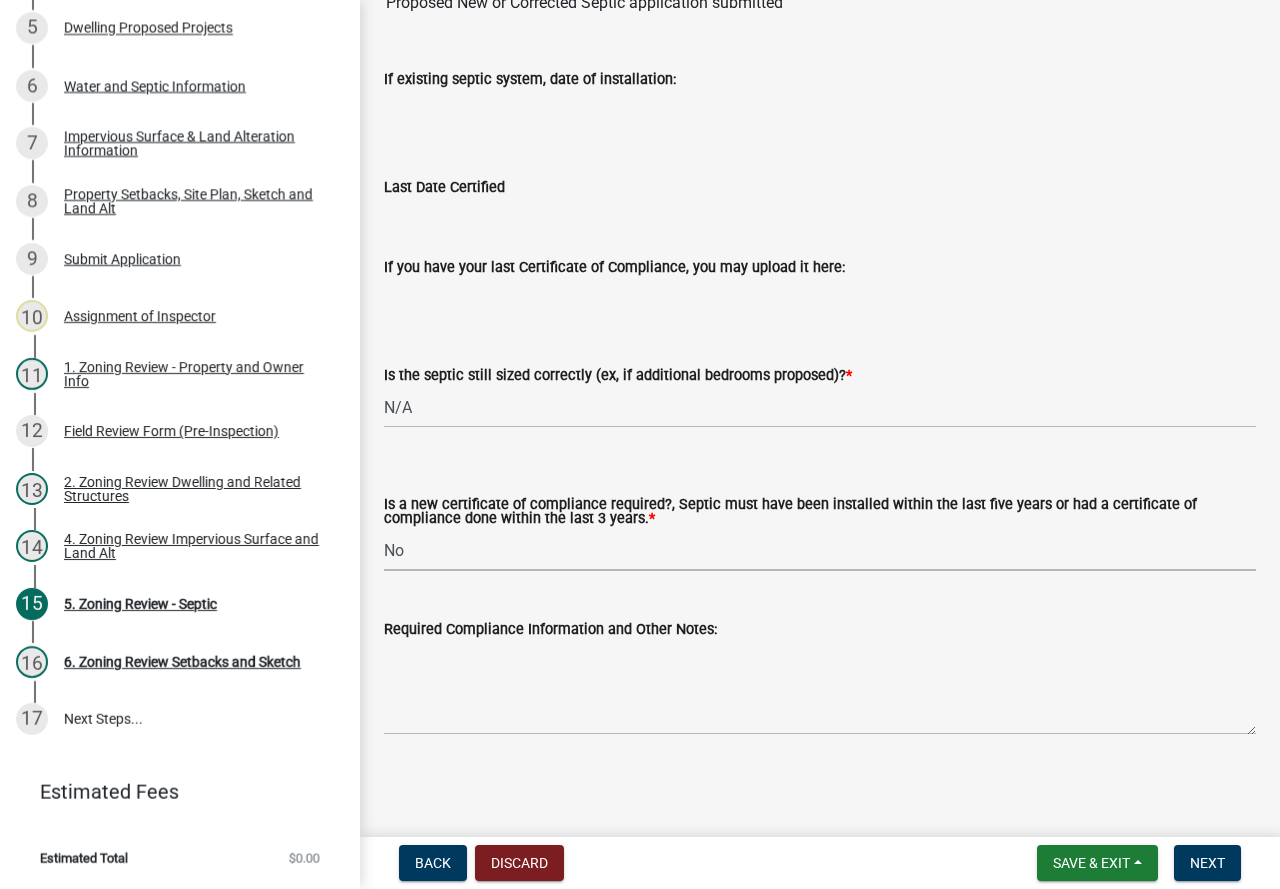 click on "Select Item...   Yes   No" at bounding box center (820, 550) 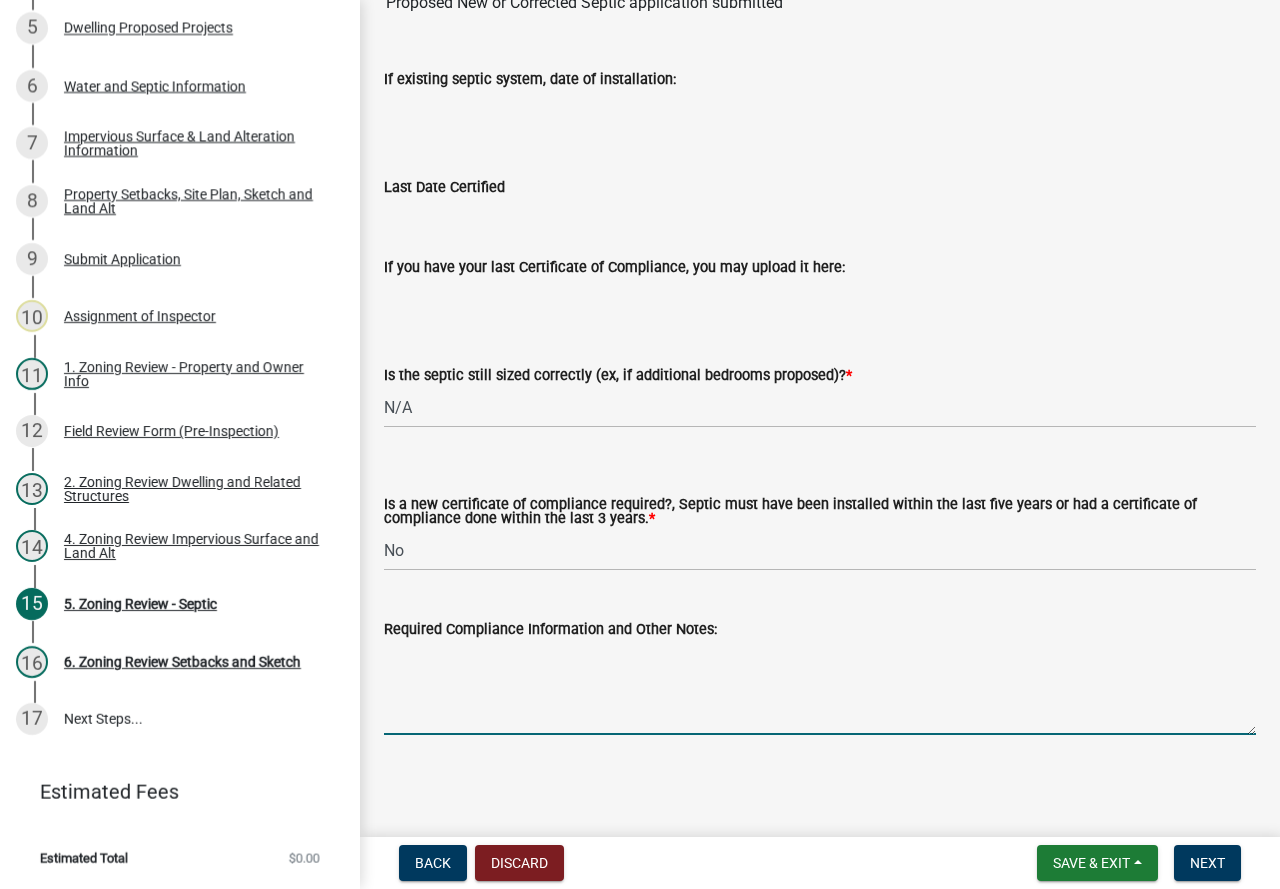 paste on "[FIRST] [LAST] [PHONE] installing [FIRST] [LAST] designing new system" 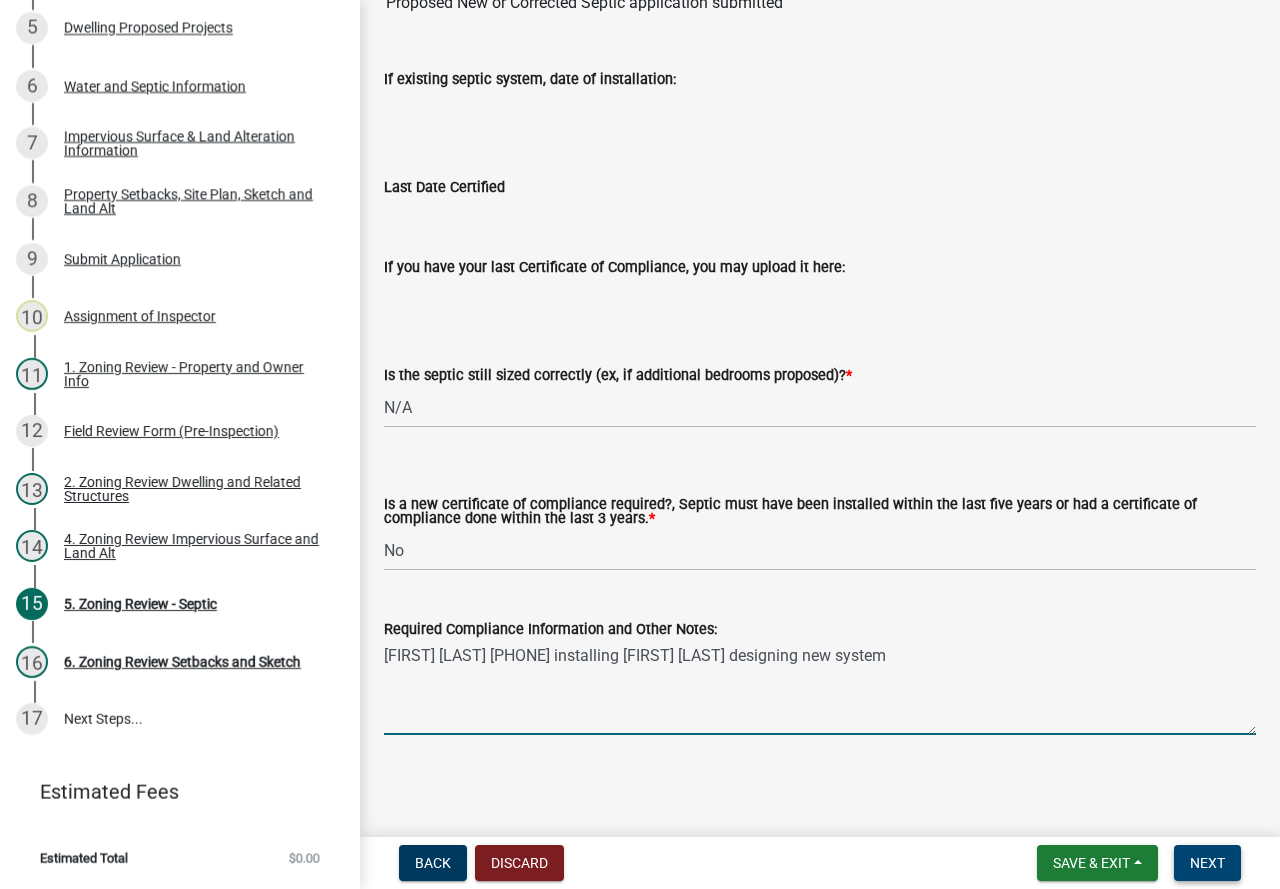 type on "[FIRST] [LAST] [PHONE] installing [FIRST] [LAST] designing new system" 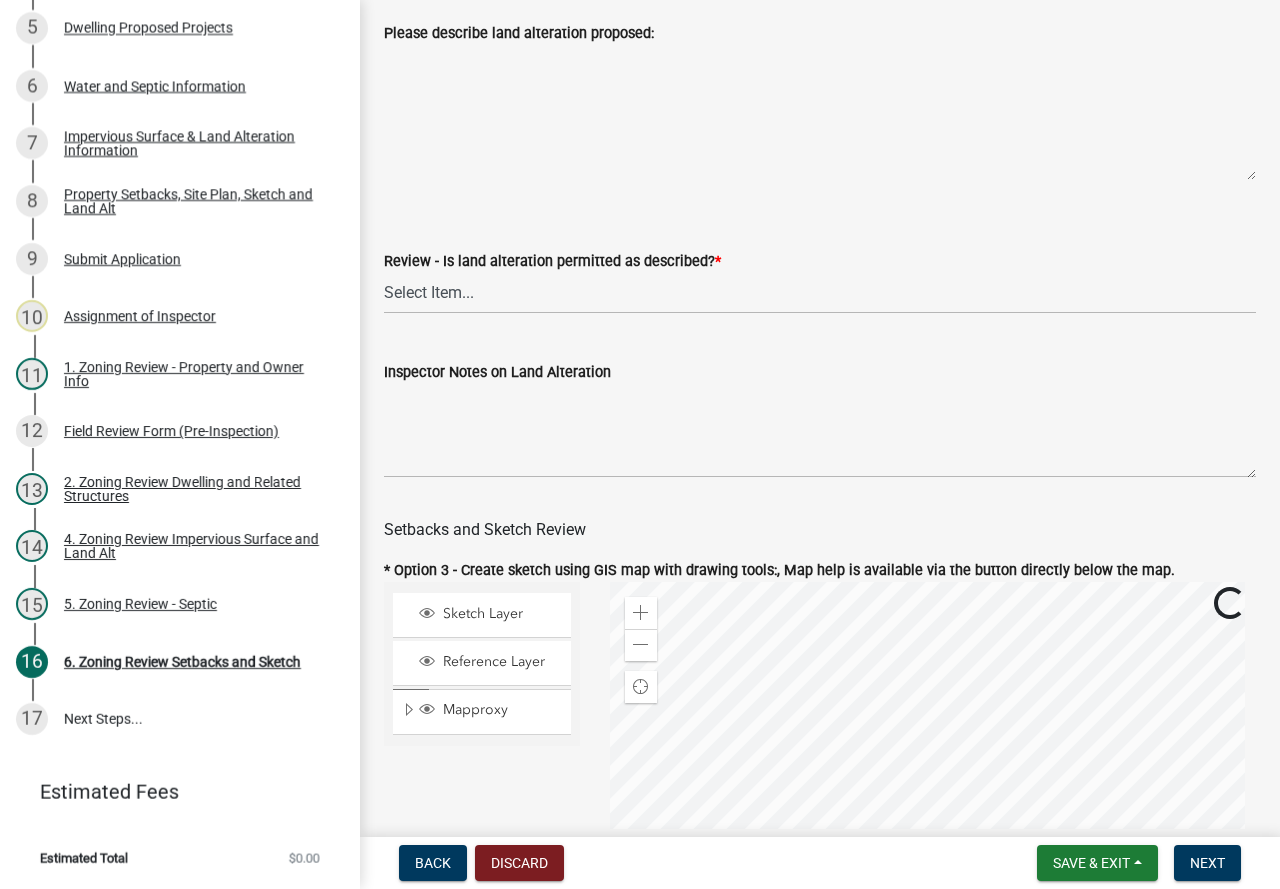 scroll, scrollTop: 700, scrollLeft: 0, axis: vertical 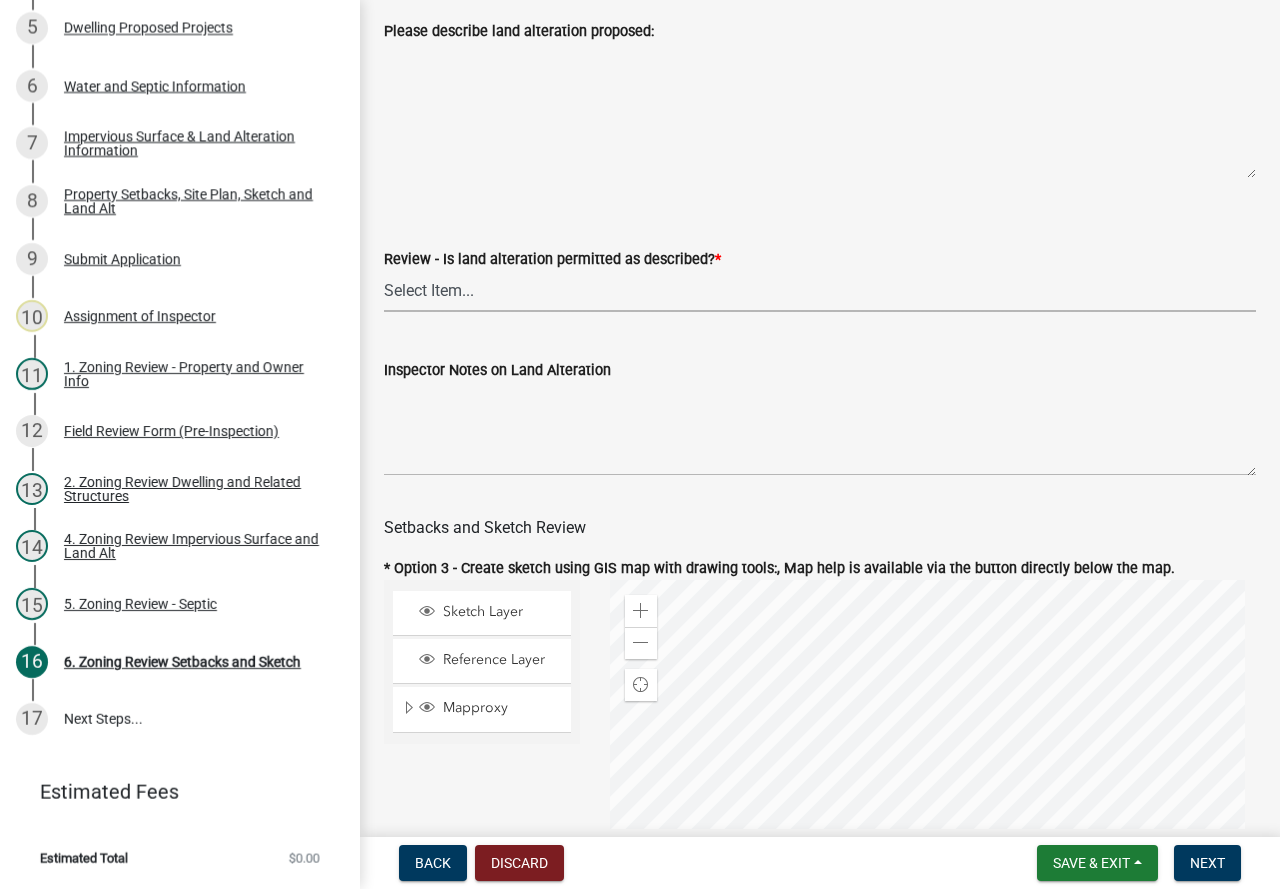 click on "Select Item...   Yes   No   N/A" at bounding box center (820, 291) 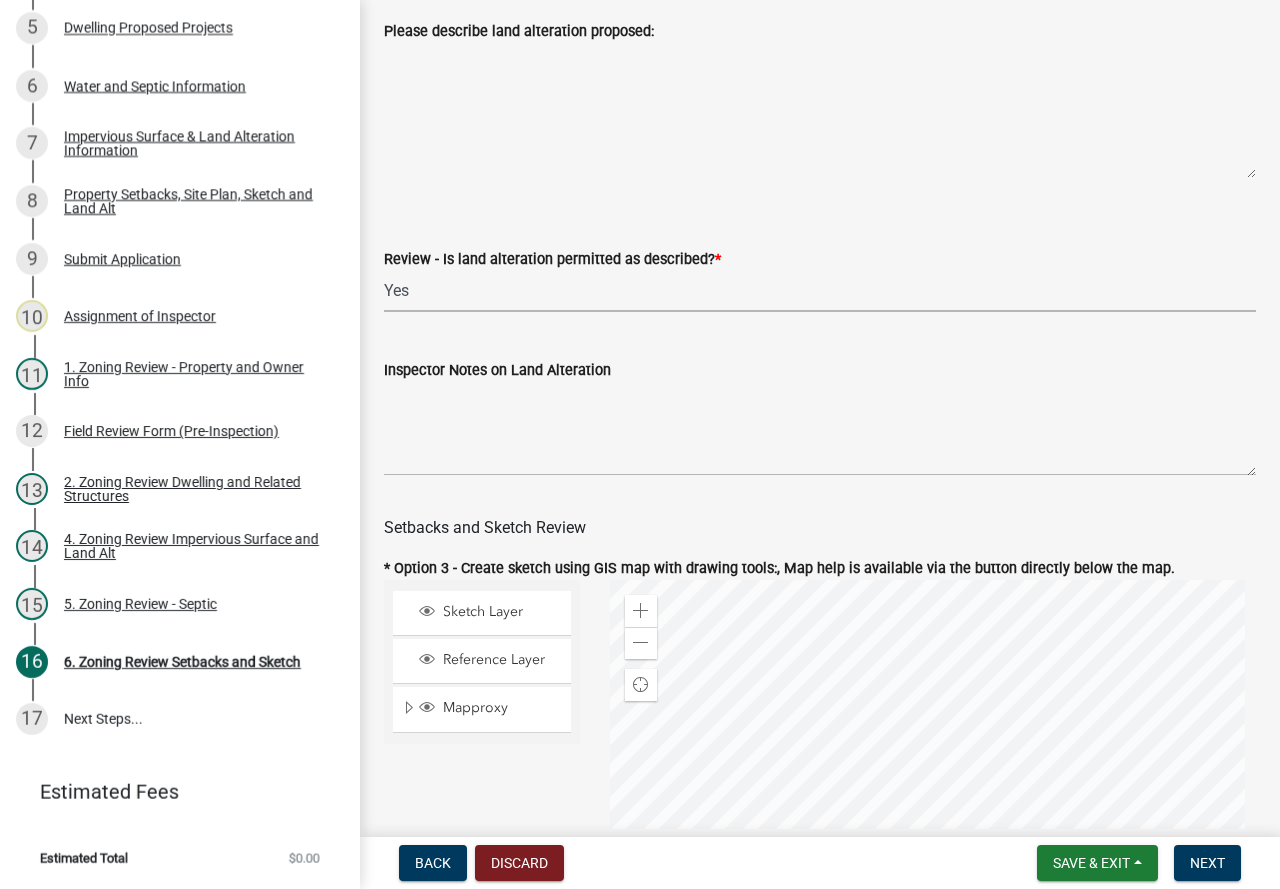 click on "Select Item...   Yes   No   N/A" at bounding box center (820, 291) 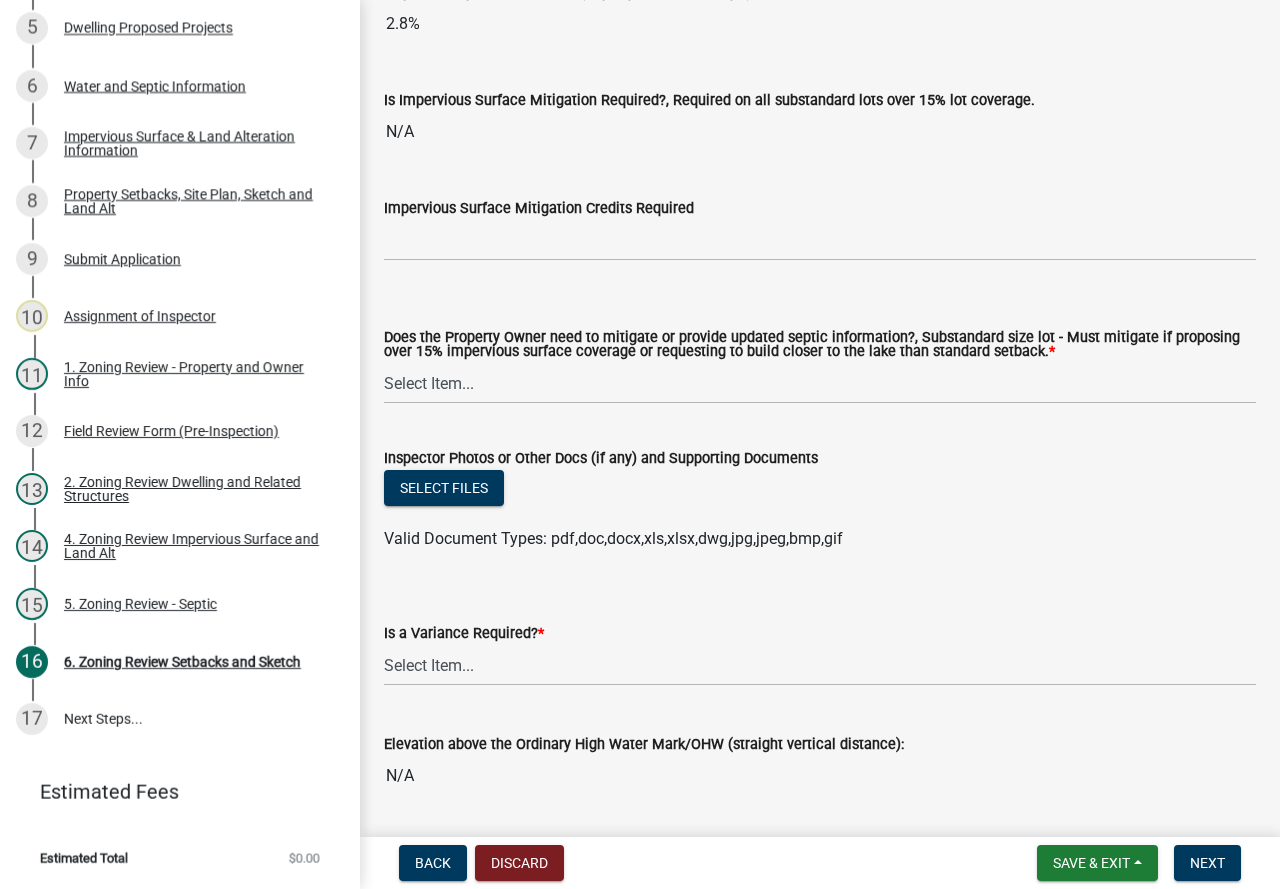 scroll, scrollTop: 7532, scrollLeft: 0, axis: vertical 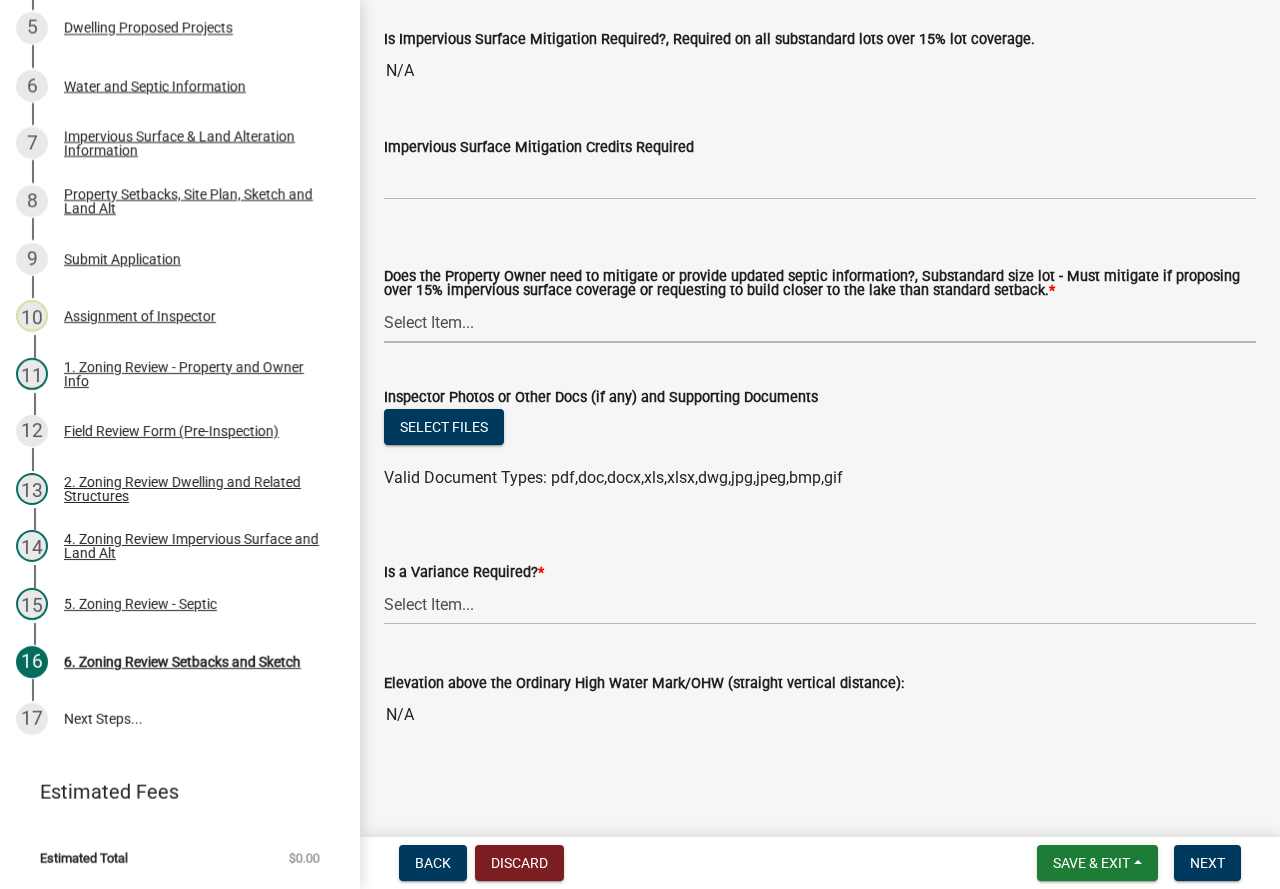 click on "Select Item...   No Mitigation or additional Septic Information is required   Septic compliance is required (must be new or completed within last 10 years)   Lake Setback Mitigation is Required   Impervious Surface Mitigation is required   Lake Setback and Impervious Surface Mitigation is required   Septic Compliance & Lake Setback Mitigation is required   Septic Compliance & Impervious Surface Mitigation is required   Septic Compliance & Lake Setback Mitigation & Impervious Surface Mitigation is required" at bounding box center [820, 322] 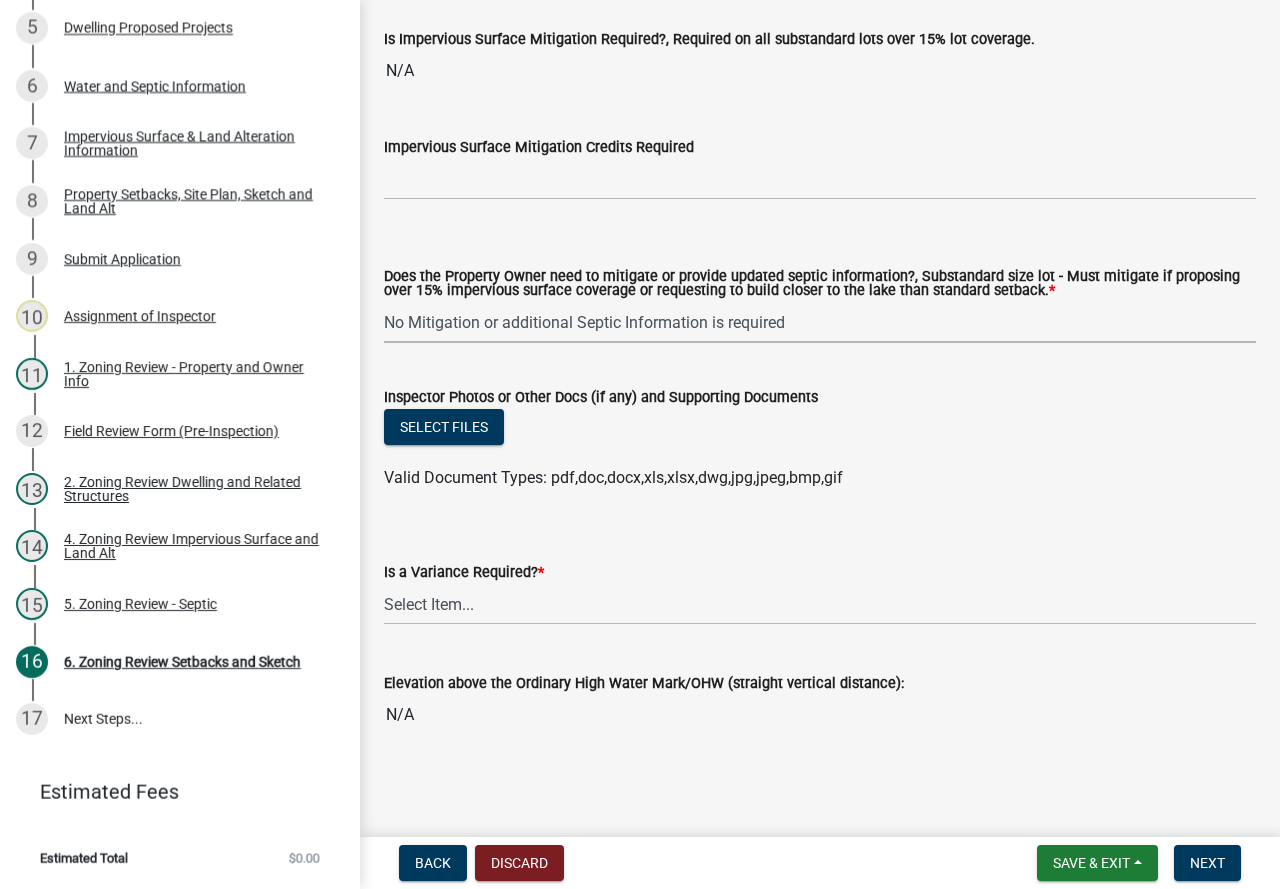 click on "Select Item...   No Mitigation or additional Septic Information is required   Septic compliance is required (must be new or completed within last 10 years)   Lake Setback Mitigation is Required   Impervious Surface Mitigation is required   Lake Setback and Impervious Surface Mitigation is required   Septic Compliance & Lake Setback Mitigation is required   Septic Compliance & Impervious Surface Mitigation is required   Septic Compliance & Lake Setback Mitigation & Impervious Surface Mitigation is required" at bounding box center (820, 322) 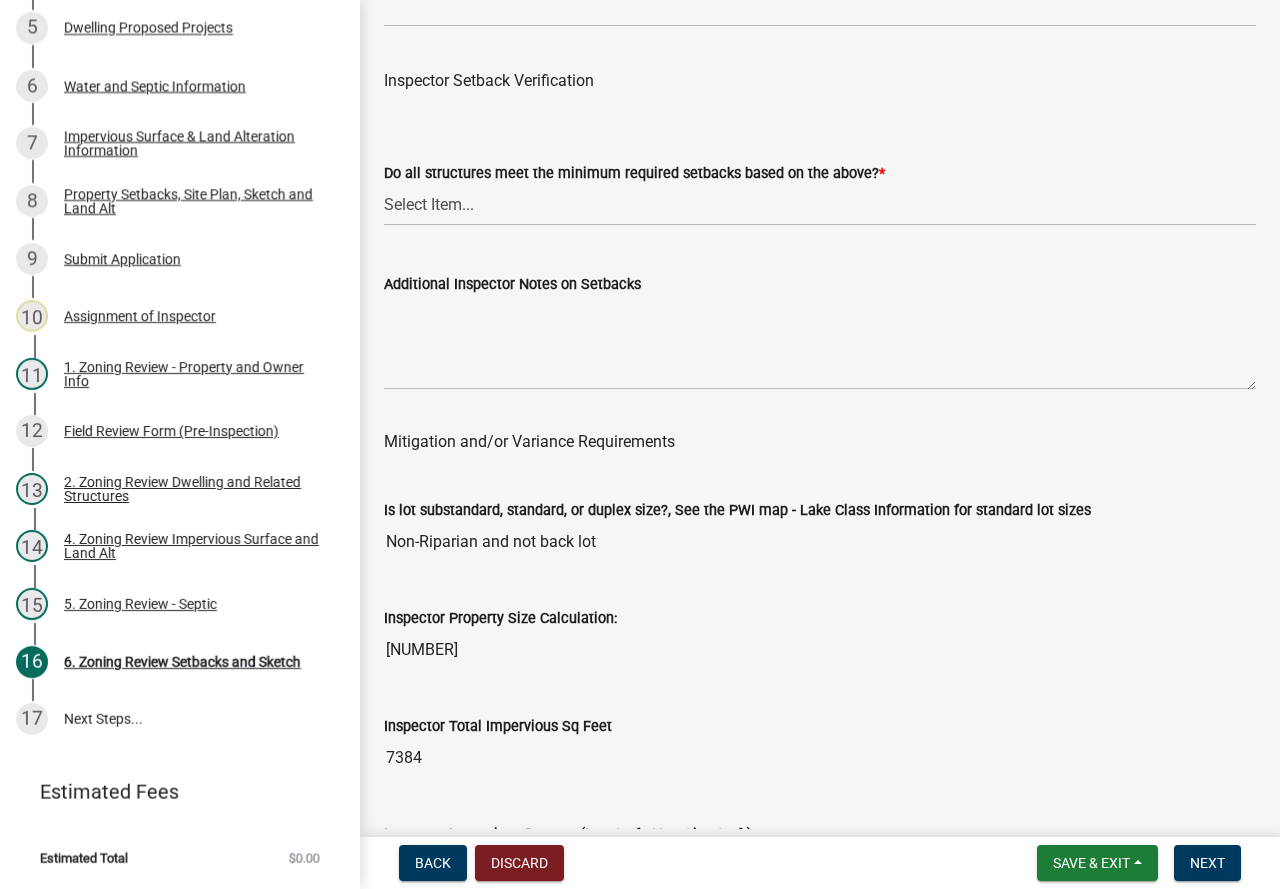 scroll, scrollTop: 6532, scrollLeft: 0, axis: vertical 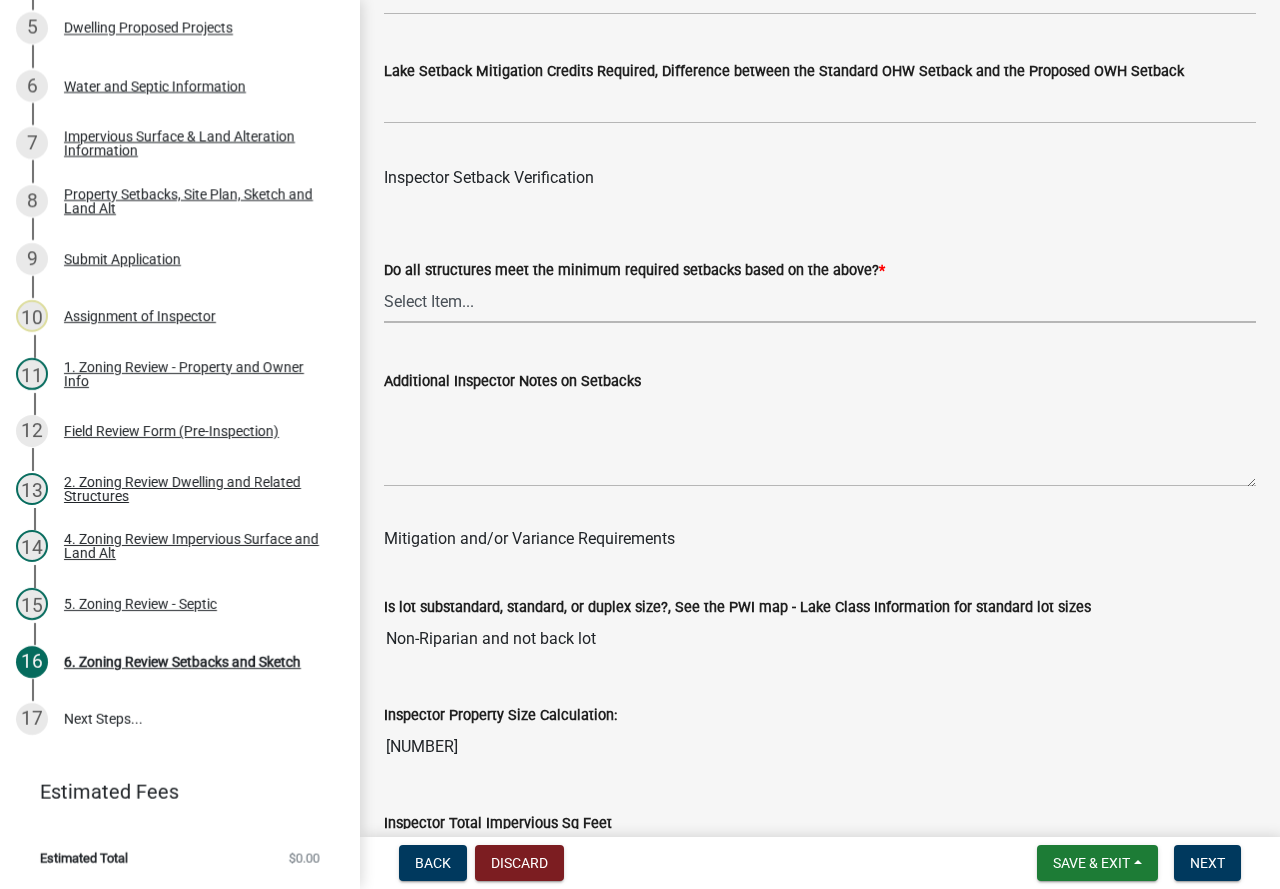 click on "Select Item...   Yes   No" at bounding box center (820, 302) 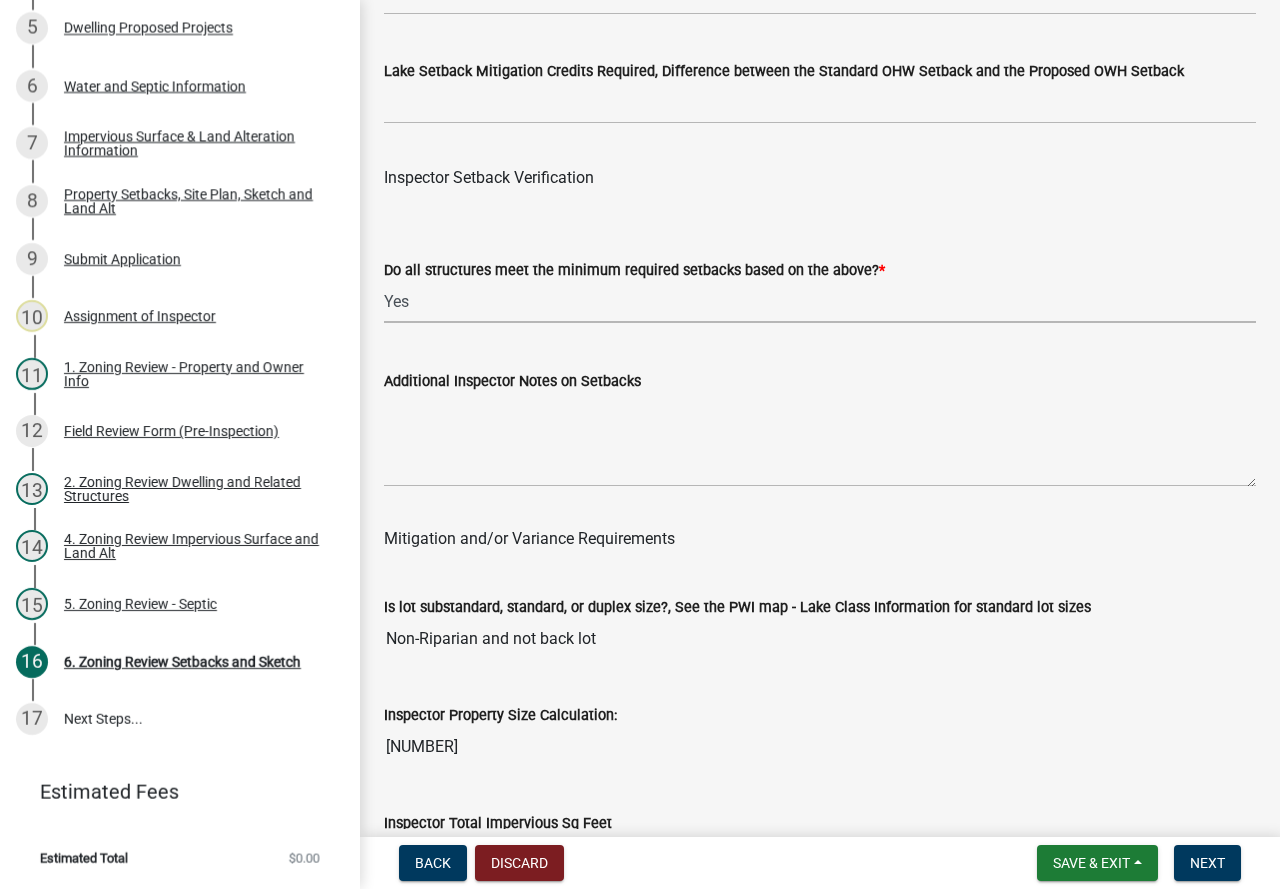 click on "Select Item...   Yes   No" at bounding box center (820, 302) 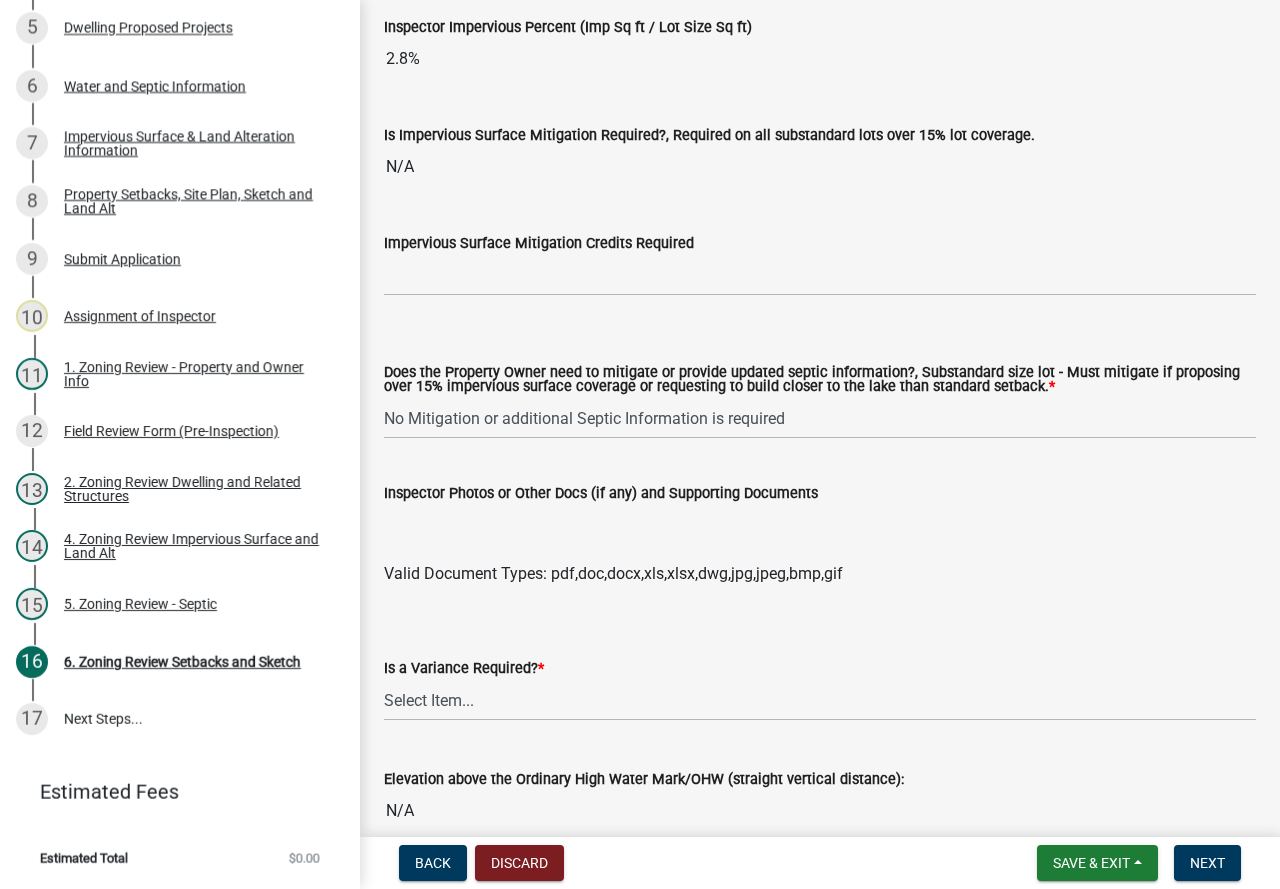 scroll, scrollTop: 7532, scrollLeft: 0, axis: vertical 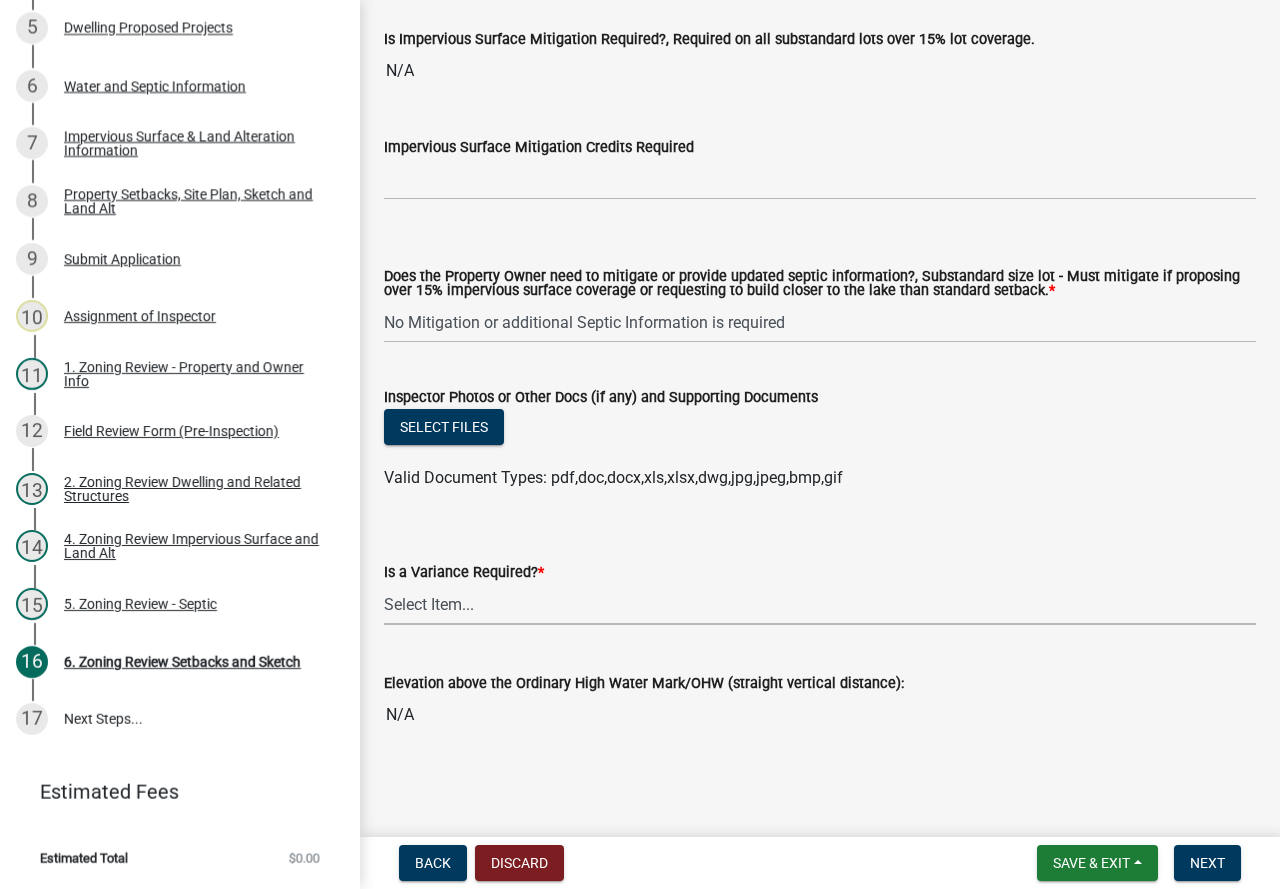 click on "Select Item...   Yes   No" at bounding box center [820, 604] 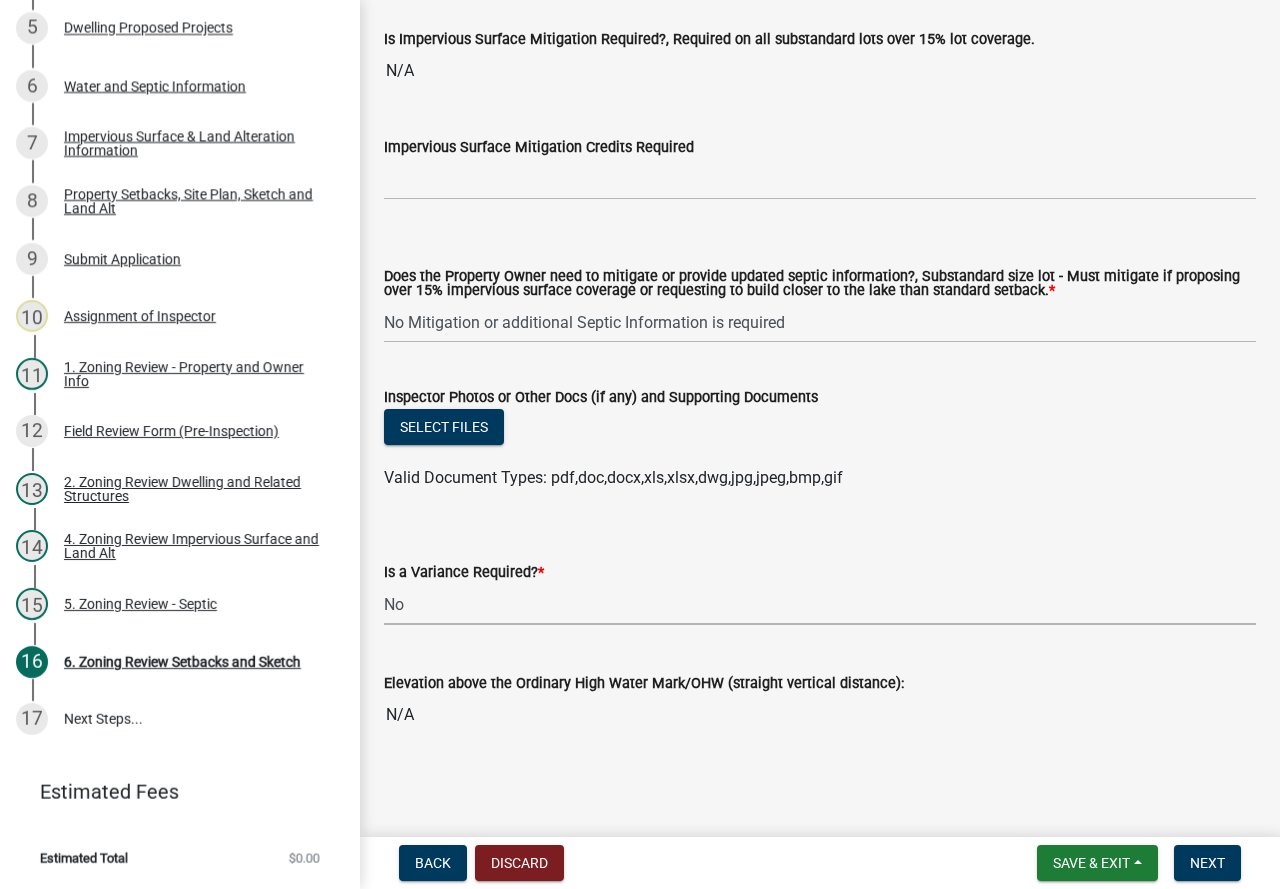 click on "Select Item...   Yes   No" at bounding box center [820, 604] 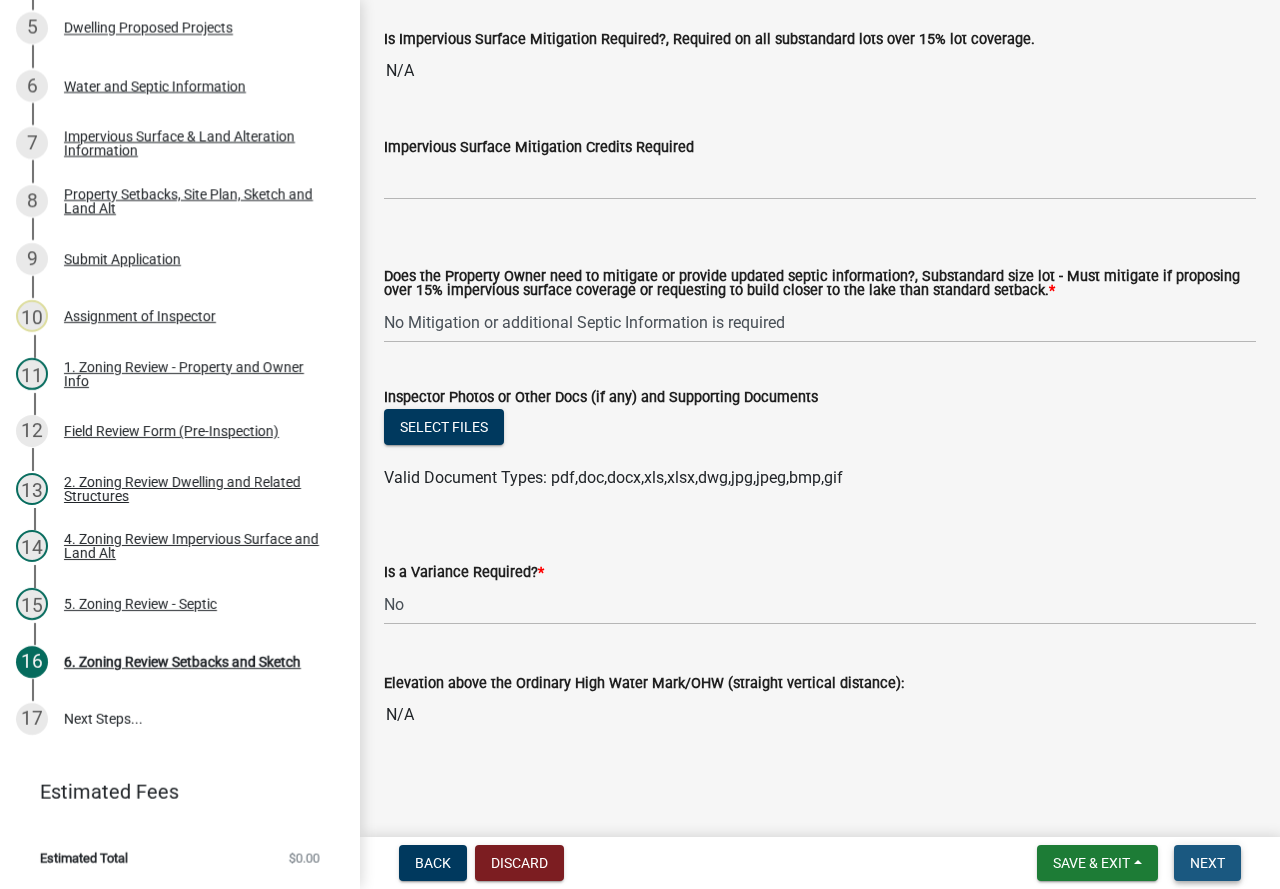 click on "Next" at bounding box center [1207, 863] 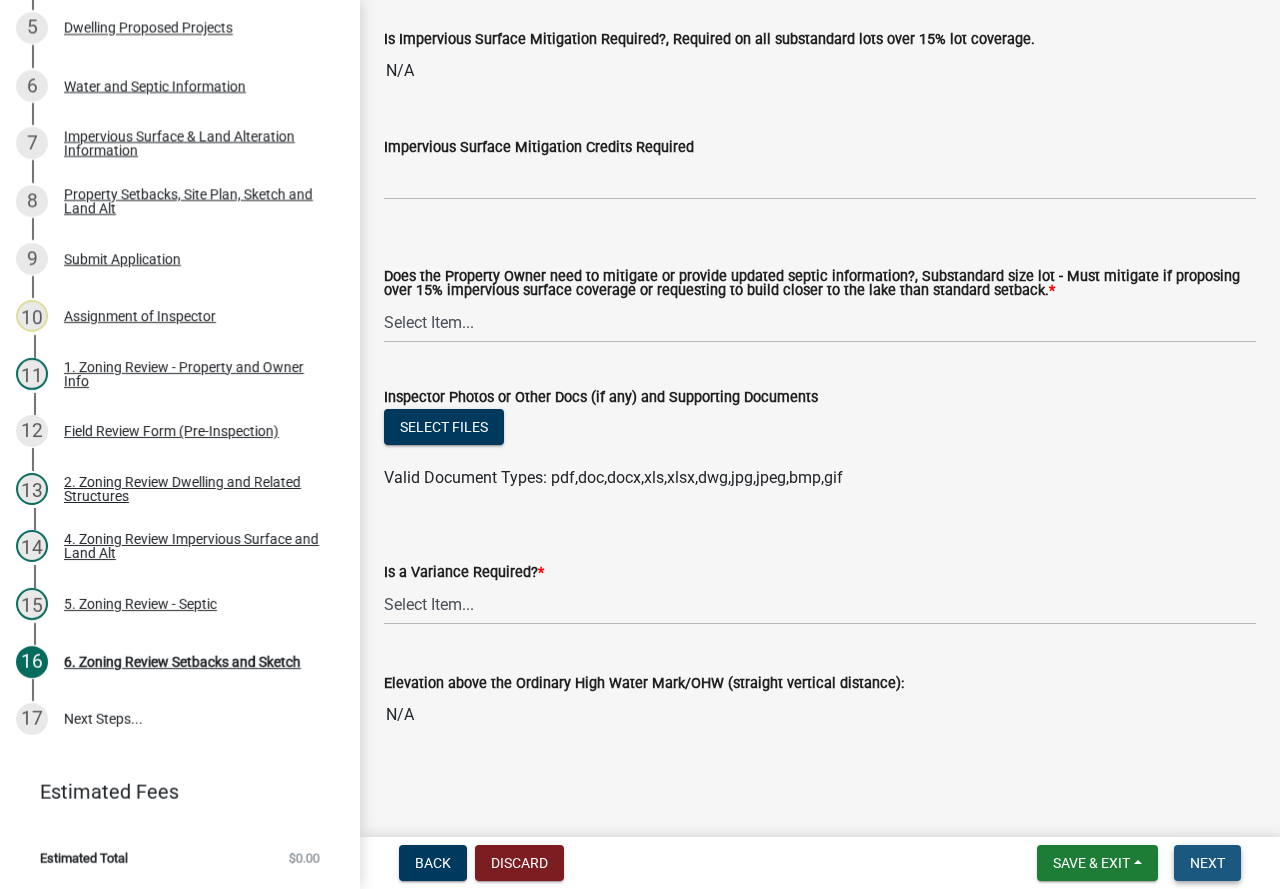 scroll, scrollTop: 0, scrollLeft: 0, axis: both 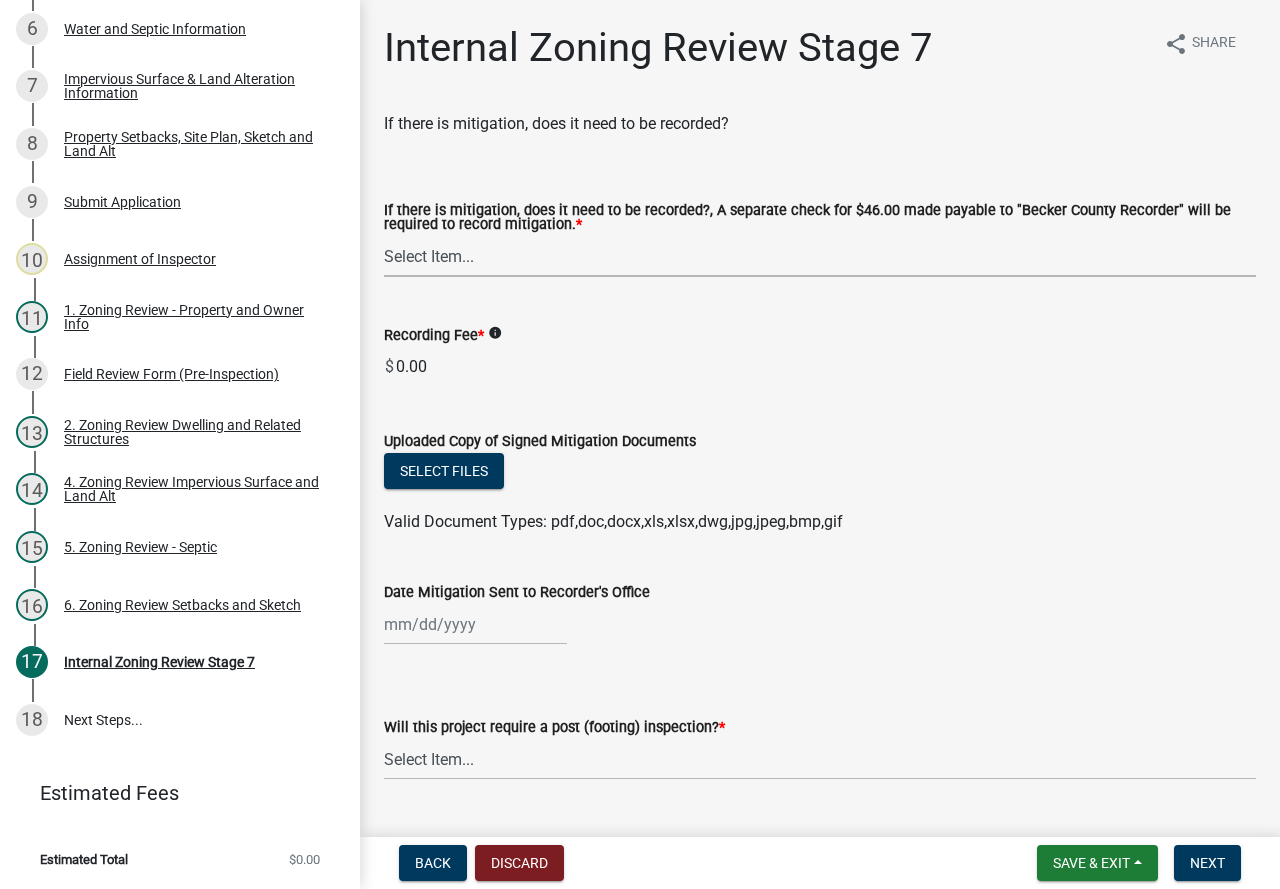 click on "Select Item...   Yes   No   N/A" at bounding box center [820, 256] 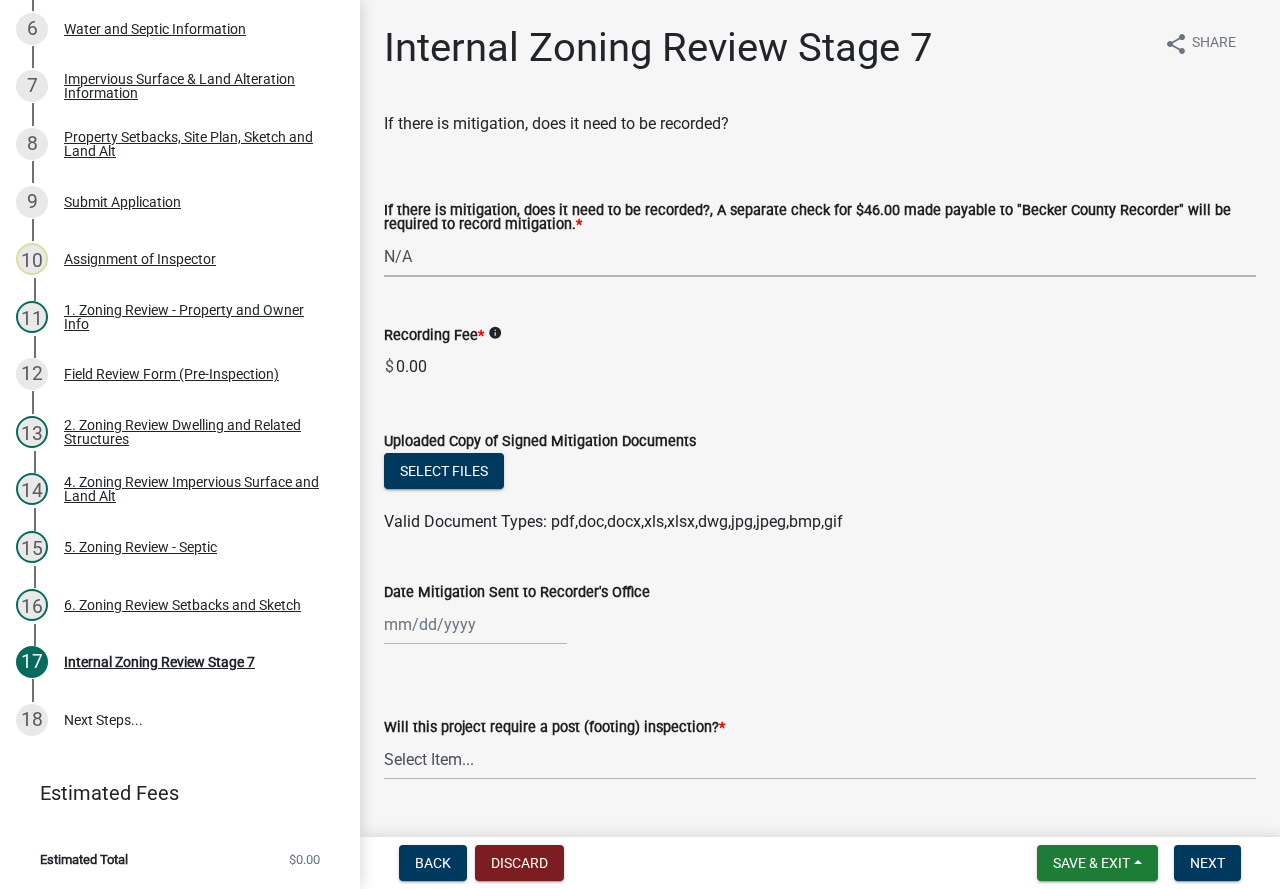 click on "Select Item...   Yes   No   N/A" at bounding box center [820, 256] 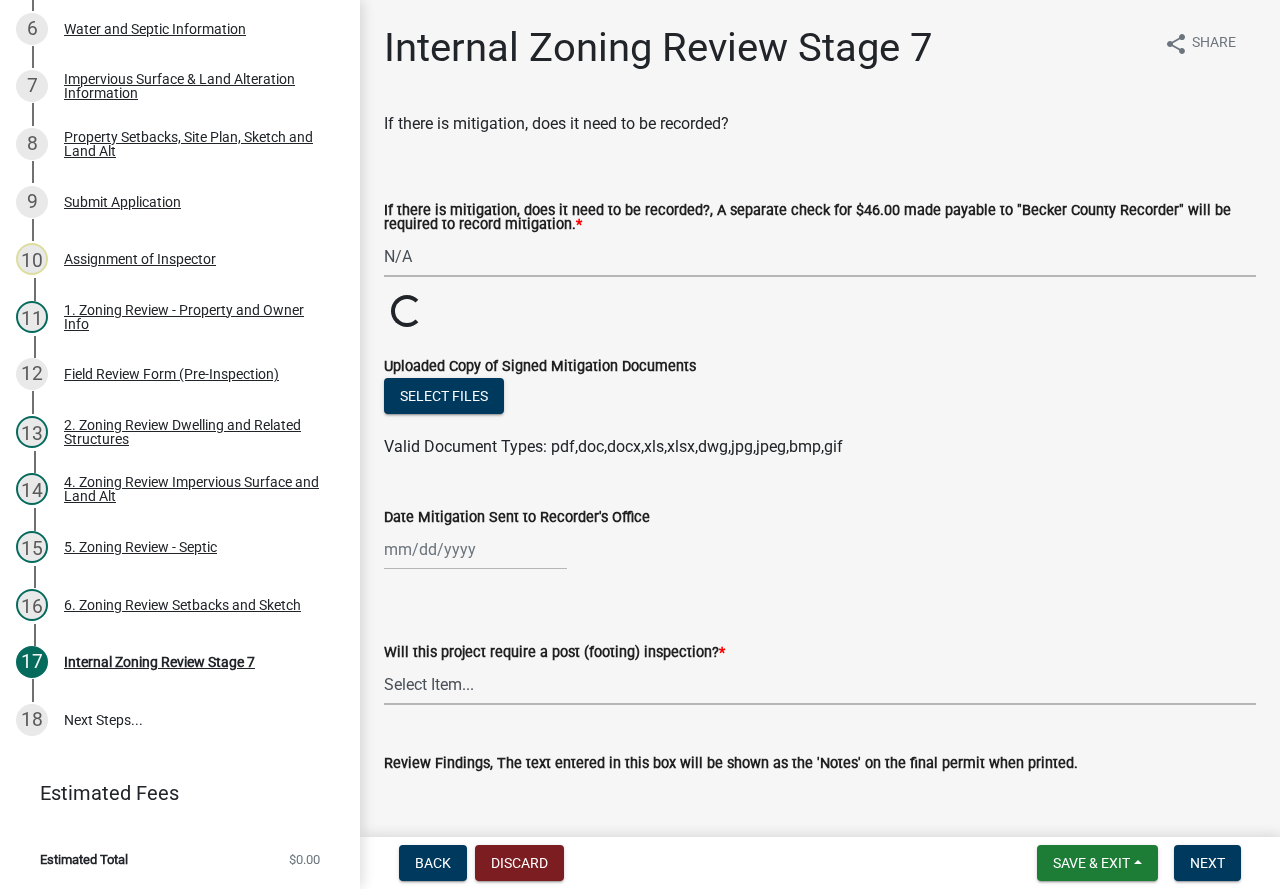 click on "Select Item...   No   Yes" at bounding box center [820, 684] 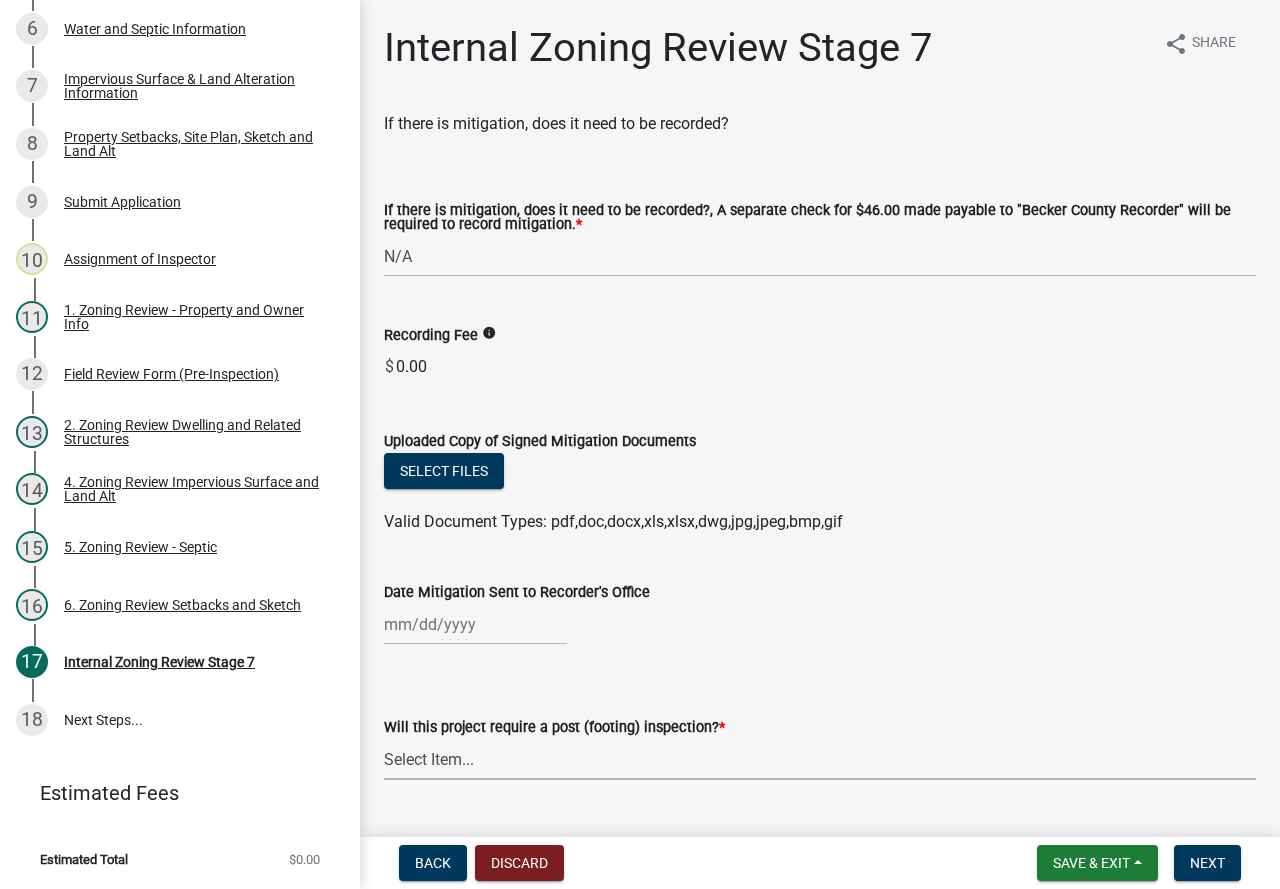 click on "Select Item...   No   Yes" at bounding box center [820, 759] 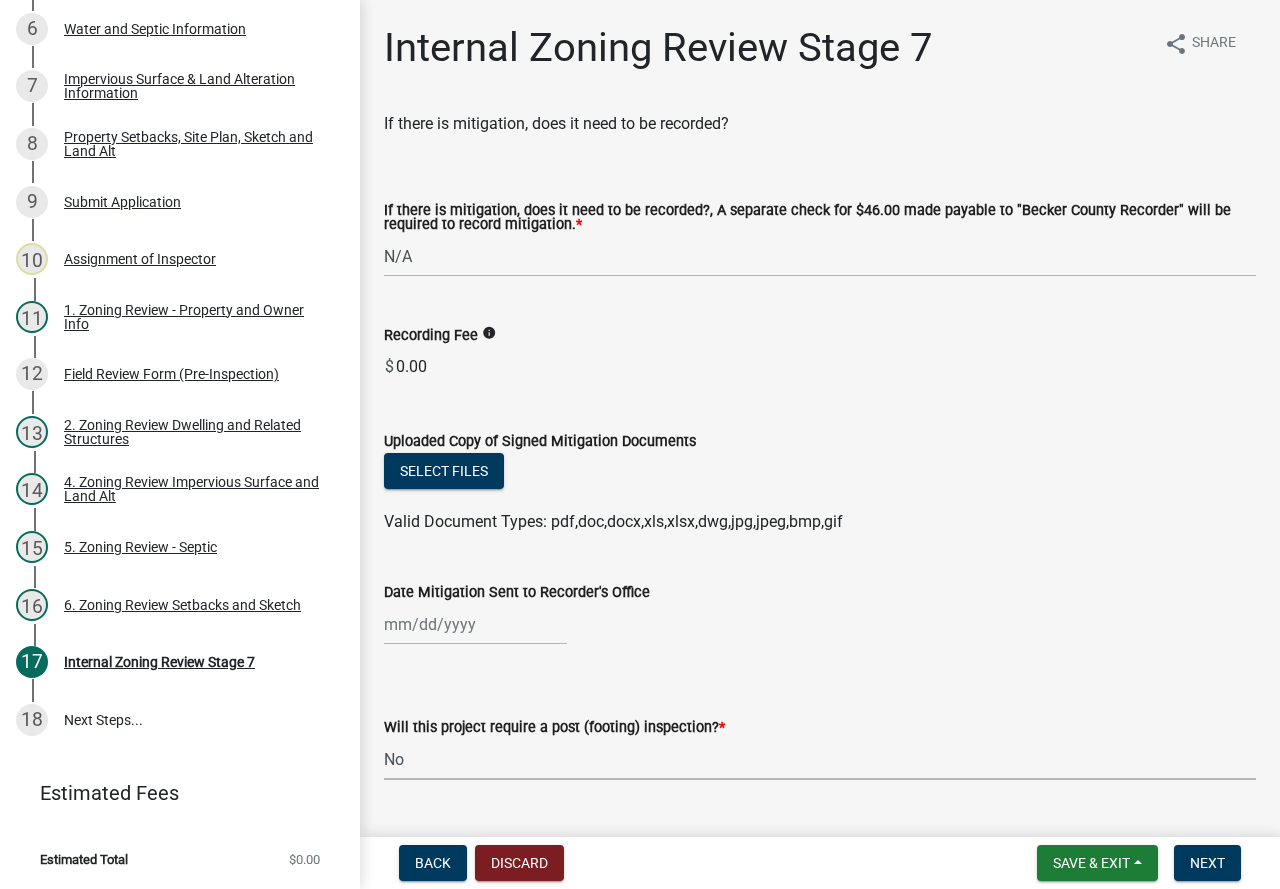 click on "Select Item...   No   Yes" at bounding box center (820, 759) 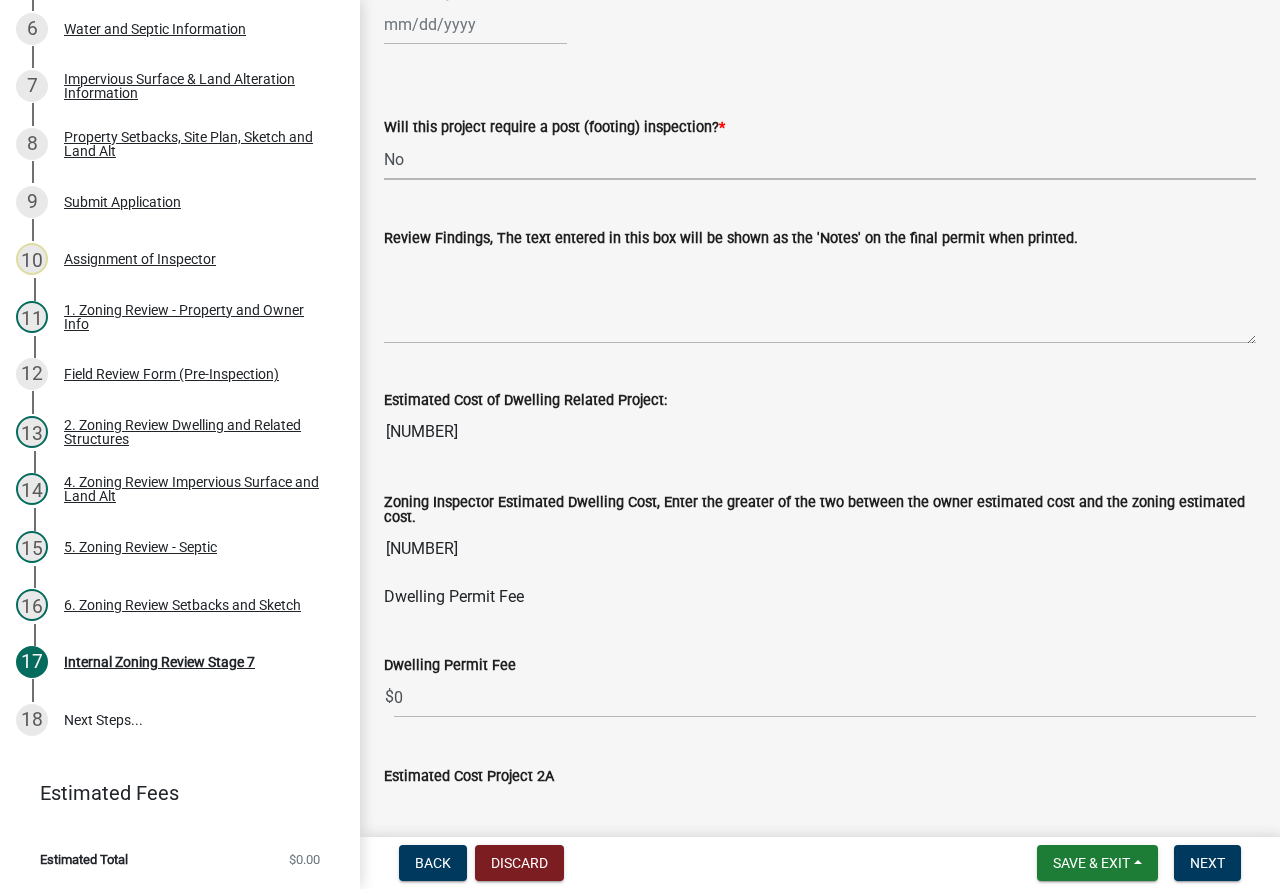 scroll, scrollTop: 700, scrollLeft: 0, axis: vertical 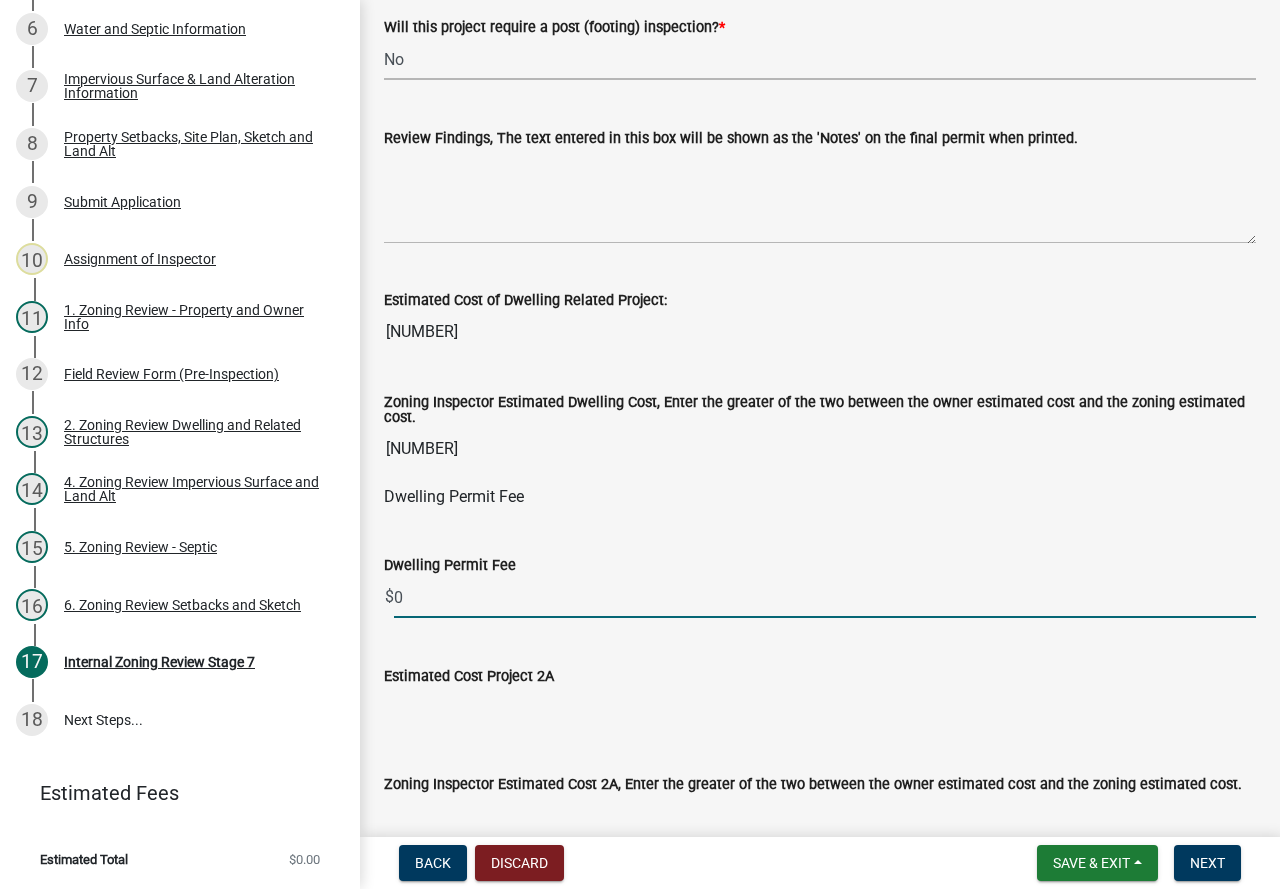 click on "0" at bounding box center (825, 597) 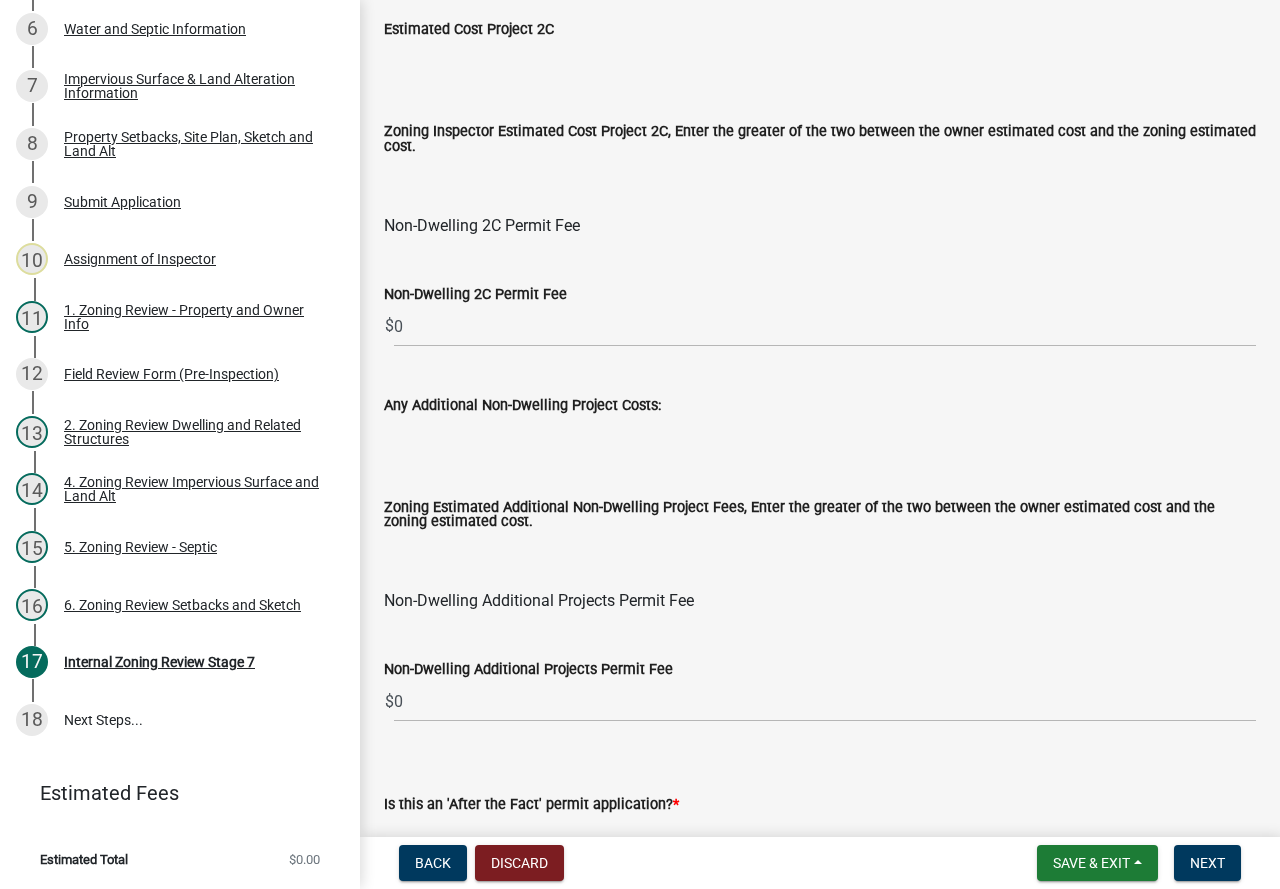 scroll, scrollTop: 2300, scrollLeft: 0, axis: vertical 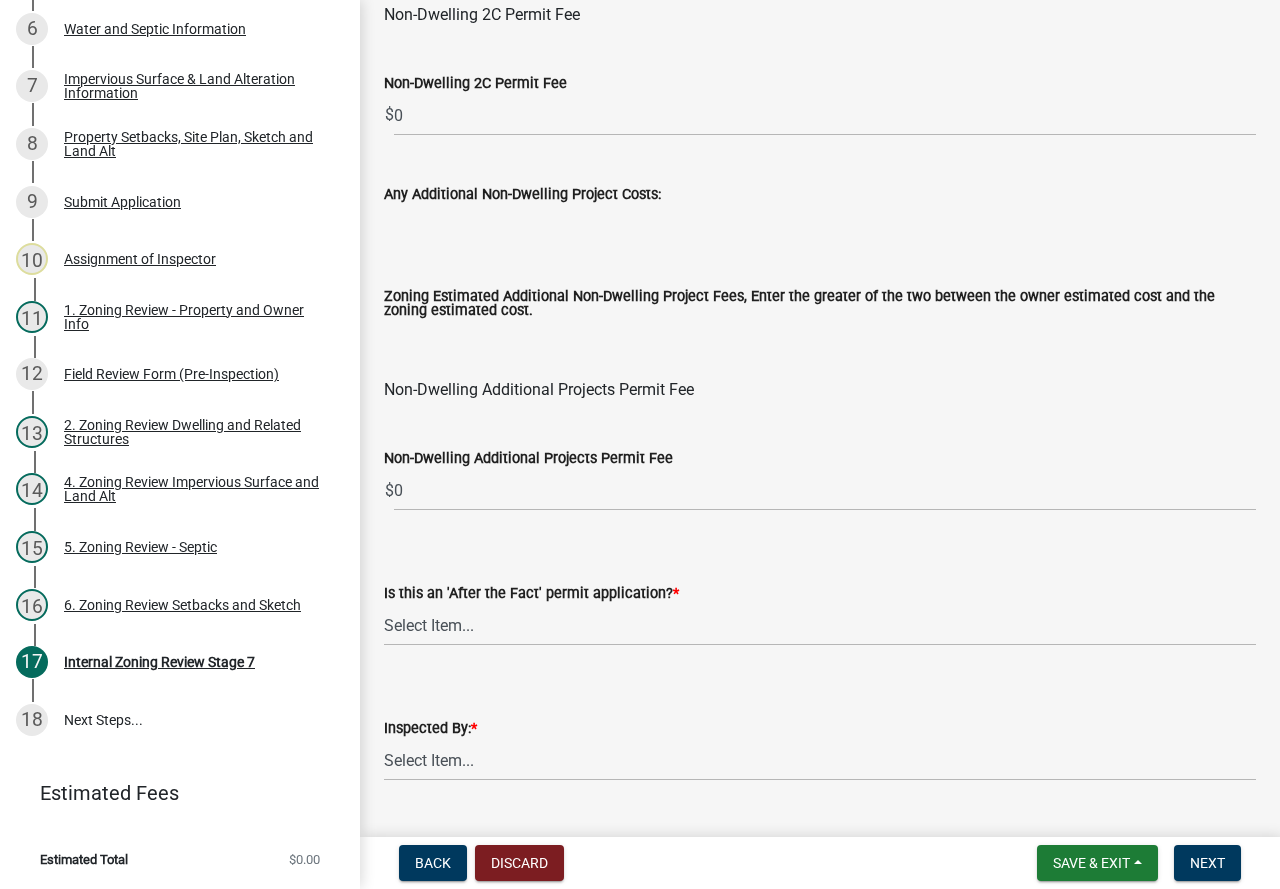 type on "900" 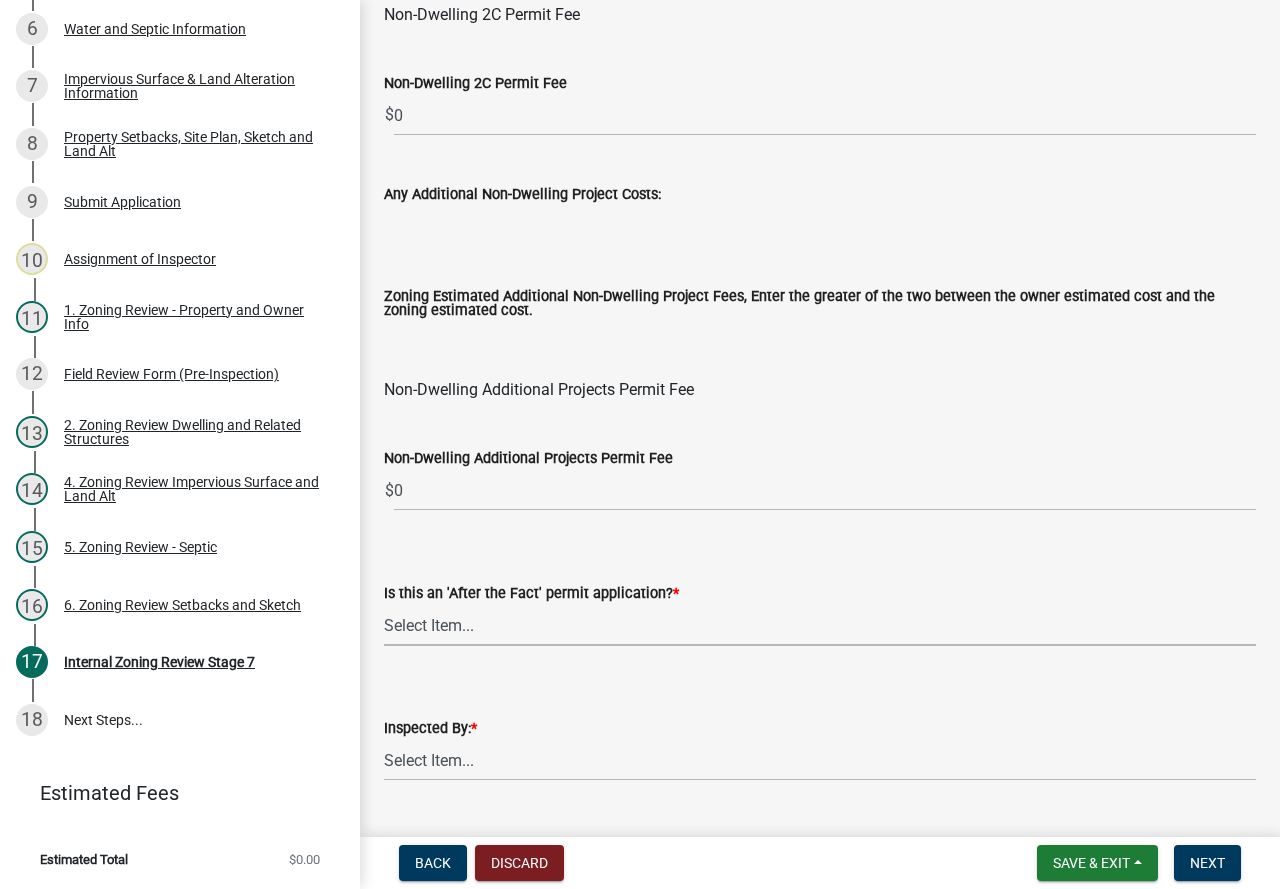click on "Select Item...   No   Yes" at bounding box center [820, 625] 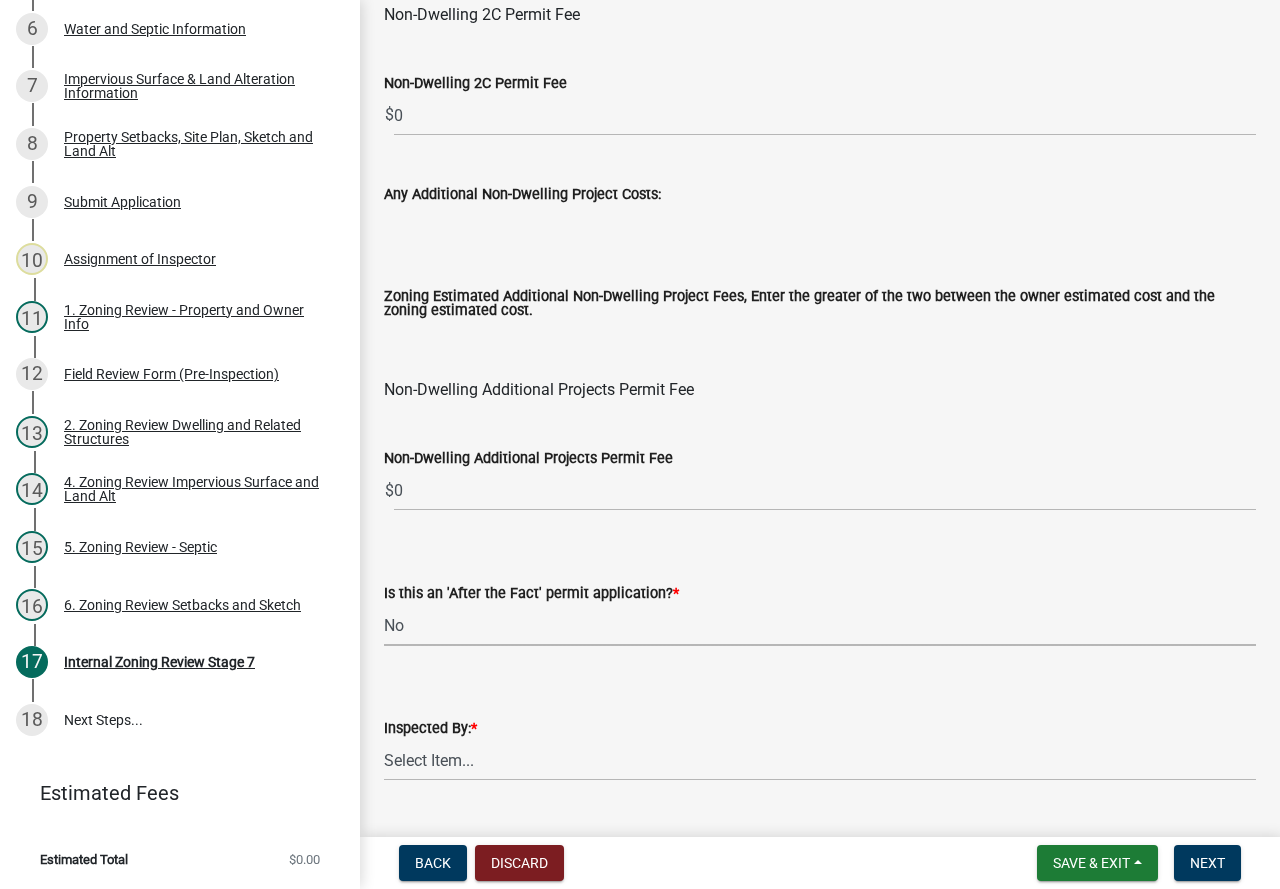 click on "Select Item...   No   Yes" at bounding box center [820, 625] 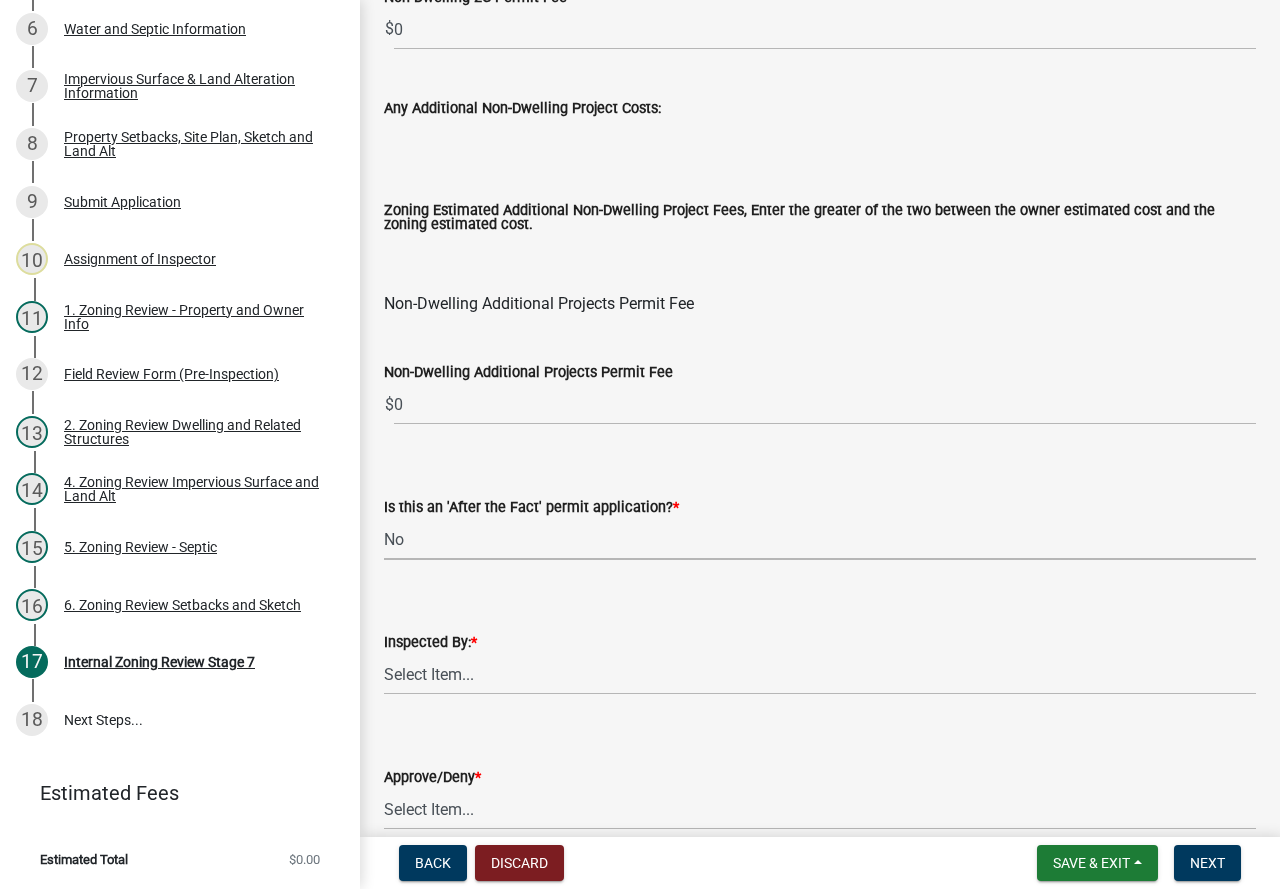 scroll, scrollTop: 2488, scrollLeft: 0, axis: vertical 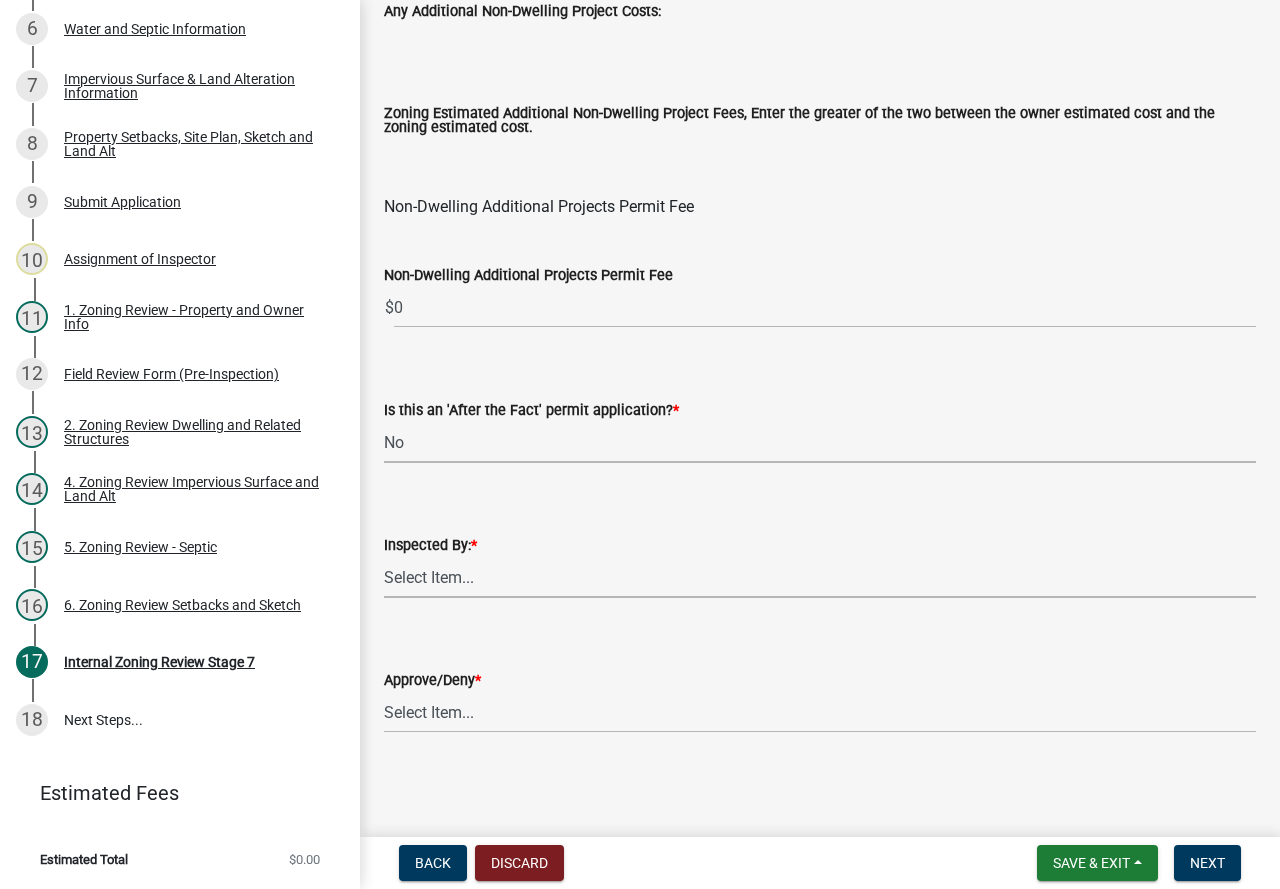 click on "Select Item...   [FIRST] [LAST]   [FIRST] [LAST]   [FIRST] [LAST]   [FIRST] [LAST]   [FIRST] [LAST]   [FIRST] [LAST]" at bounding box center [820, 577] 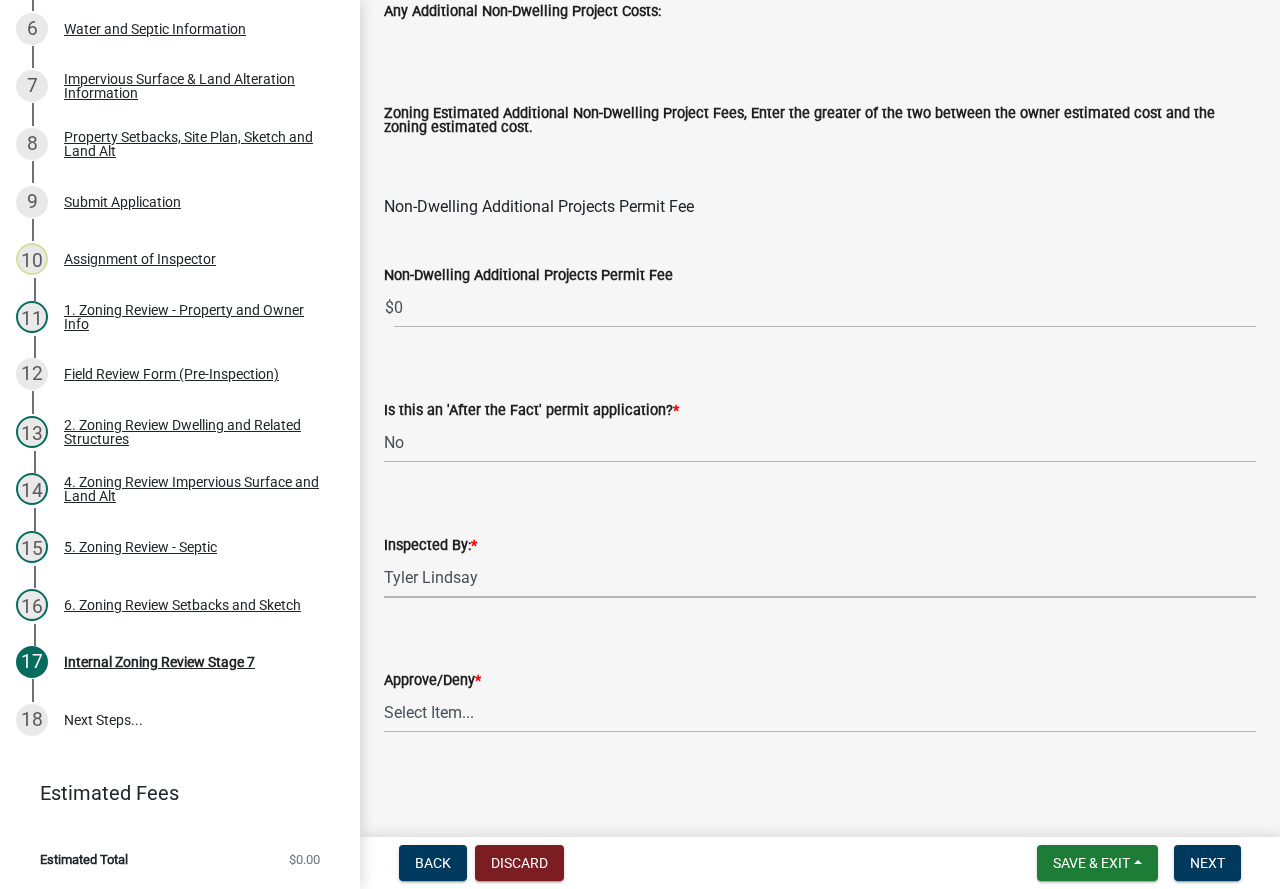 click on "Select Item...   [FIRST] [LAST]   [FIRST] [LAST]   [FIRST] [LAST]   [FIRST] [LAST]   [FIRST] [LAST]   [FIRST] [LAST]" at bounding box center (820, 577) 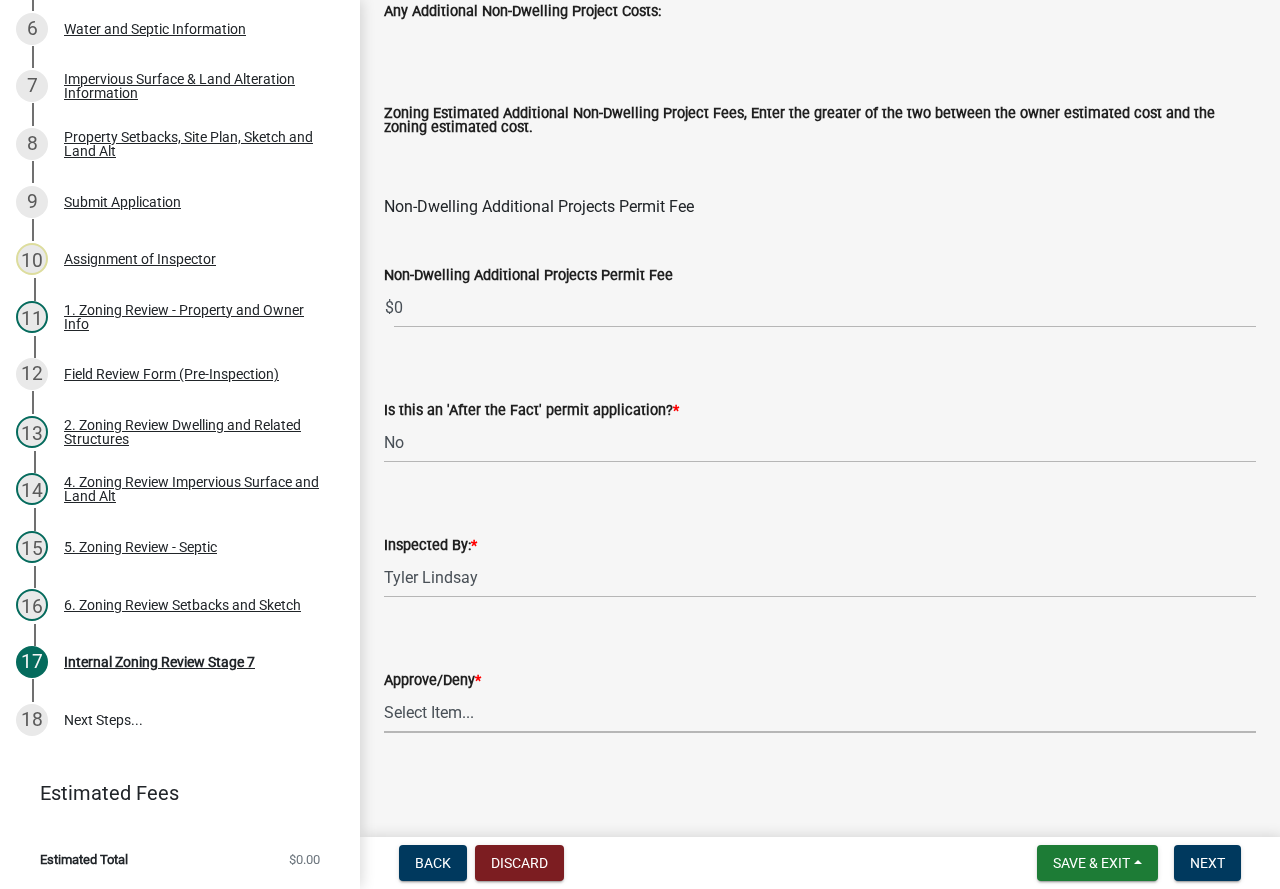 click on "Select Item...   Approve   Deny" at bounding box center [820, 712] 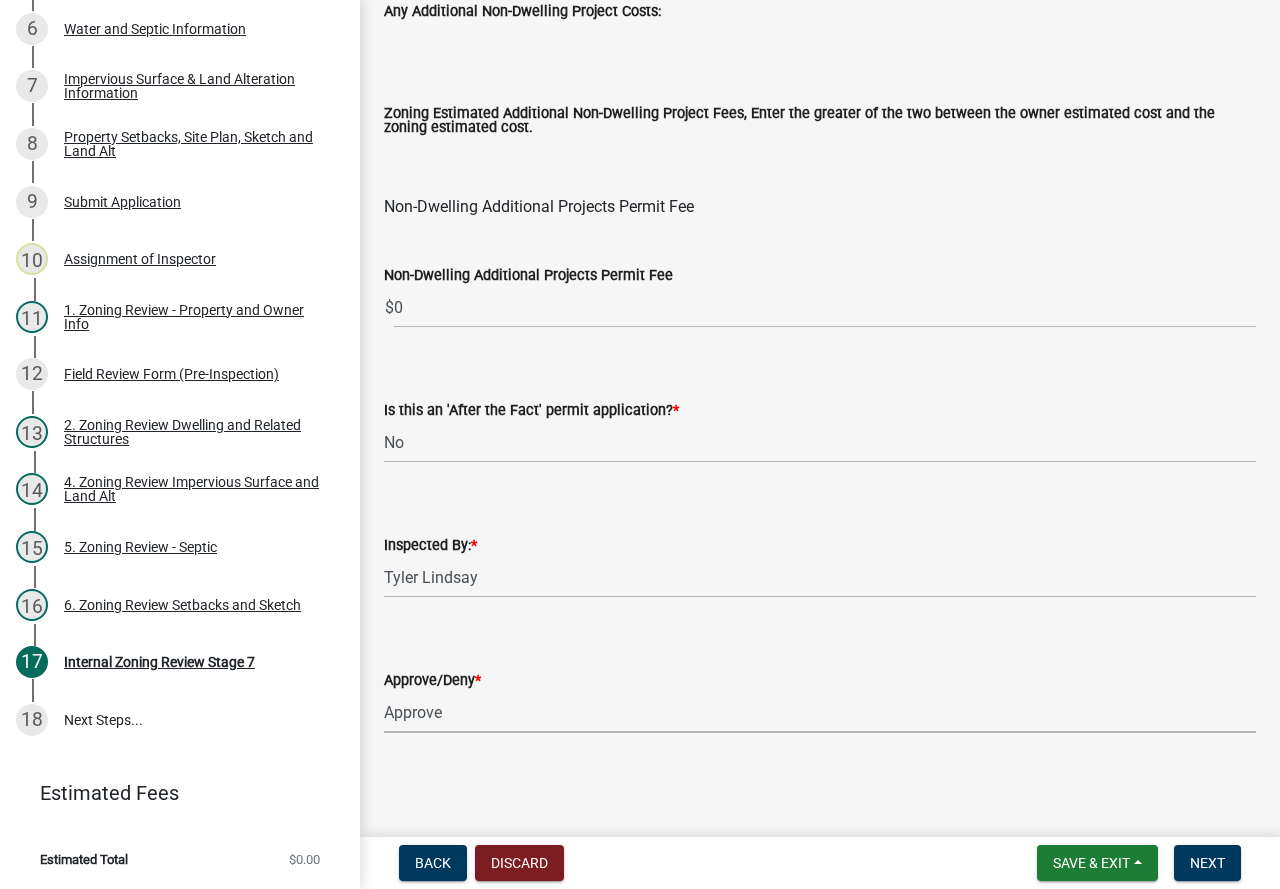 click on "Select Item...   Approve   Deny" at bounding box center (820, 712) 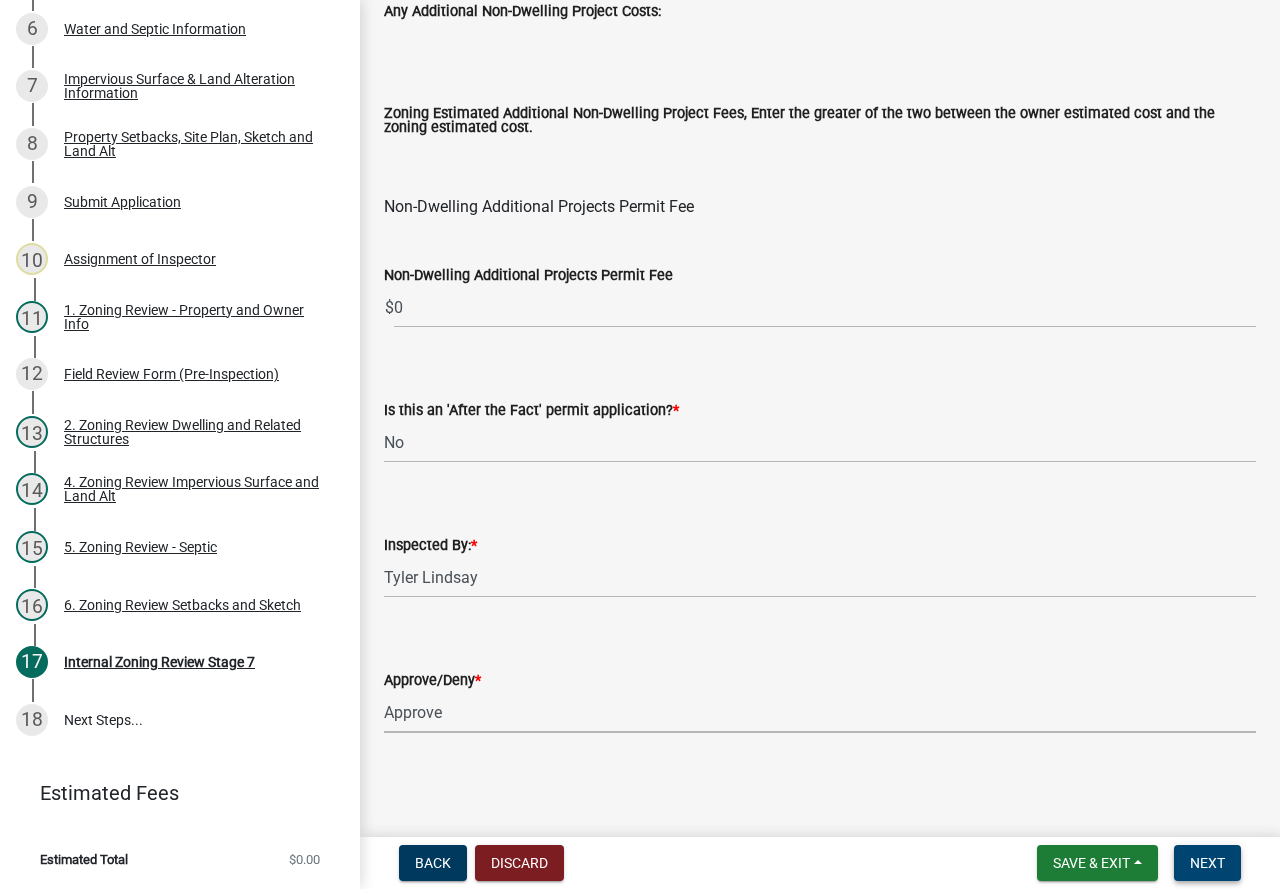 click on "Next" at bounding box center [1207, 863] 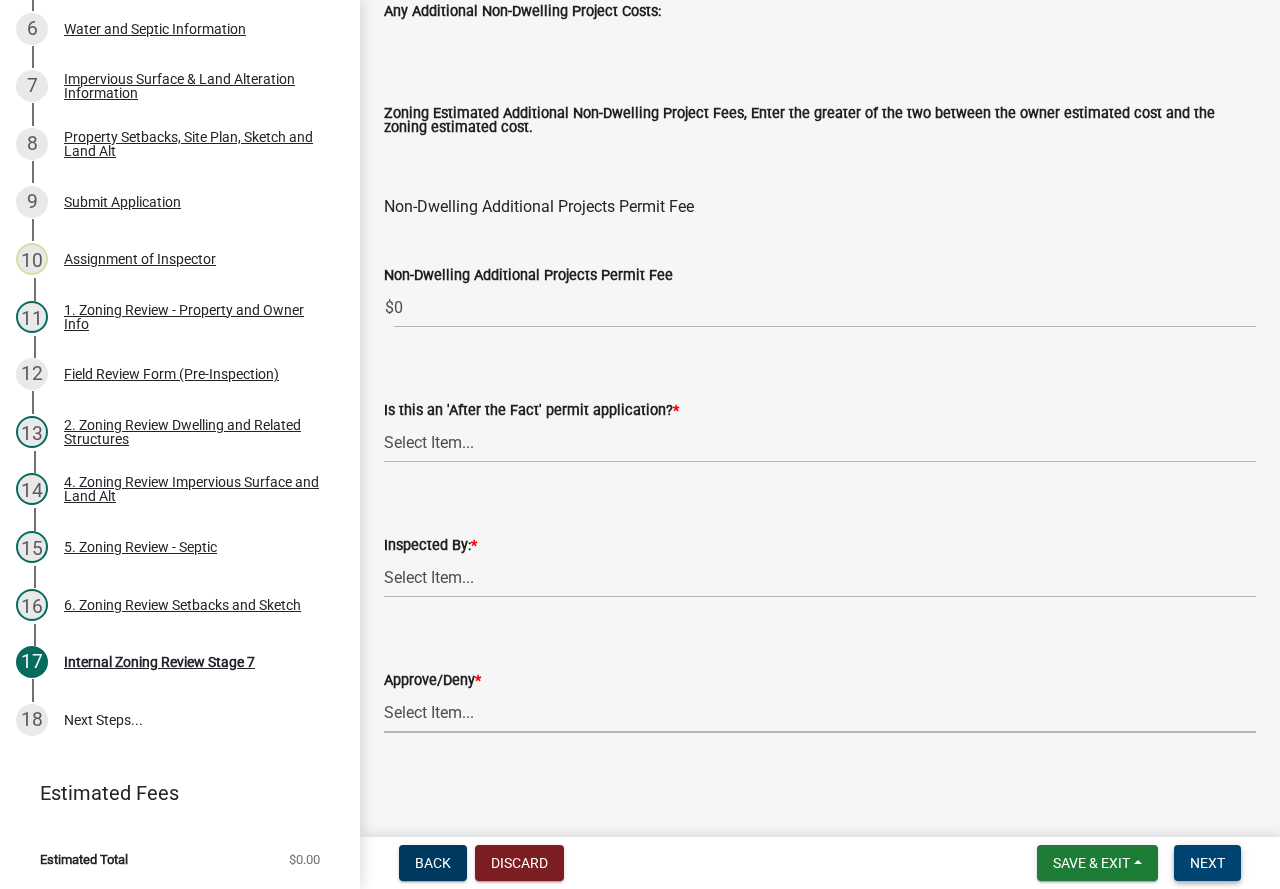 scroll, scrollTop: 0, scrollLeft: 0, axis: both 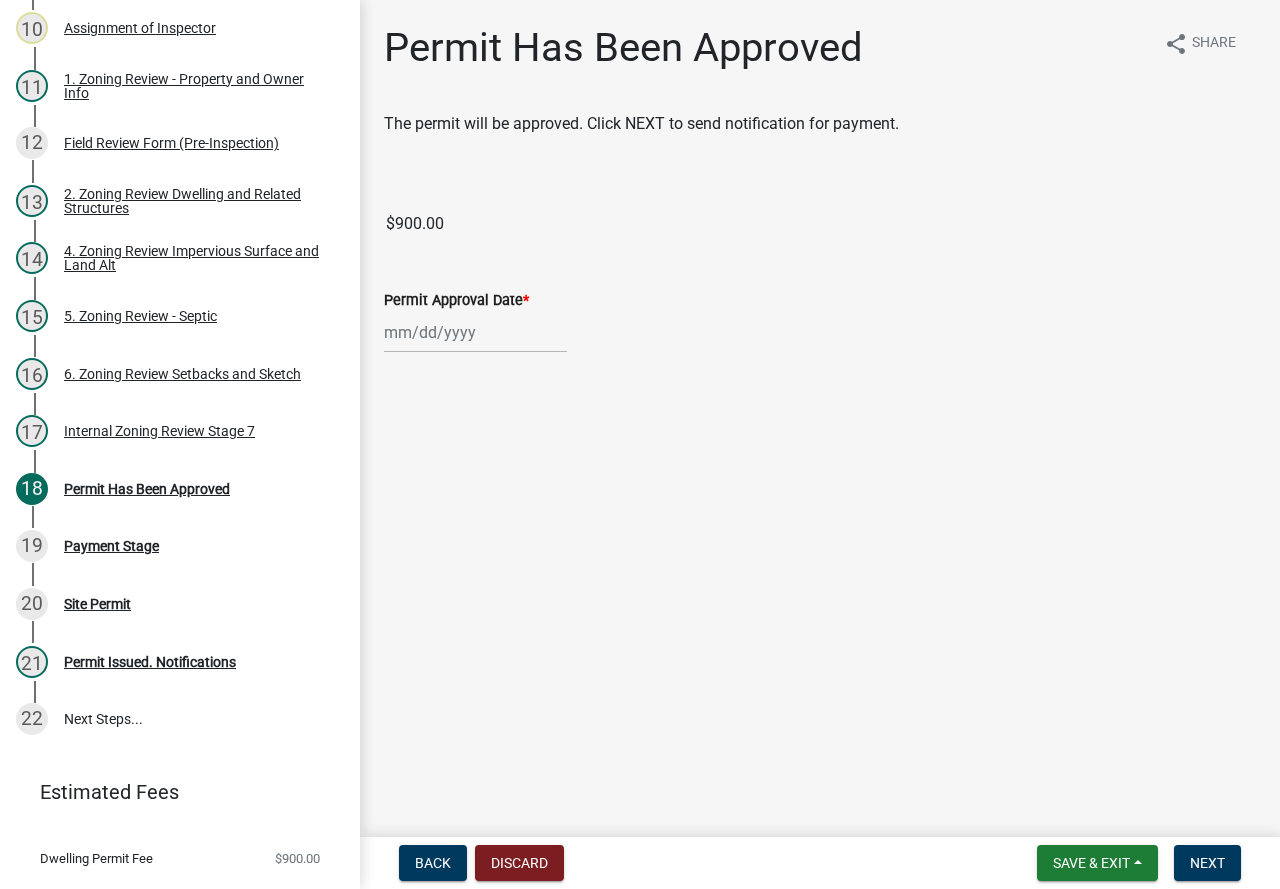 click 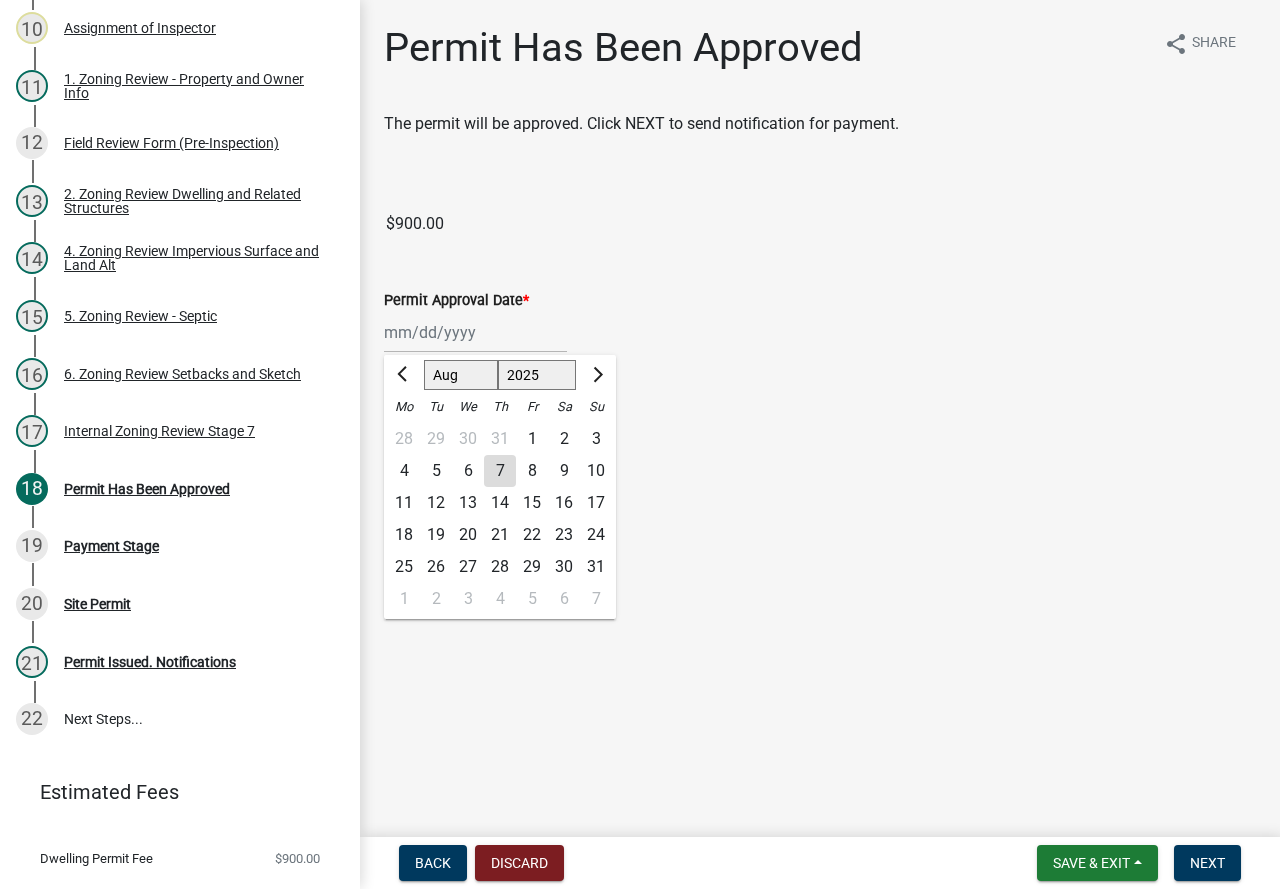 click on "7" 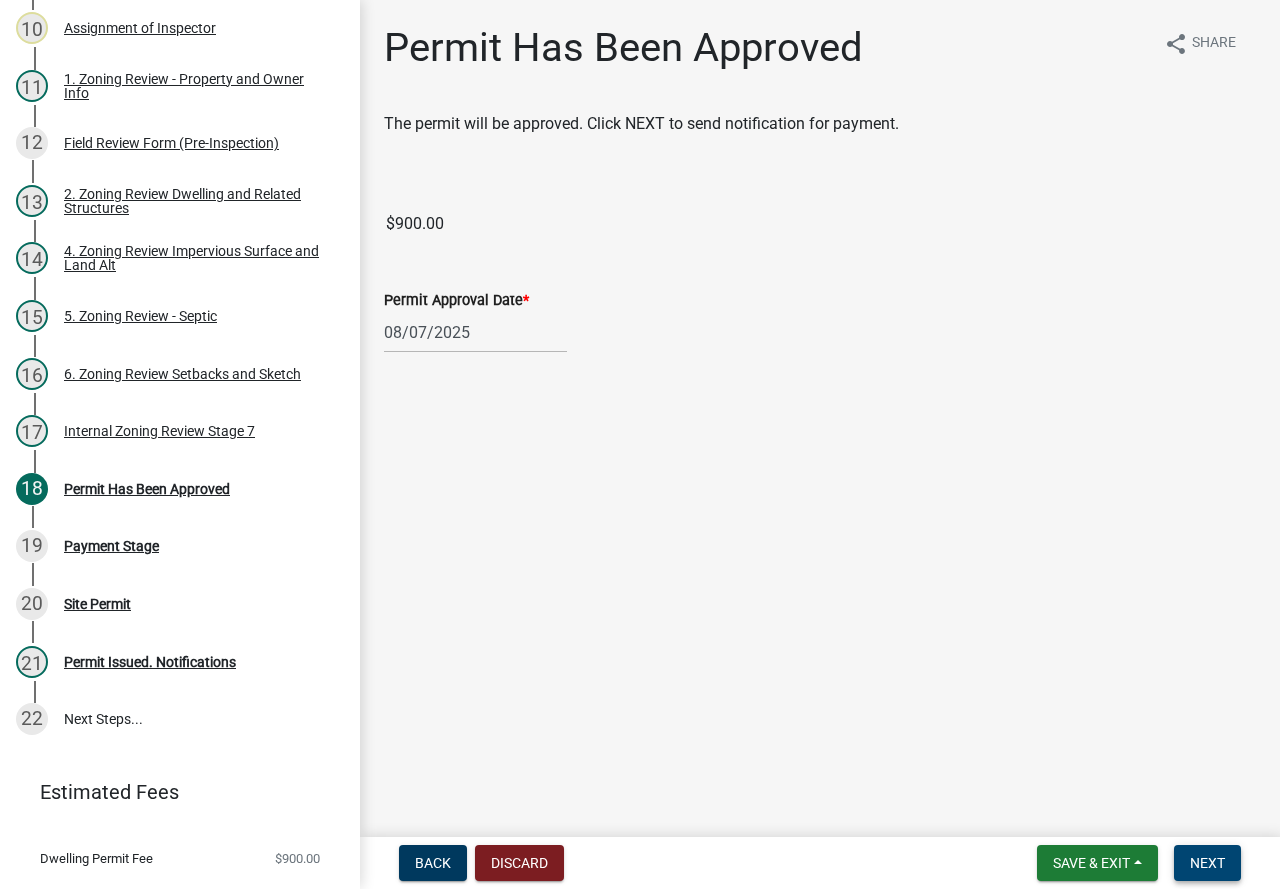 click on "Next" at bounding box center (1207, 863) 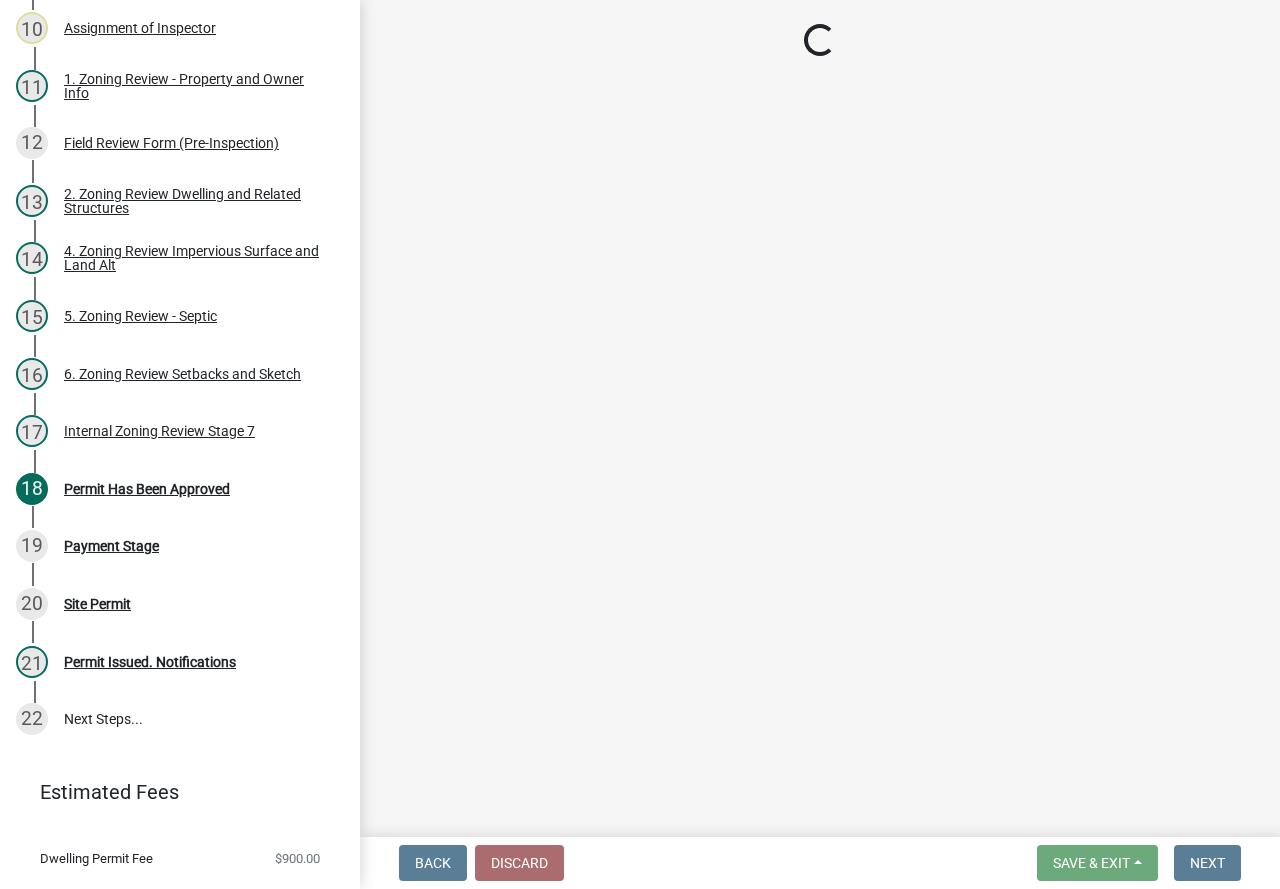 select on "3: 3" 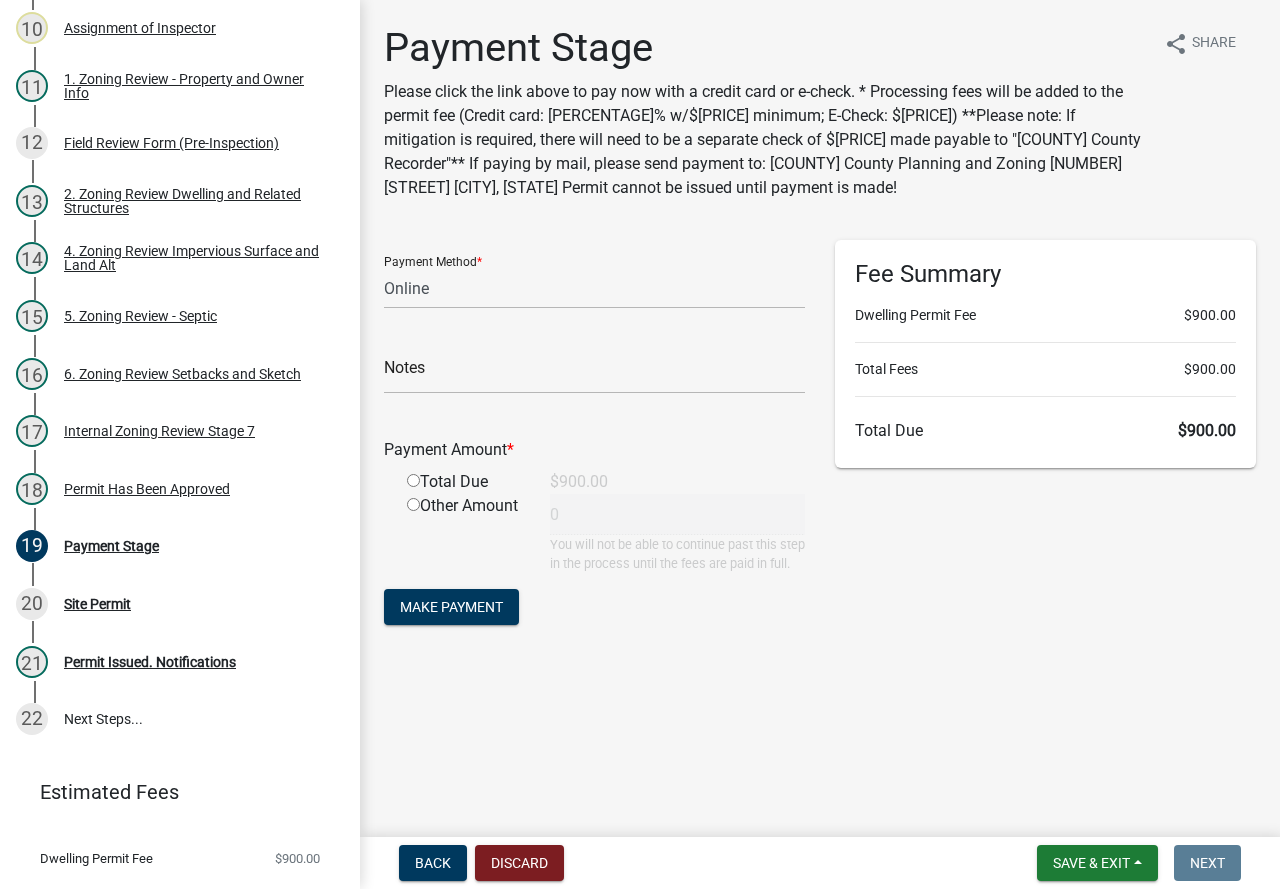 click 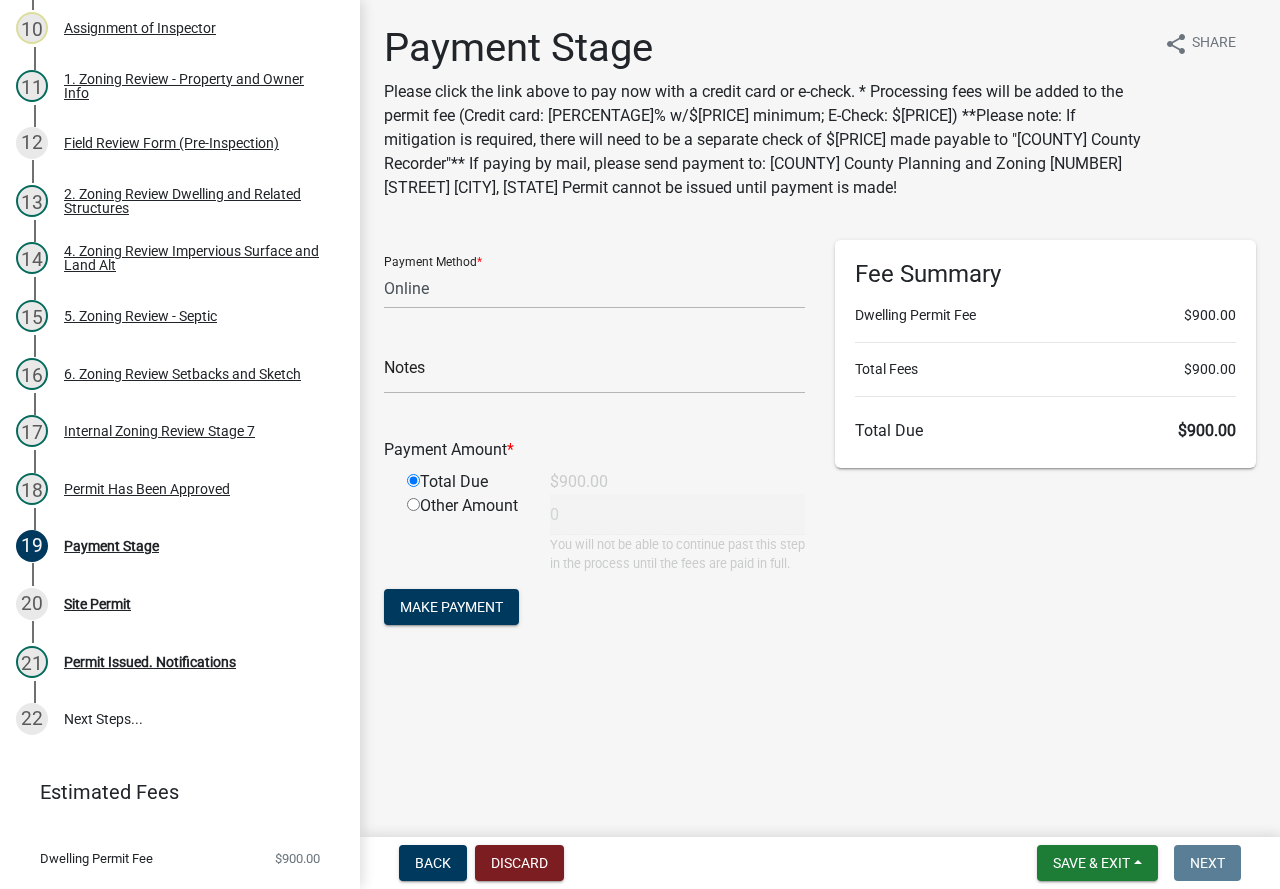type on "900" 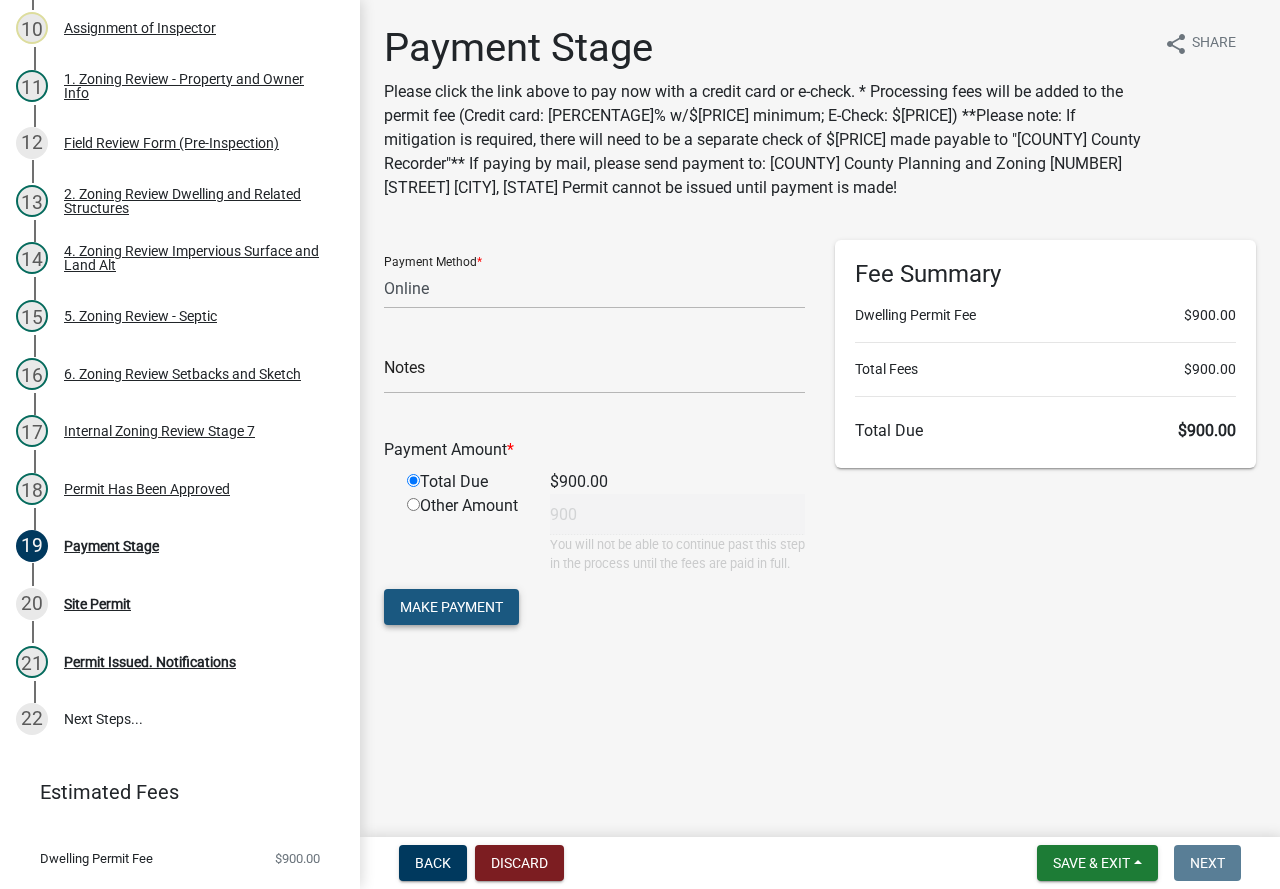 click on "Make Payment" 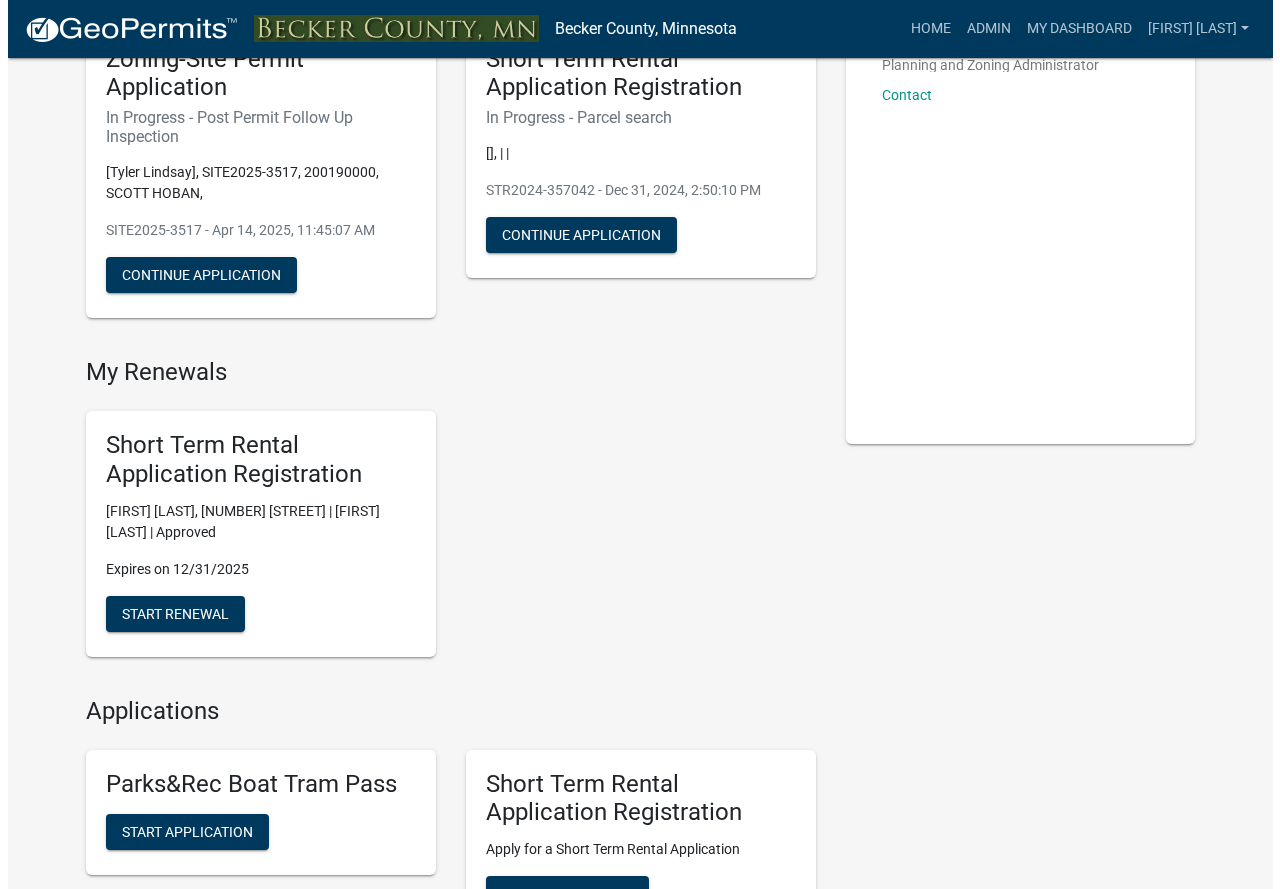 scroll, scrollTop: 0, scrollLeft: 0, axis: both 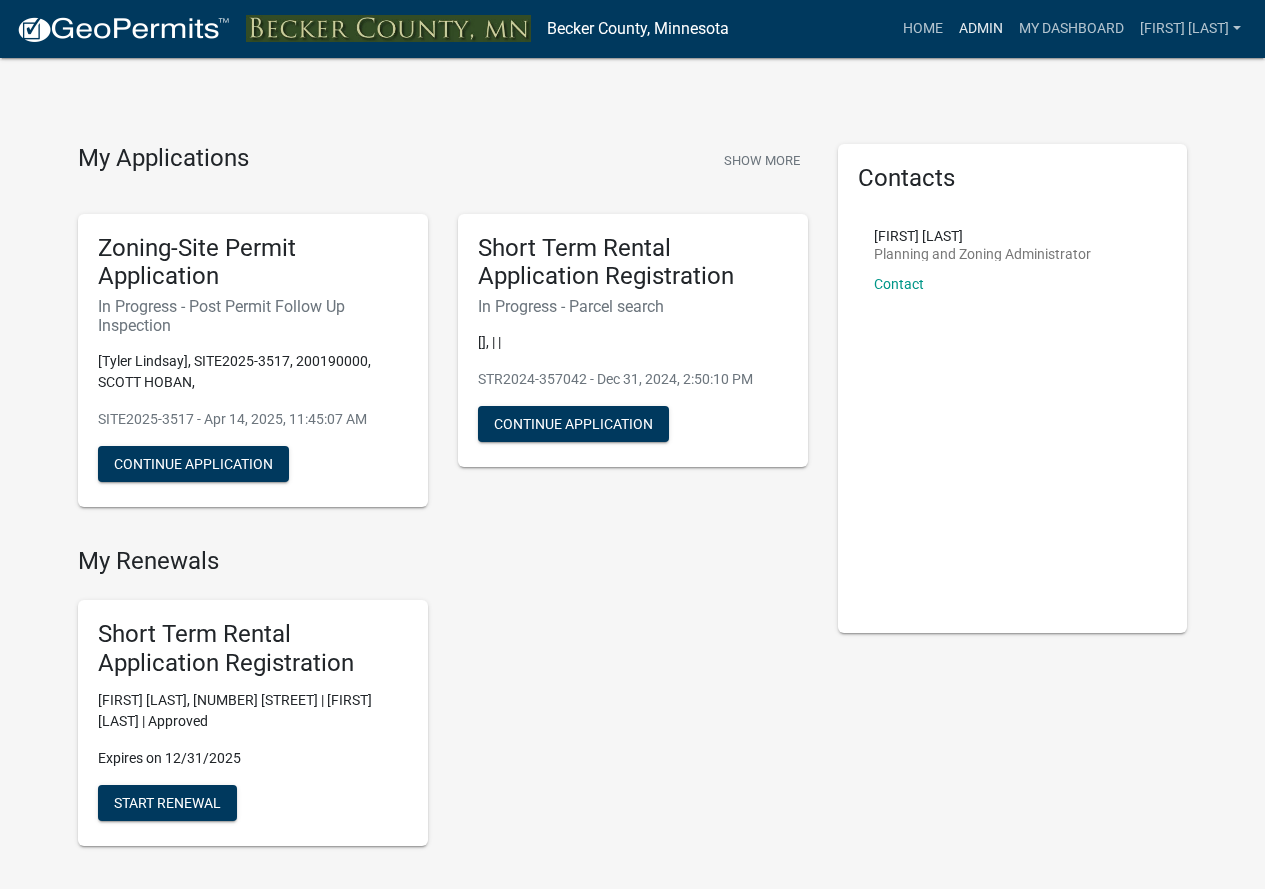 click on "Admin" at bounding box center [981, 29] 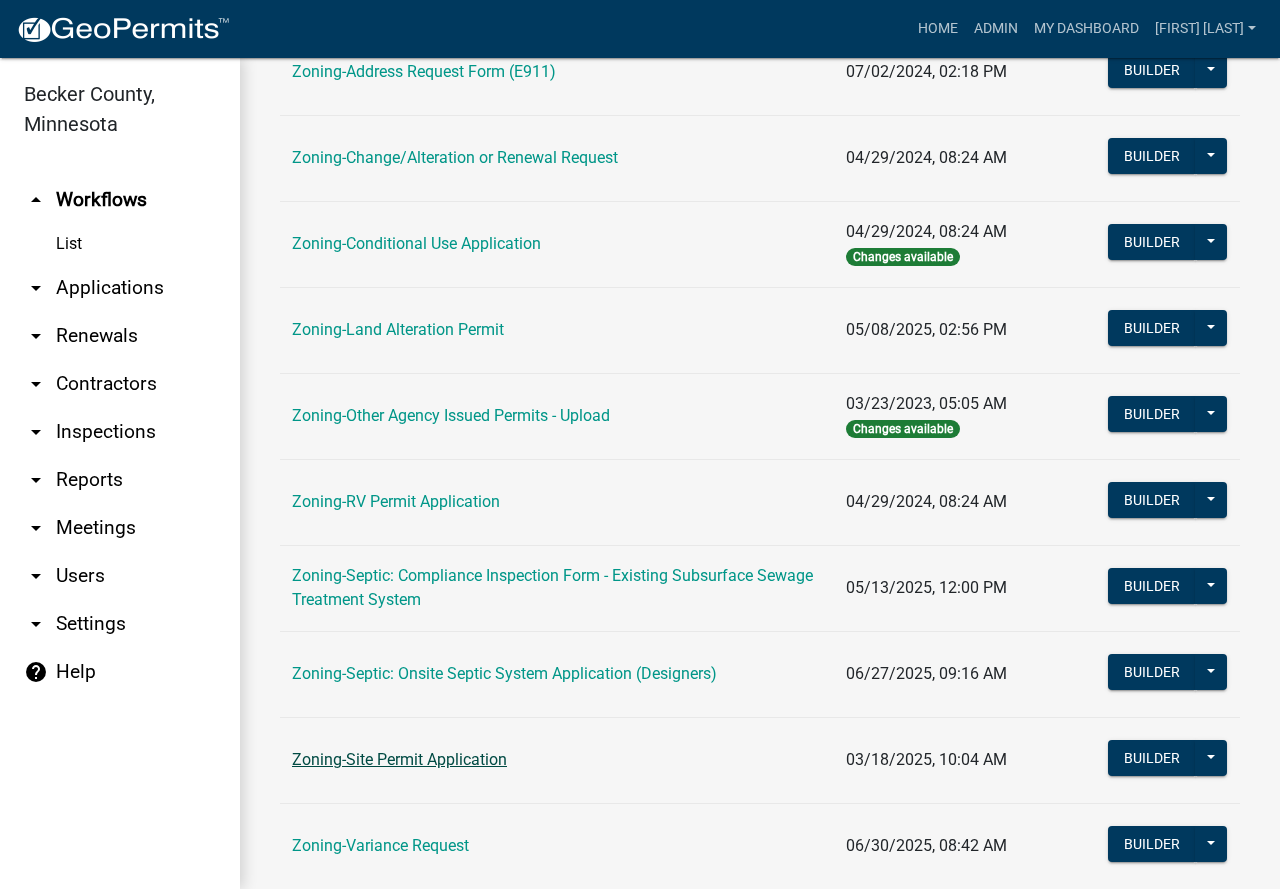 scroll, scrollTop: 500, scrollLeft: 0, axis: vertical 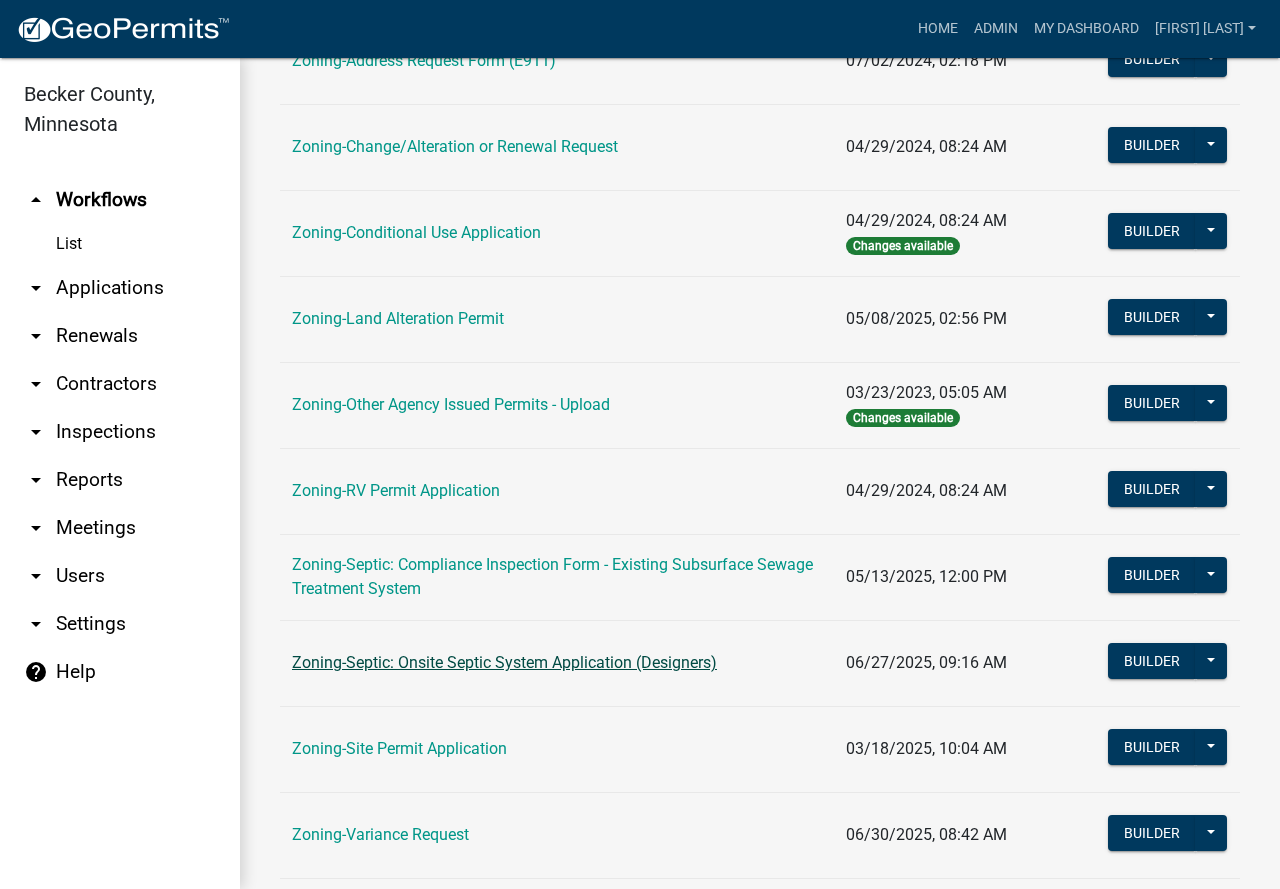 click on "Zoning-Septic: Onsite Septic System Application (Designers)" at bounding box center [504, 662] 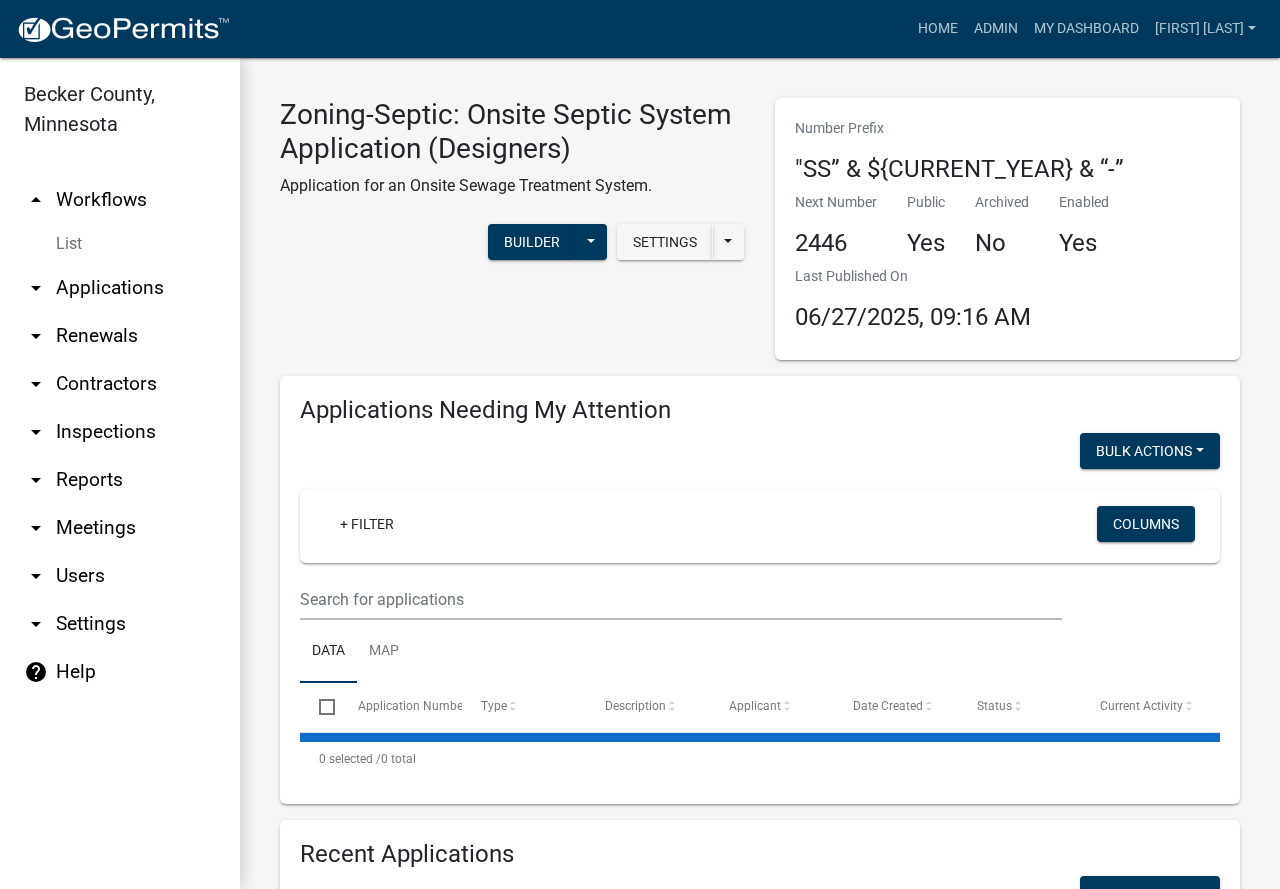 scroll, scrollTop: 398, scrollLeft: 0, axis: vertical 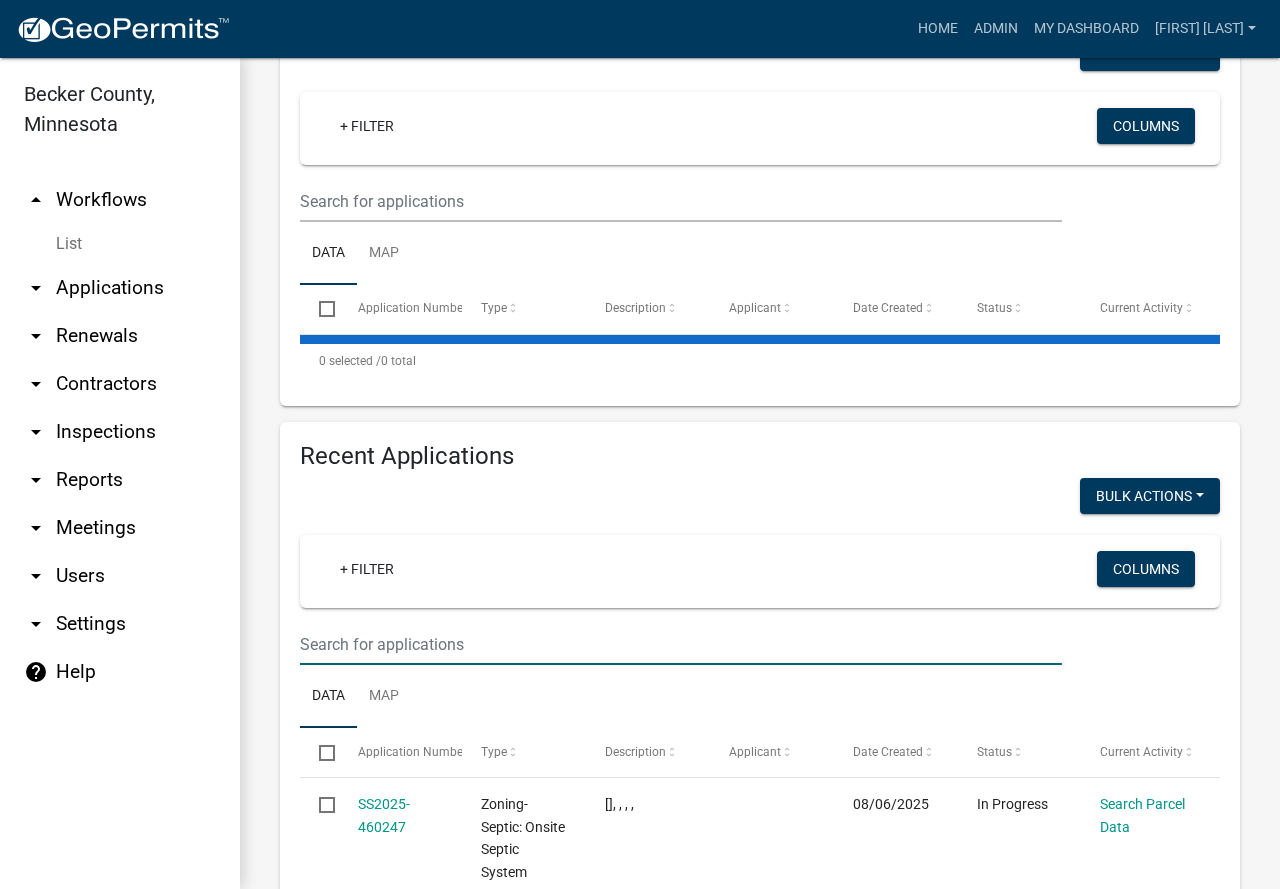 click at bounding box center [681, 201] 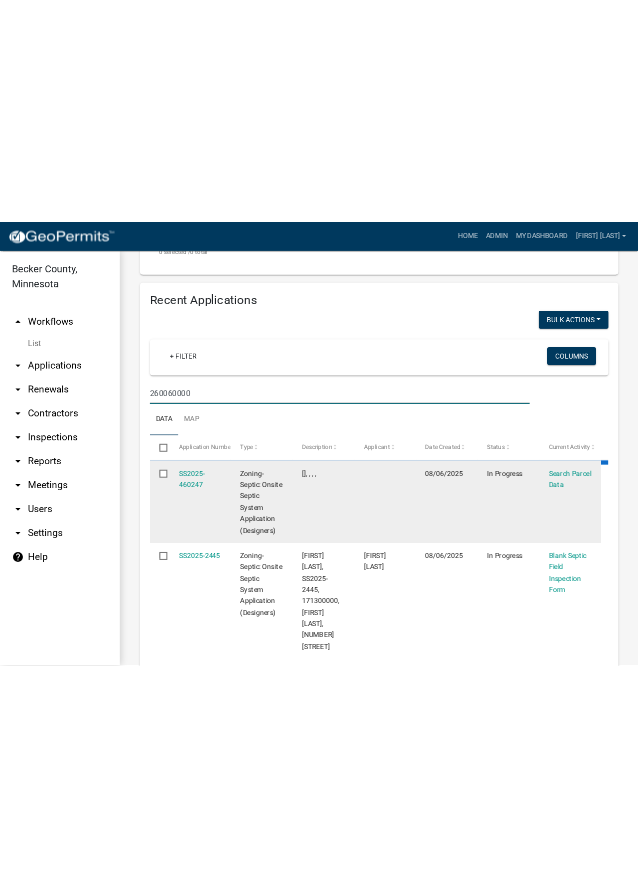 scroll, scrollTop: 3381, scrollLeft: 0, axis: vertical 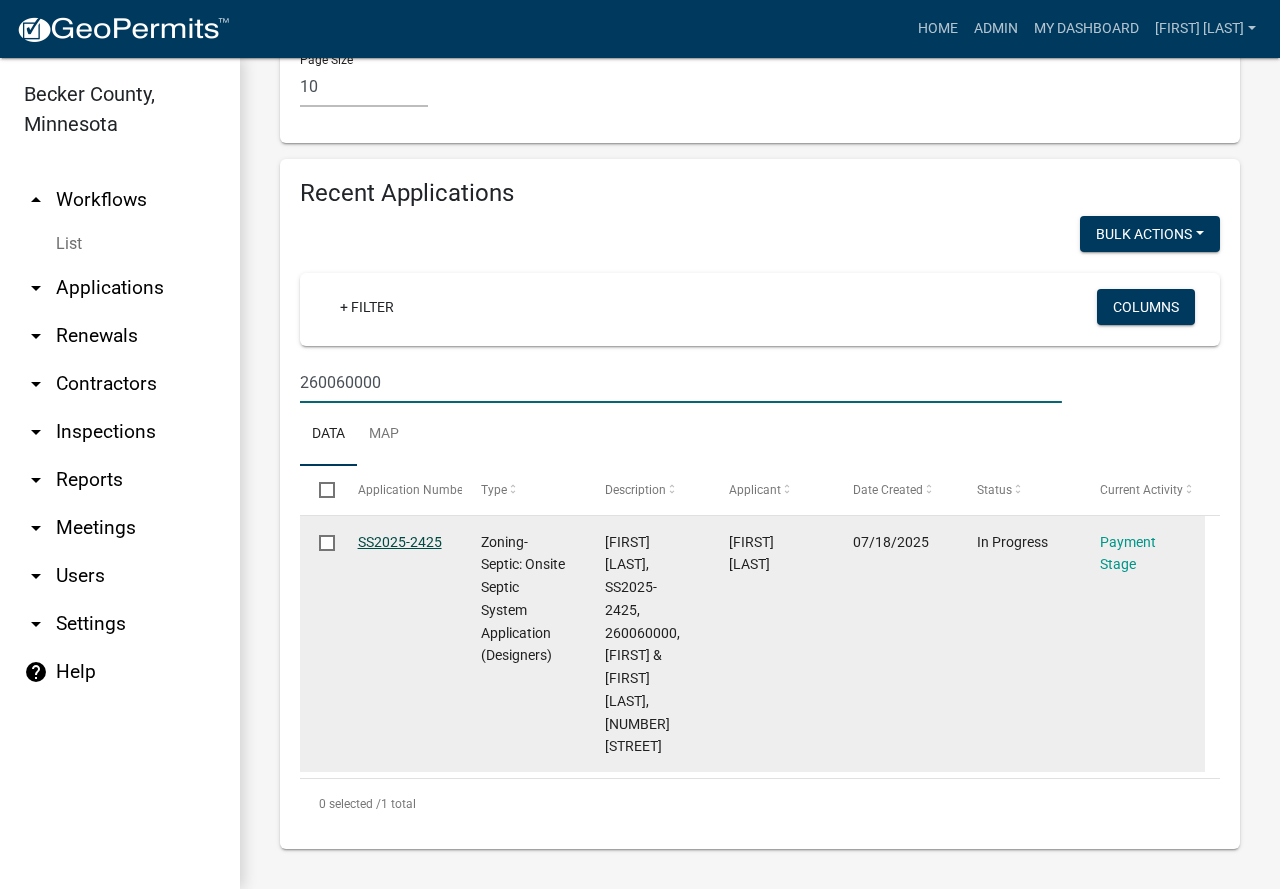 type on "260060000" 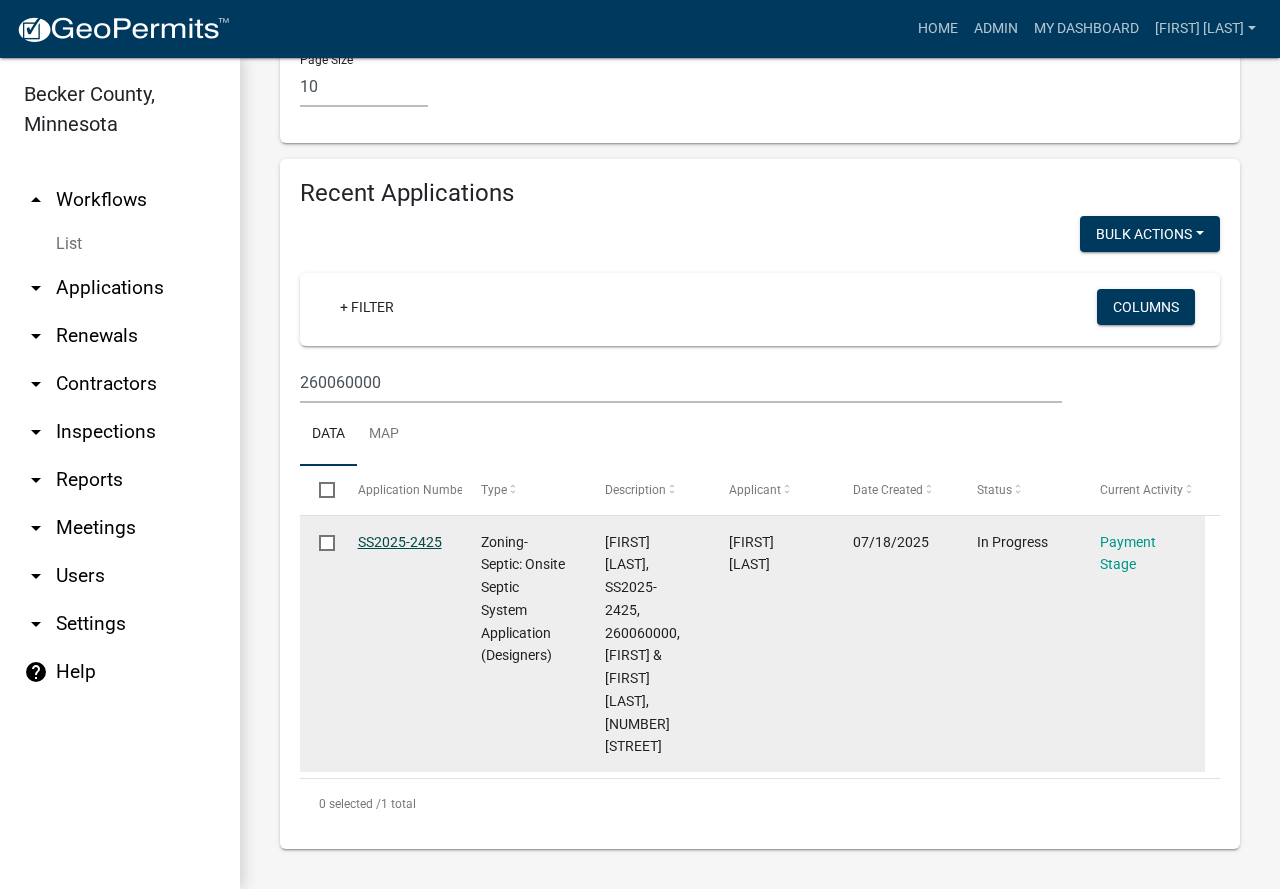 click on "SS2025-2425" 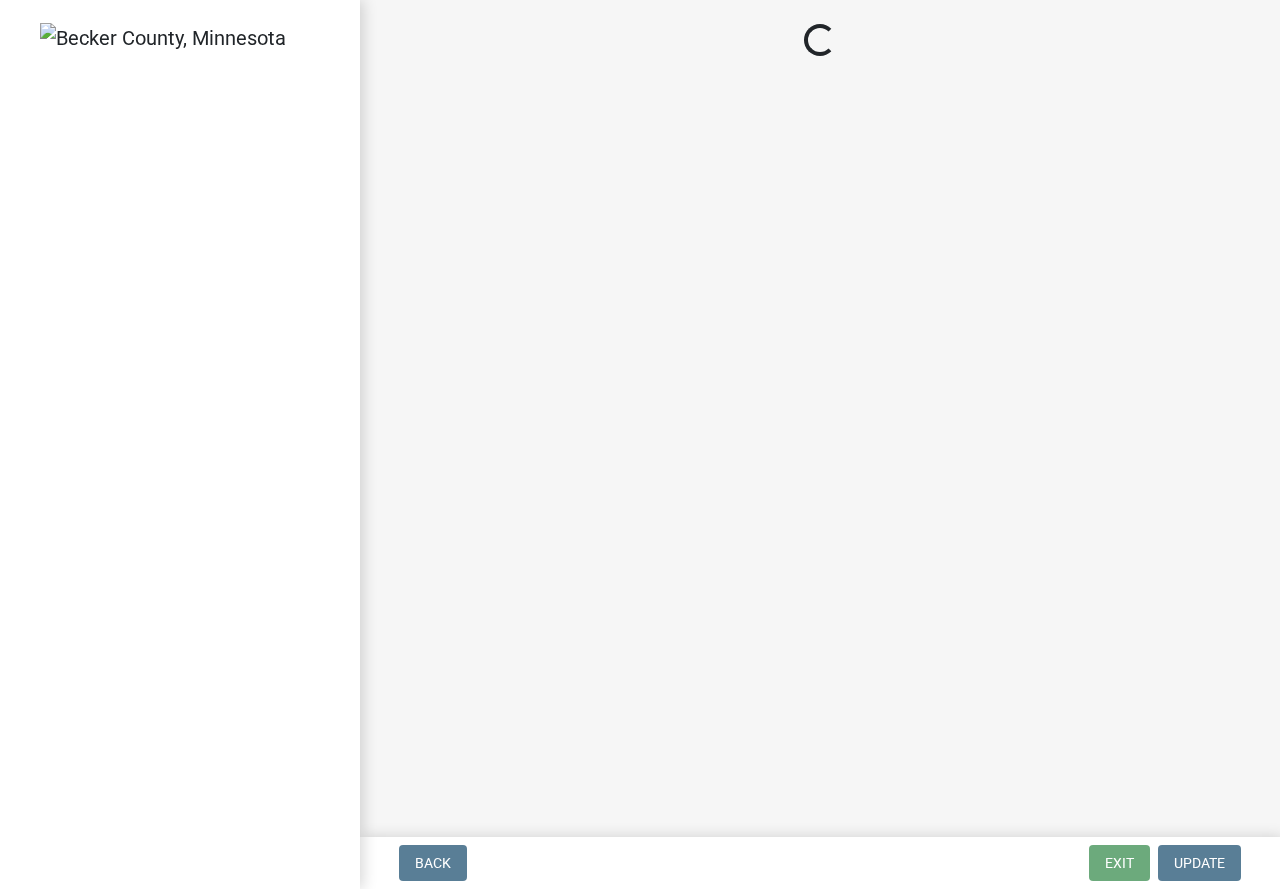 select on "3: 3" 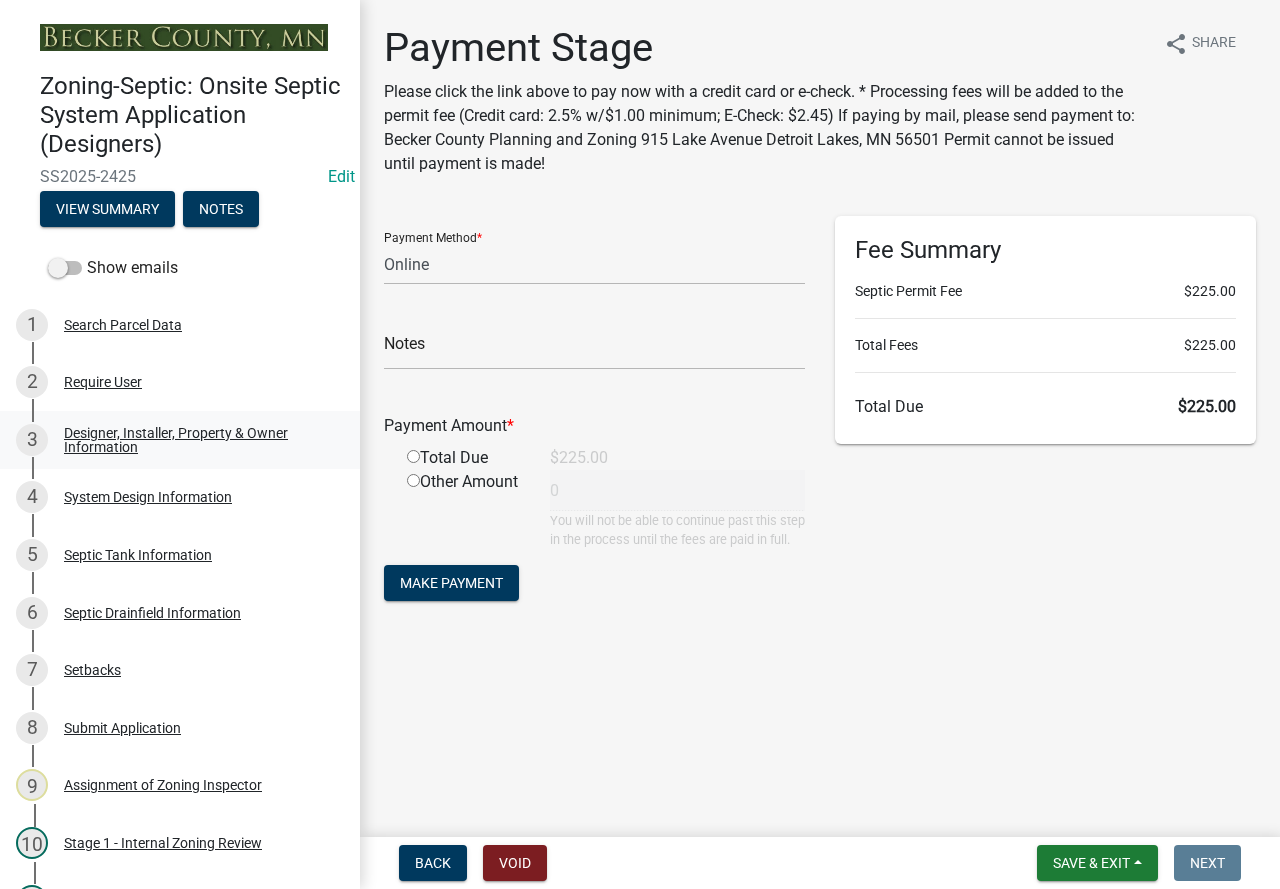 click on "Designer, Installer, Property & Owner Information" at bounding box center [196, 440] 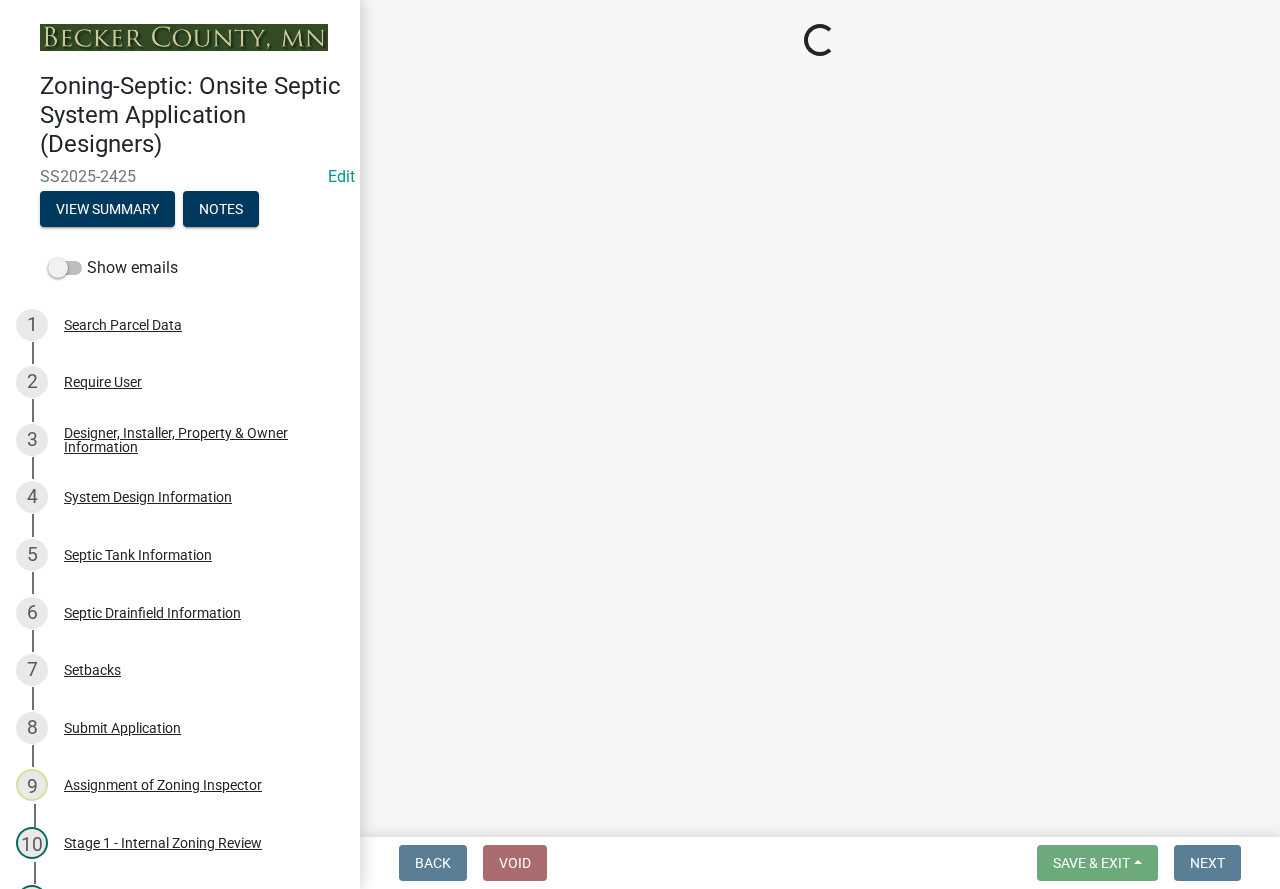select on "ea9bf24c-83a9-4f10-ac43-f18f6bf9a45e" 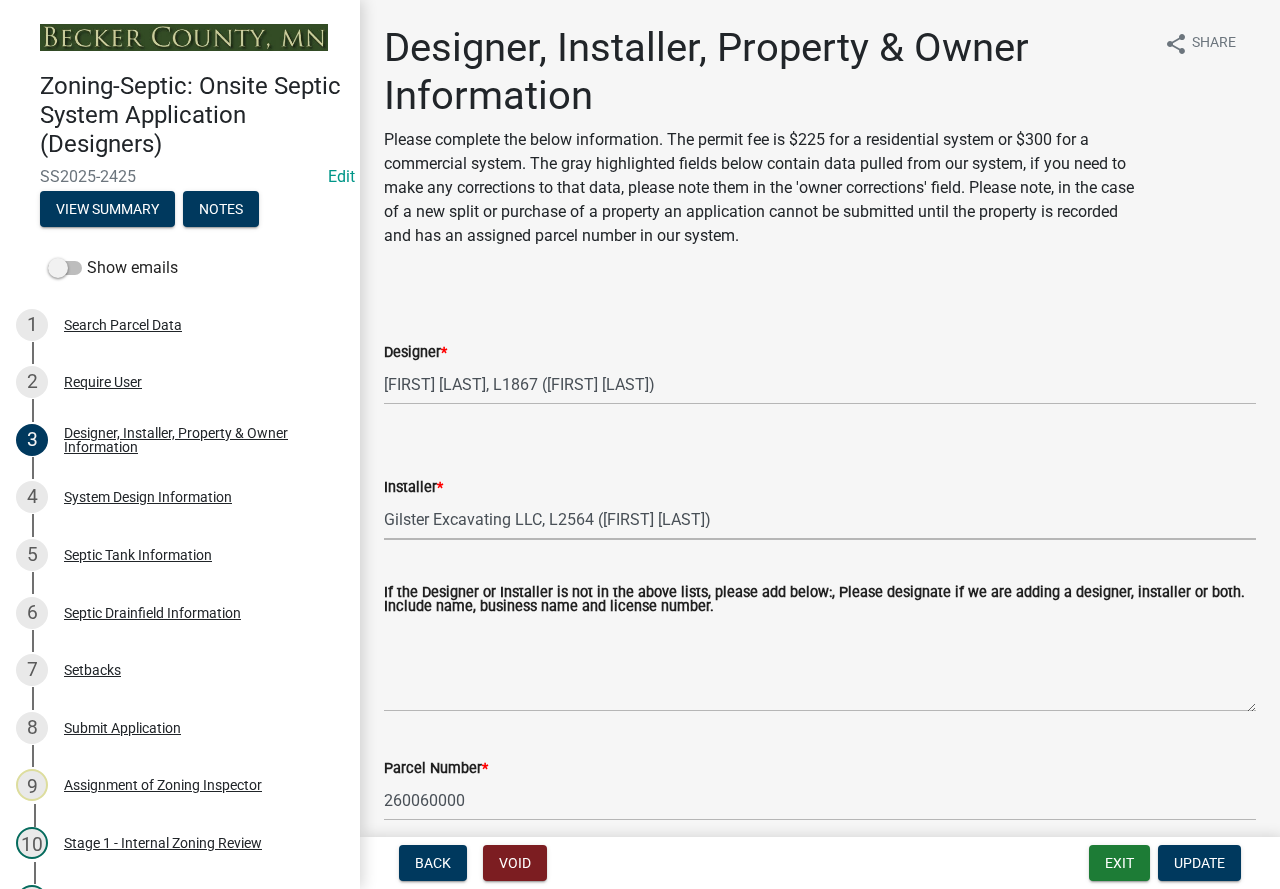 drag, startPoint x: 731, startPoint y: 525, endPoint x: 622, endPoint y: 506, distance: 110.64357 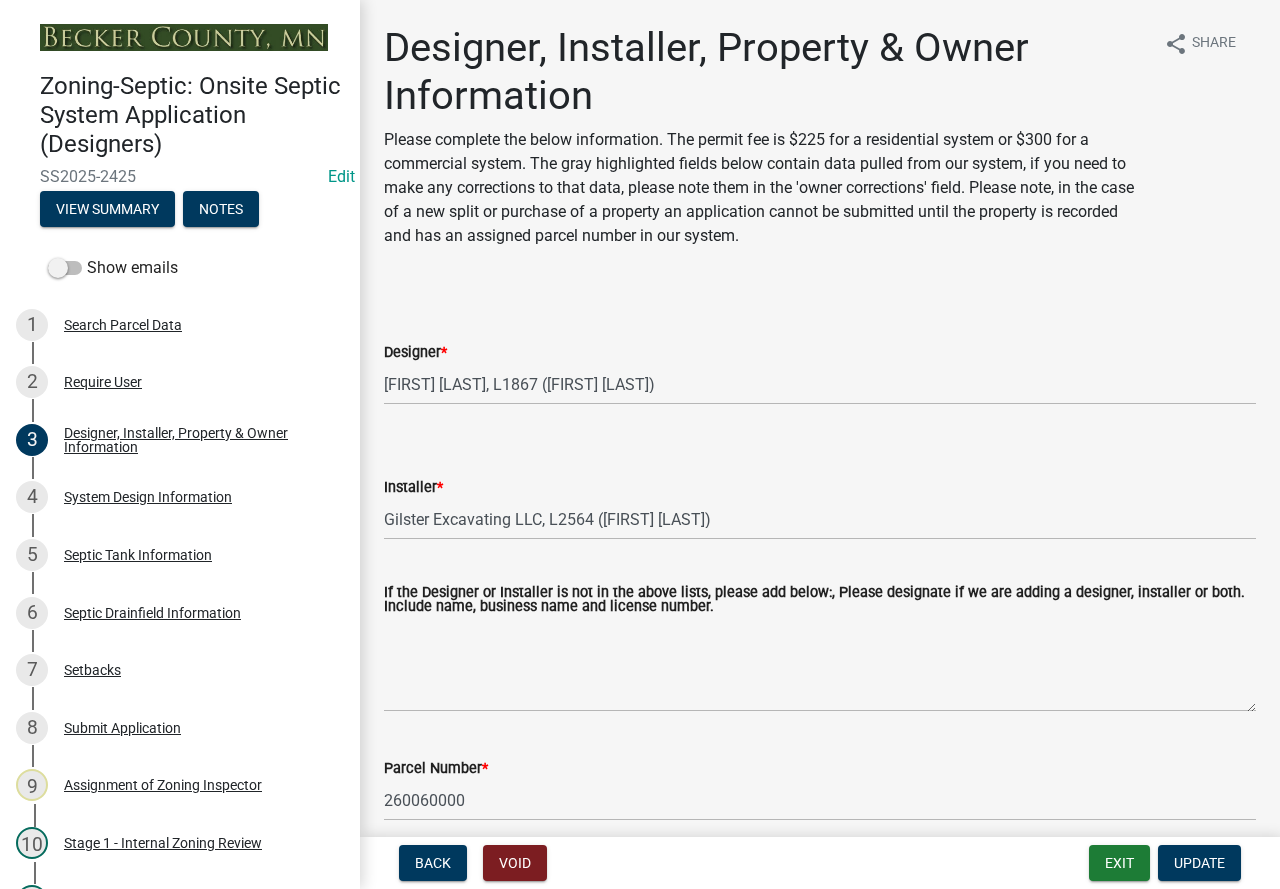 click on "If the Designer or Installer is not in the above lists, please add below:, Please designate if we are adding a designer, installer or both.   Include name, business name and license number." 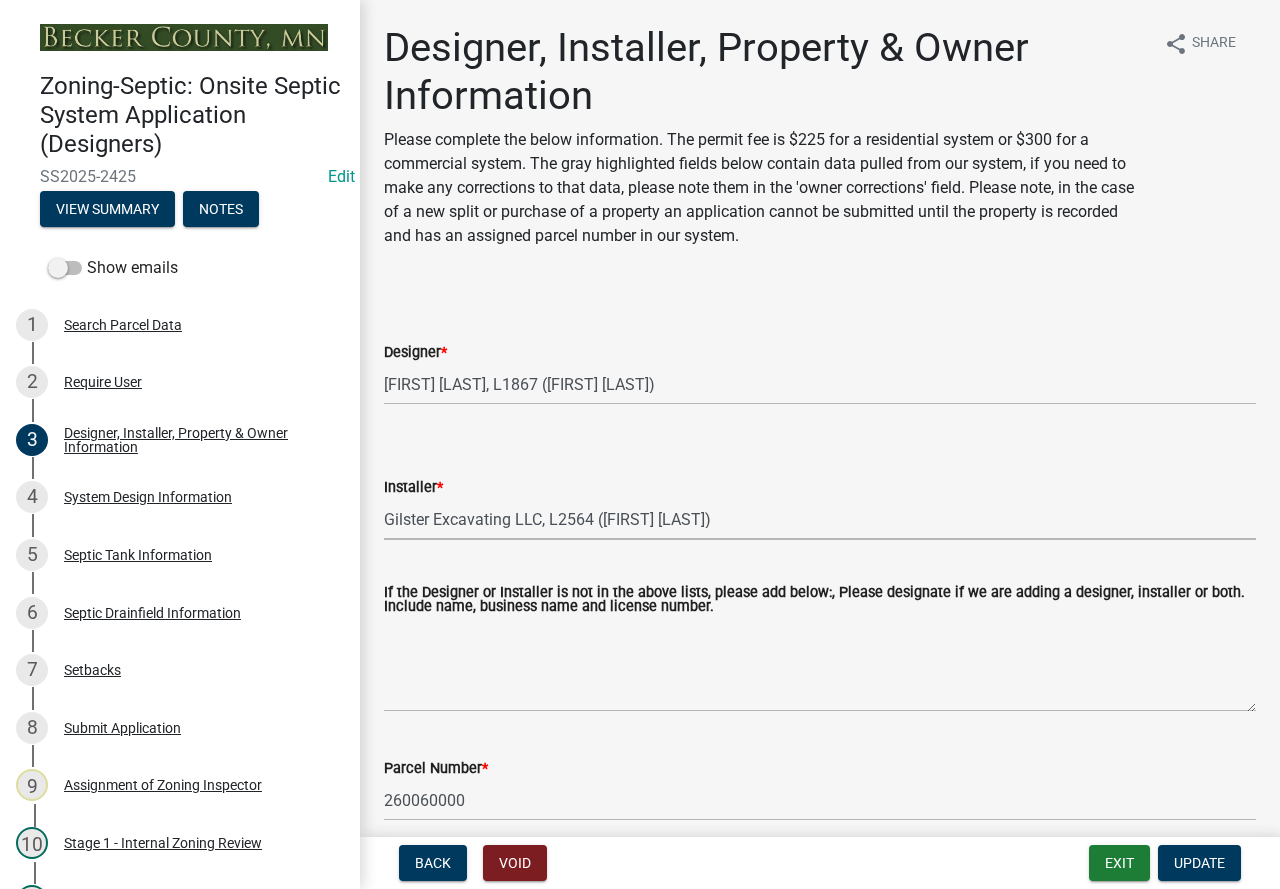 drag, startPoint x: 388, startPoint y: 520, endPoint x: 419, endPoint y: 515, distance: 31.400637 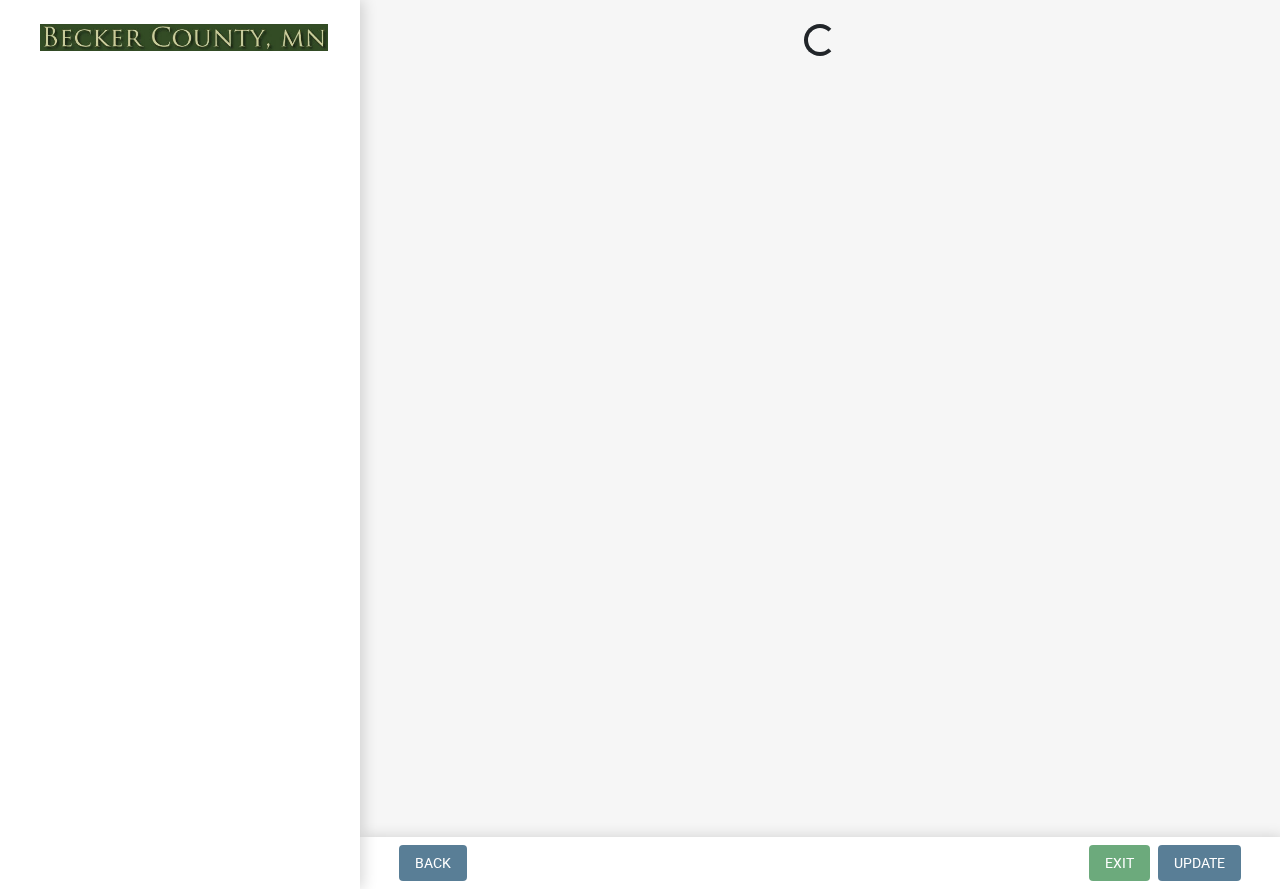scroll, scrollTop: 0, scrollLeft: 0, axis: both 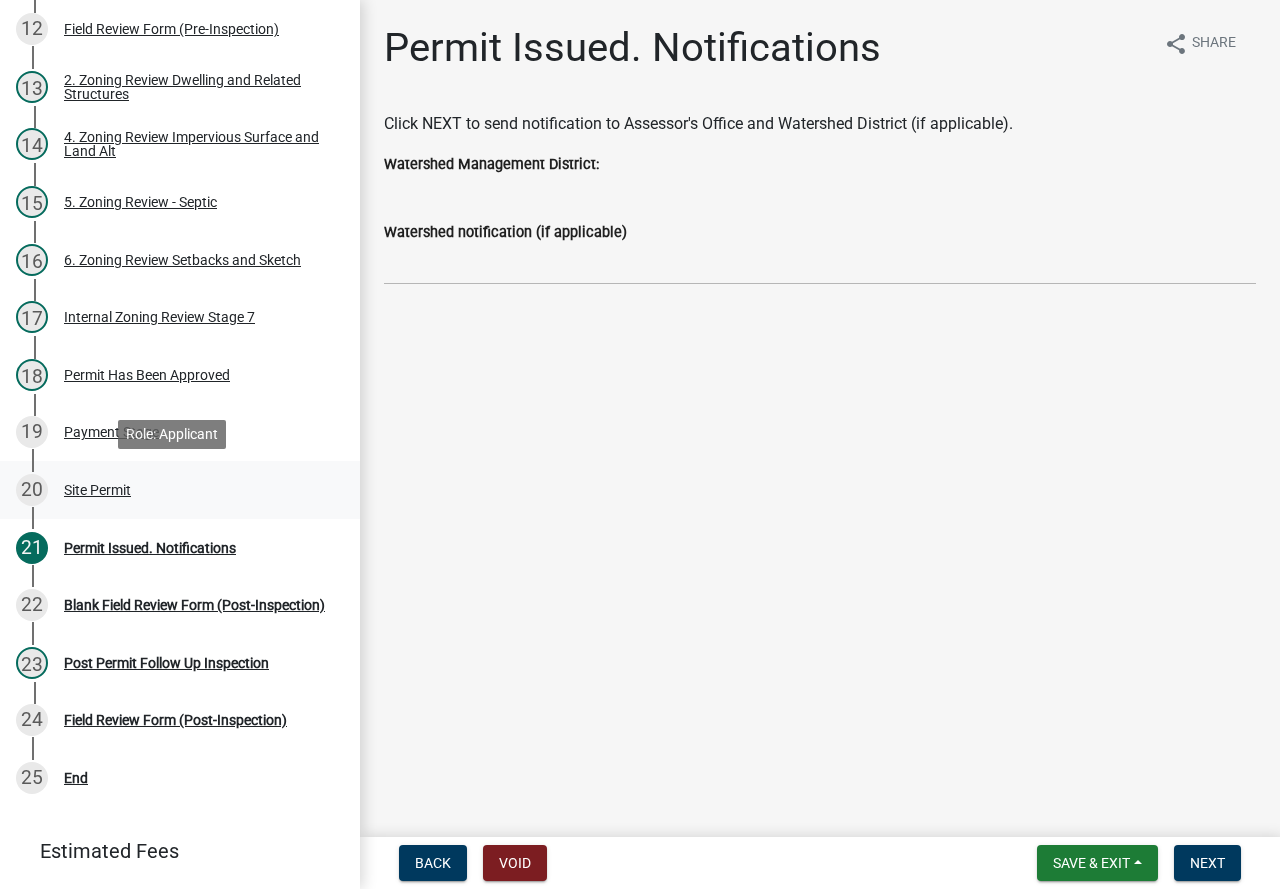 click on "Site Permit" at bounding box center (97, 490) 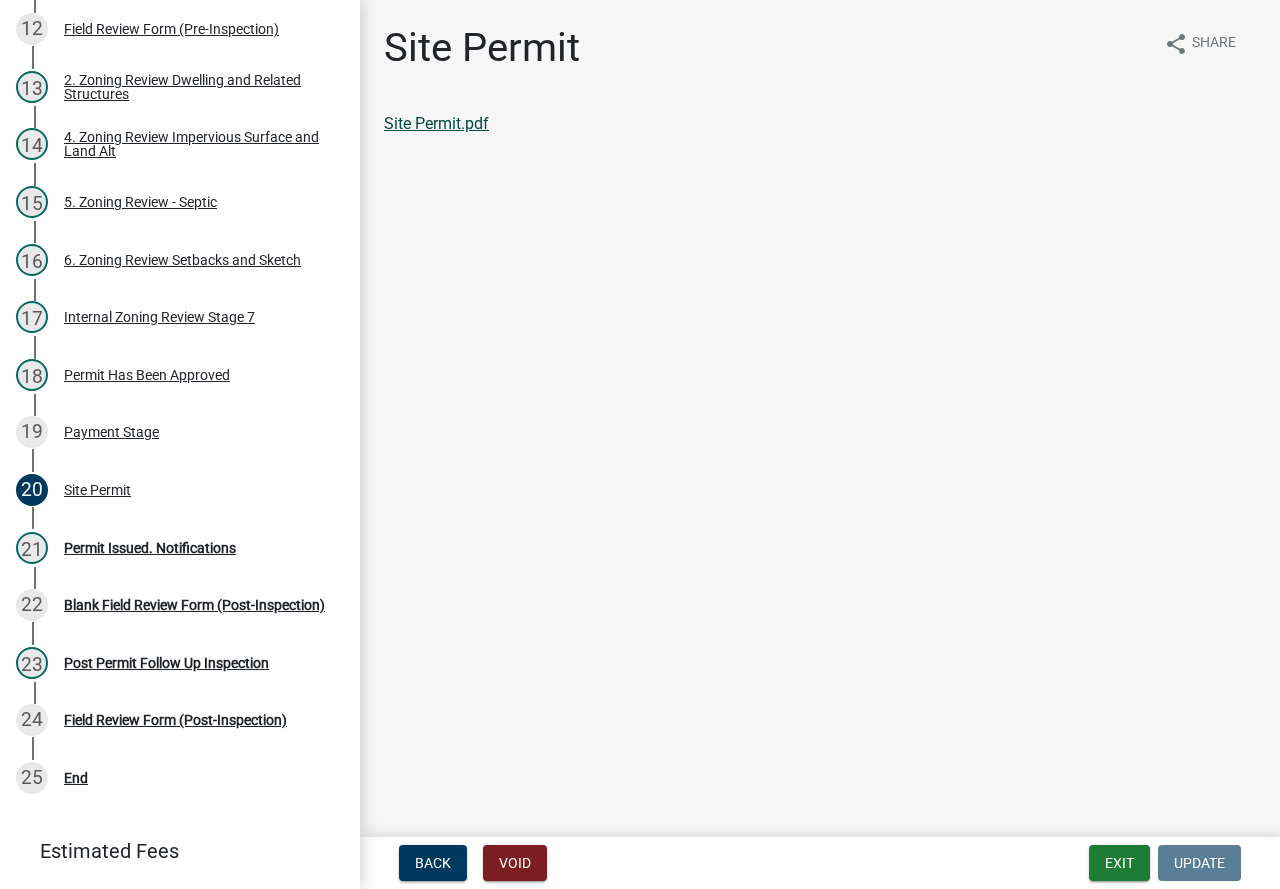 click on "Site Permit.pdf" 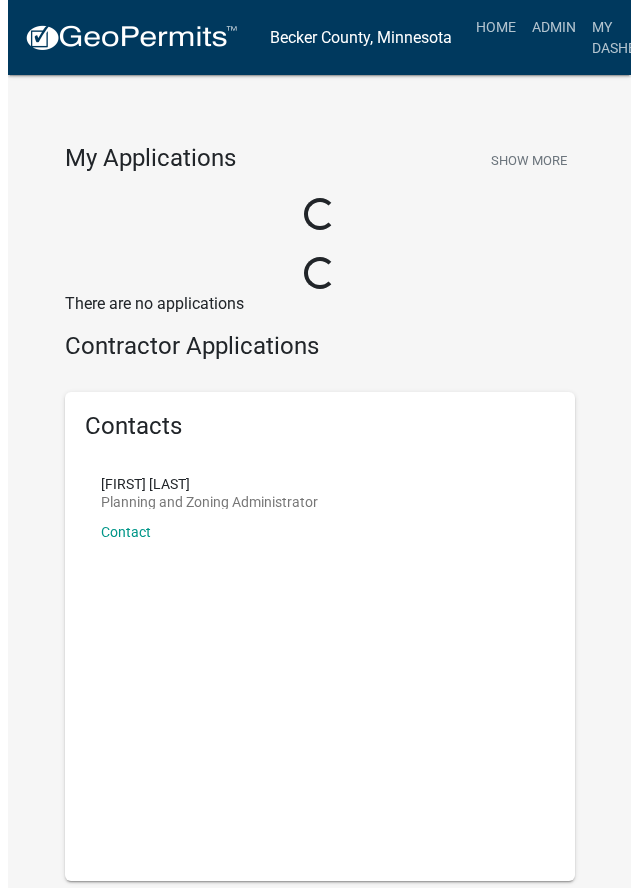 scroll, scrollTop: 0, scrollLeft: 0, axis: both 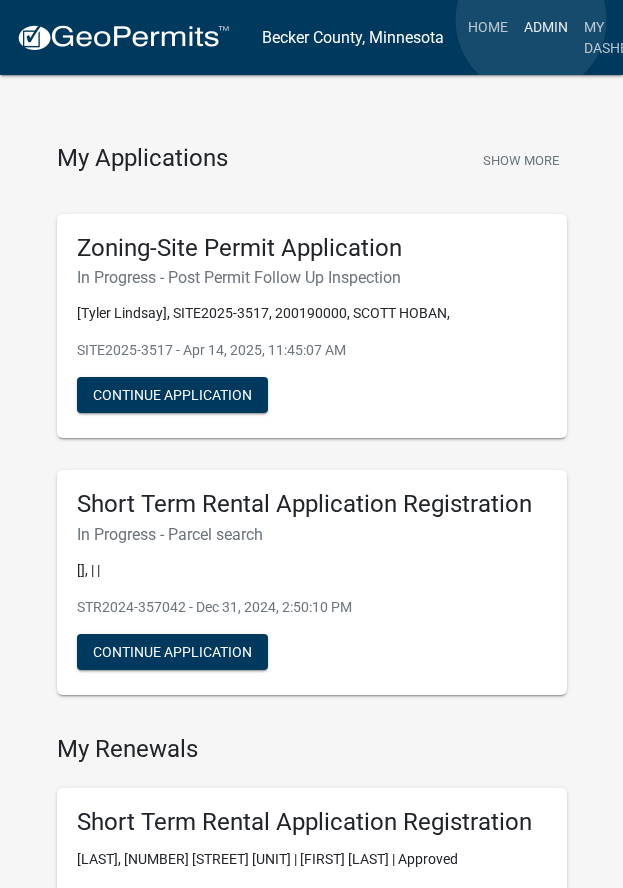 click on "Admin" at bounding box center [546, 27] 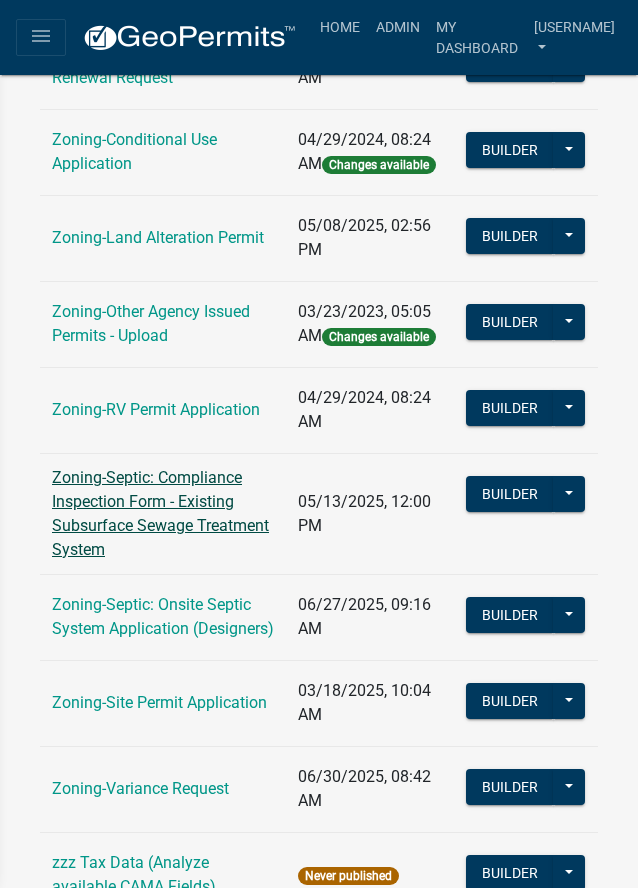 scroll, scrollTop: 711, scrollLeft: 0, axis: vertical 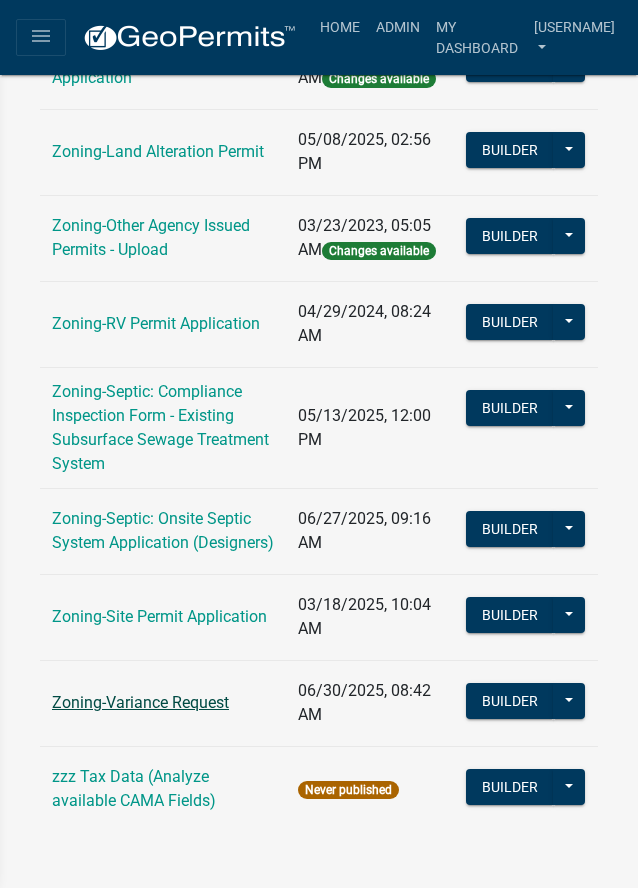 click on "Zoning-Variance Request" at bounding box center (140, 702) 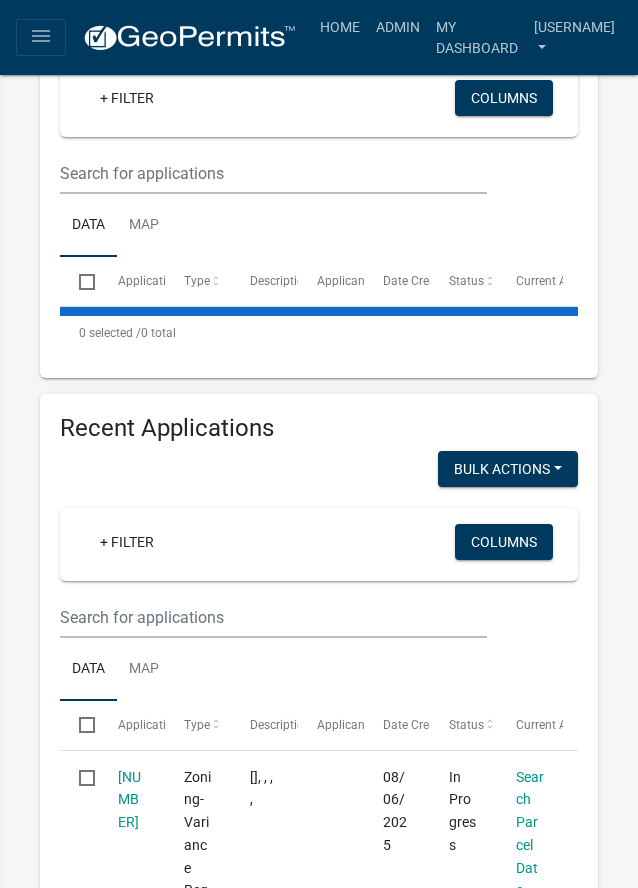 scroll, scrollTop: 900, scrollLeft: 0, axis: vertical 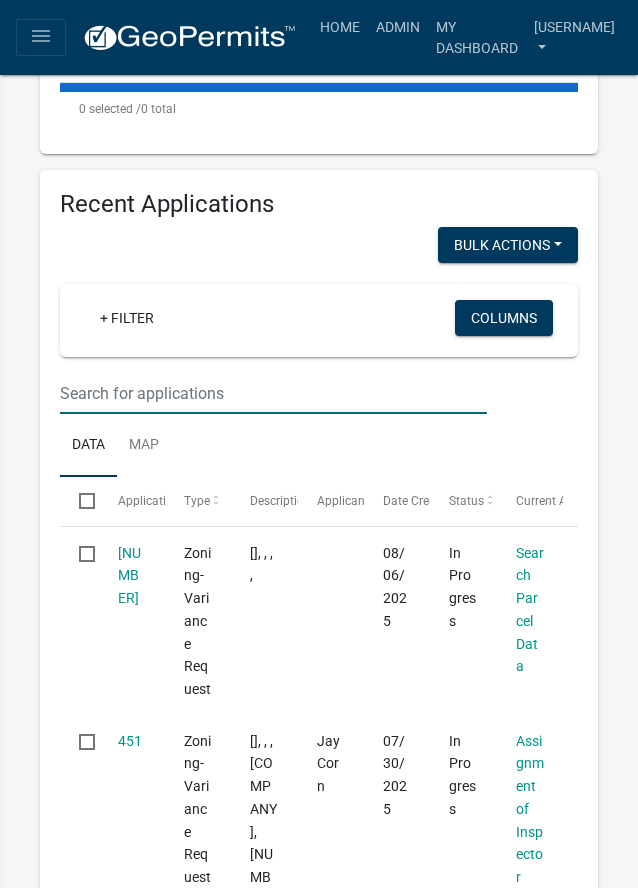 click at bounding box center (273, 393) 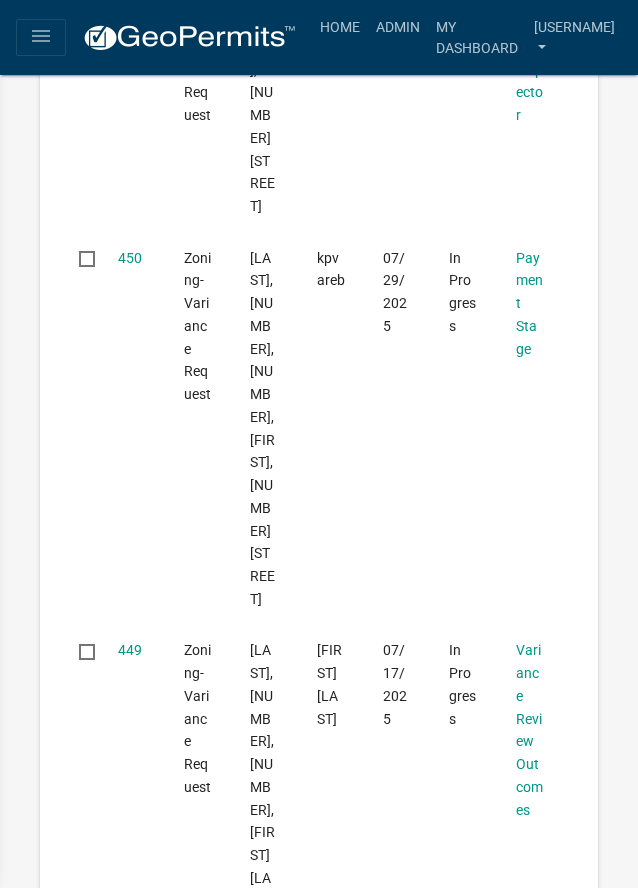 scroll, scrollTop: 6100, scrollLeft: 0, axis: vertical 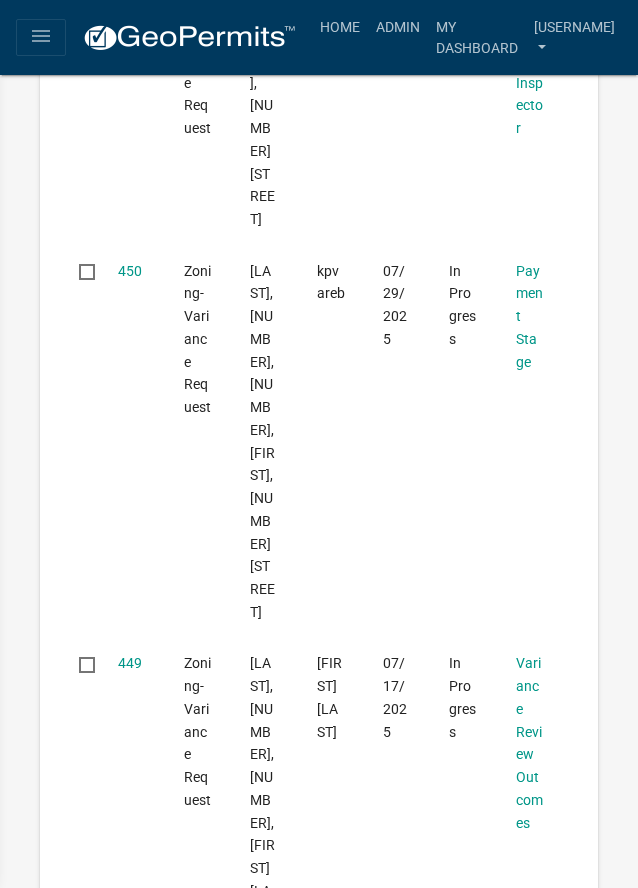 click at bounding box center [273, -356] 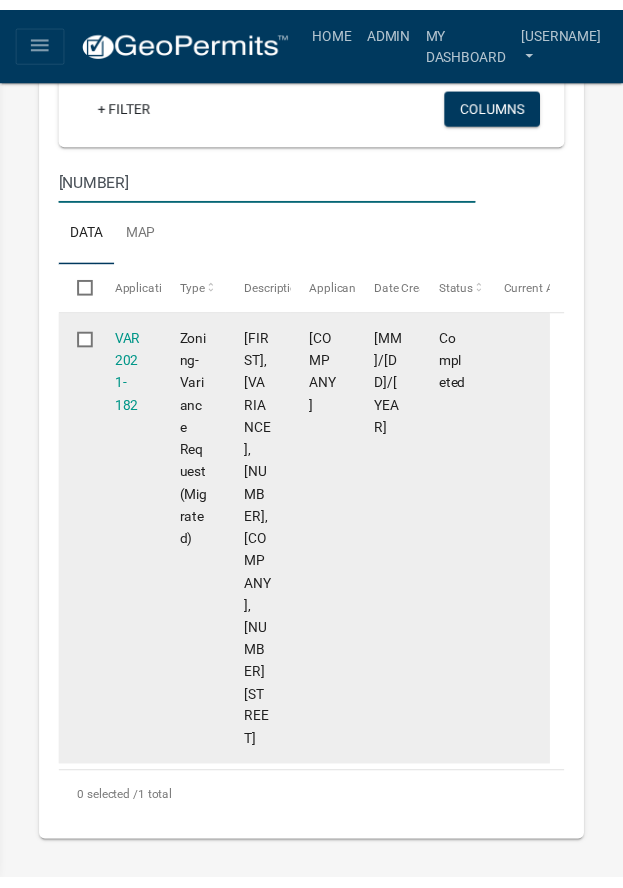 scroll, scrollTop: 6200, scrollLeft: 0, axis: vertical 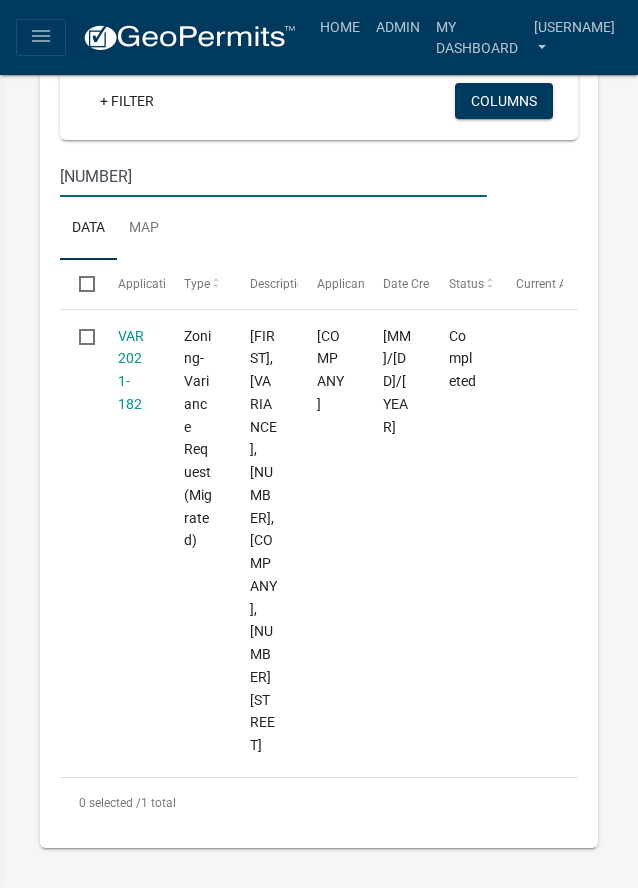 type on "320024000" 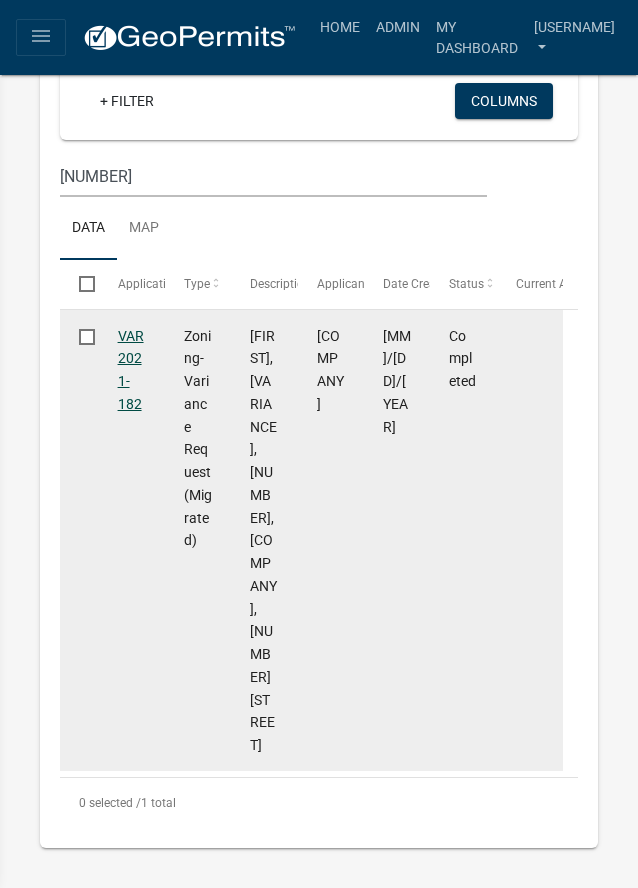 click on "VAR2021-182" 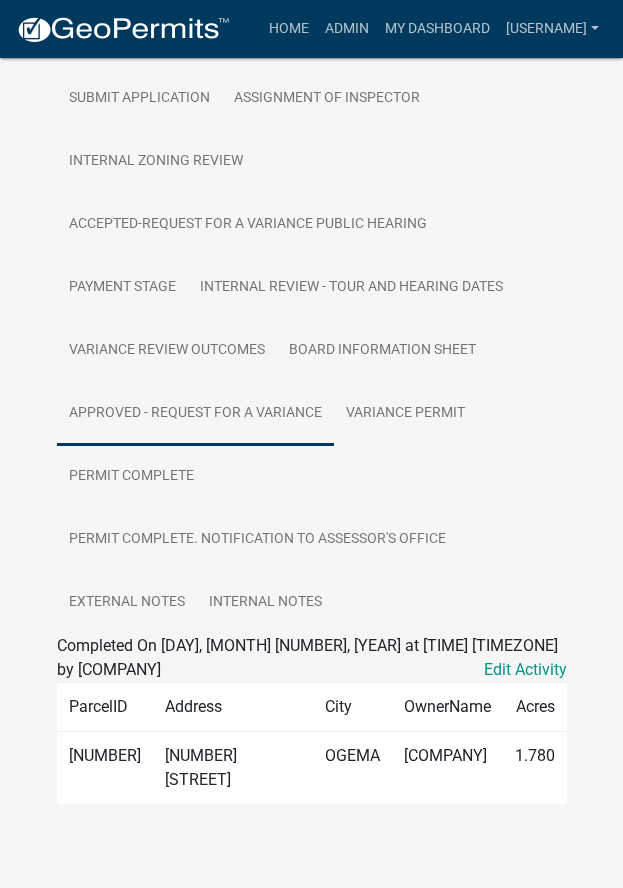 scroll, scrollTop: 667, scrollLeft: 0, axis: vertical 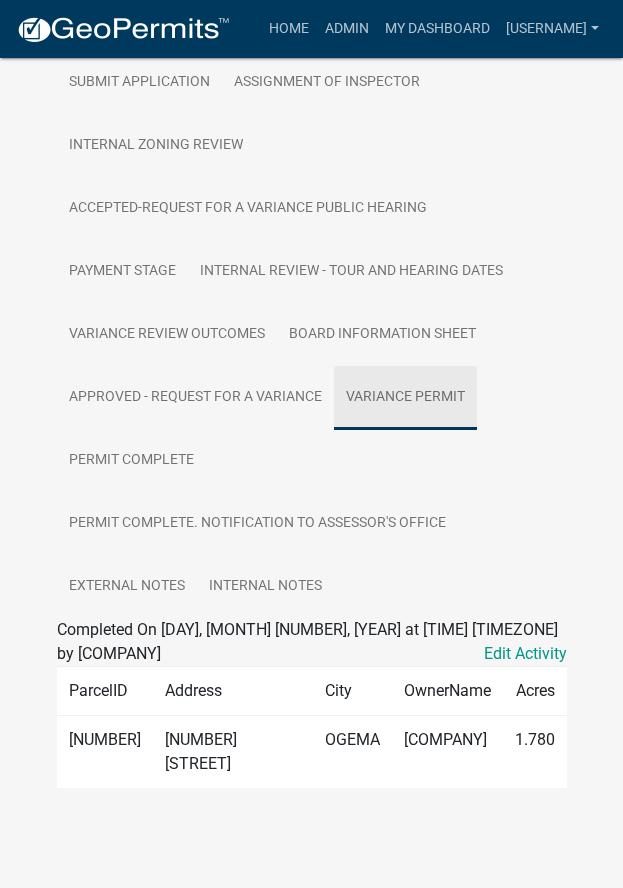 click on "Variance Permit" at bounding box center [405, 398] 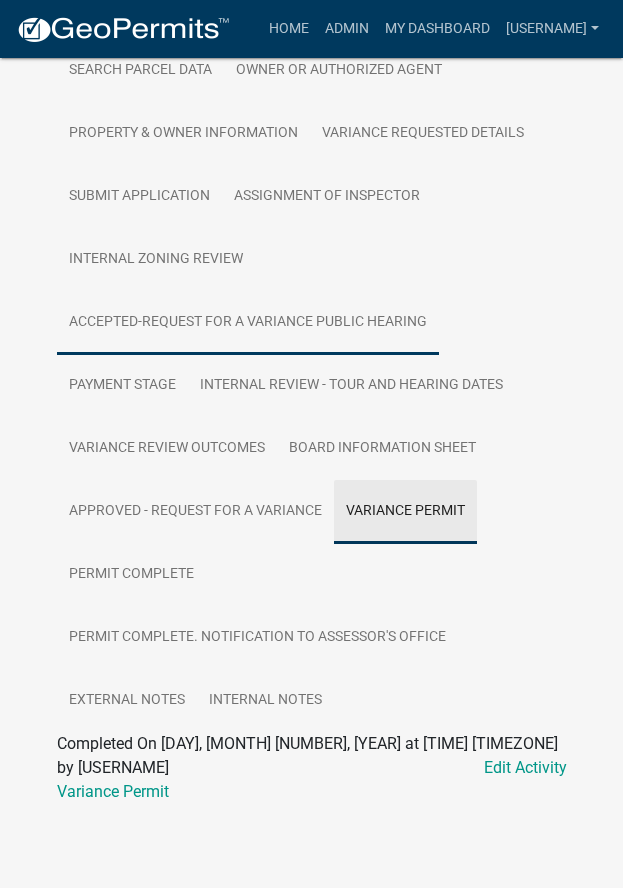 scroll, scrollTop: 505, scrollLeft: 0, axis: vertical 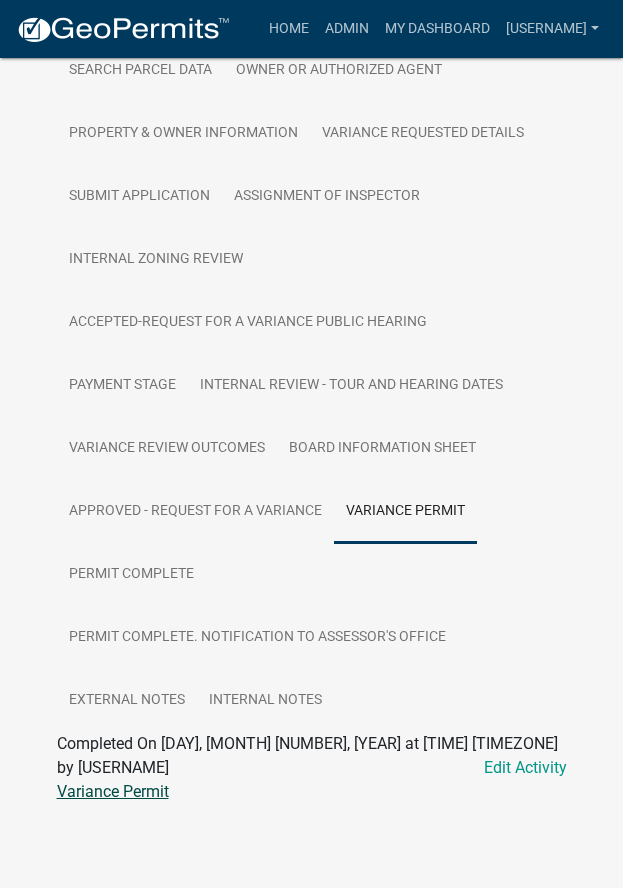 click on "Variance Permit" 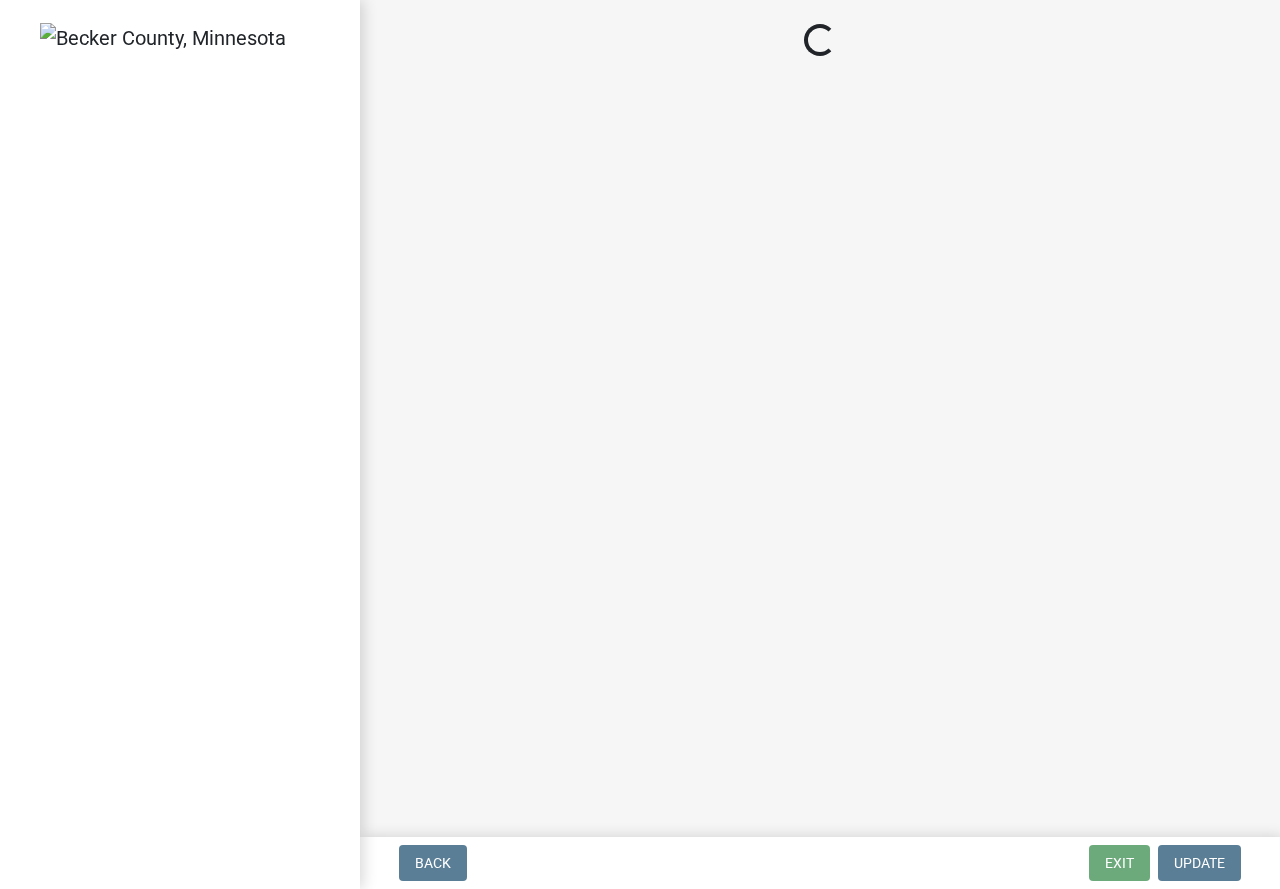 scroll, scrollTop: 0, scrollLeft: 0, axis: both 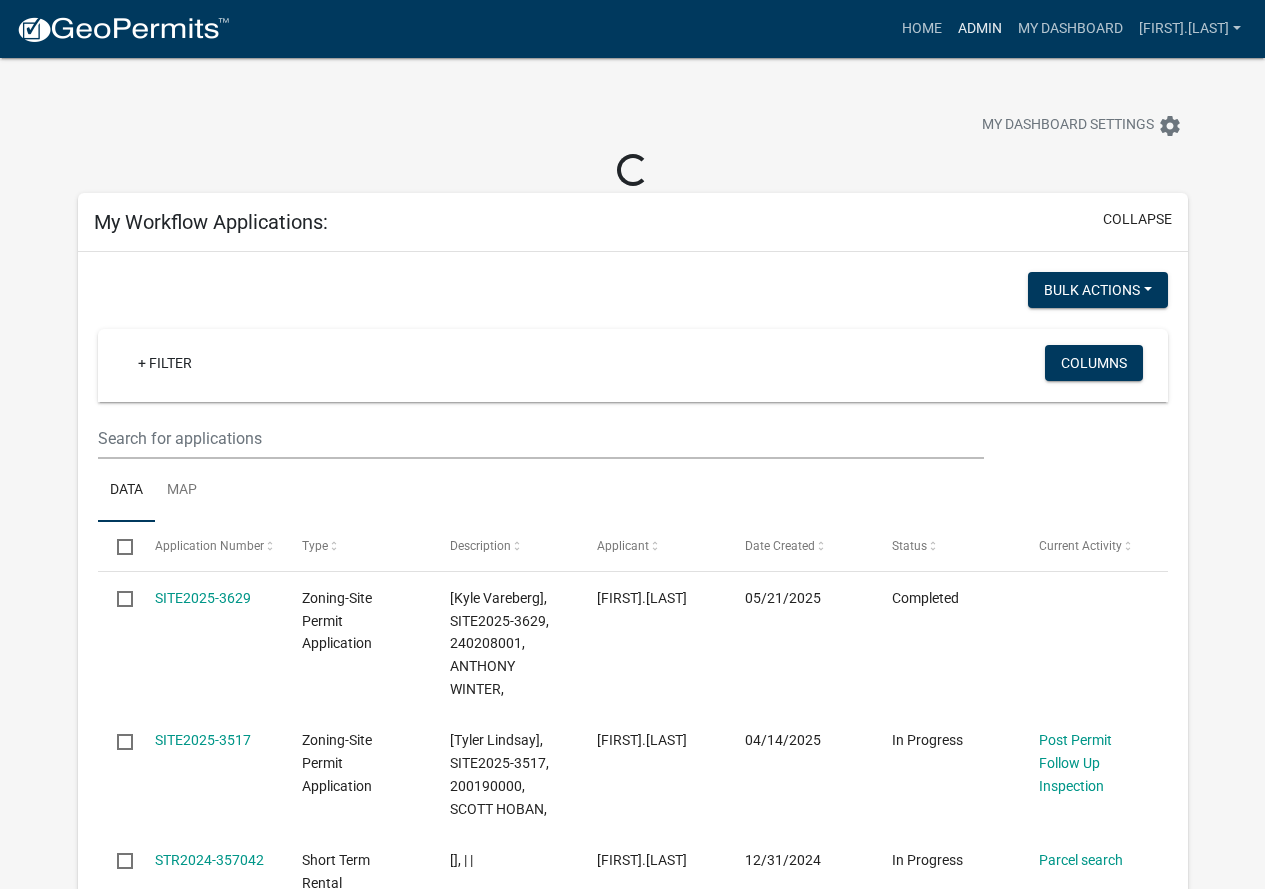 click on "Admin" at bounding box center (980, 29) 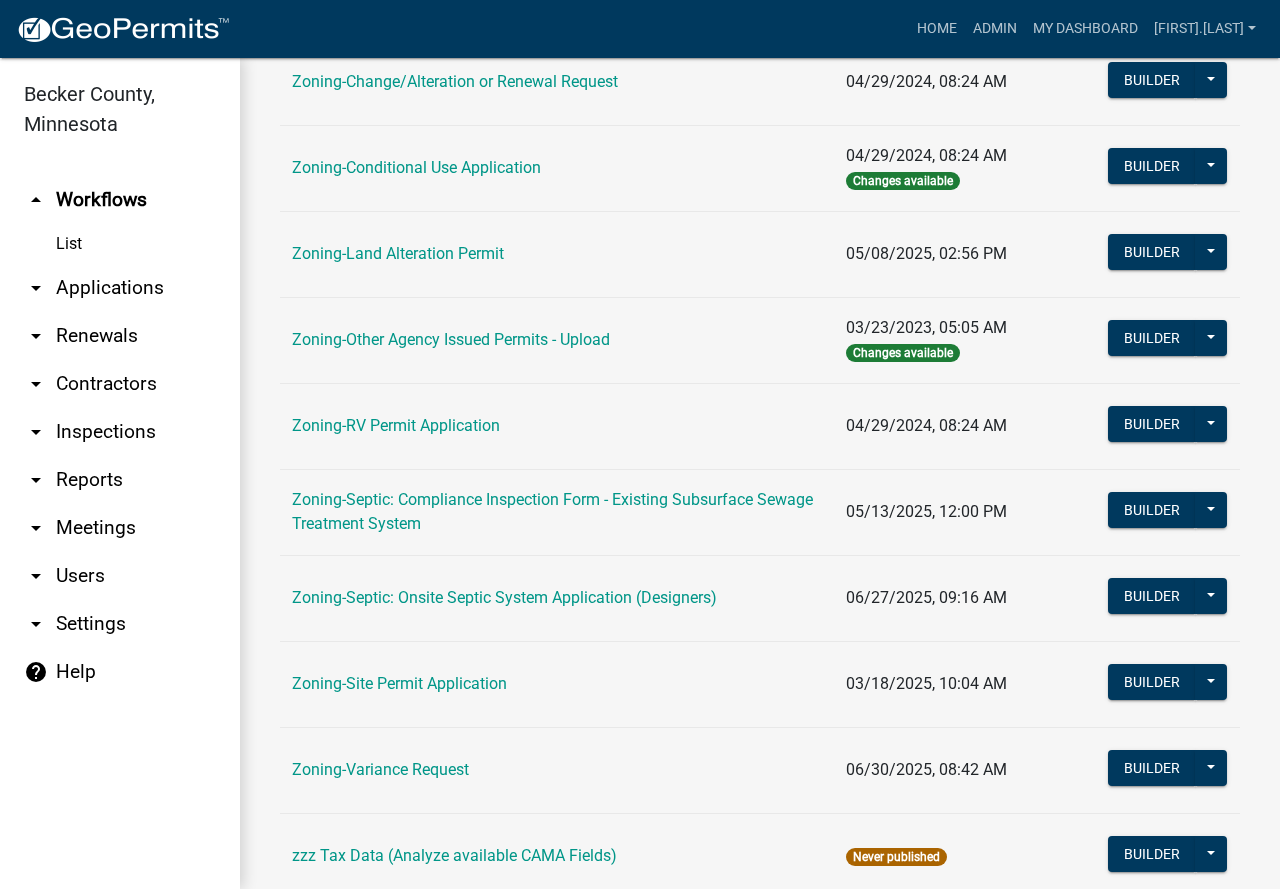scroll, scrollTop: 600, scrollLeft: 0, axis: vertical 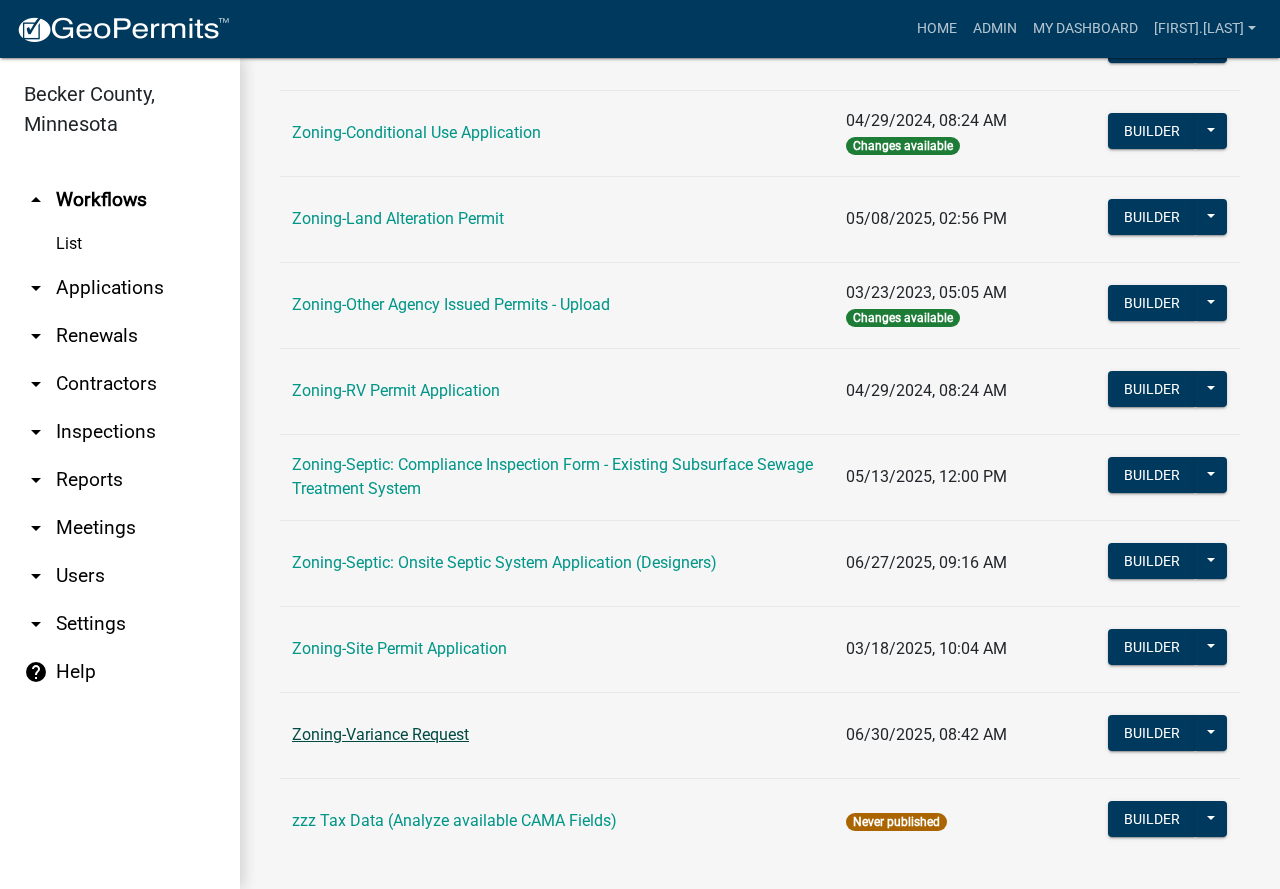click on "Zoning-Variance Request" at bounding box center [380, 734] 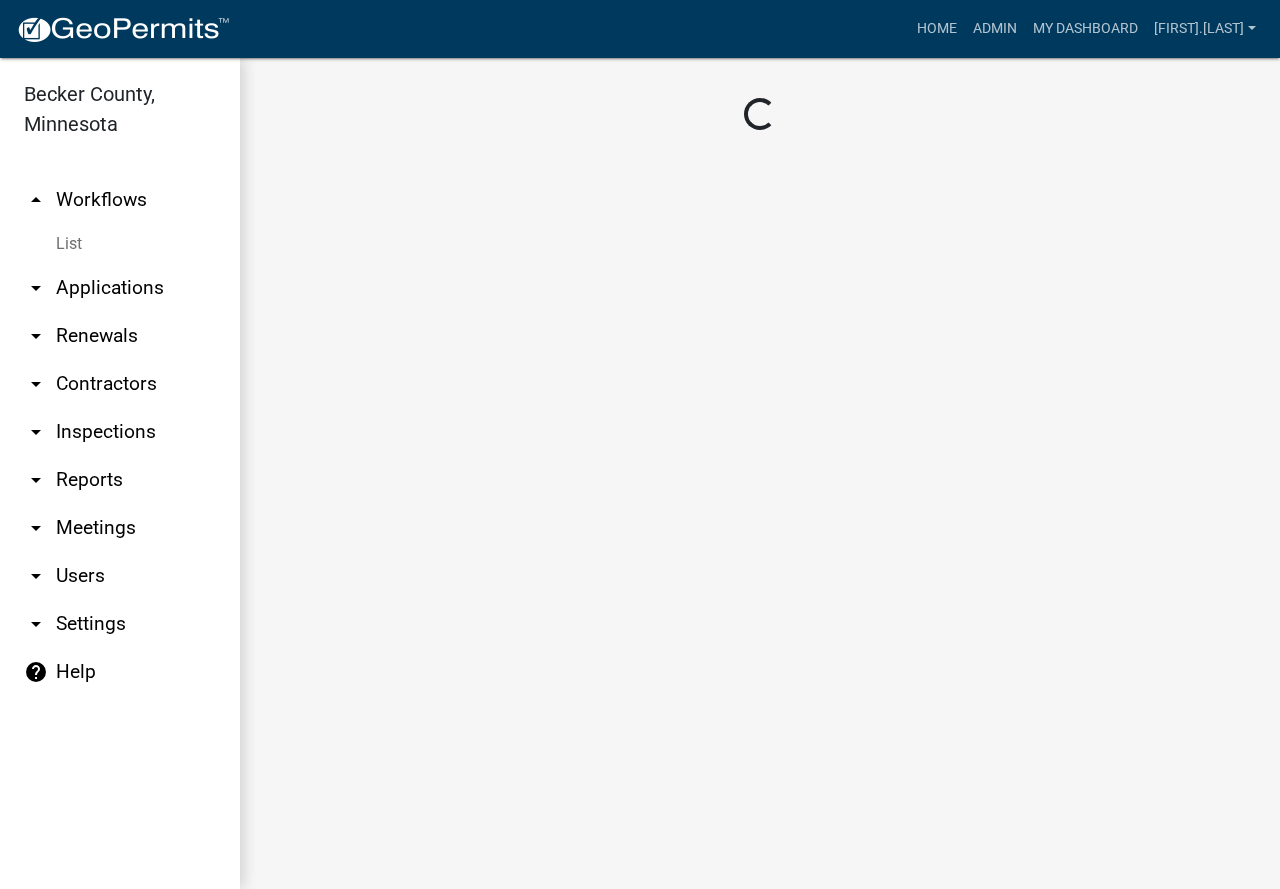 scroll, scrollTop: 0, scrollLeft: 0, axis: both 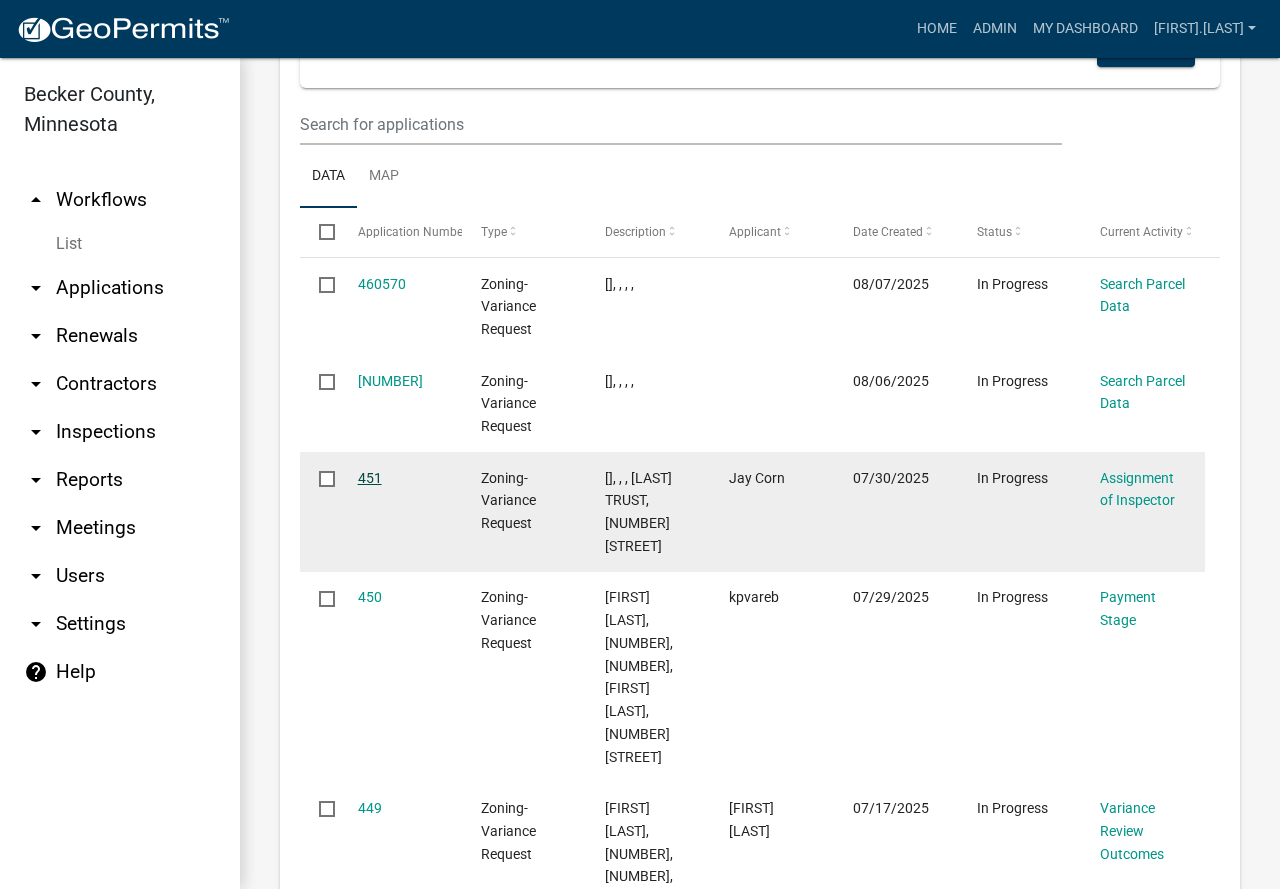 click on "451" 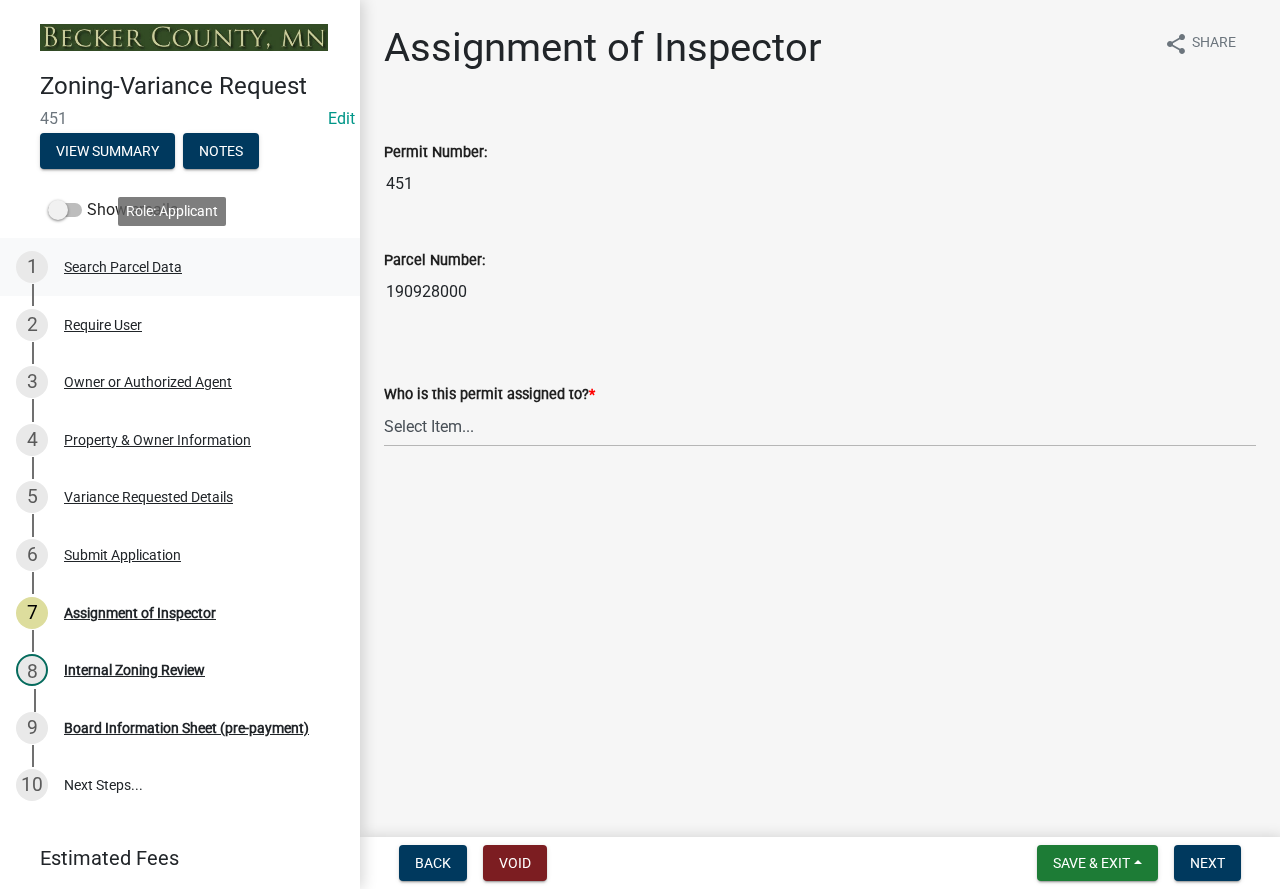 click on "Search Parcel Data" at bounding box center (123, 267) 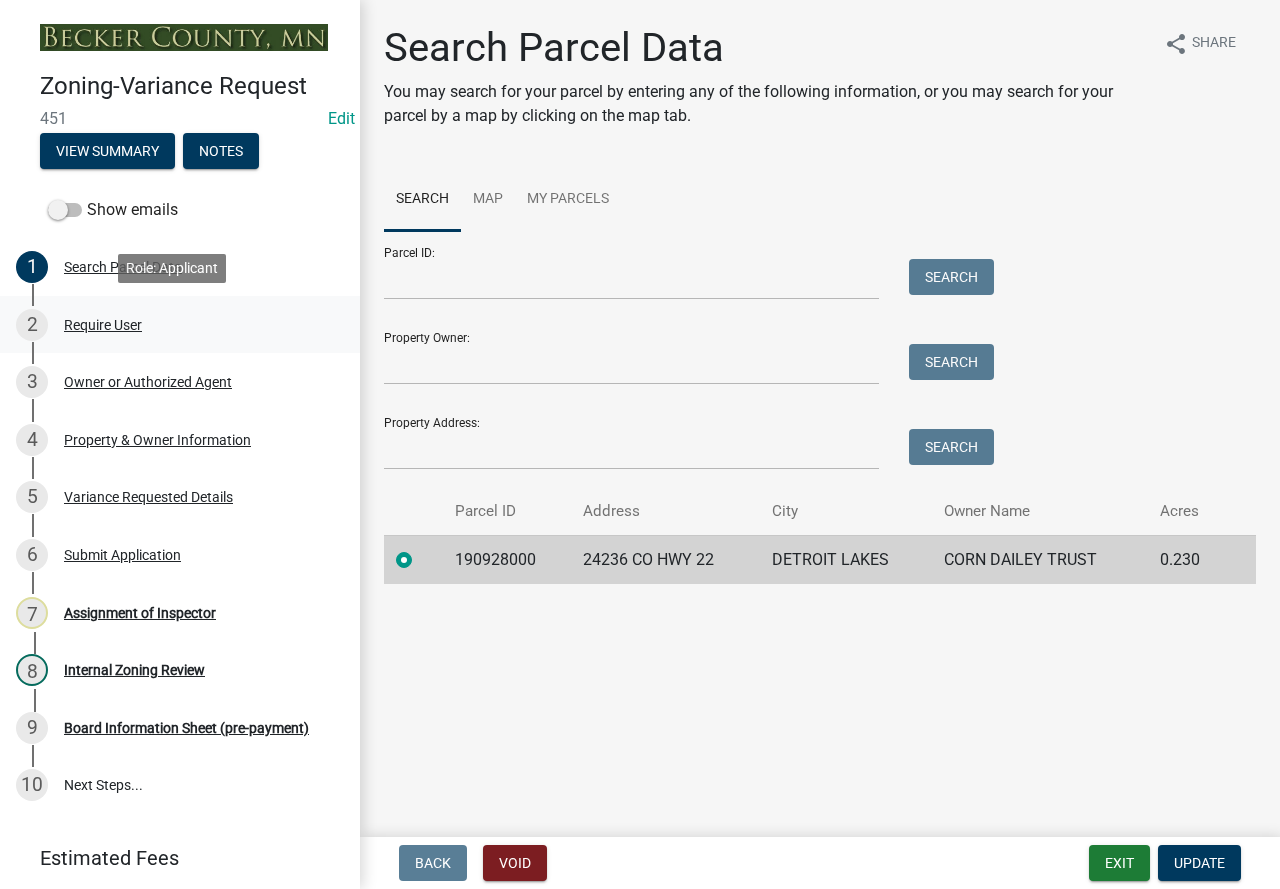click on "Require User" at bounding box center [103, 325] 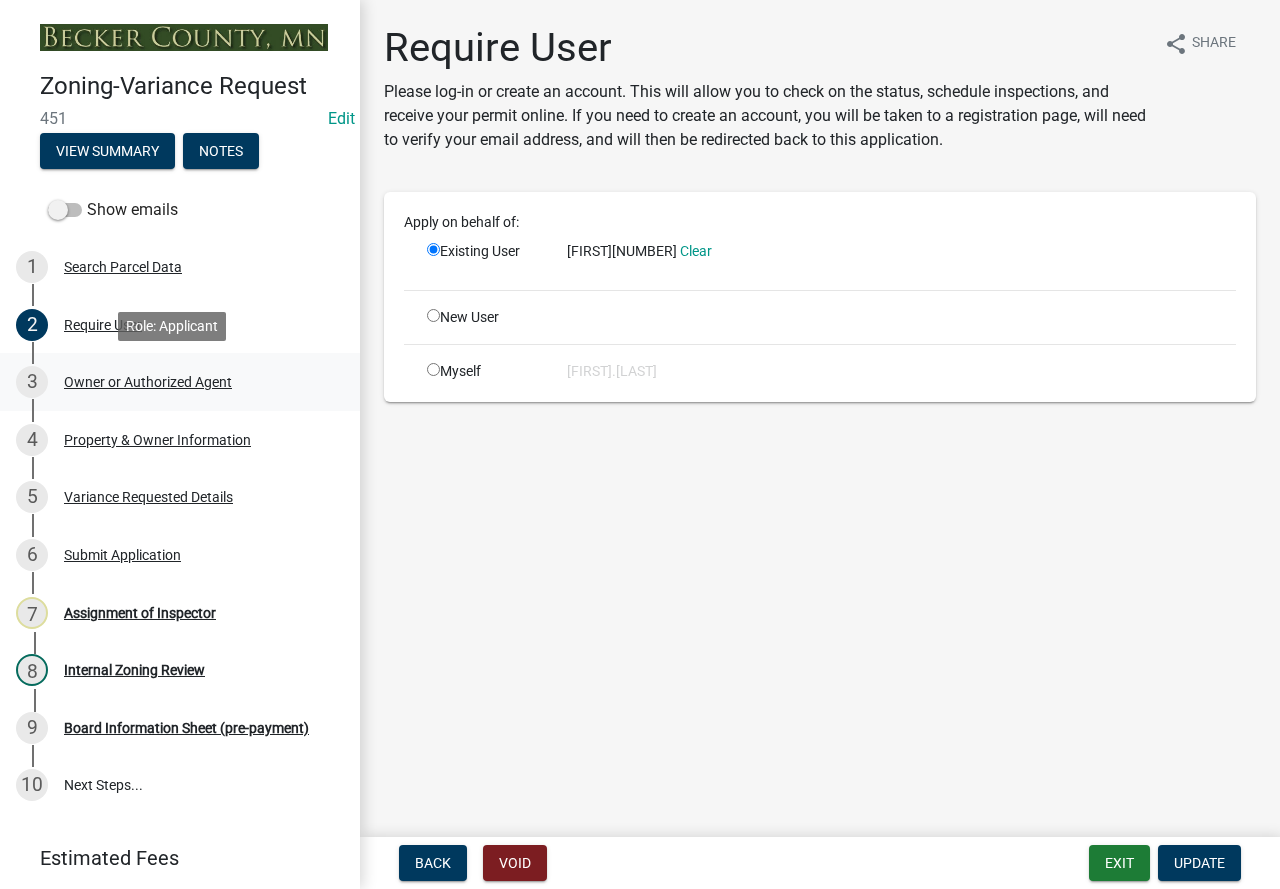 click on "Owner or Authorized Agent" at bounding box center (148, 382) 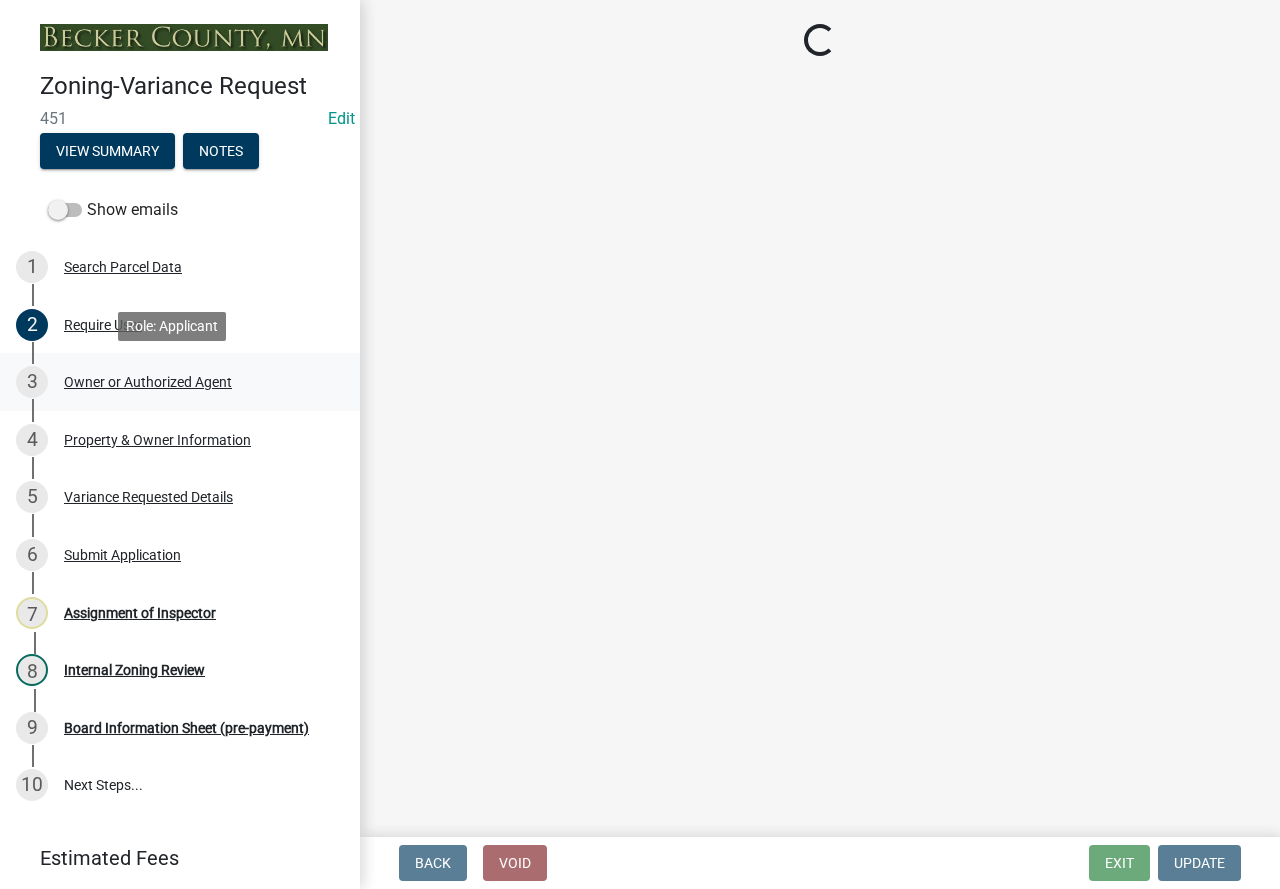 select on "05d0b37b-91e3-4c3b-aa7d-ec969703f475" 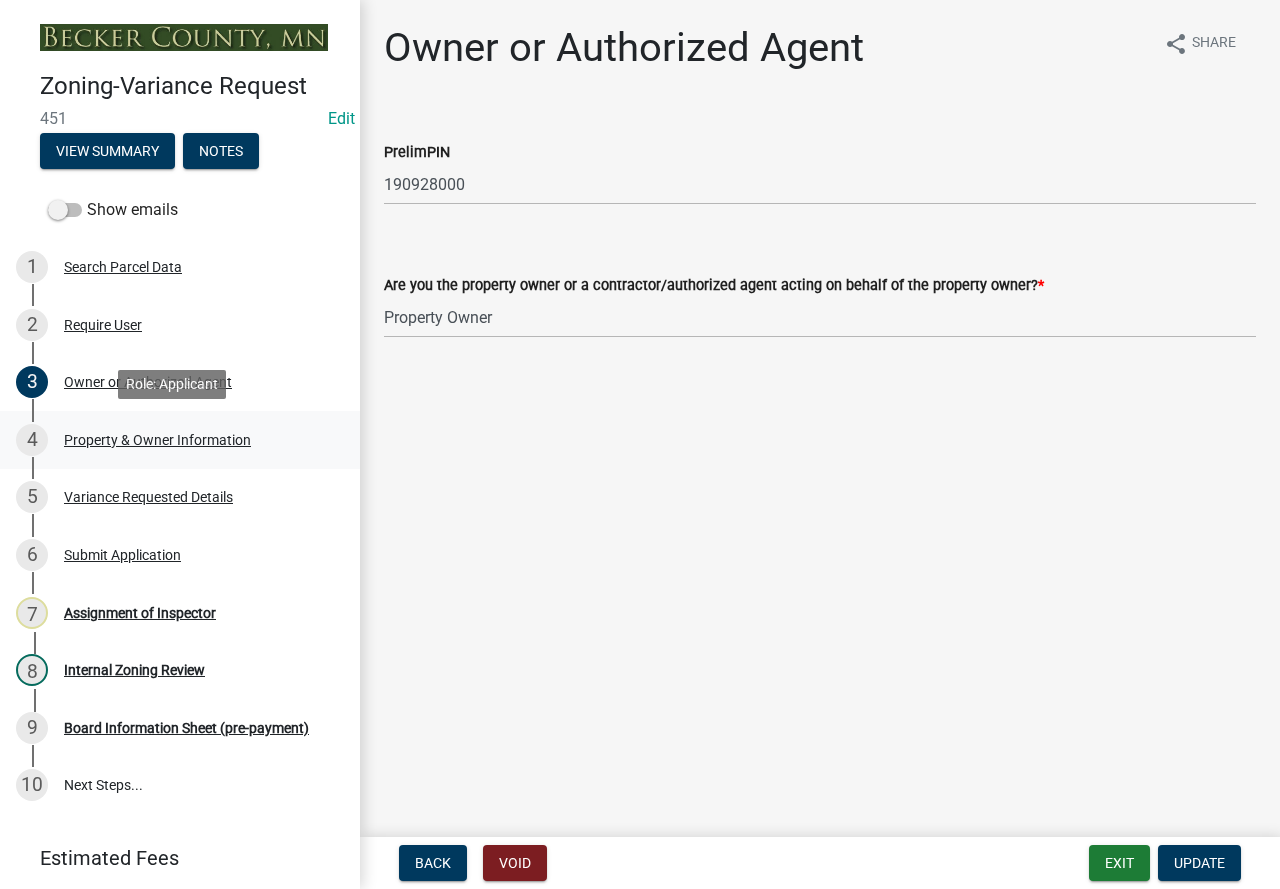 click on "Property & Owner Information" at bounding box center [157, 440] 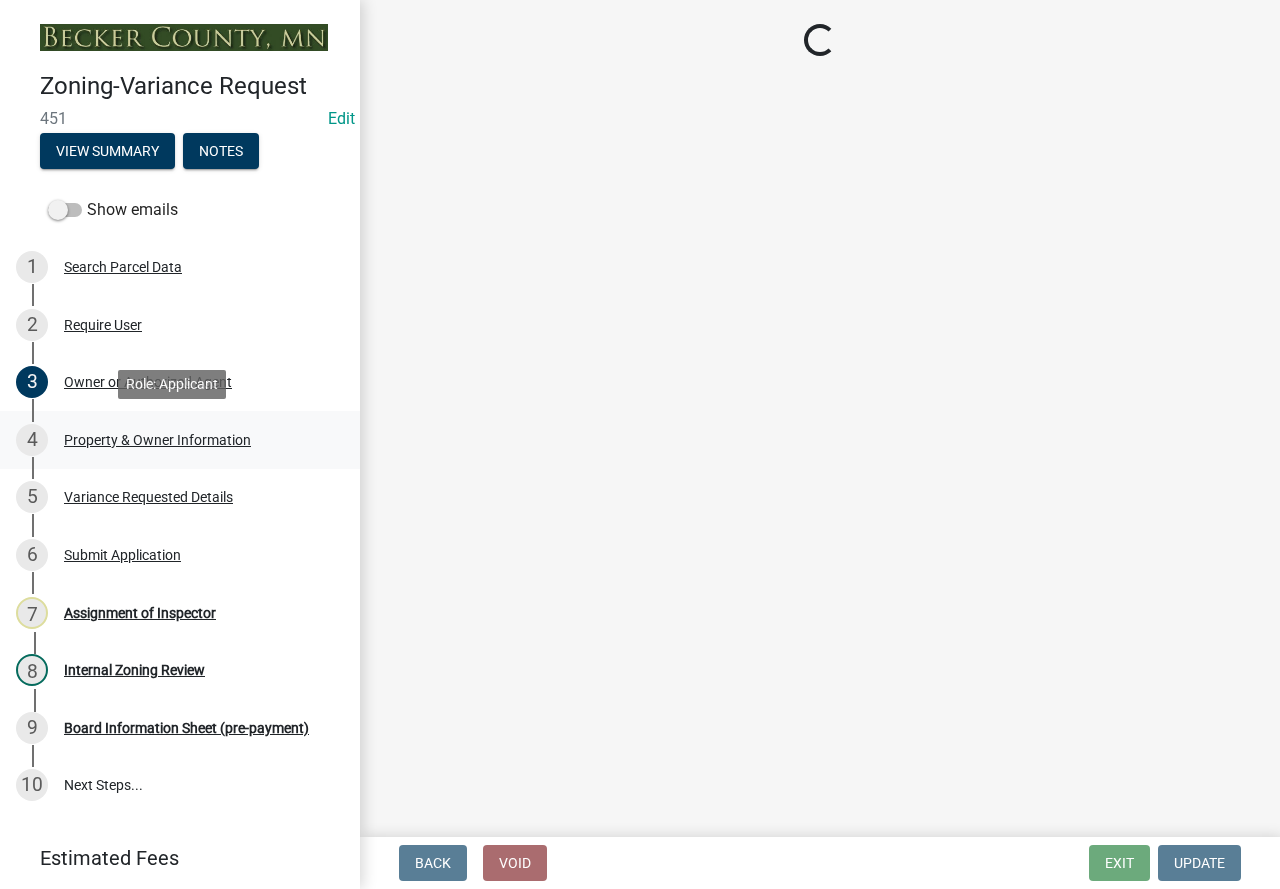 select on "bd6c4c96-e8c1-49bc-ade5-b37215bb1ac6" 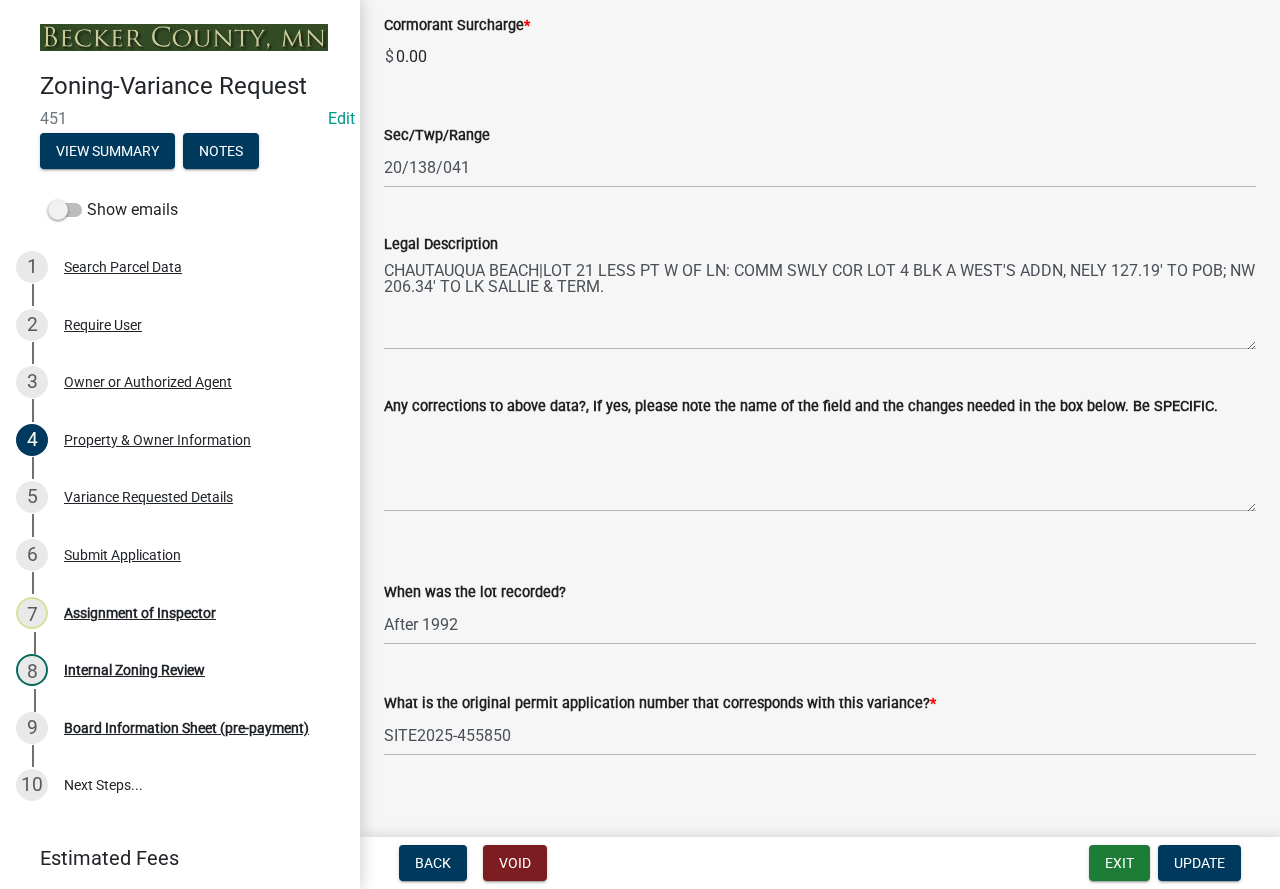 scroll, scrollTop: 1363, scrollLeft: 0, axis: vertical 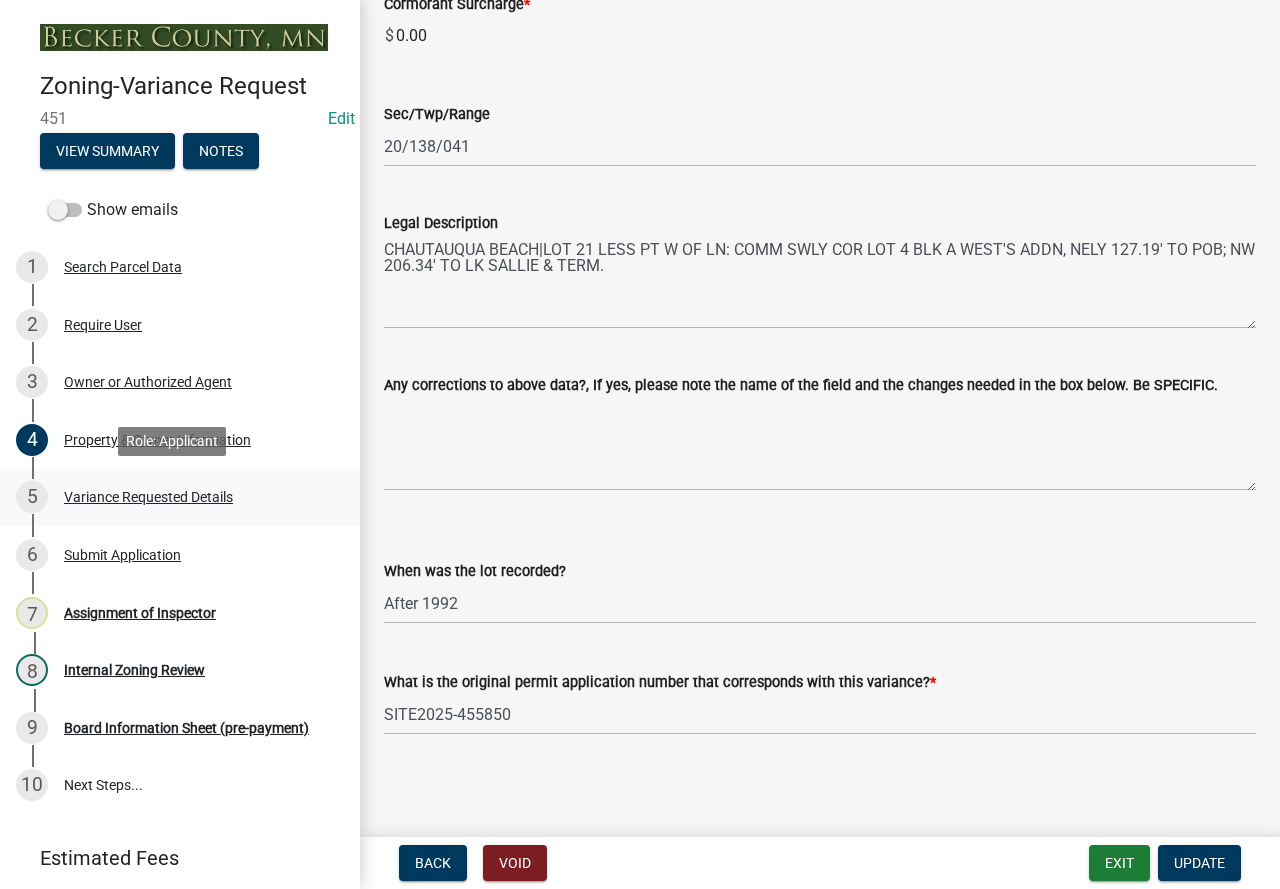 click on "Variance Requested Details" at bounding box center (148, 497) 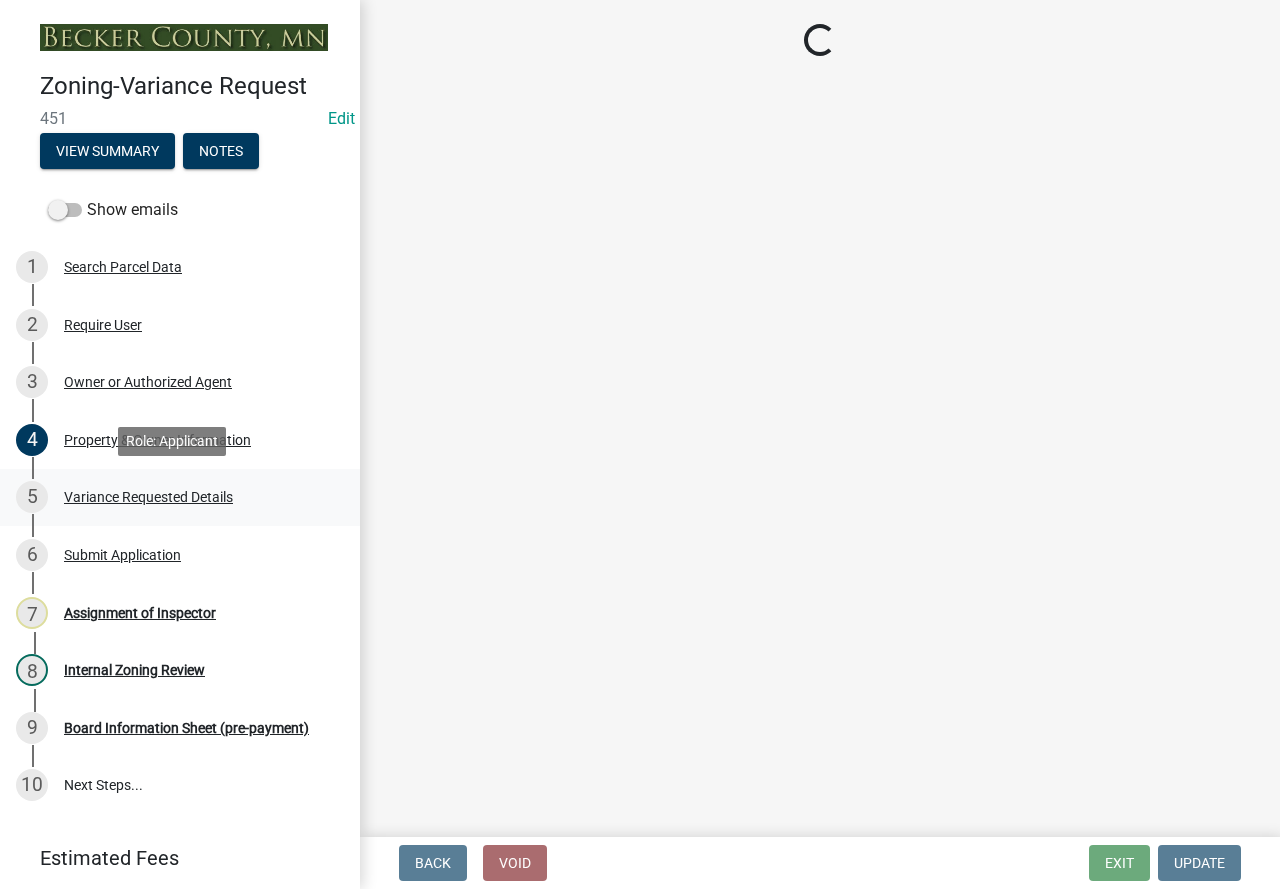 select on "d86c8c14-d6ee-4cfd-b5eb-6db4335ef602" 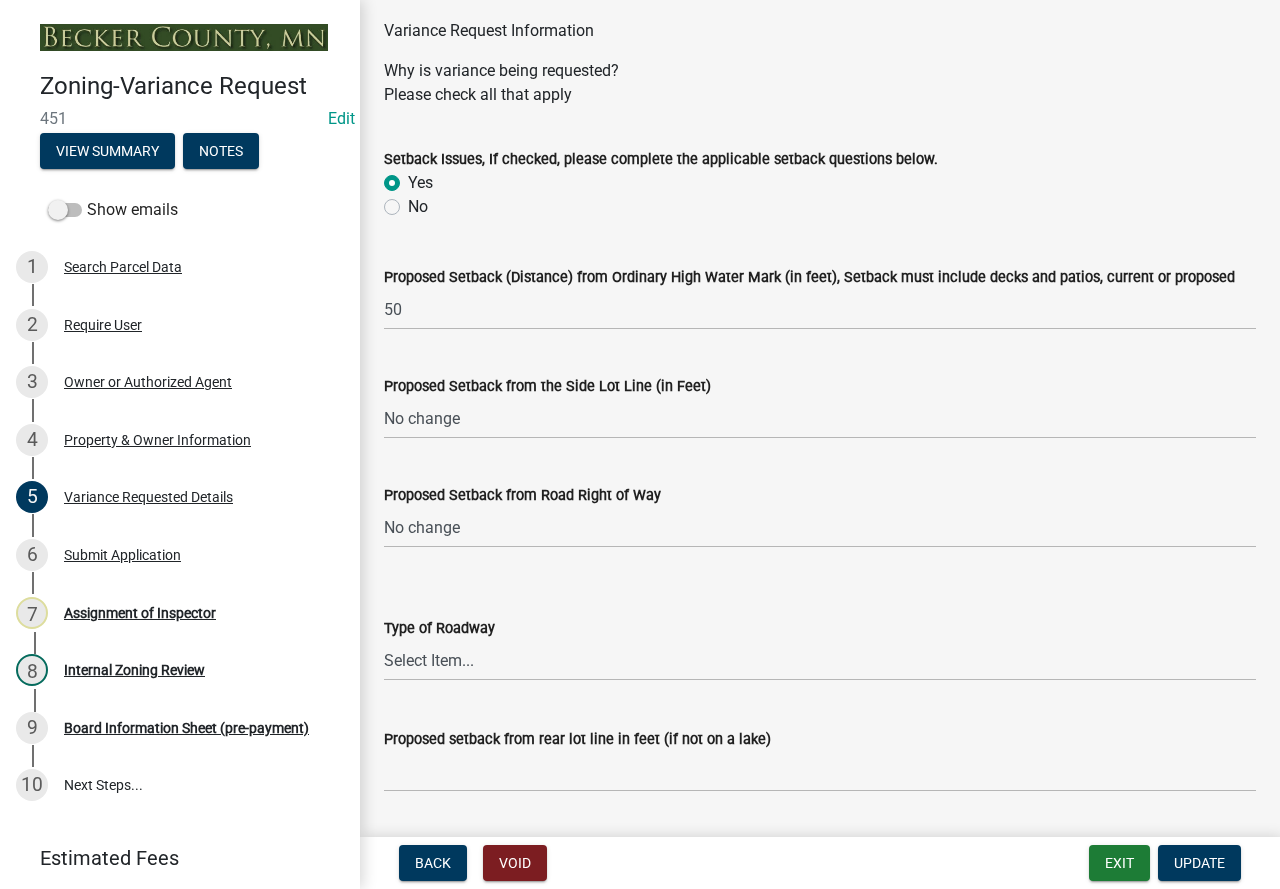 scroll, scrollTop: 163, scrollLeft: 0, axis: vertical 